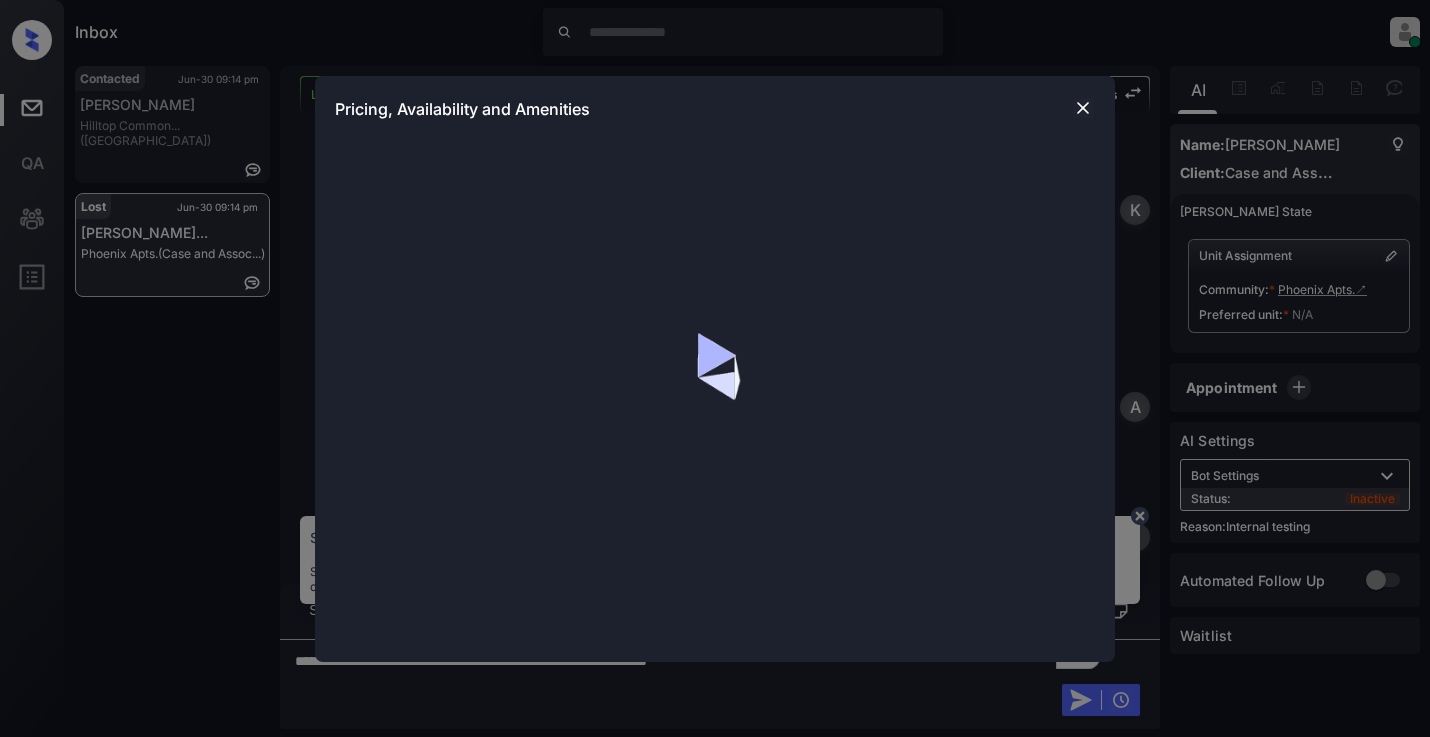 scroll, scrollTop: 0, scrollLeft: 0, axis: both 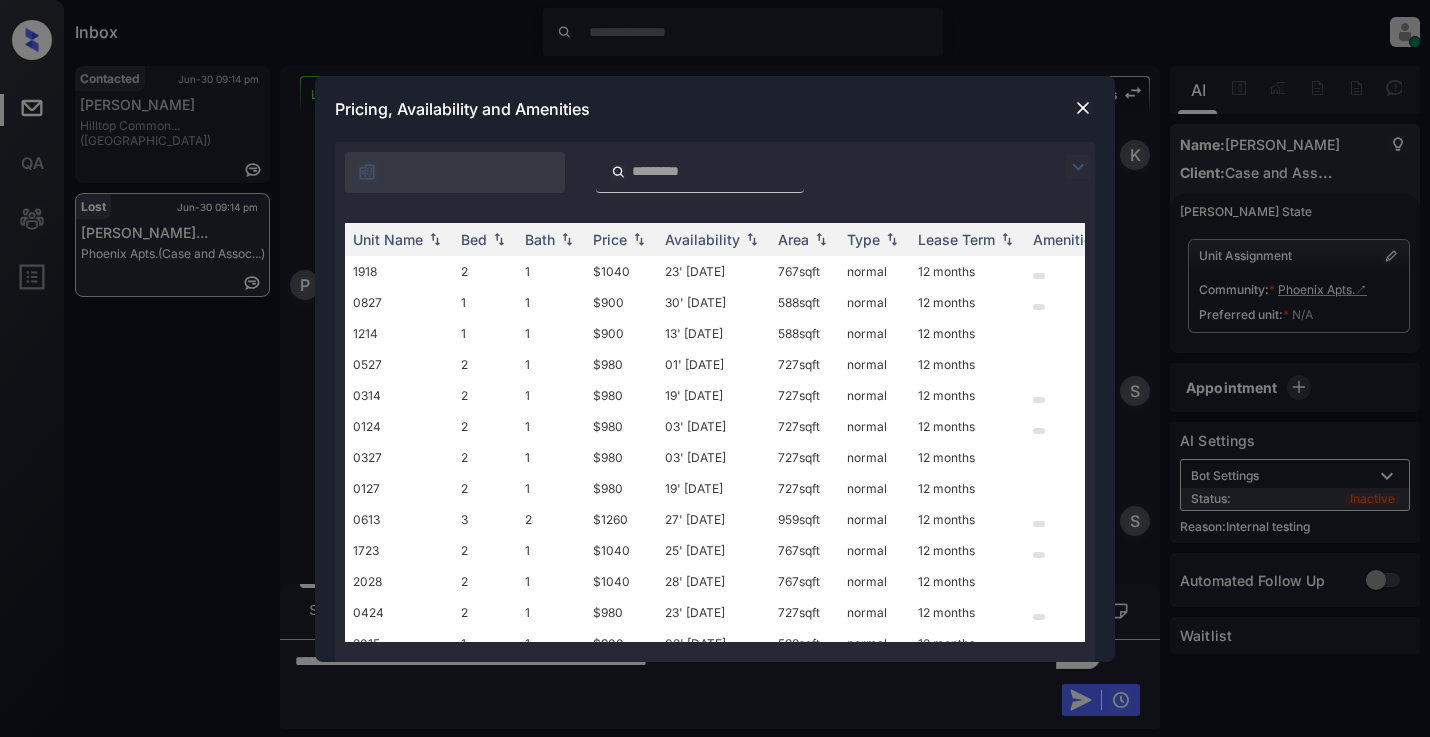 click at bounding box center (1078, 167) 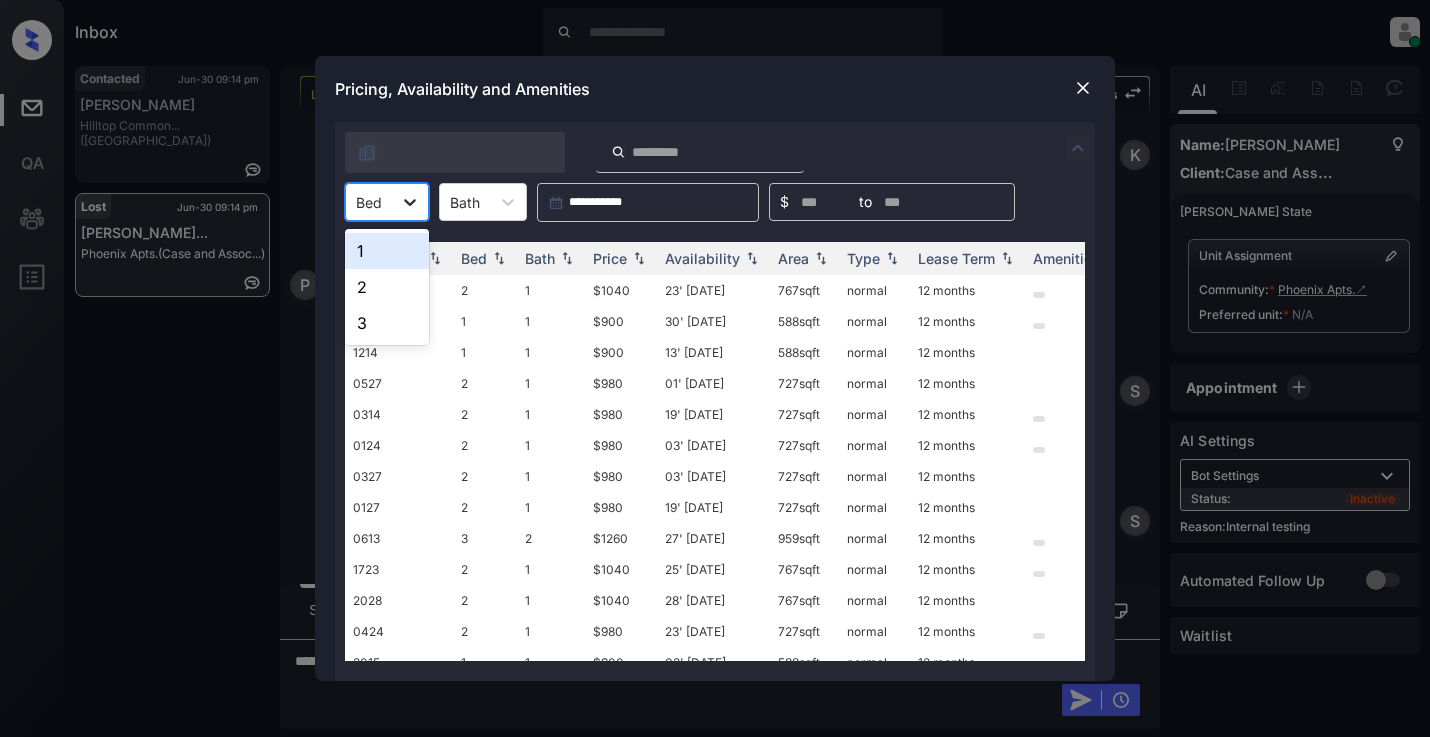 click 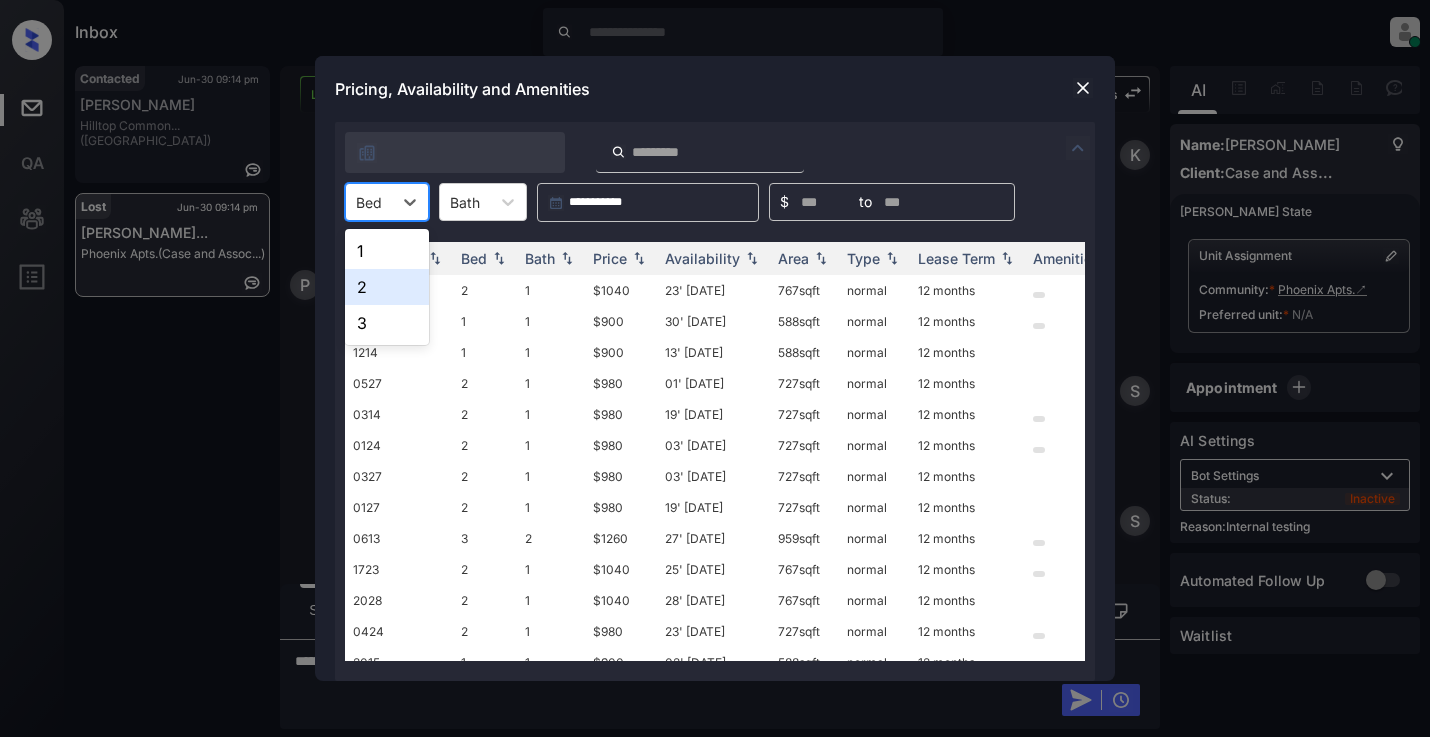click on "2" at bounding box center (387, 287) 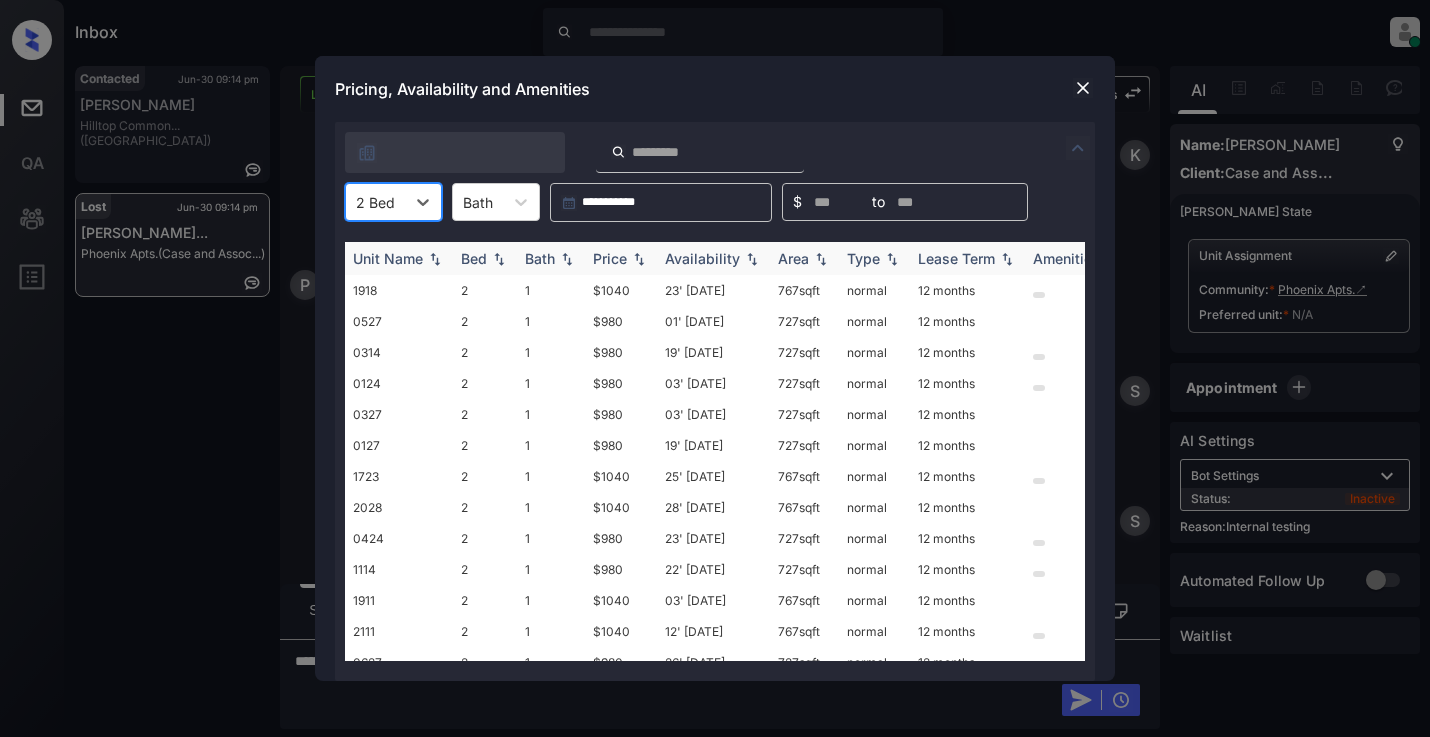 click on "Price" at bounding box center [610, 258] 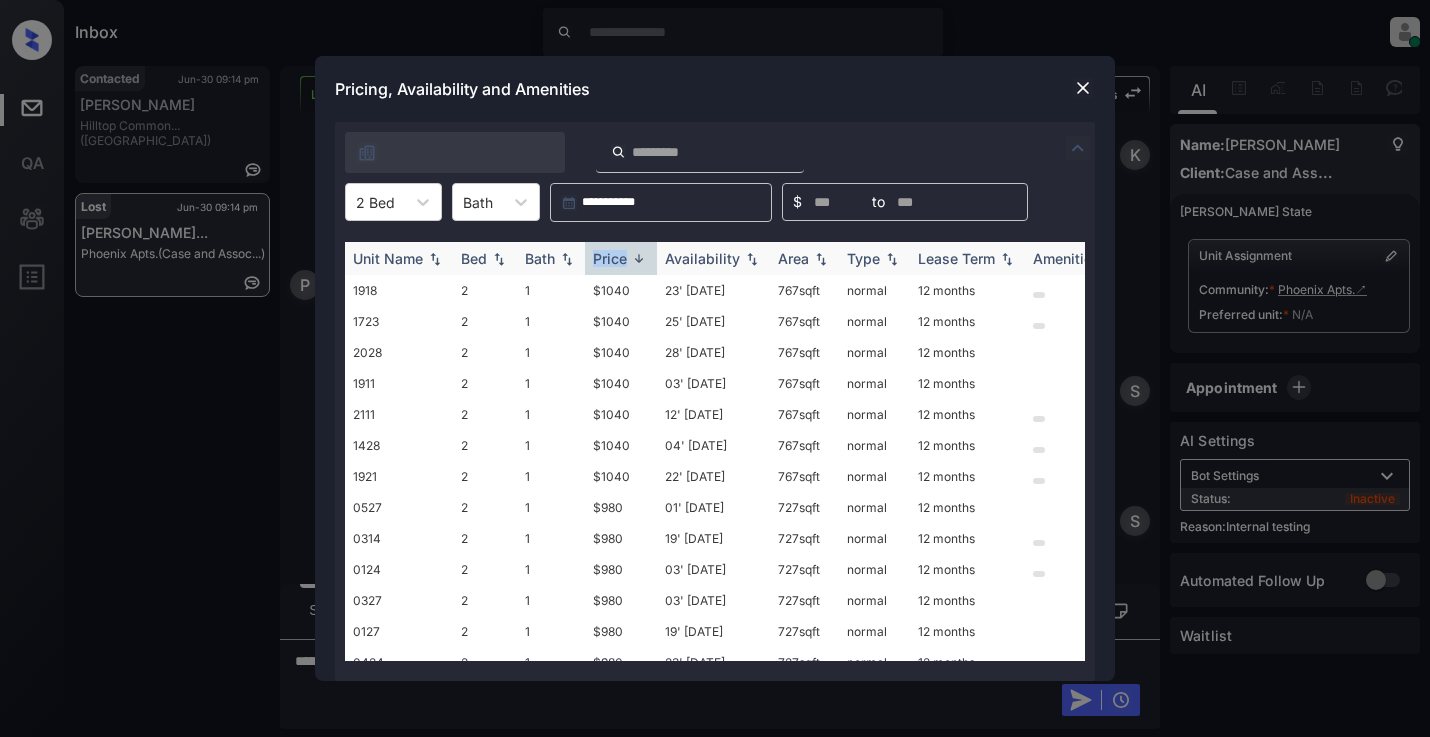 click on "Price" at bounding box center (610, 258) 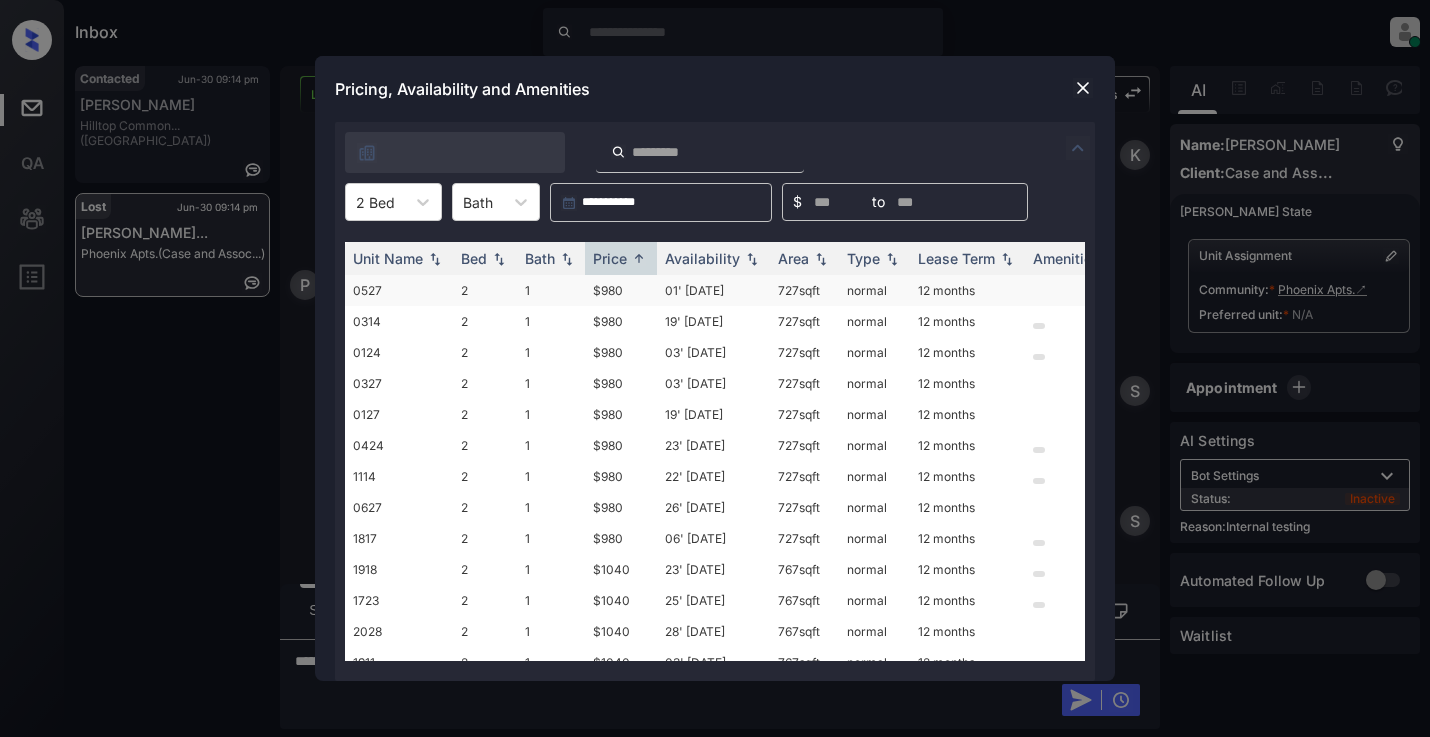 click on "$980" at bounding box center [621, 290] 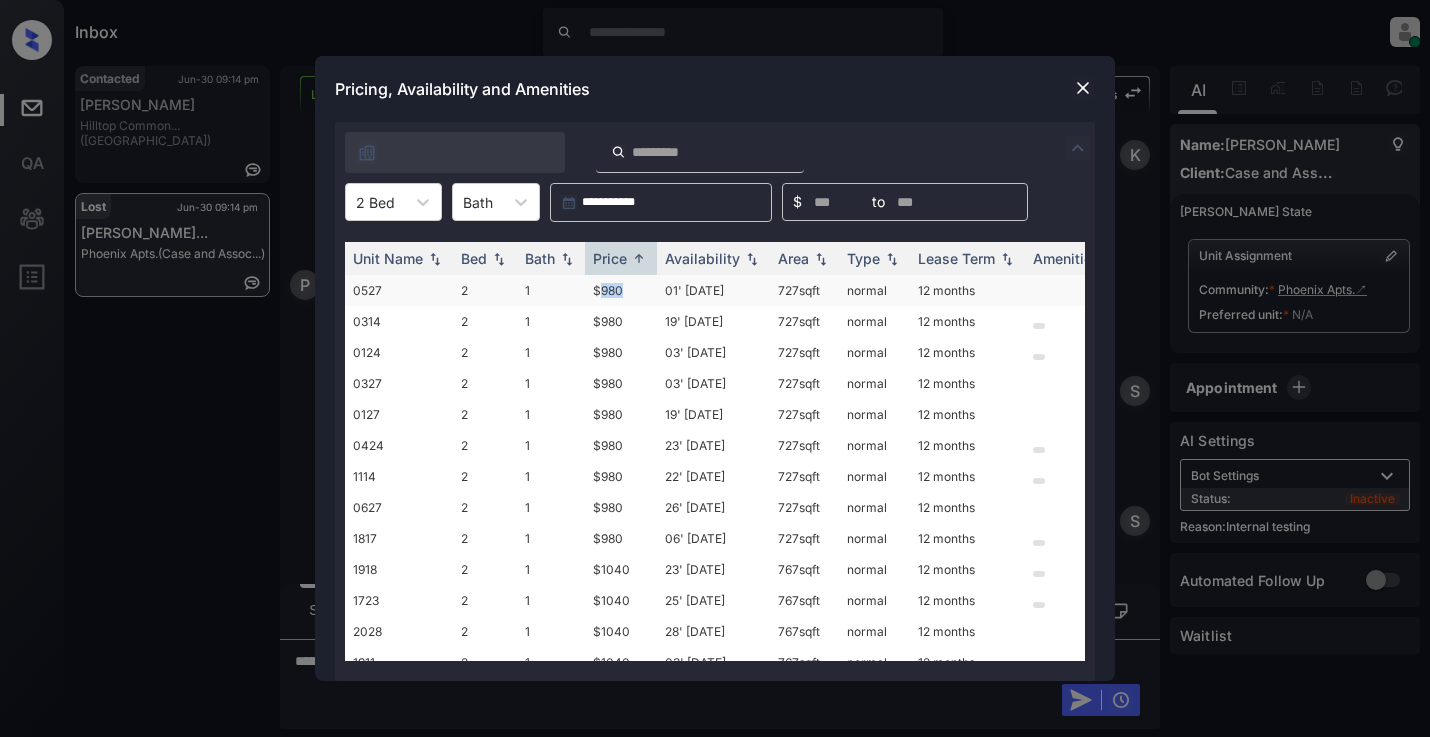 click on "$980" at bounding box center [621, 290] 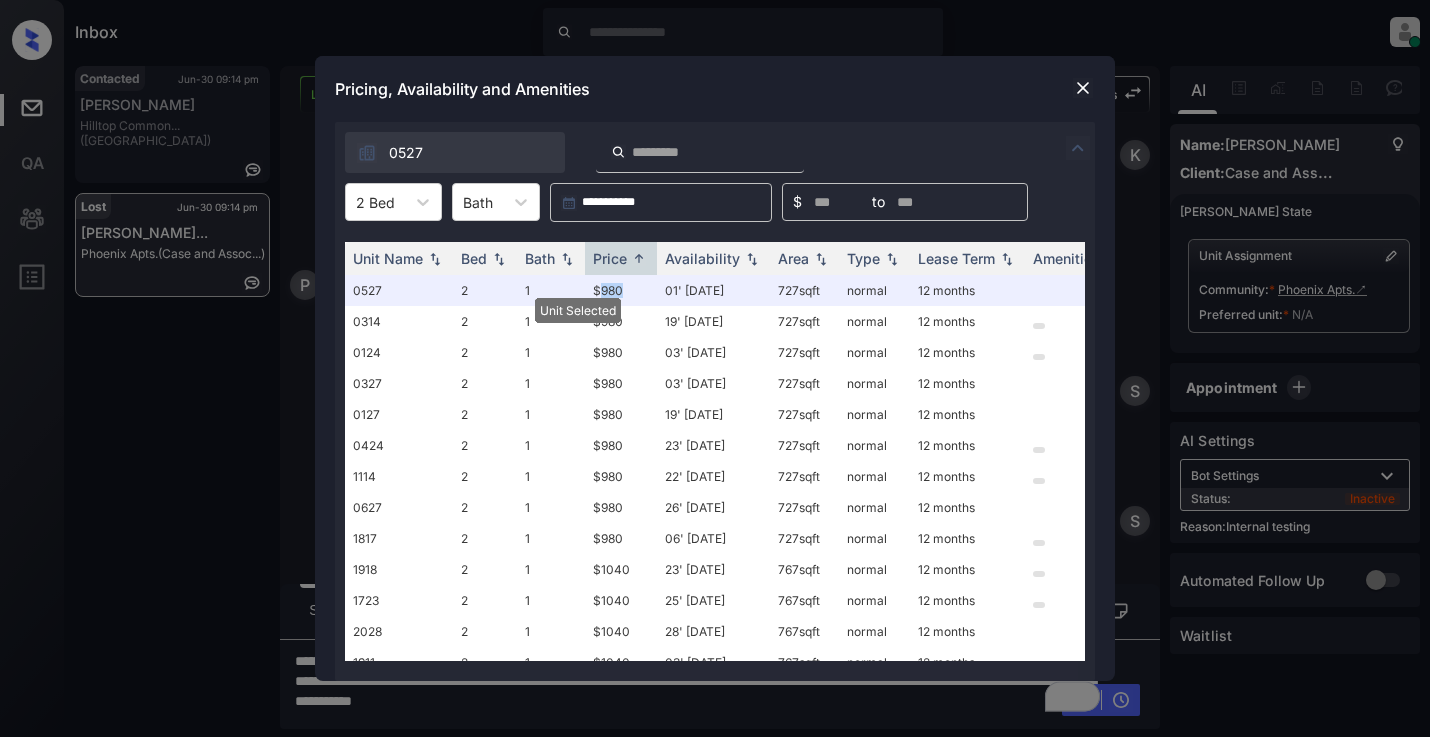 click at bounding box center (1083, 88) 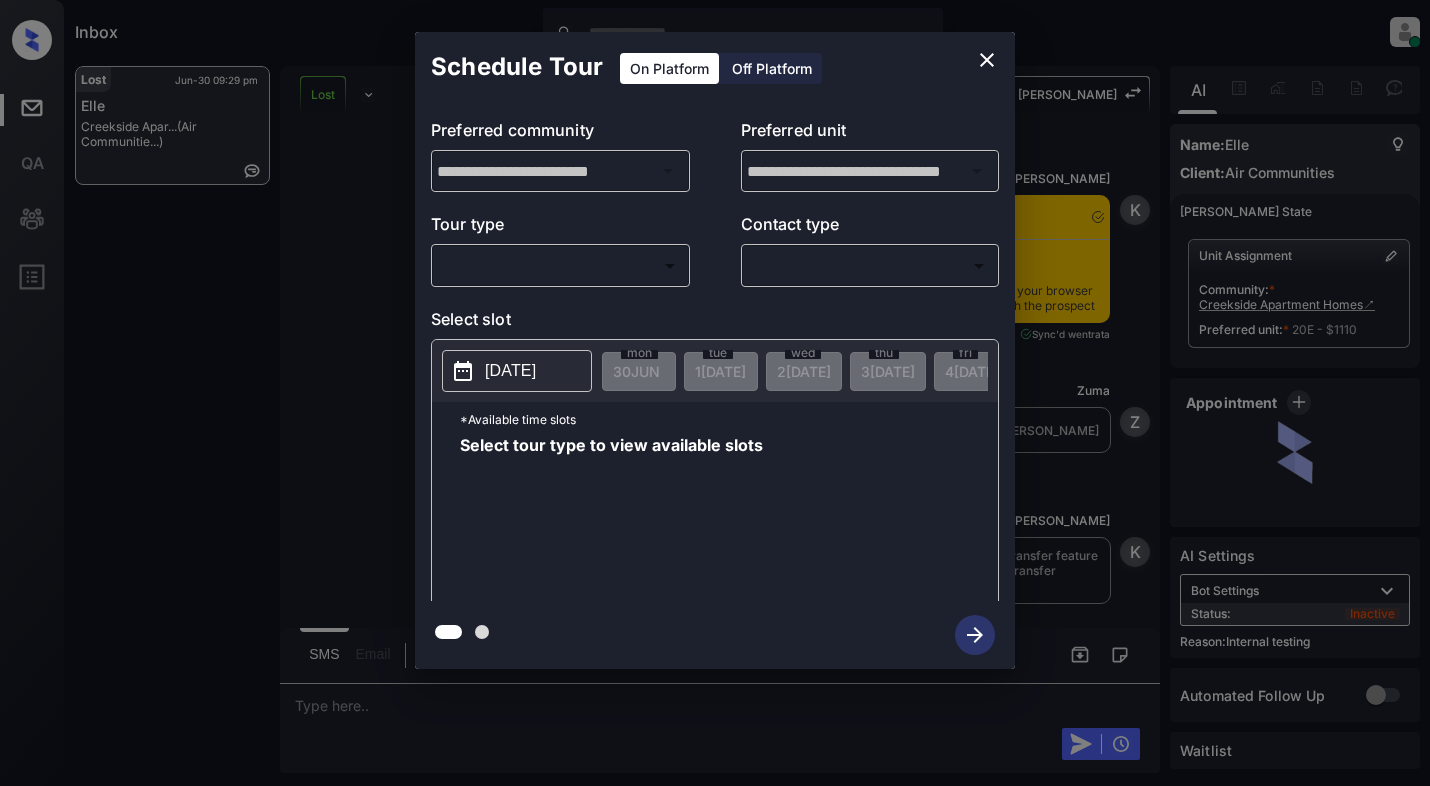 scroll, scrollTop: 0, scrollLeft: 0, axis: both 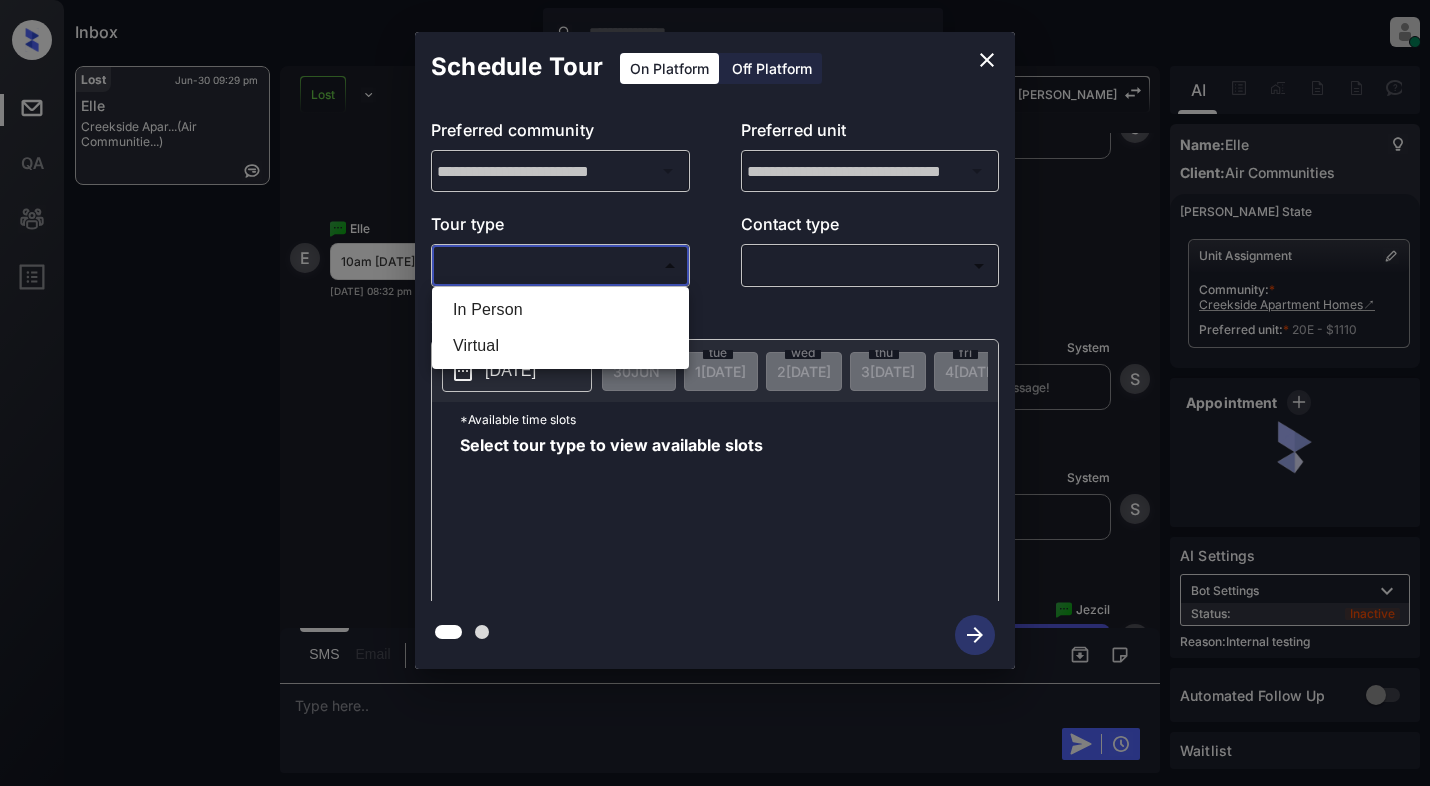 click on "Inbox Dominic Ceralde Online Set yourself   offline Set yourself   on break Profile Switch to  light  mode Sign out Lost Jun-30 09:29 pm   Elle Creekside Apar...  (Air Communitie...) Lost Lead Sentiment: Angry Upon sliding the acknowledgement:  Lead will move to lost stage. * ​ SMS and call option will be set to opt out. AFM will be turned off for the lead. Kelsey New Message Kelsey Notes Note: <a href="https://conversation.getzuma.com/67b4af5f4bcd3e8b9efafb11">https://conversation.getzuma.com/67b4af5f4bcd3e8b9efafb11</a> - Paste this link into your browser to view Kelsey’s conversation with the prospect Feb 18, 2025 08:03 am  Sync'd w  entrata K New Message Zuma Lead transferred to leasing agent: kelsey Feb 18, 2025 08:03 am Z New Message Kelsey Due to the activation of disableLeadTransfer feature flag, Kelsey will no longer transfer ownership of this CRM guest card Feb 18, 2025 08:03 am K New Message Agent Lead created because they indicated they are interested in leasing via Zuma IVR. A New Message A A" at bounding box center [715, 393] 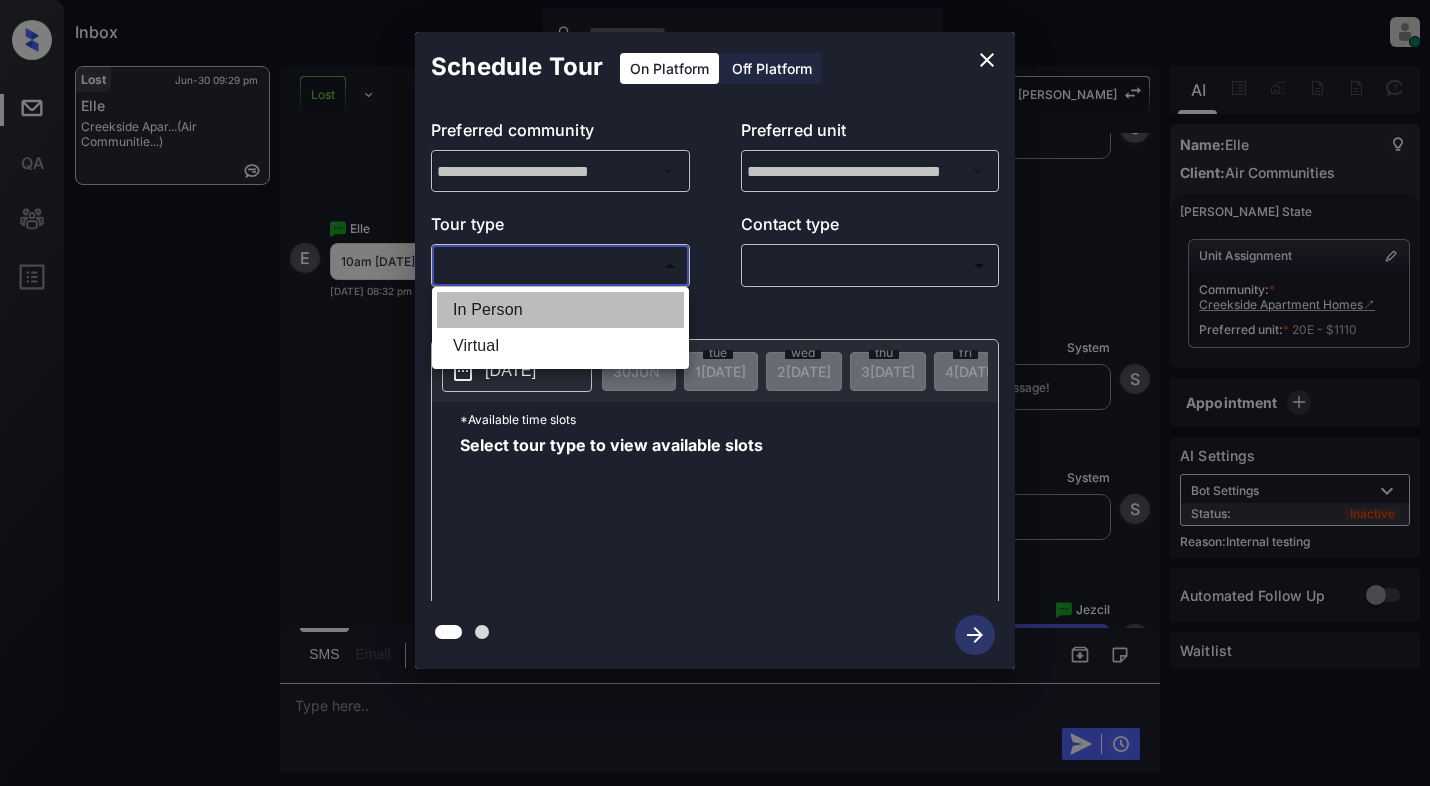 click on "In Person" at bounding box center [560, 310] 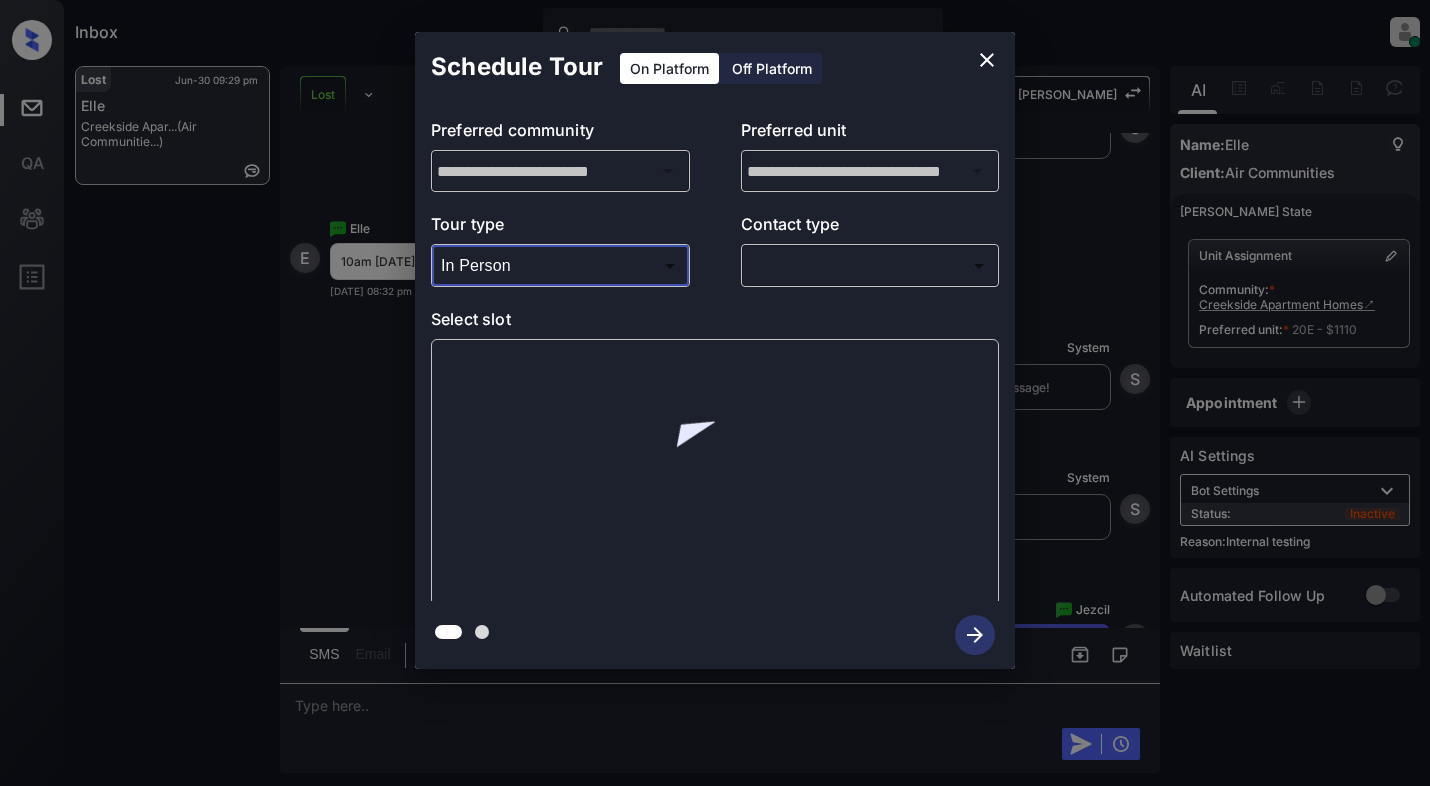 click on "Inbox Dominic Ceralde Online Set yourself   offline Set yourself   on break Profile Switch to  light  mode Sign out Lost Jun-30 09:29 pm   Elle Creekside Apar...  (Air Communitie...) Lost Lead Sentiment: Angry Upon sliding the acknowledgement:  Lead will move to lost stage. * ​ SMS and call option will be set to opt out. AFM will be turned off for the lead. Kelsey New Message Kelsey Notes Note: <a href="https://conversation.getzuma.com/67b4af5f4bcd3e8b9efafb11">https://conversation.getzuma.com/67b4af5f4bcd3e8b9efafb11</a> - Paste this link into your browser to view Kelsey’s conversation with the prospect Feb 18, 2025 08:03 am  Sync'd w  entrata K New Message Zuma Lead transferred to leasing agent: kelsey Feb 18, 2025 08:03 am Z New Message Kelsey Due to the activation of disableLeadTransfer feature flag, Kelsey will no longer transfer ownership of this CRM guest card Feb 18, 2025 08:03 am K New Message Agent Lead created because they indicated they are interested in leasing via Zuma IVR. A New Message A A" at bounding box center [715, 393] 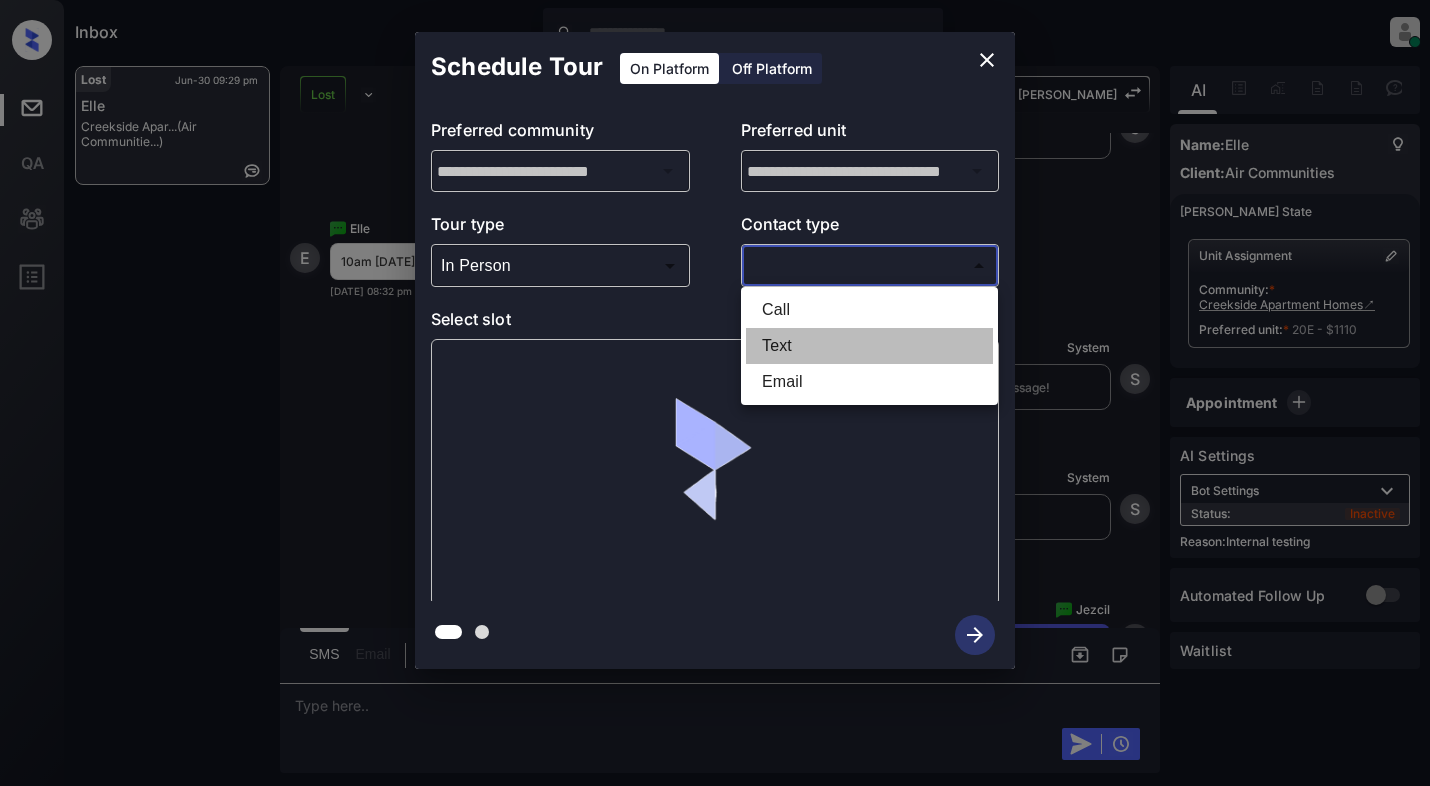 click on "Text" at bounding box center (869, 346) 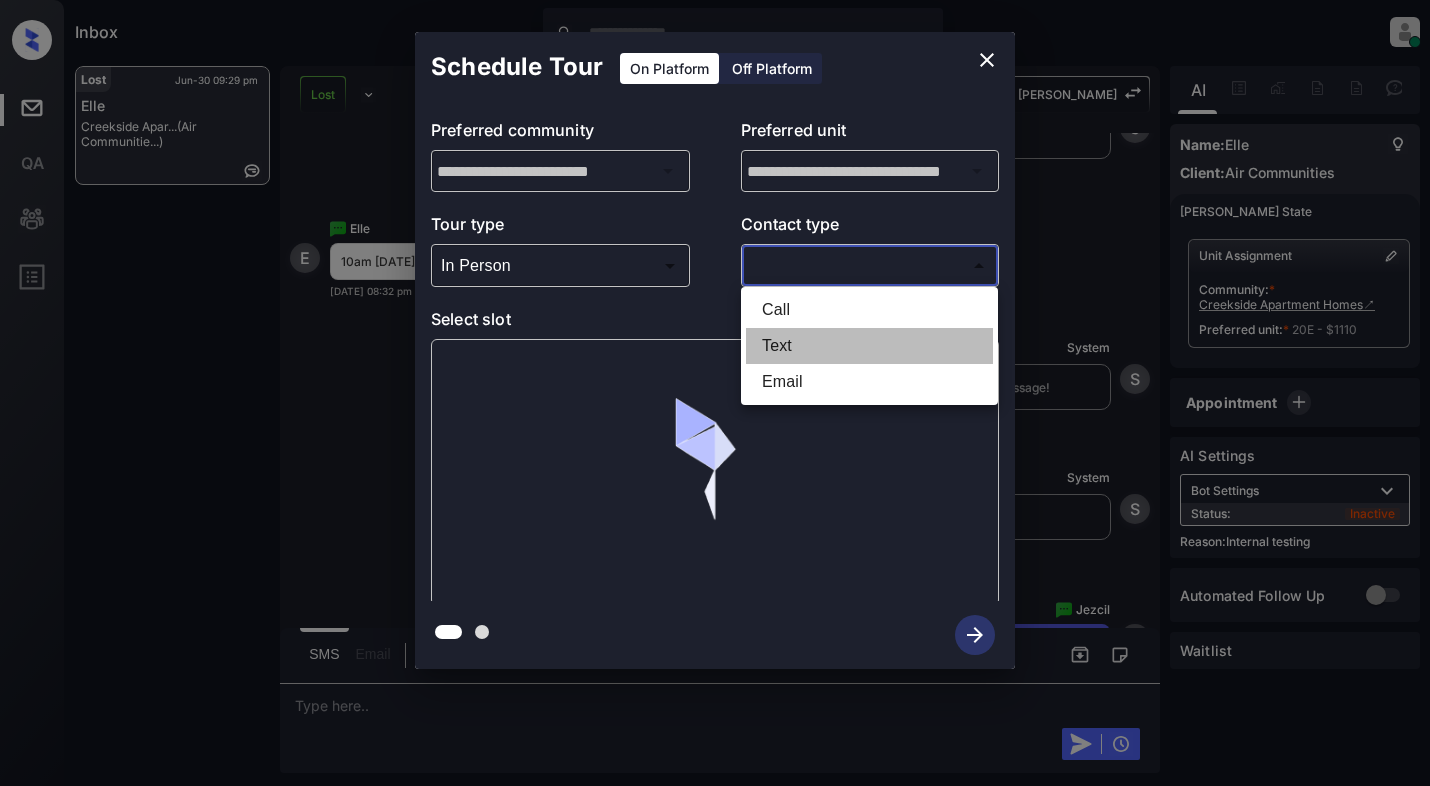 type on "****" 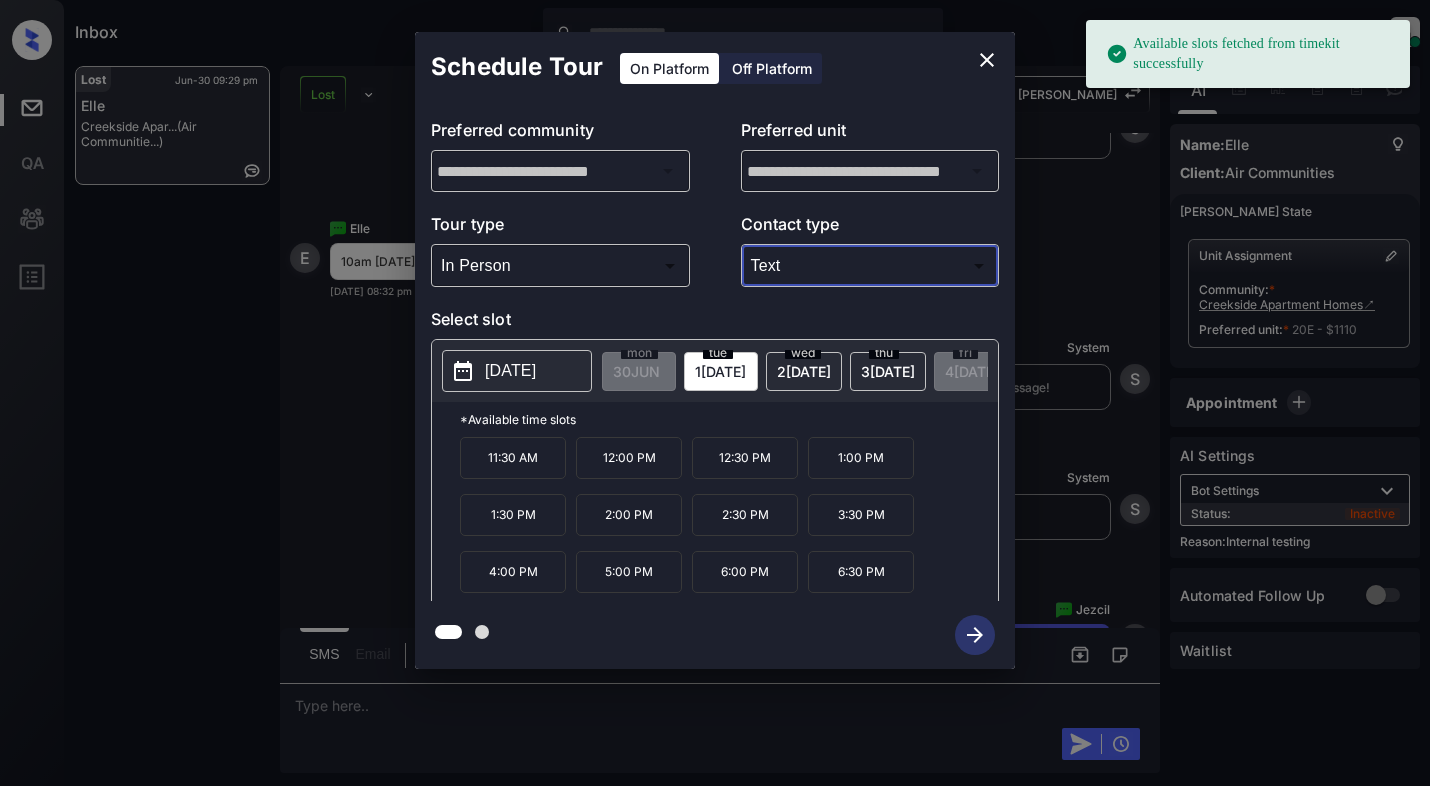 click on "[DATE]" at bounding box center (510, 371) 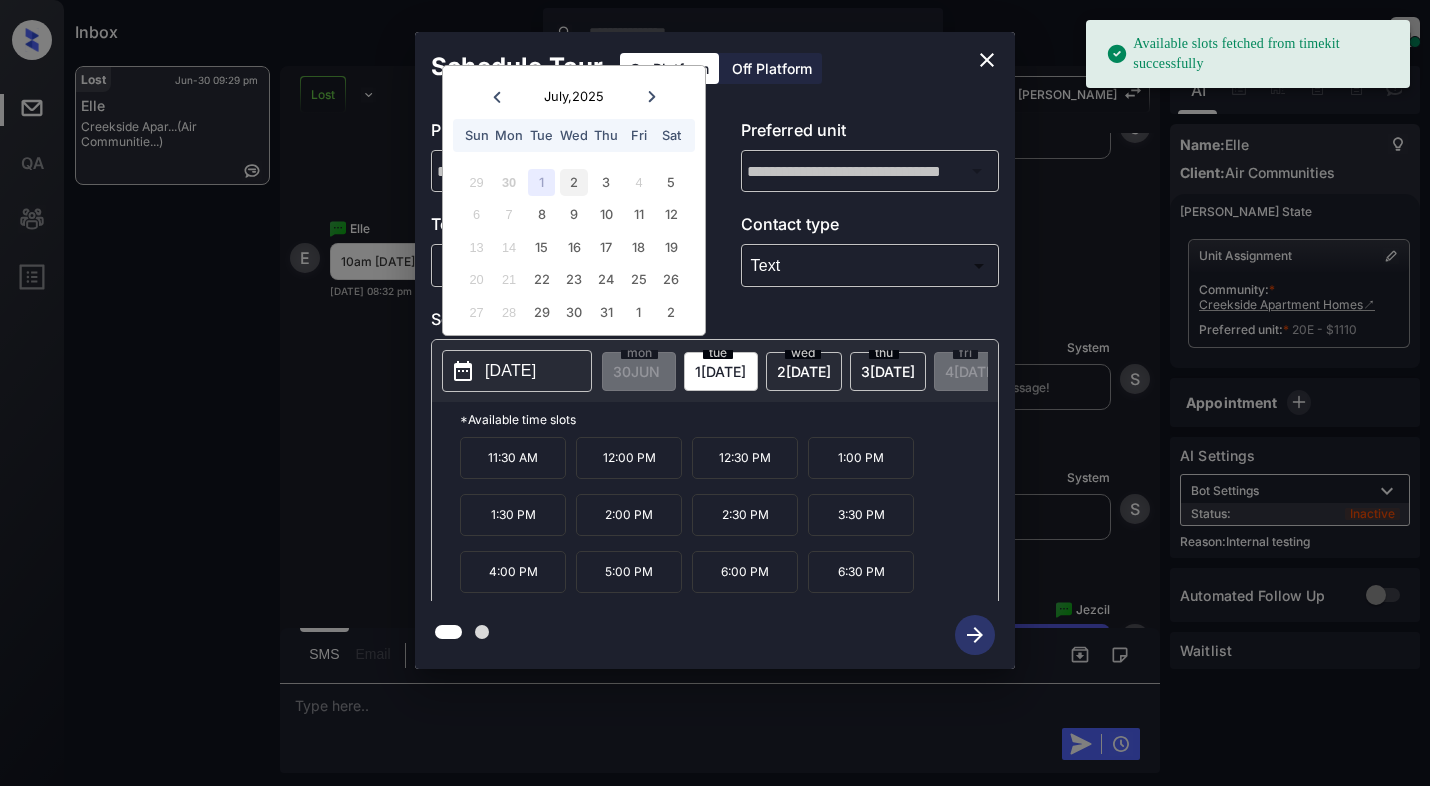 click on "2" at bounding box center (573, 182) 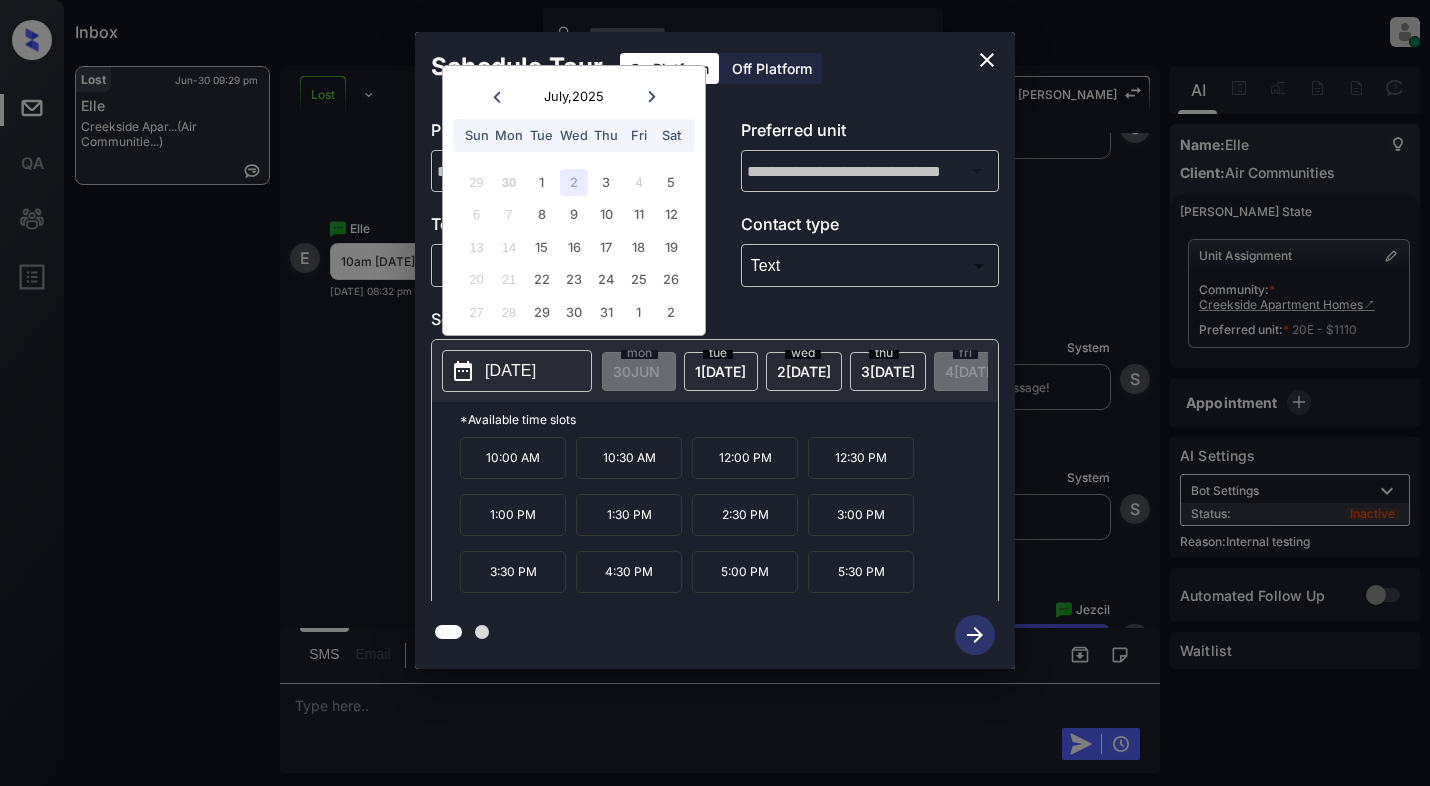 click on "10:00 AM" at bounding box center (513, 458) 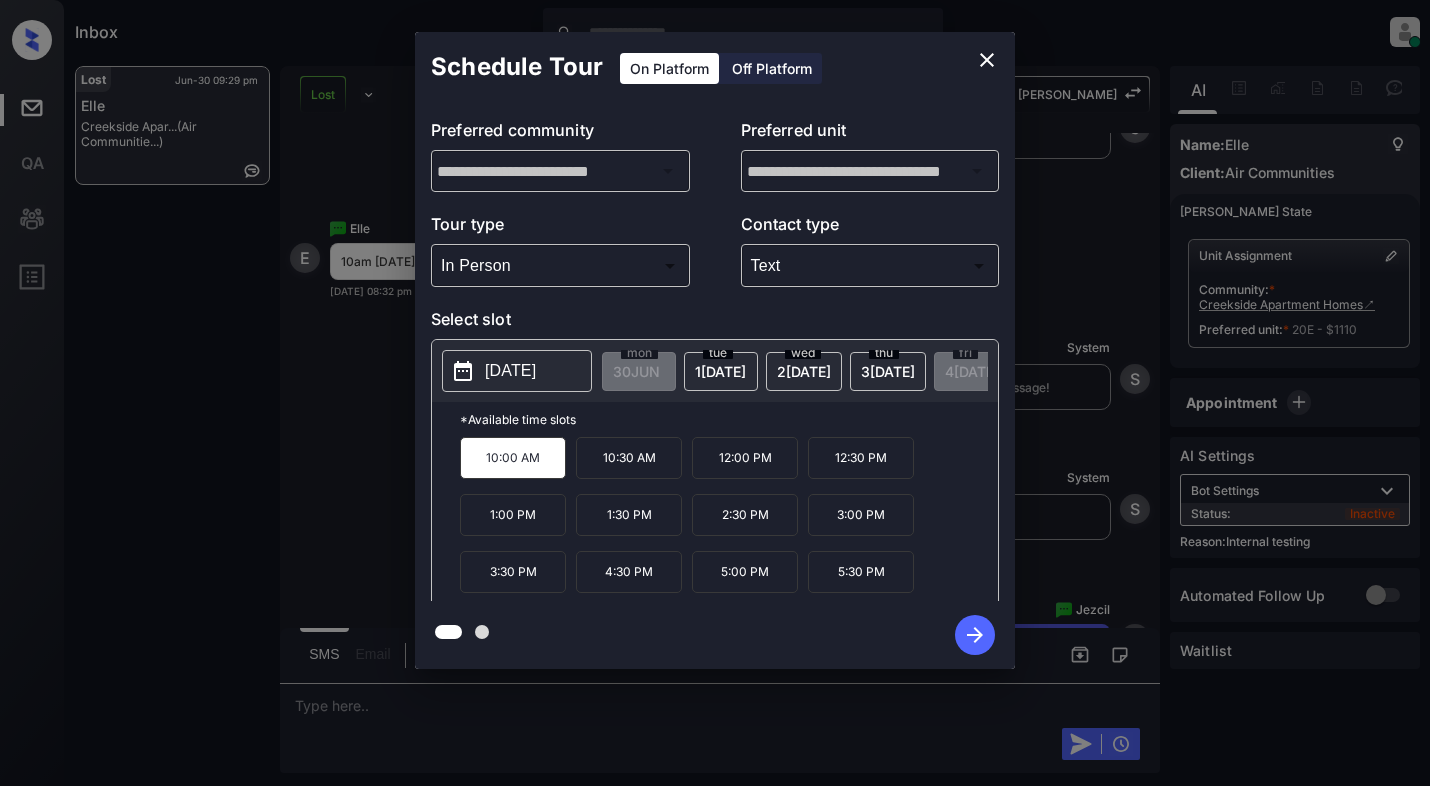 click 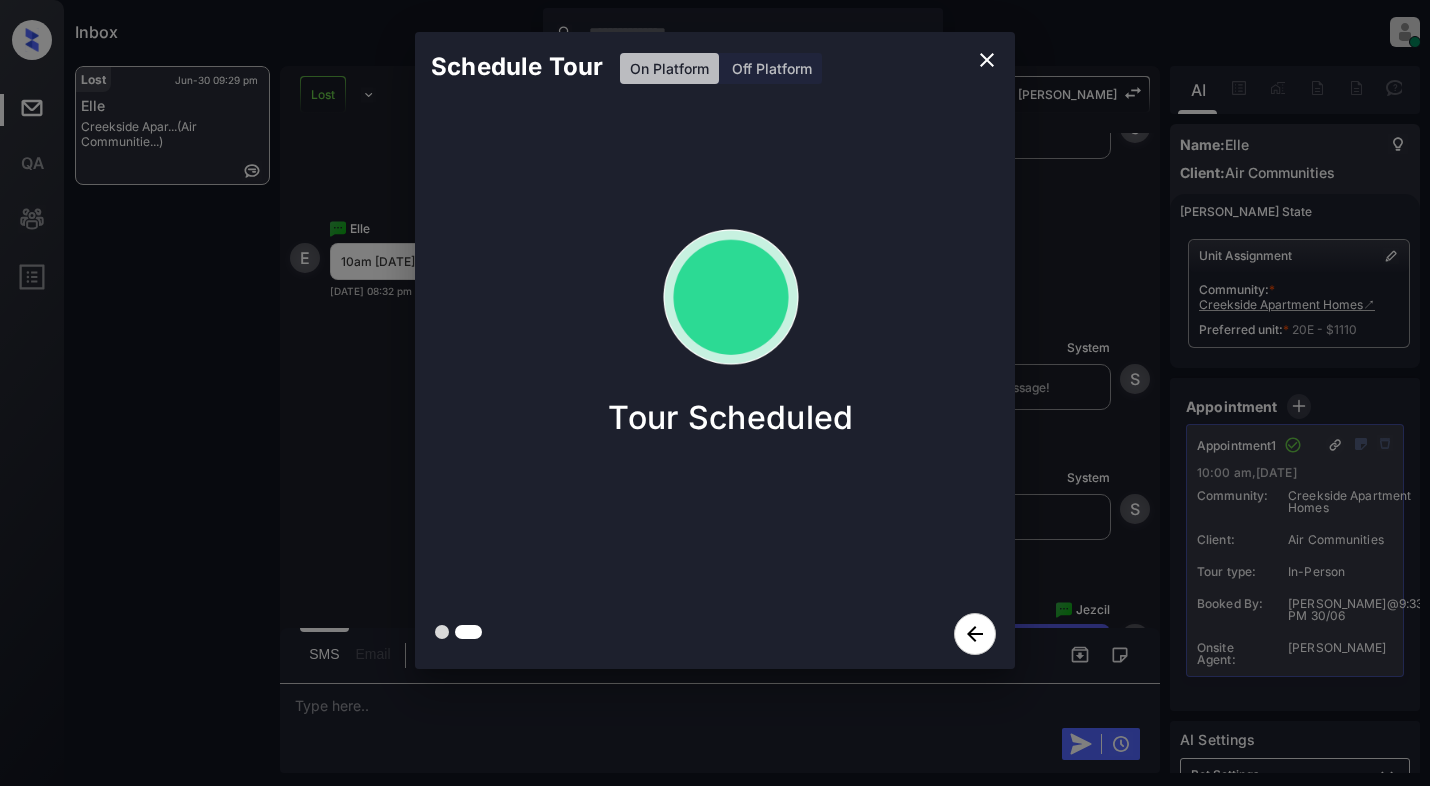 click on "Schedule Tour On Platform Off Platform Tour Scheduled" at bounding box center (715, 350) 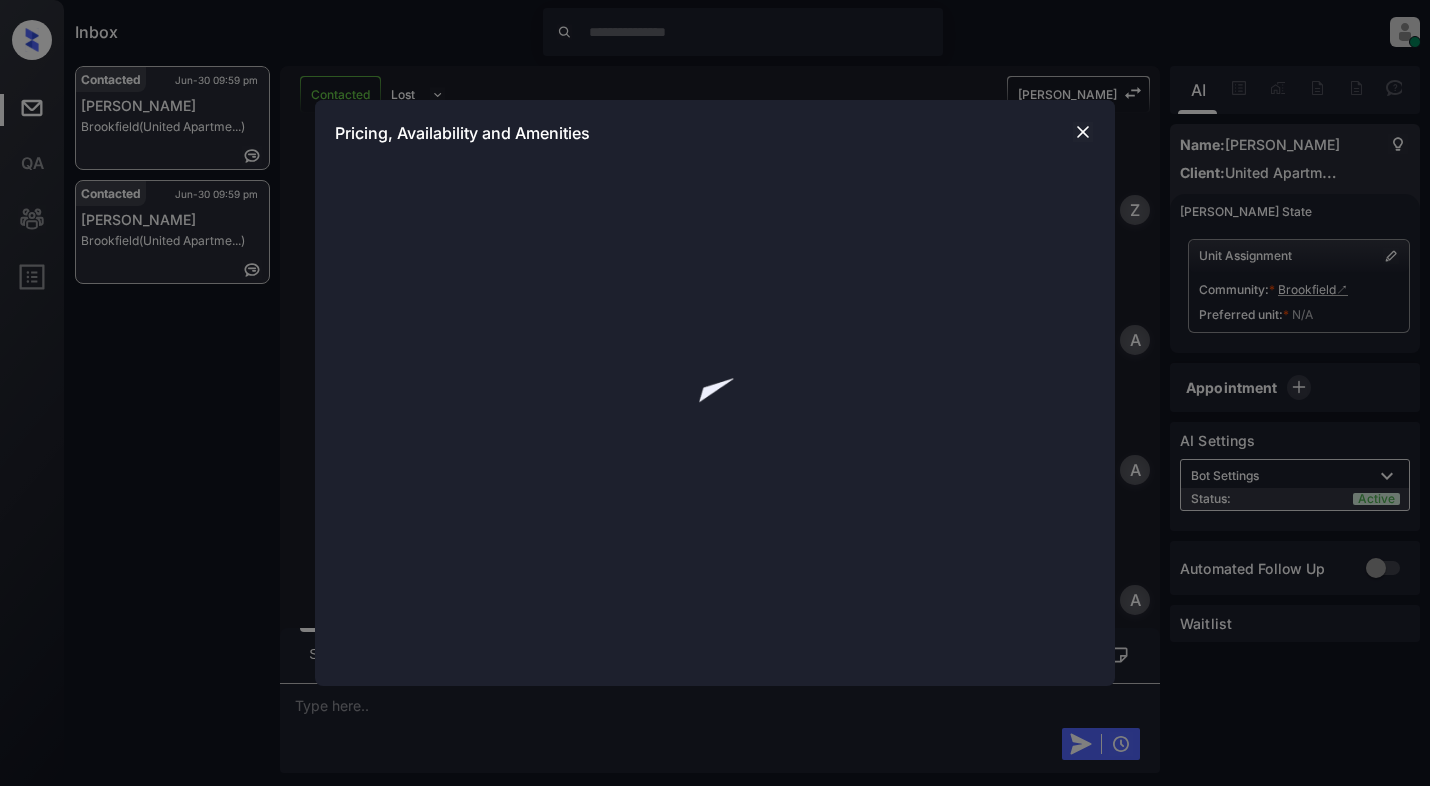scroll, scrollTop: 0, scrollLeft: 0, axis: both 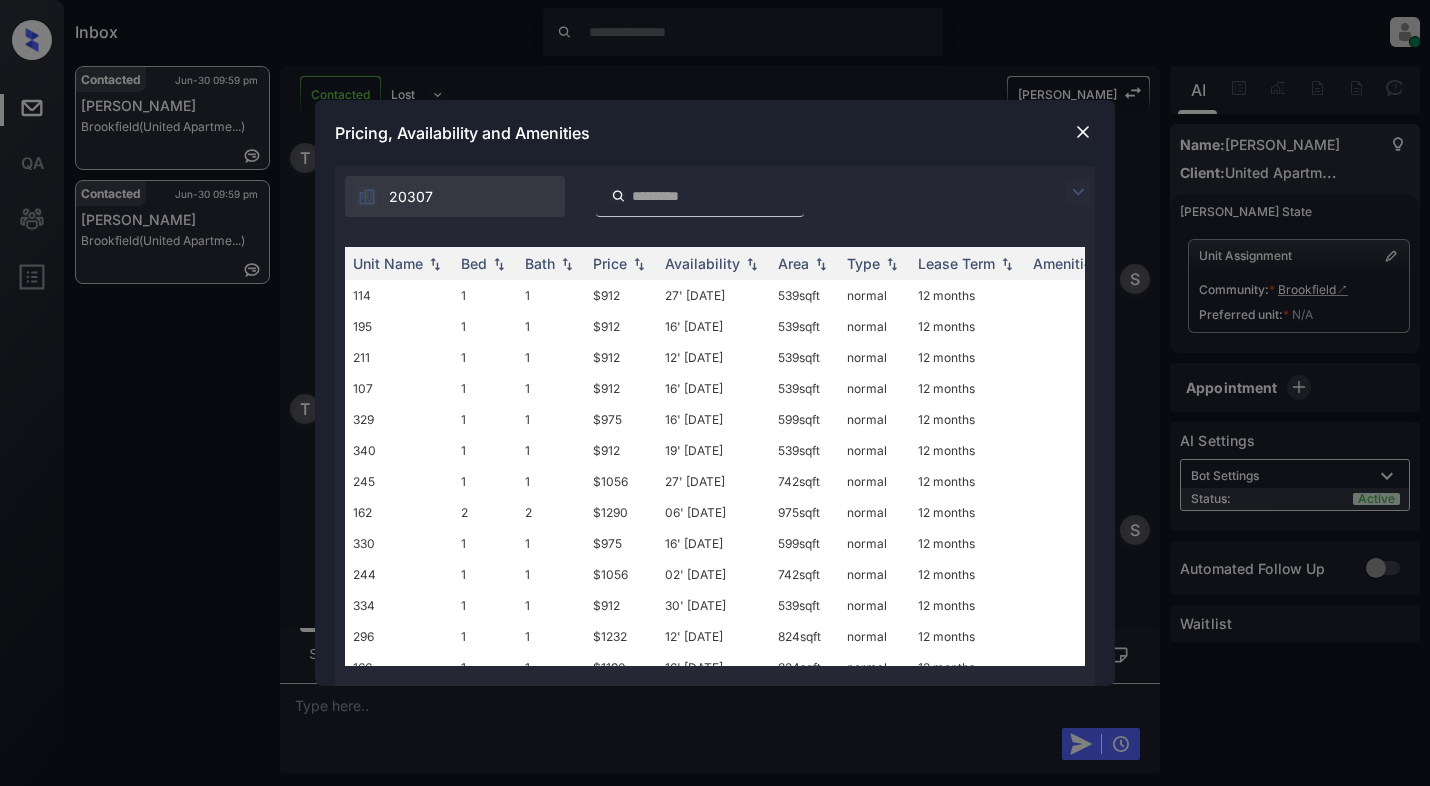 click at bounding box center [1078, 192] 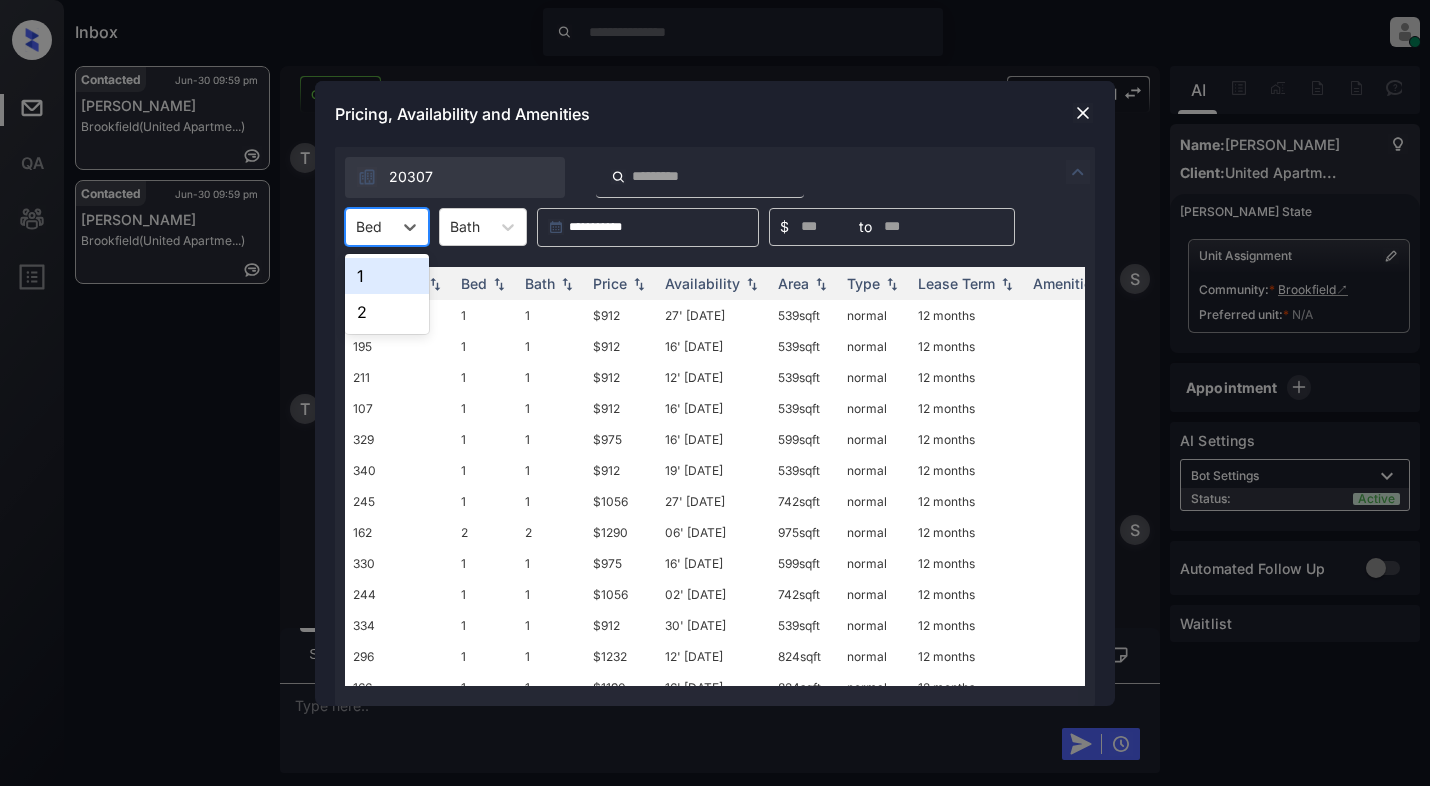 click on "Bed" at bounding box center (369, 226) 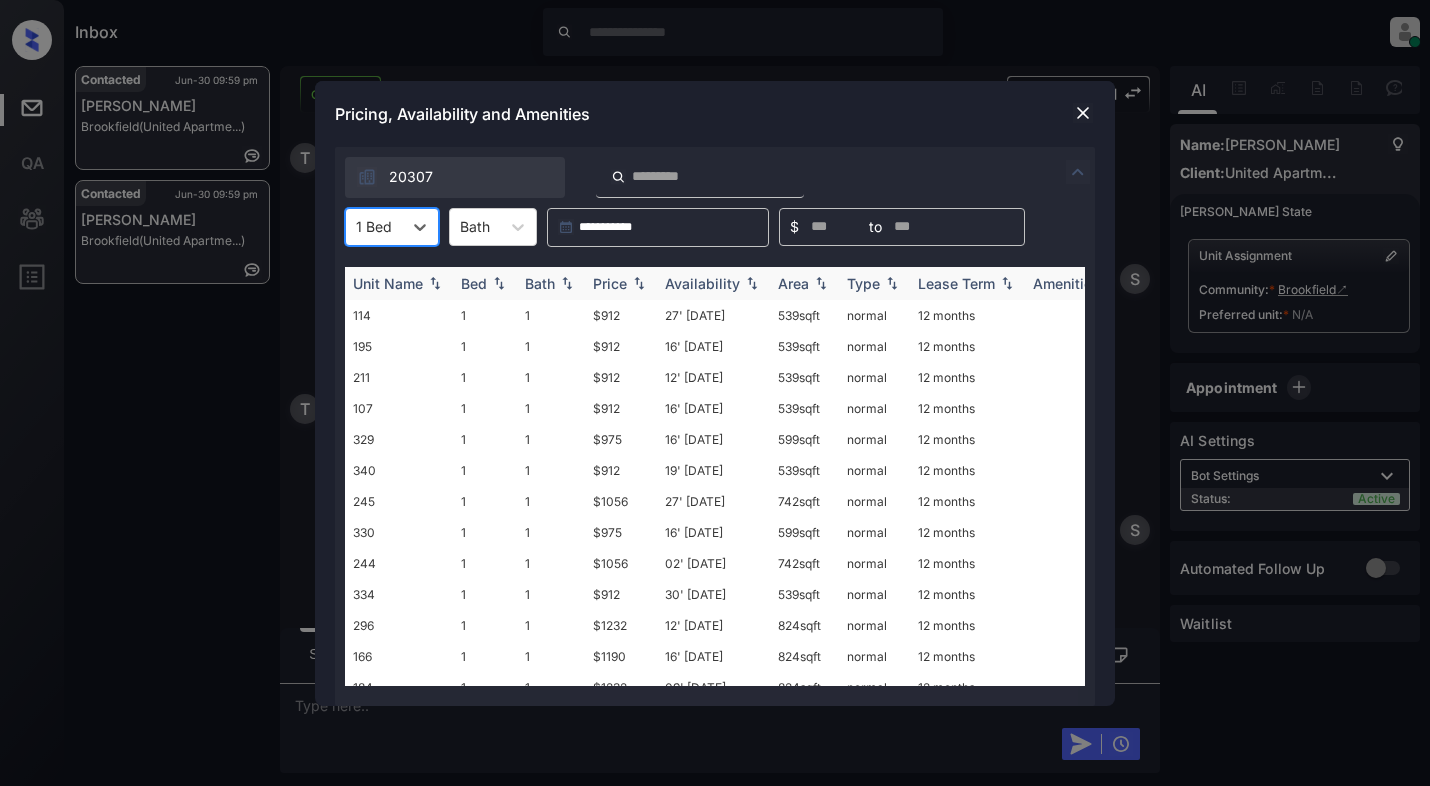 click on "Price" at bounding box center (621, 283) 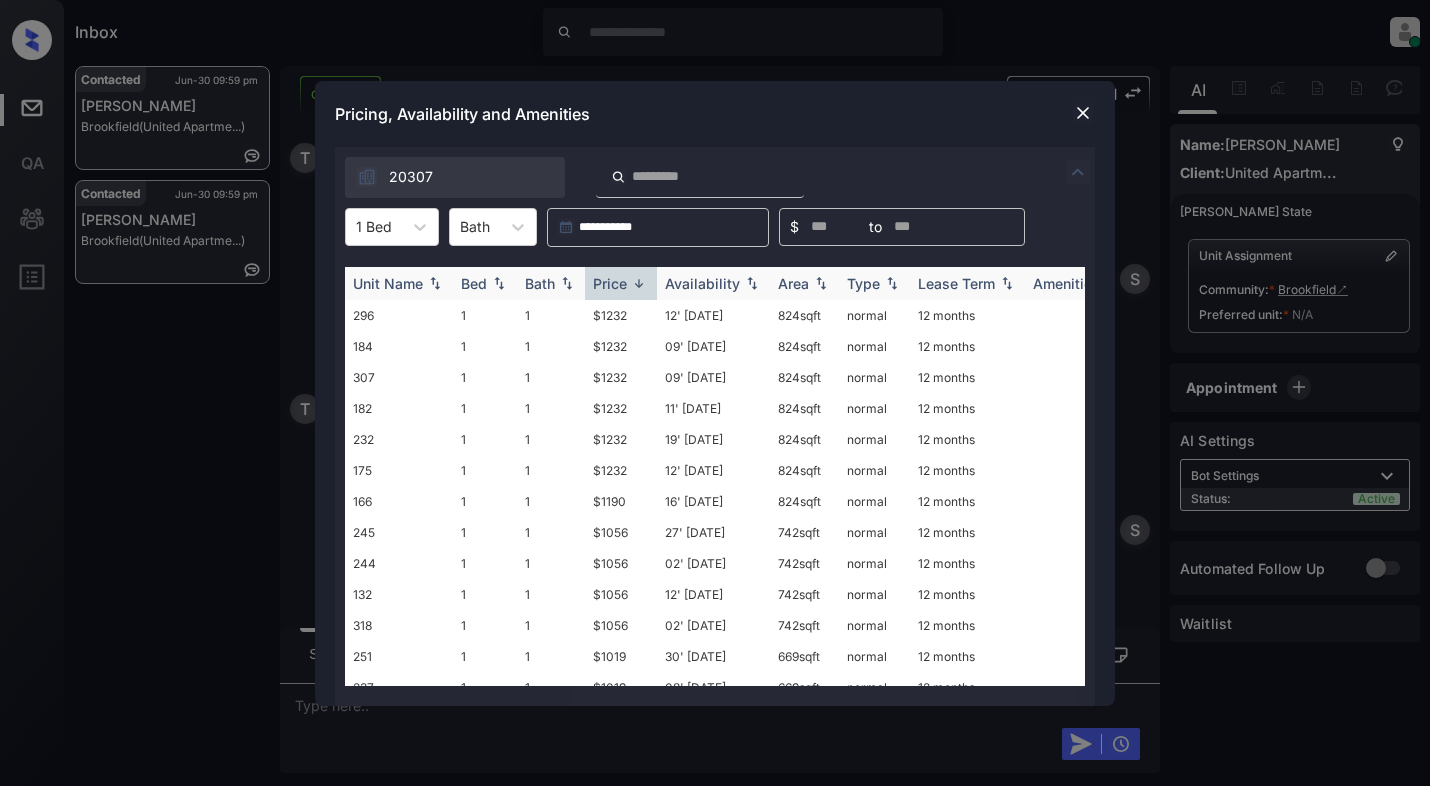 click on "Price" at bounding box center [621, 283] 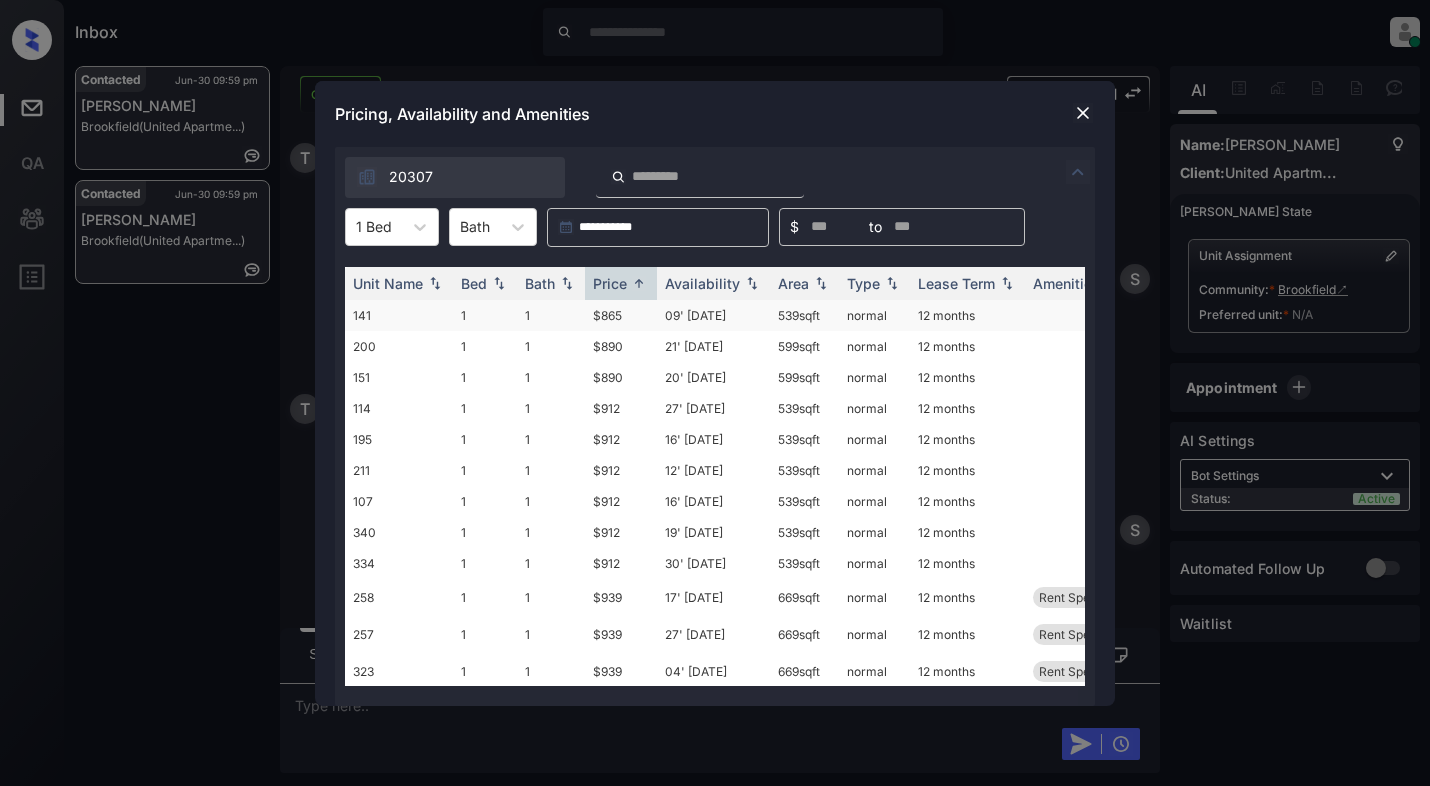 click on "$865" at bounding box center [621, 315] 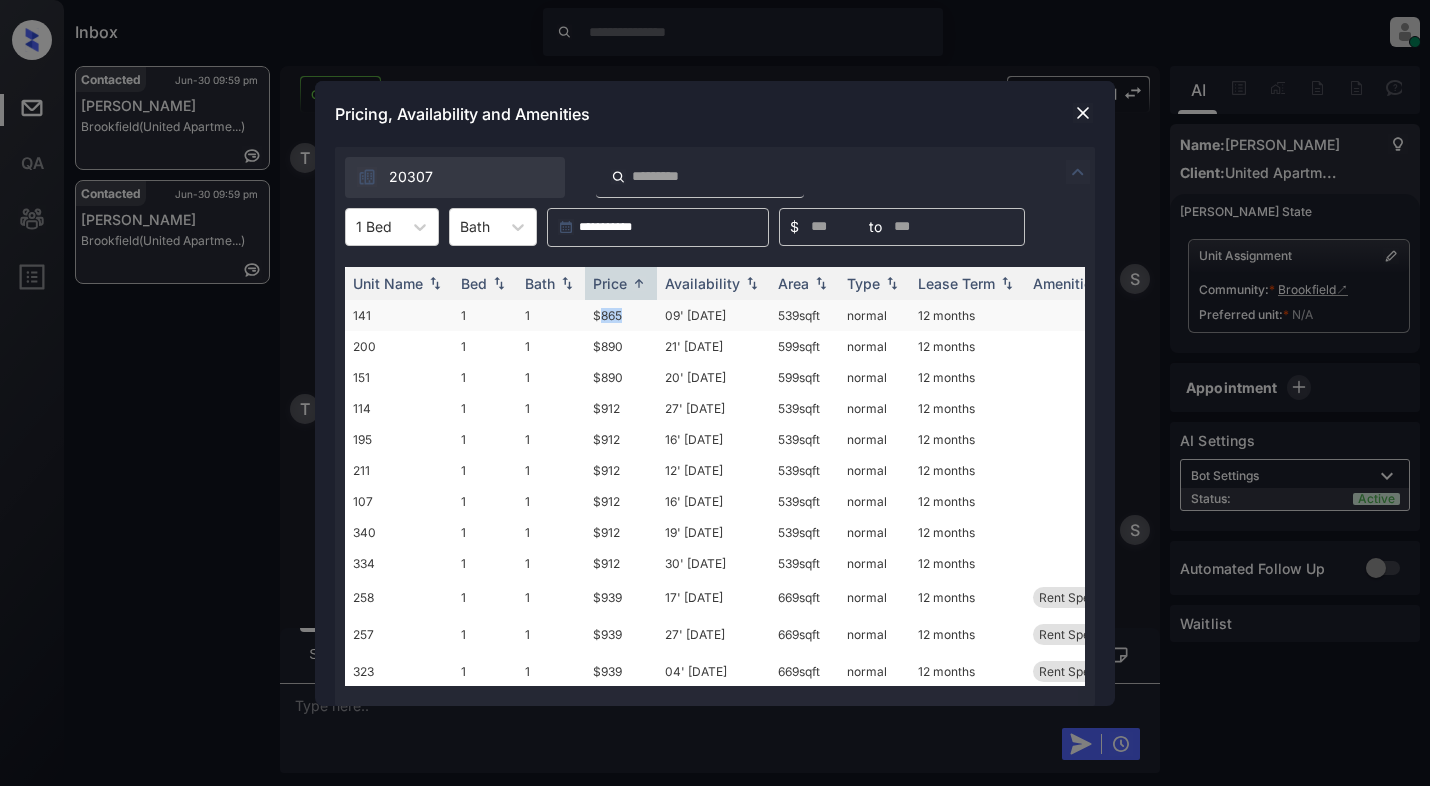 click on "$865" at bounding box center (621, 315) 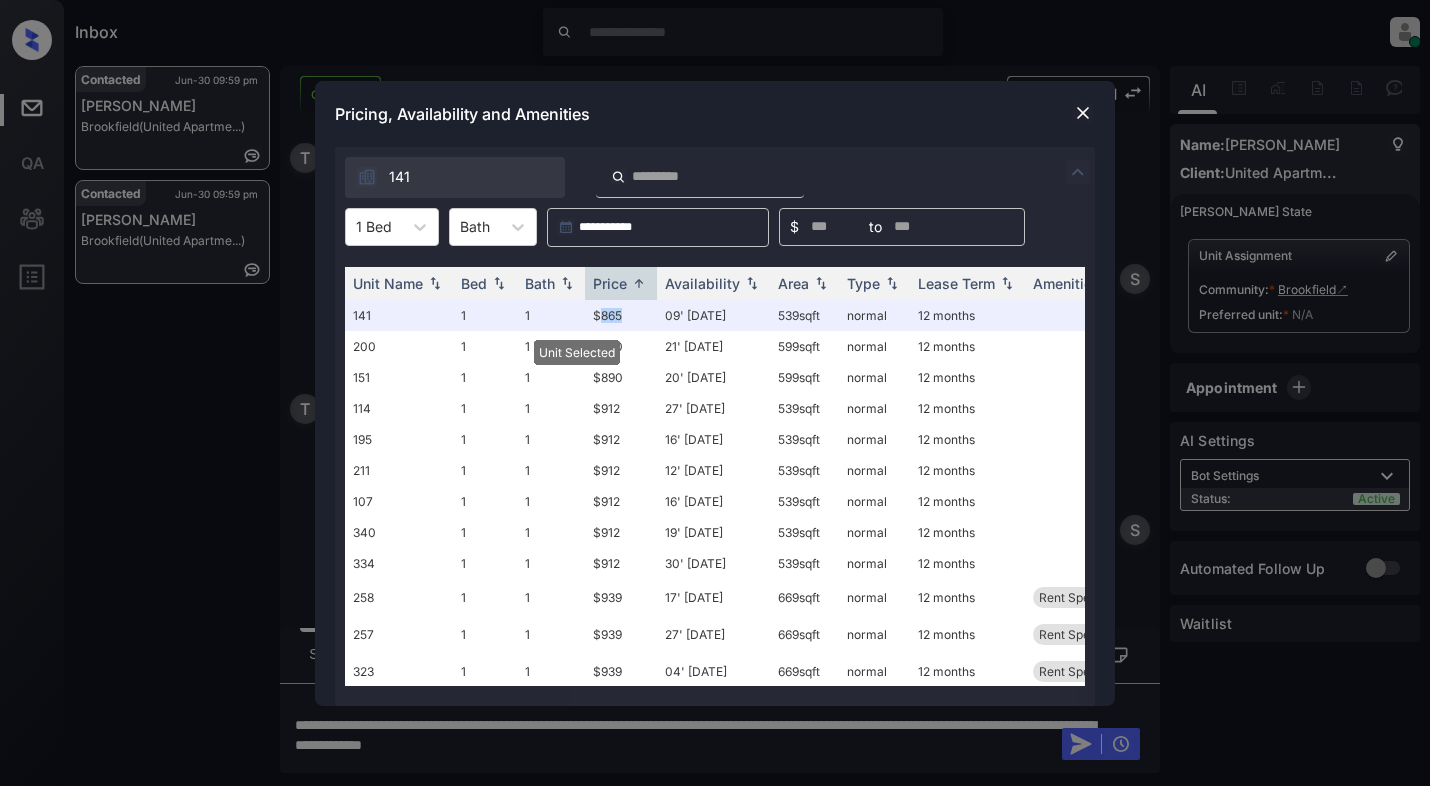 click at bounding box center [1083, 113] 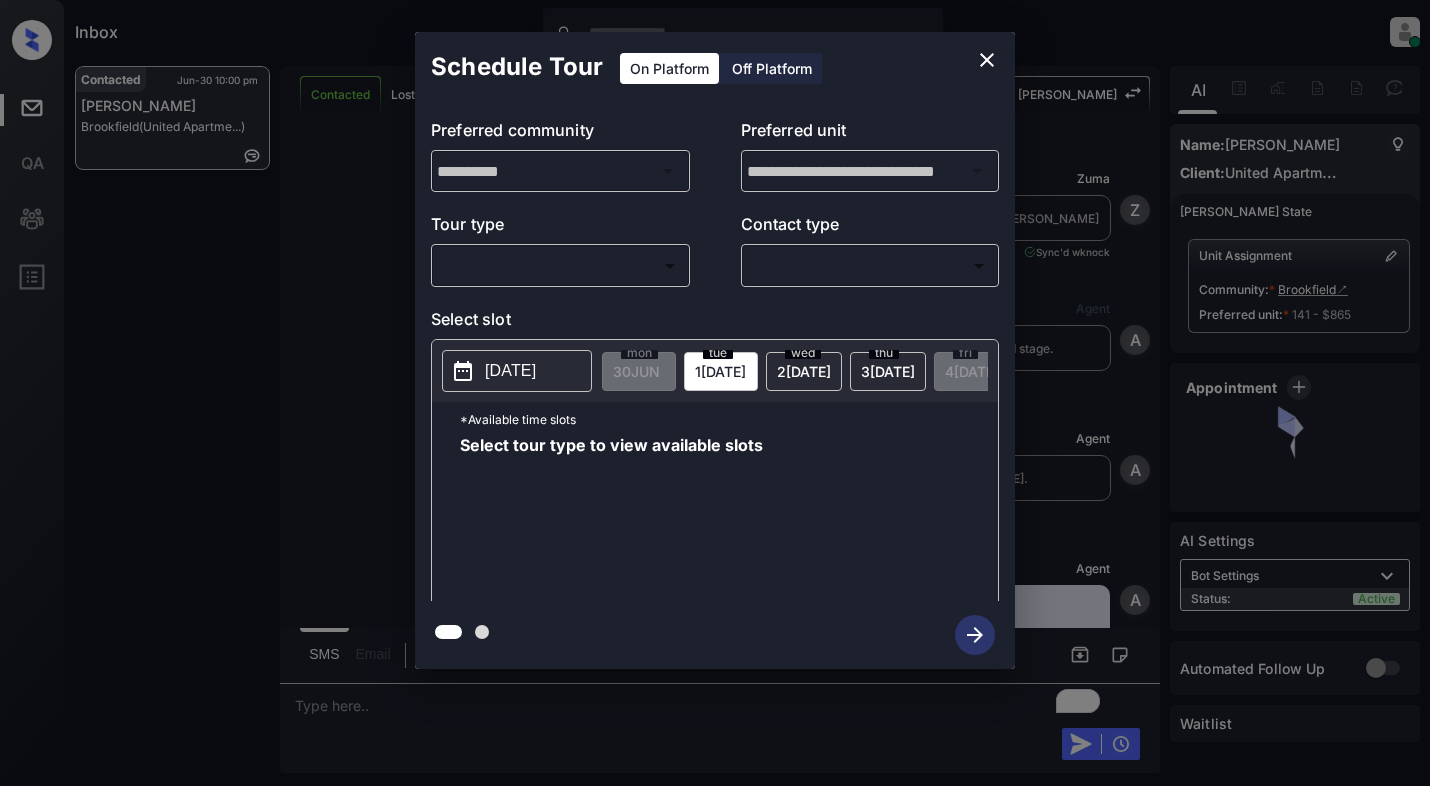scroll, scrollTop: 0, scrollLeft: 0, axis: both 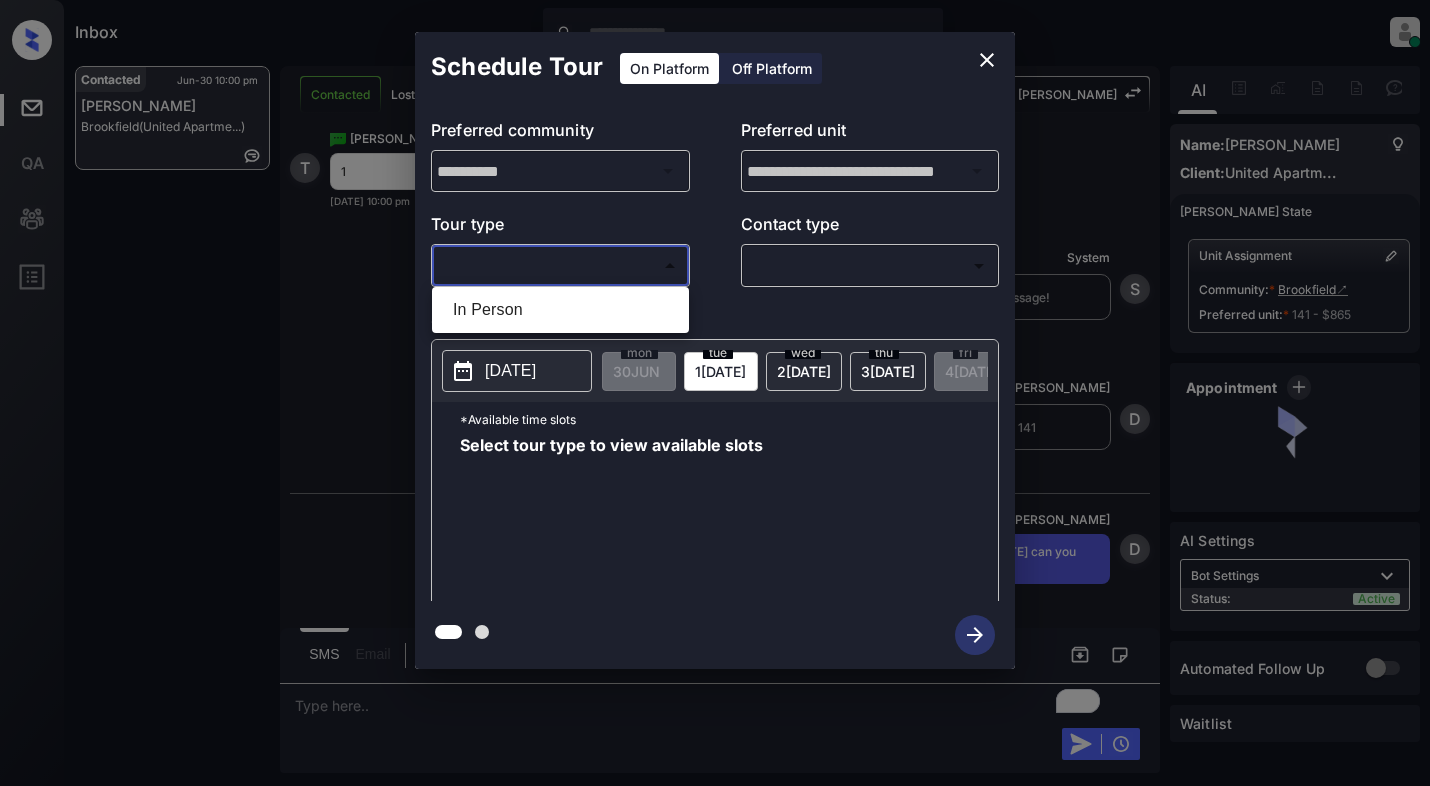 click on "Inbox [PERSON_NAME] Online Set yourself   offline Set yourself   on break Profile Switch to  light  mode Sign out Contacted Jun-30 10:00 pm   [PERSON_NAME][GEOGRAPHIC_DATA]  ([GEOGRAPHIC_DATA]...) Contacted Lost Lead Sentiment: Angry Upon sliding the acknowledgement:  Lead will move to lost stage. * ​ SMS and call option will be set to opt out. AFM will be turned off for the lead. [PERSON_NAME] New Message [PERSON_NAME] Lead transferred to leasing agent: [PERSON_NAME] [DATE] 01:37 pm  Sync'd w  knock Z New Message Agent Lead created via webhook in Inbound stage. [DATE] 01:37 pm A New Message Agent AFM Request sent to [PERSON_NAME]. [DATE] 01:37 pm A New Message Agent Notes Note: Structured Note:
Move In Date: [DATE]
[DATE] 01:37 pm A New Message [PERSON_NAME] Lead Details Updated
Move In Date:  [DATE]
[DATE] 01:37 pm K New Message [PERSON_NAME] [DATE] 01:37 pm   | SmarterAFMV2Sms  Sync'd w  knock K New Message [PERSON_NAME] Lead archived by [PERSON_NAME]! [DATE] 01:37 pm K New Message [PERSON_NAME] [DATE] 04:00 pm   K" at bounding box center [715, 393] 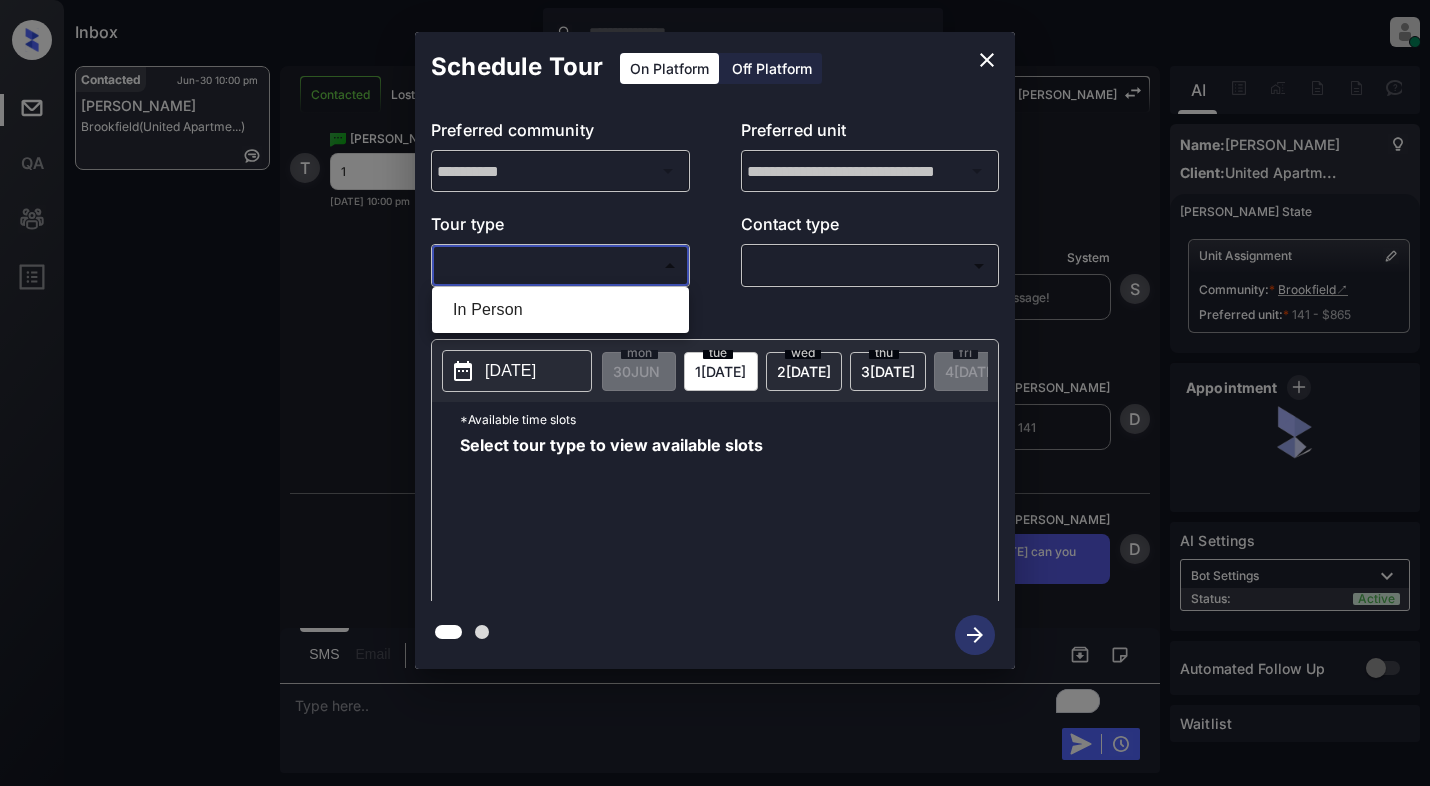 click on "In Person" at bounding box center [560, 310] 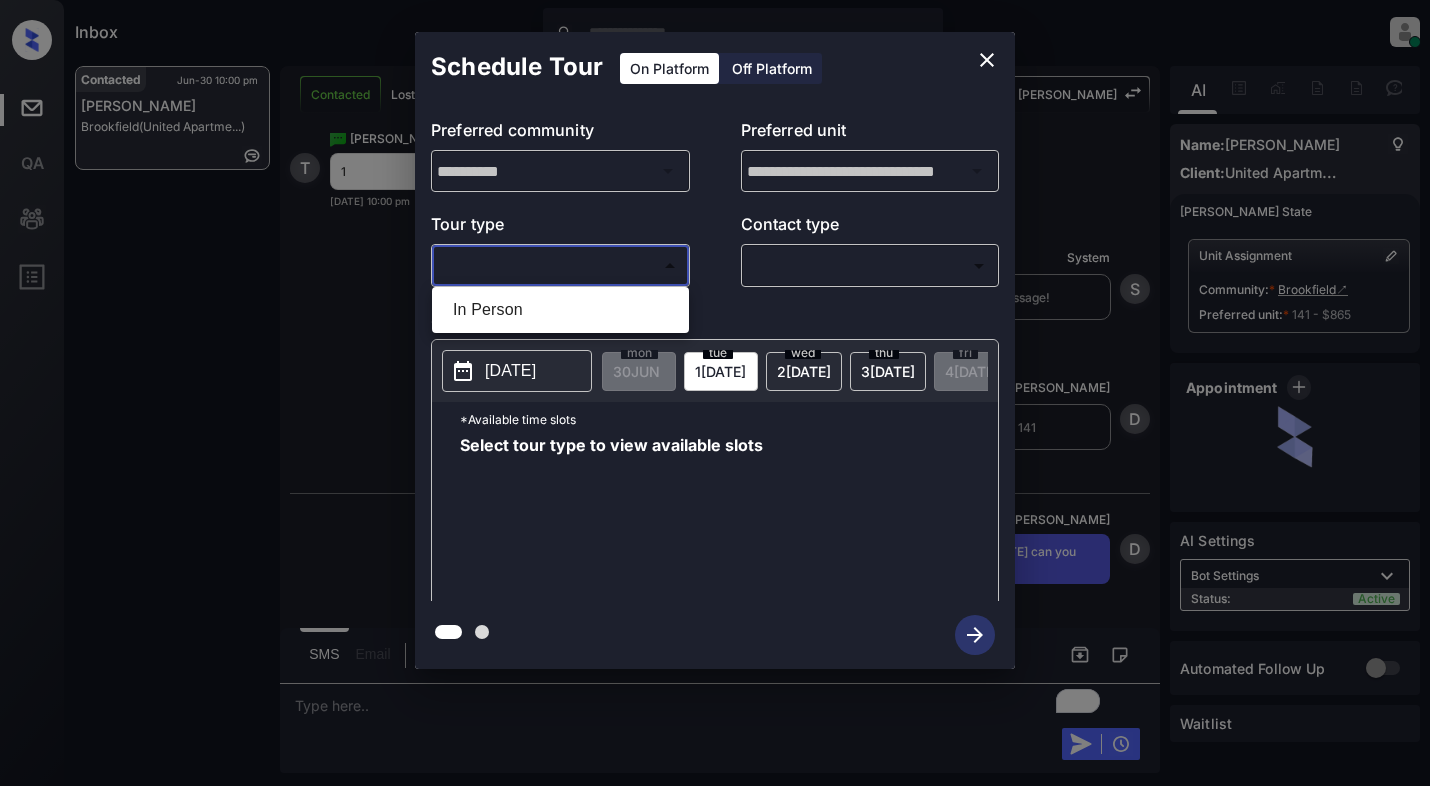 type on "********" 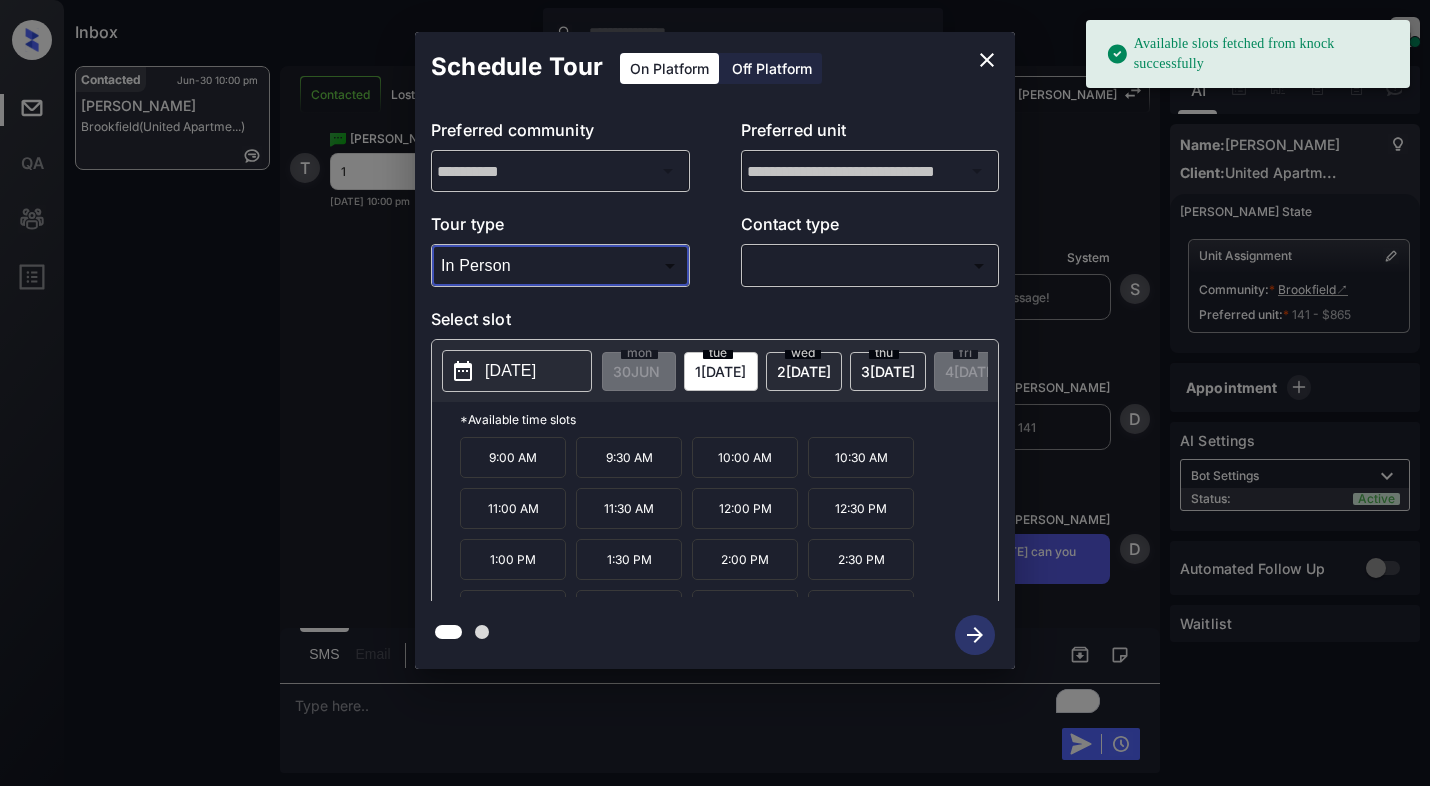 click on "[DATE]" at bounding box center (510, 371) 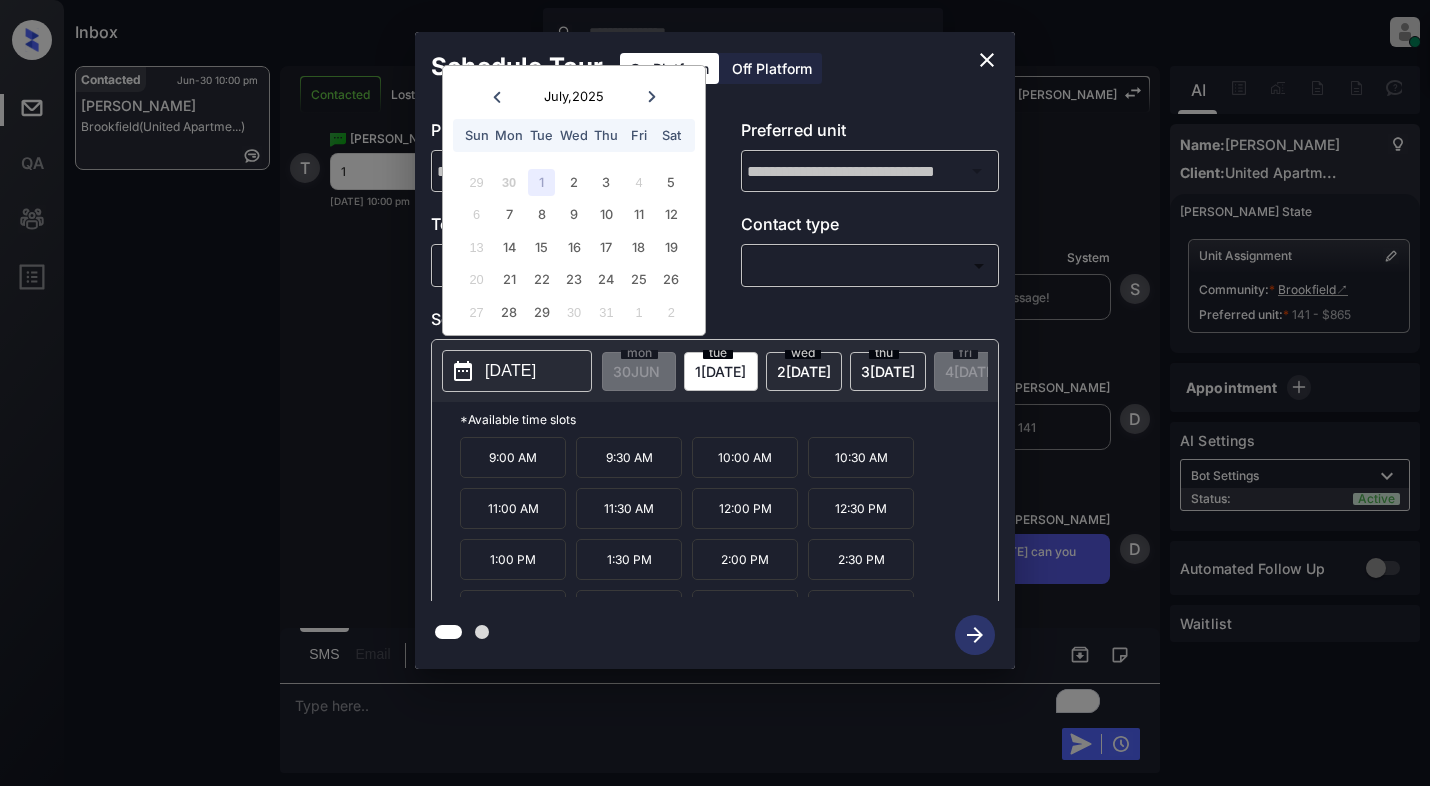 click 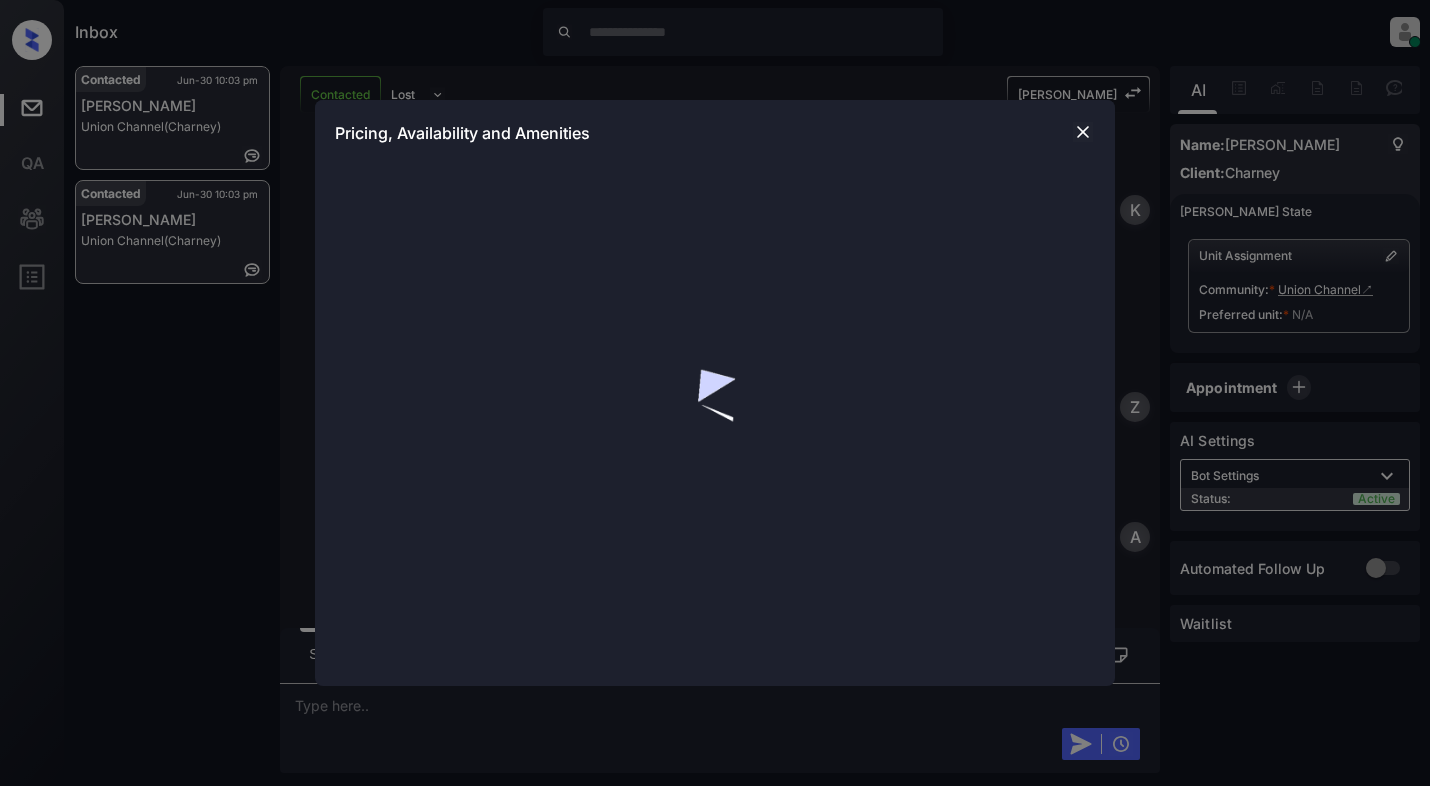scroll, scrollTop: 0, scrollLeft: 0, axis: both 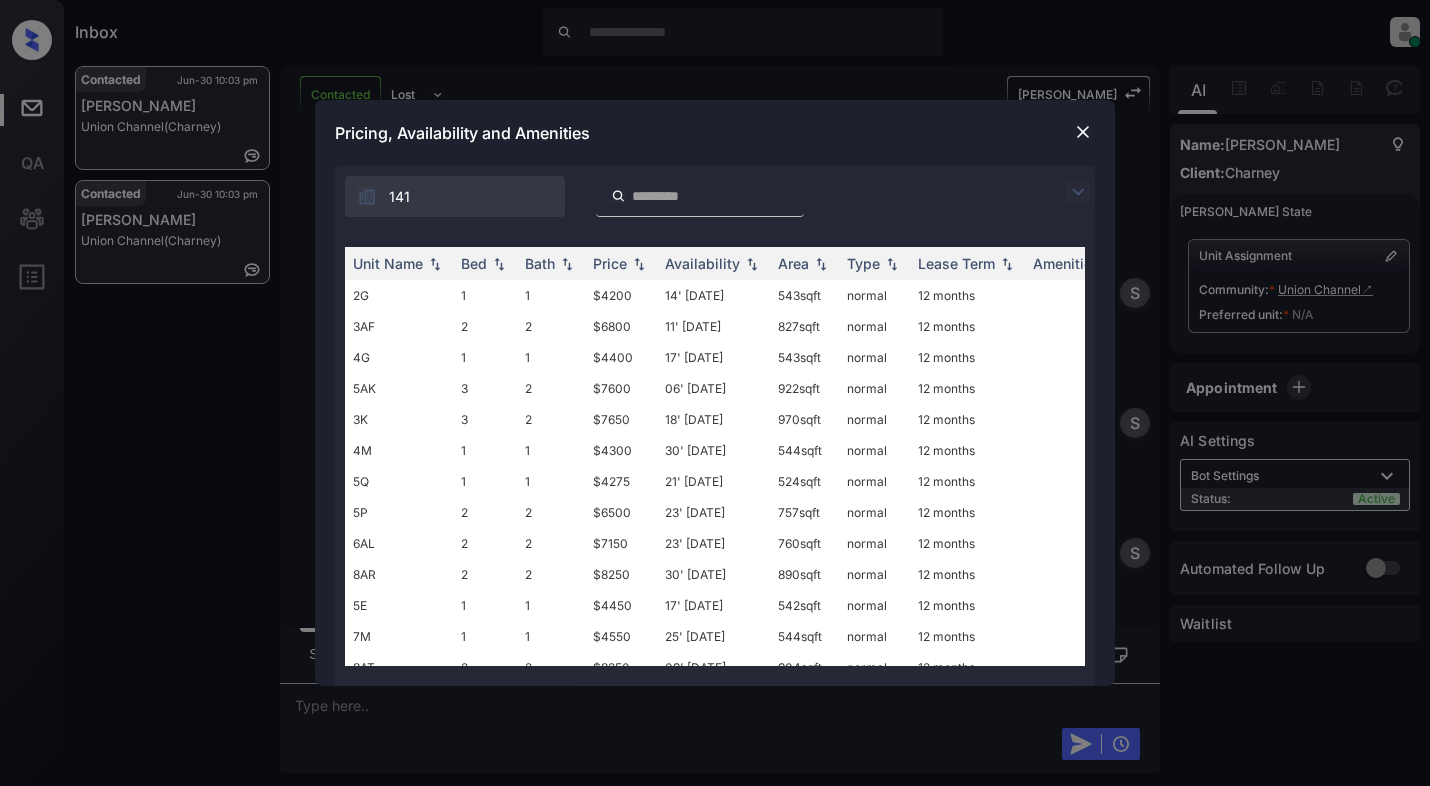click at bounding box center (1078, 192) 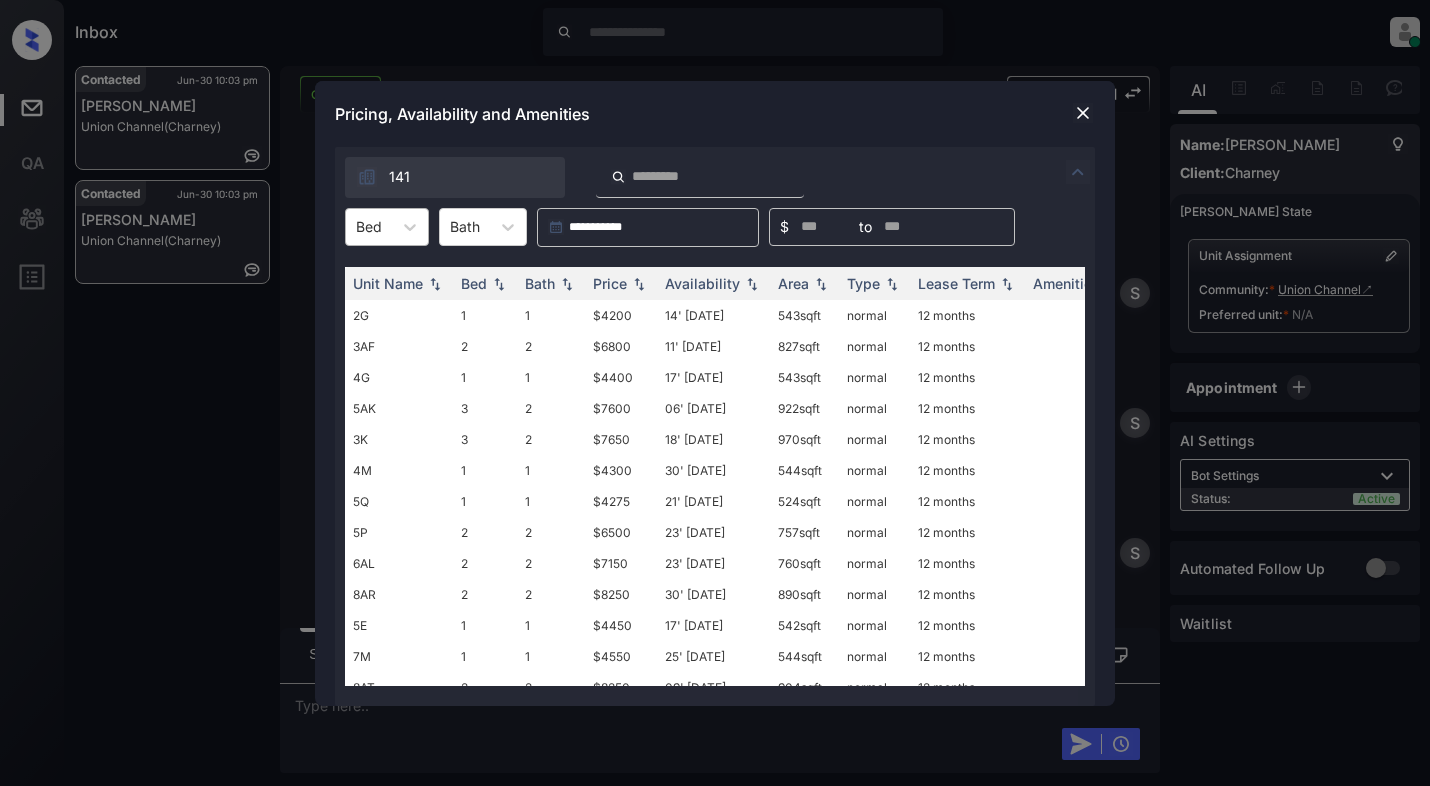click at bounding box center [369, 226] 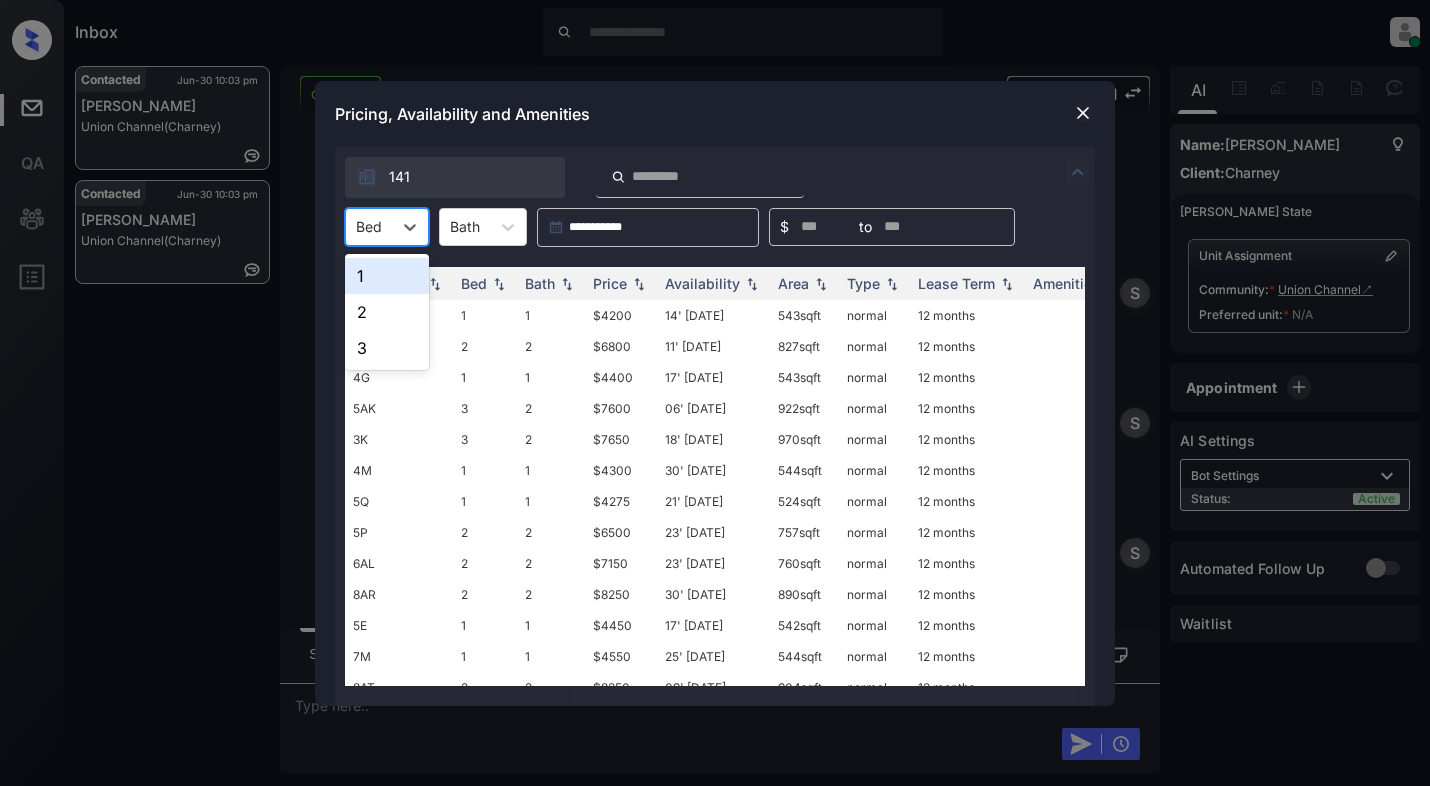 click on "1" at bounding box center (387, 276) 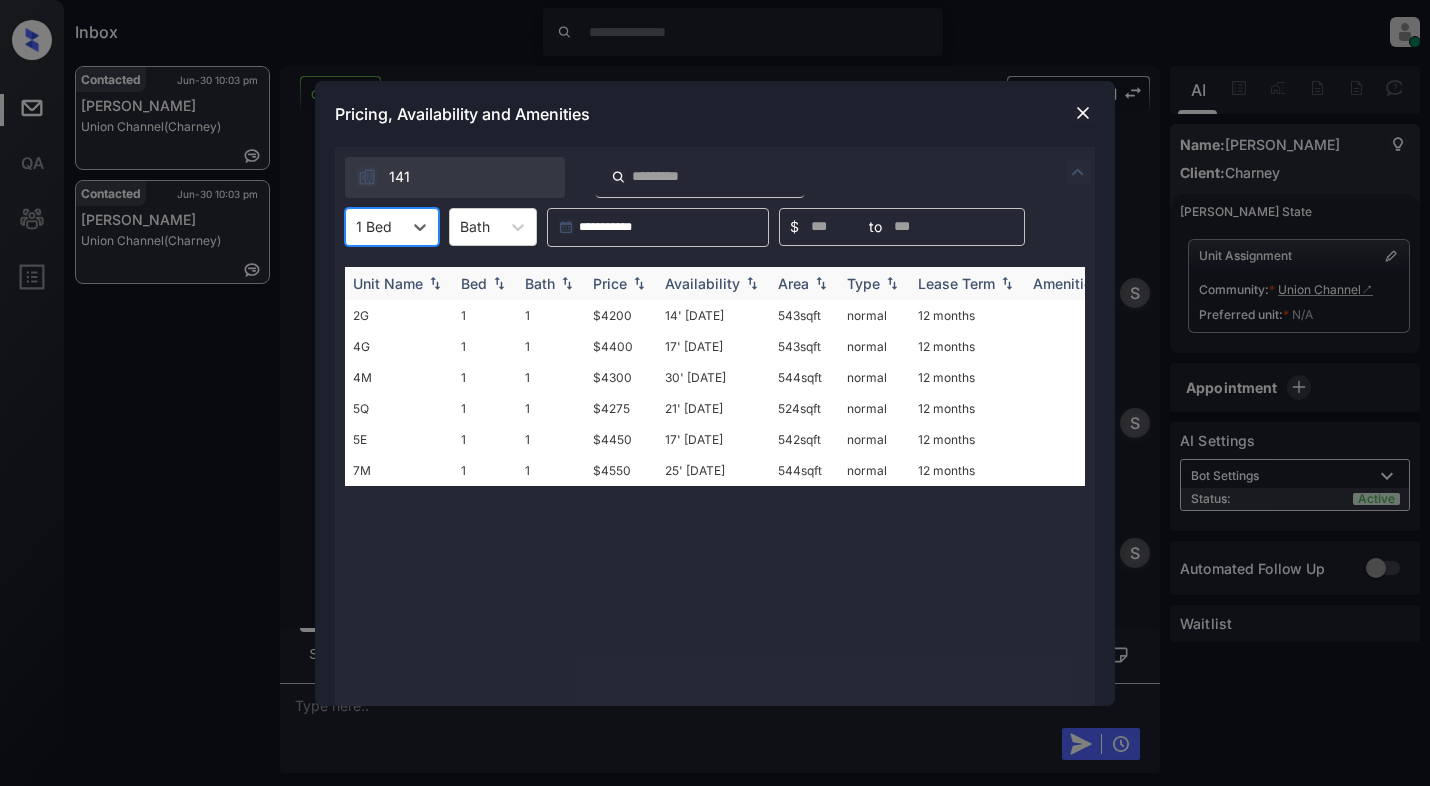click at bounding box center [639, 283] 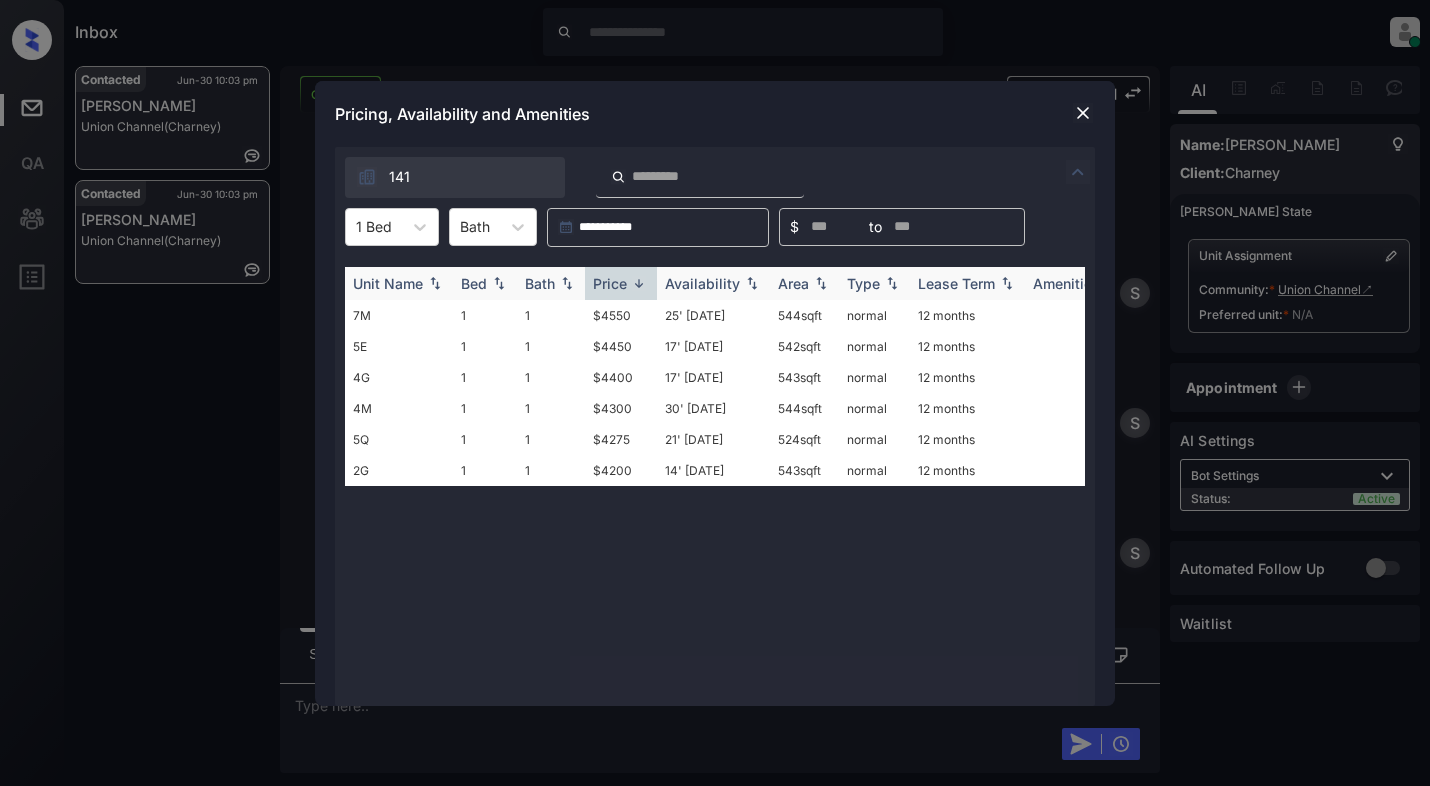 click at bounding box center [639, 283] 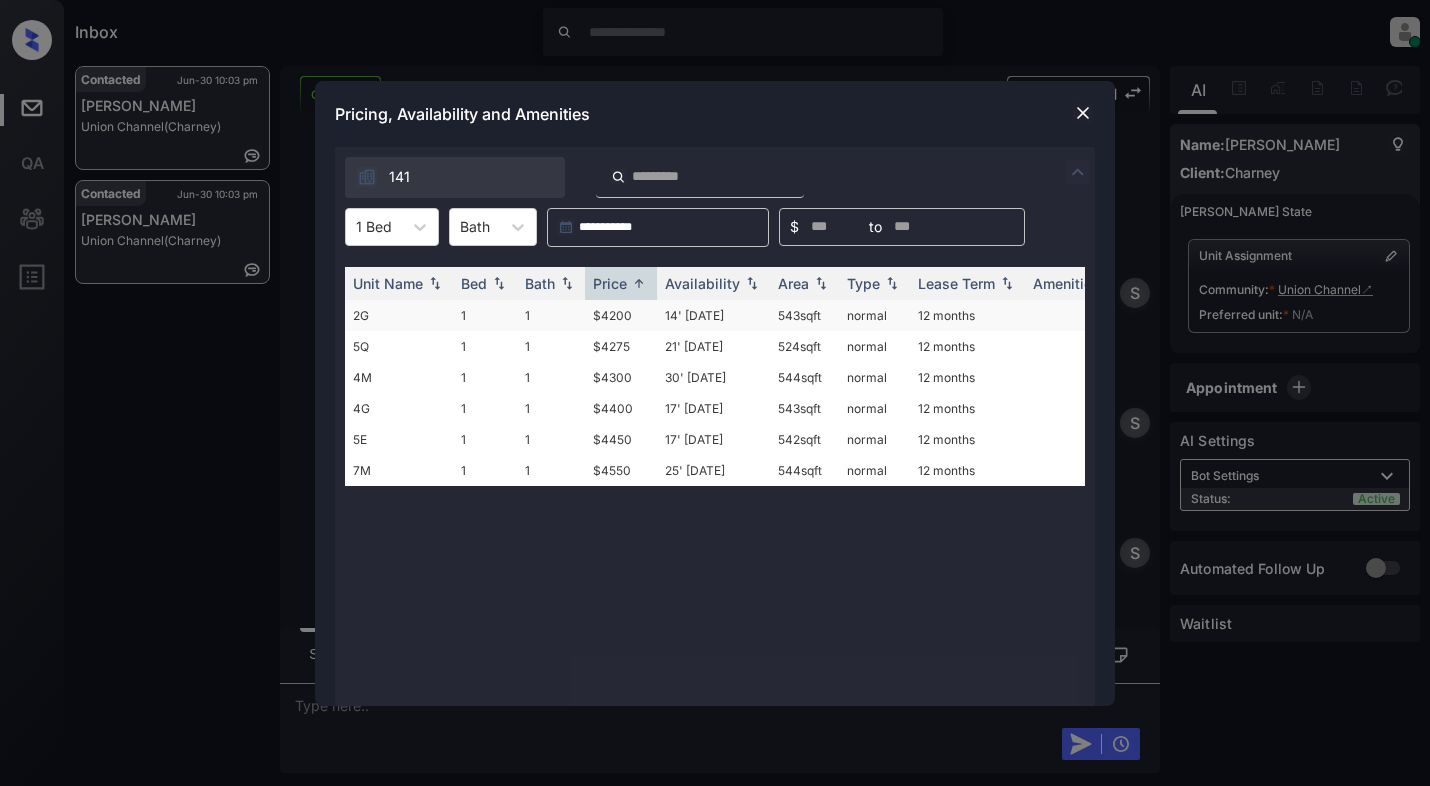 click on "$4200" at bounding box center (621, 315) 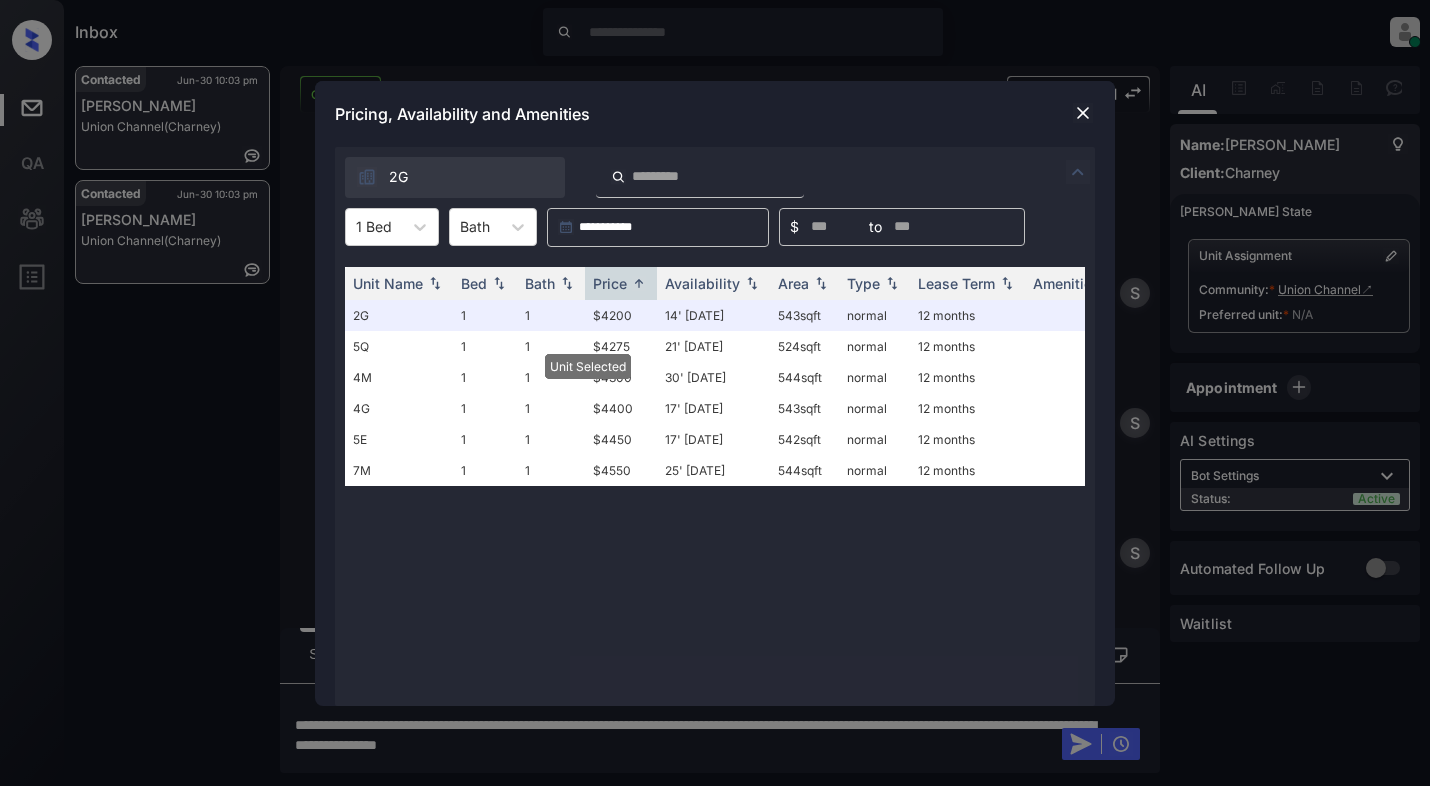 click at bounding box center (1083, 113) 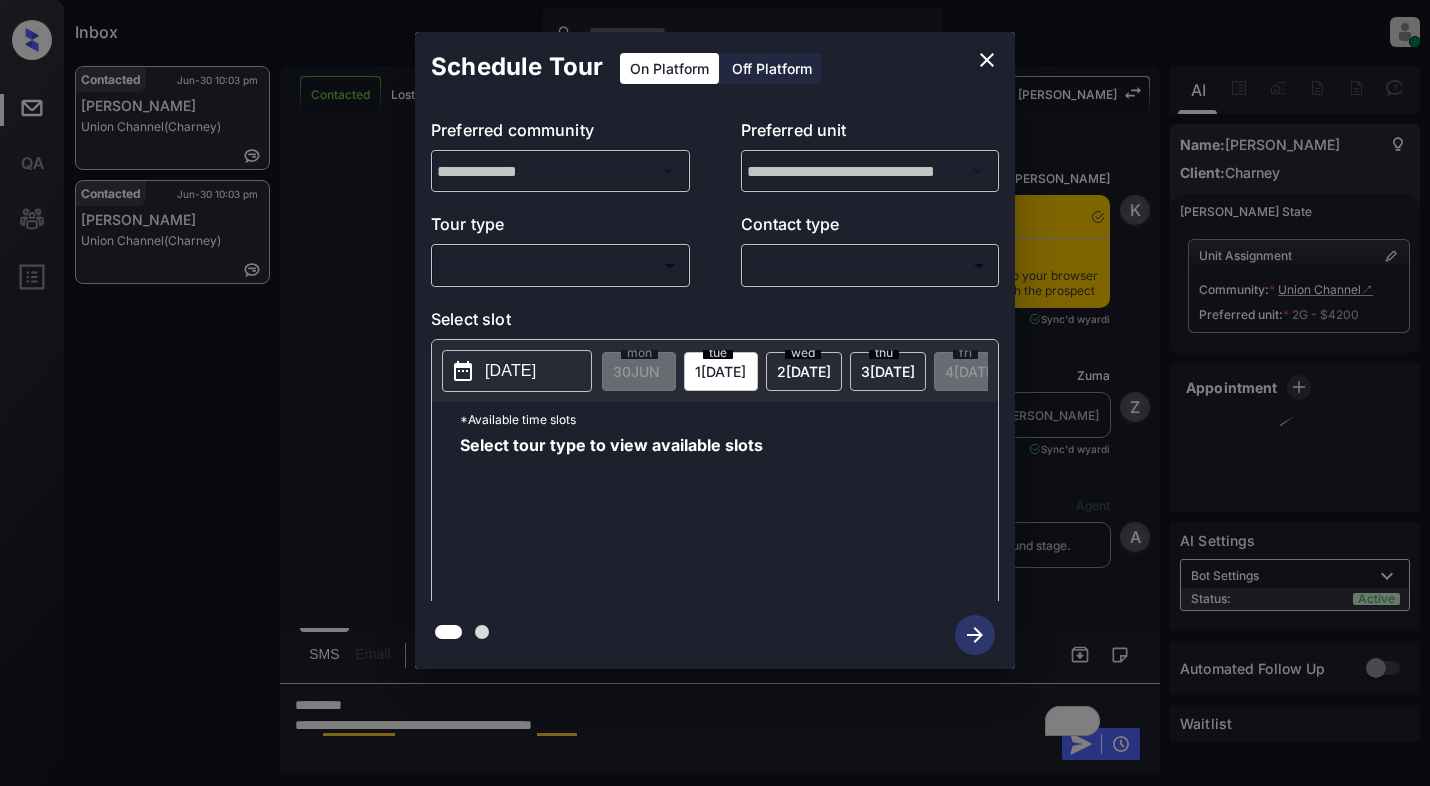 scroll, scrollTop: 0, scrollLeft: 0, axis: both 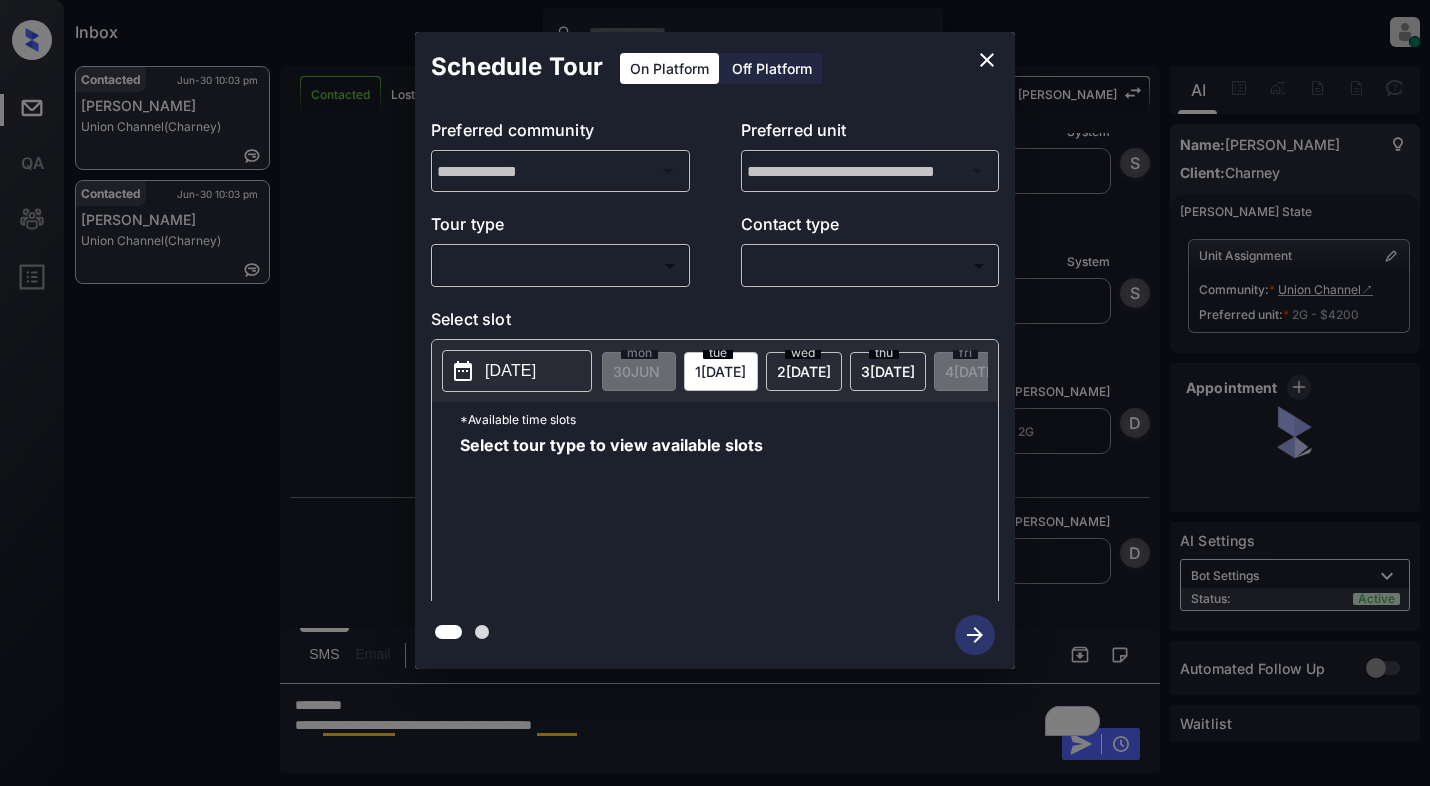 click on "Inbox [PERSON_NAME] Online Set yourself   offline Set yourself   on break Profile Switch to  light  mode Sign out Contacted Jun-30 10:03 pm   [PERSON_NAME] Union Channel  (Charney) Contacted Jun-30 10:03 pm   [PERSON_NAME] Union Channel  ([PERSON_NAME]) Contacted Lost Lead Sentiment: Angry Upon sliding the acknowledgement:  Lead will move to lost stage. * ​ SMS and call option will be set to opt out. AFM will be turned off for the lead. Kelsey New Message [PERSON_NAME] Notes Note: [URL][DOMAIN_NAME] - Paste this link into your browser to view [PERSON_NAME] conversation with the prospect [DATE] 06:12 pm  Sync'd w  yardi K New Message [PERSON_NAME] Lead transferred to leasing agent: [PERSON_NAME] [DATE] 06:12 pm  Sync'd w  yardi Z New Message Agent Lead created via emailParser in Inbound stage. [DATE] 06:12 pm A New Message Agent AFM Request sent to [PERSON_NAME]. [DATE] 06:12 pm A New Message Agent Notes Note: [DATE] 06:12 pm A New Message [PERSON_NAME] From:   To:   [EMAIL_ADDRESS][DOMAIN_NAME]" at bounding box center (715, 393) 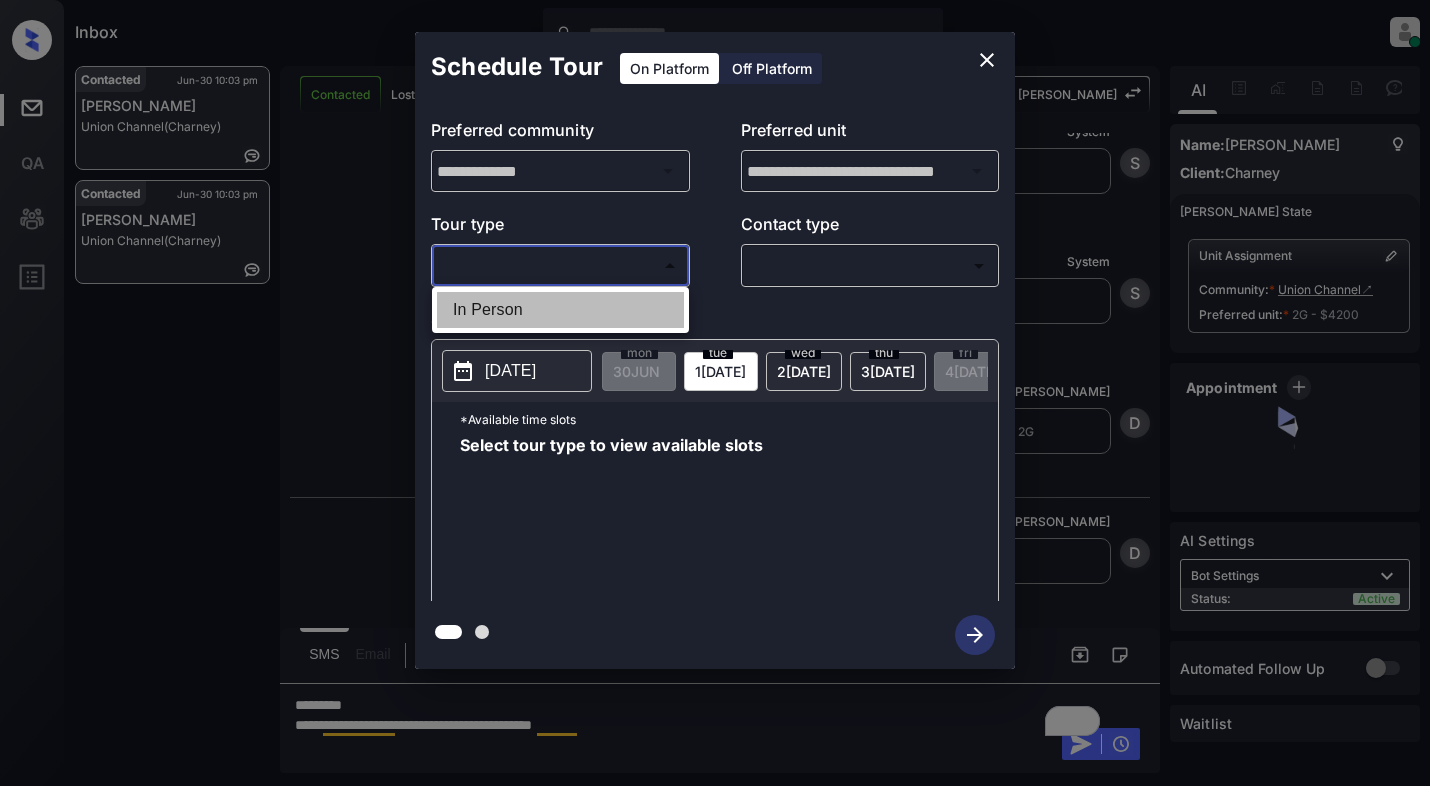 click on "In Person" at bounding box center [560, 310] 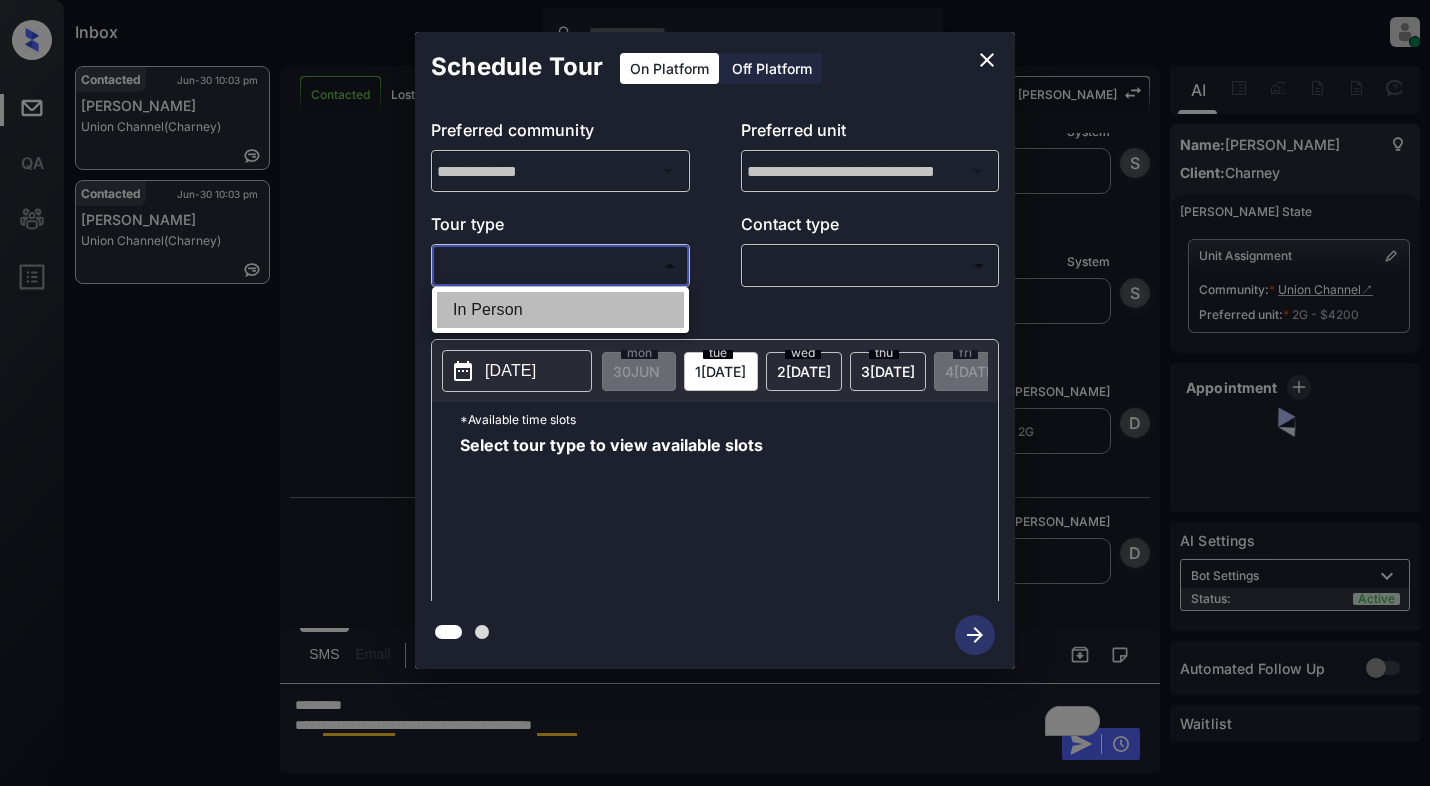 type on "********" 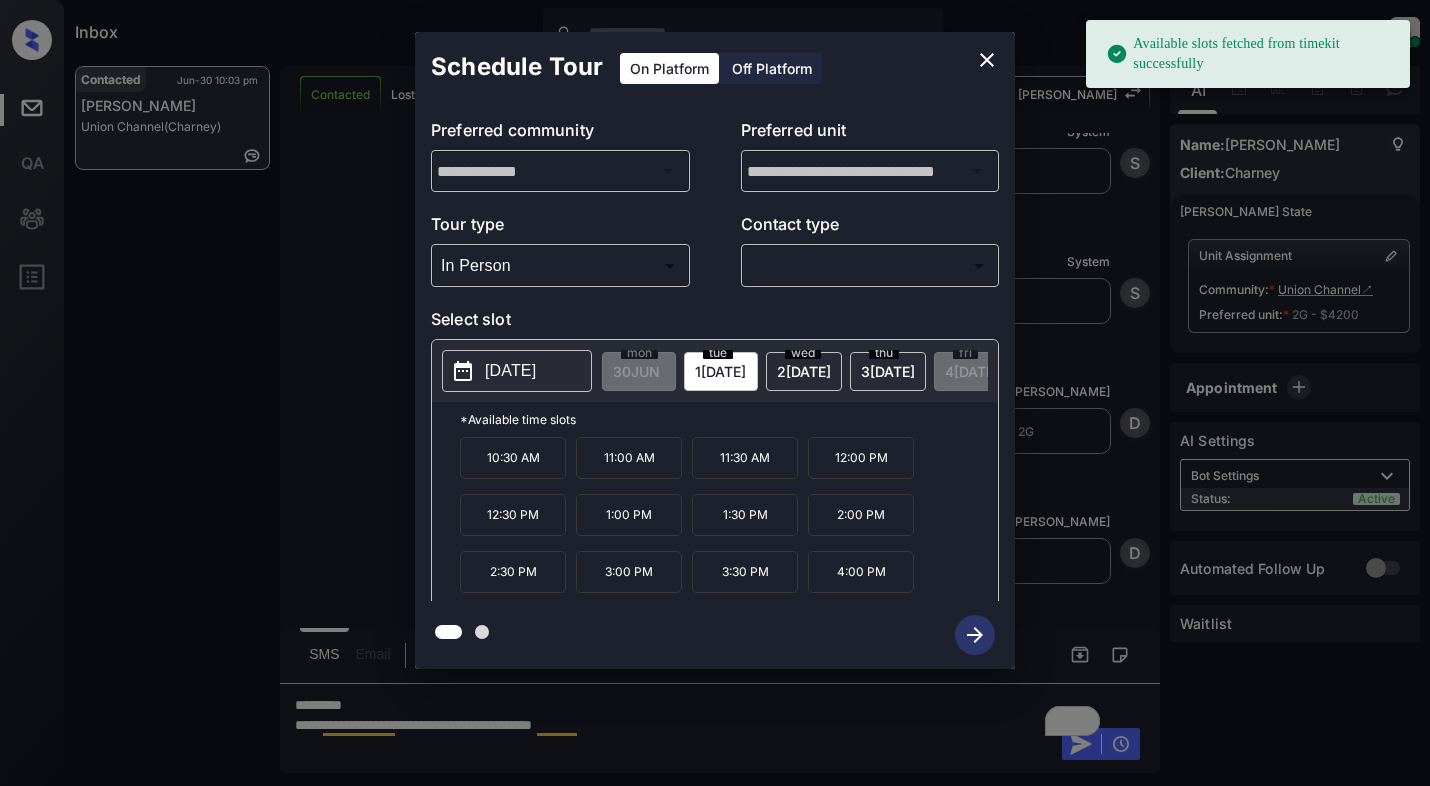 click on "[DATE]" at bounding box center (721, 371) 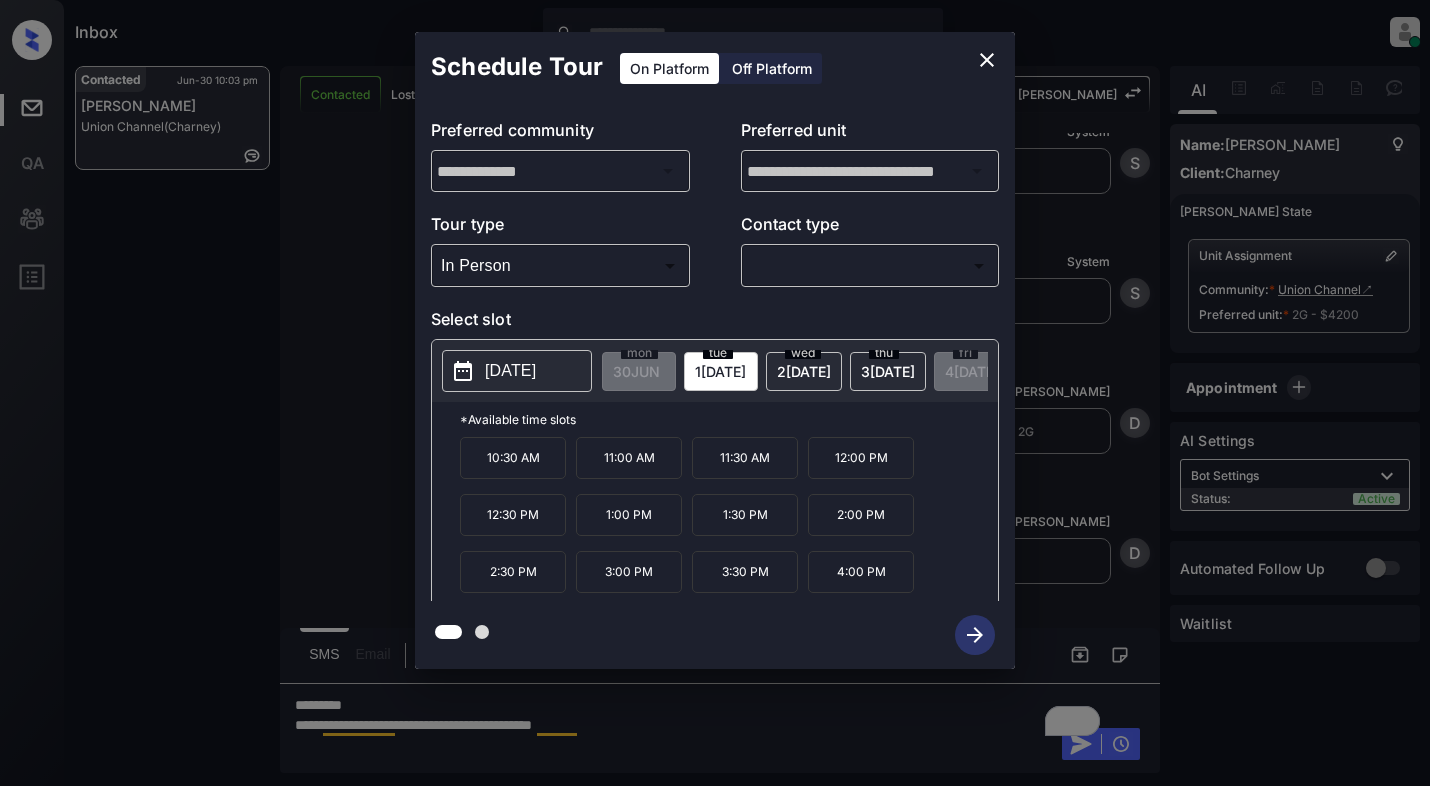 click on "[DATE]" at bounding box center (636, 371) 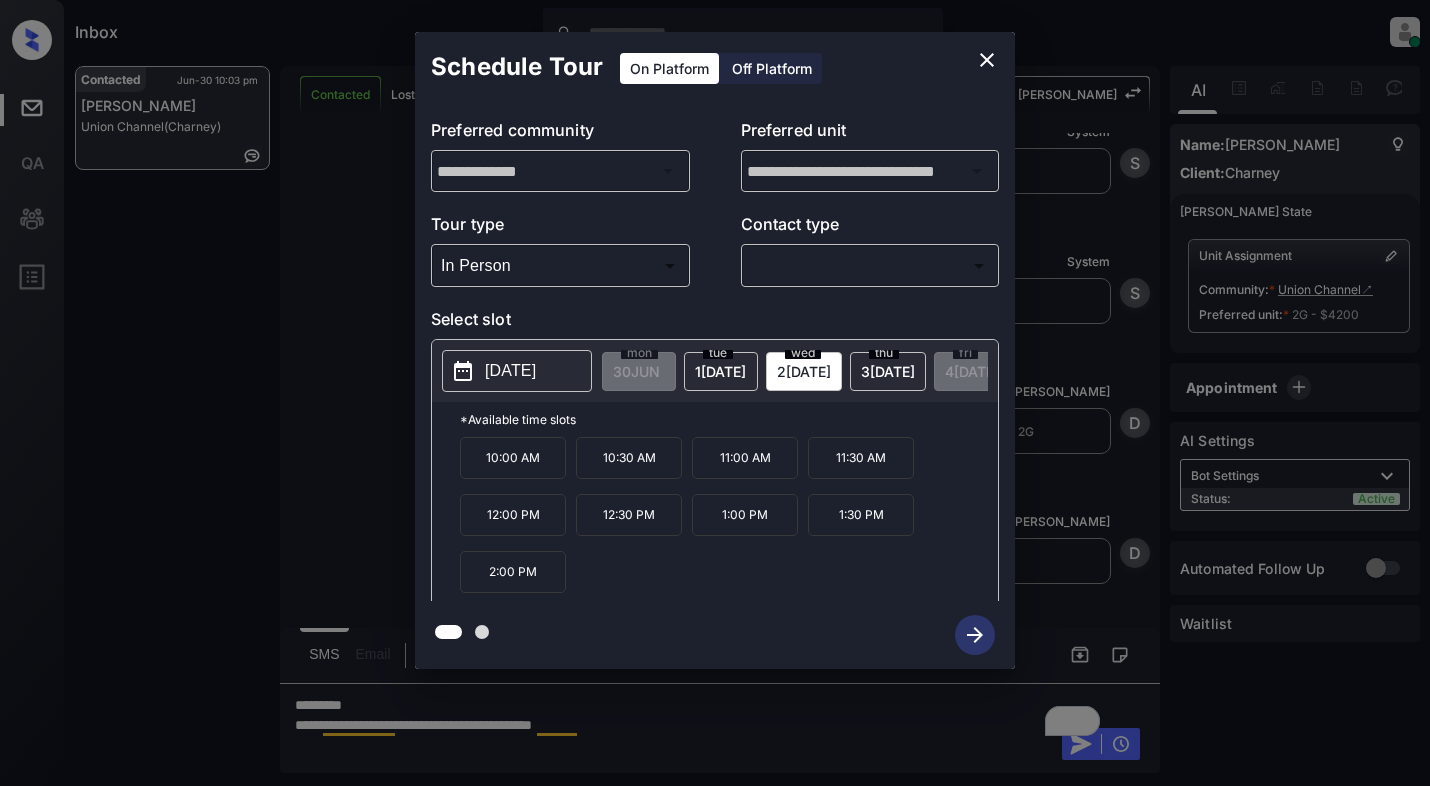 click on "[DATE]" at bounding box center [636, 371] 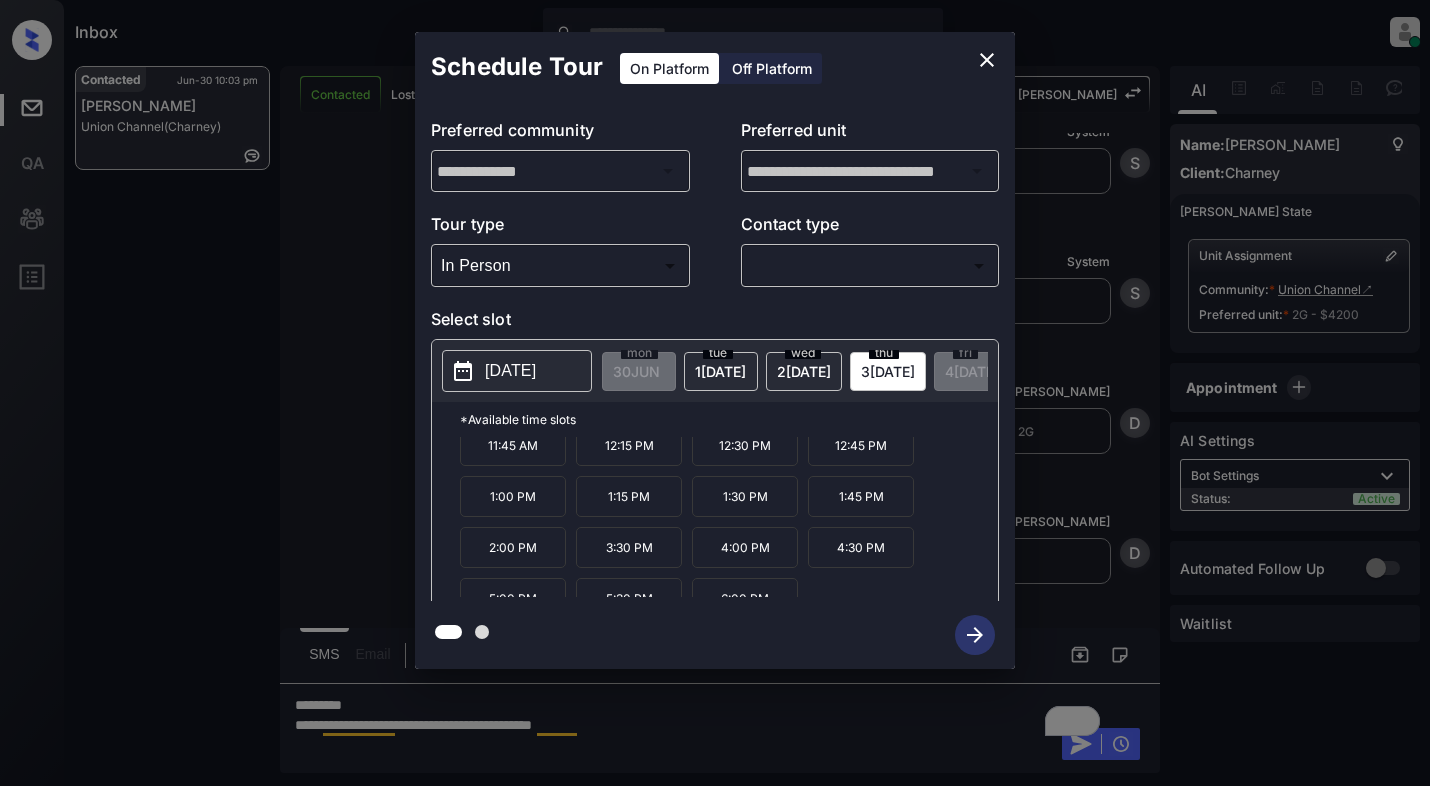 scroll, scrollTop: 34, scrollLeft: 0, axis: vertical 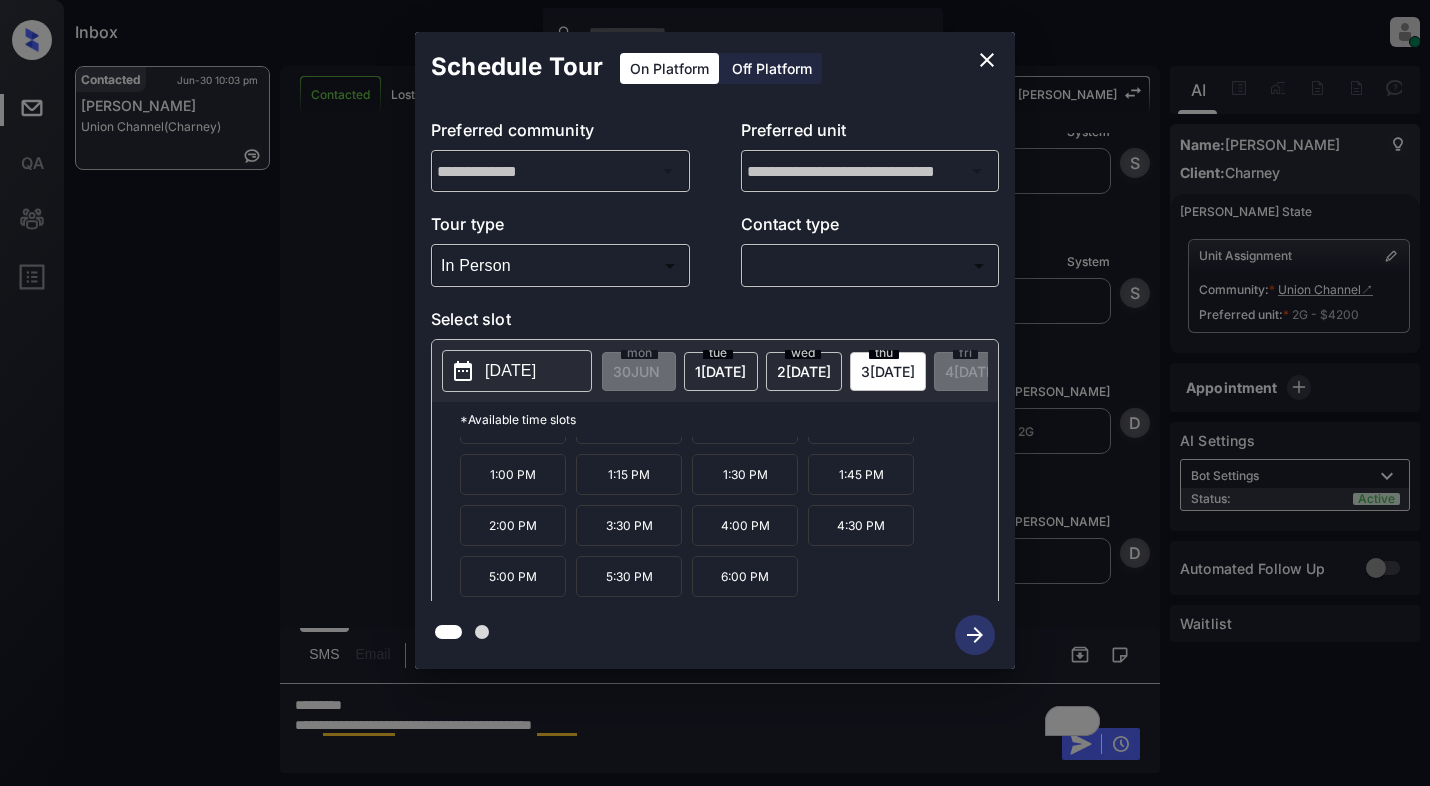 click on "[DATE]" at bounding box center (510, 371) 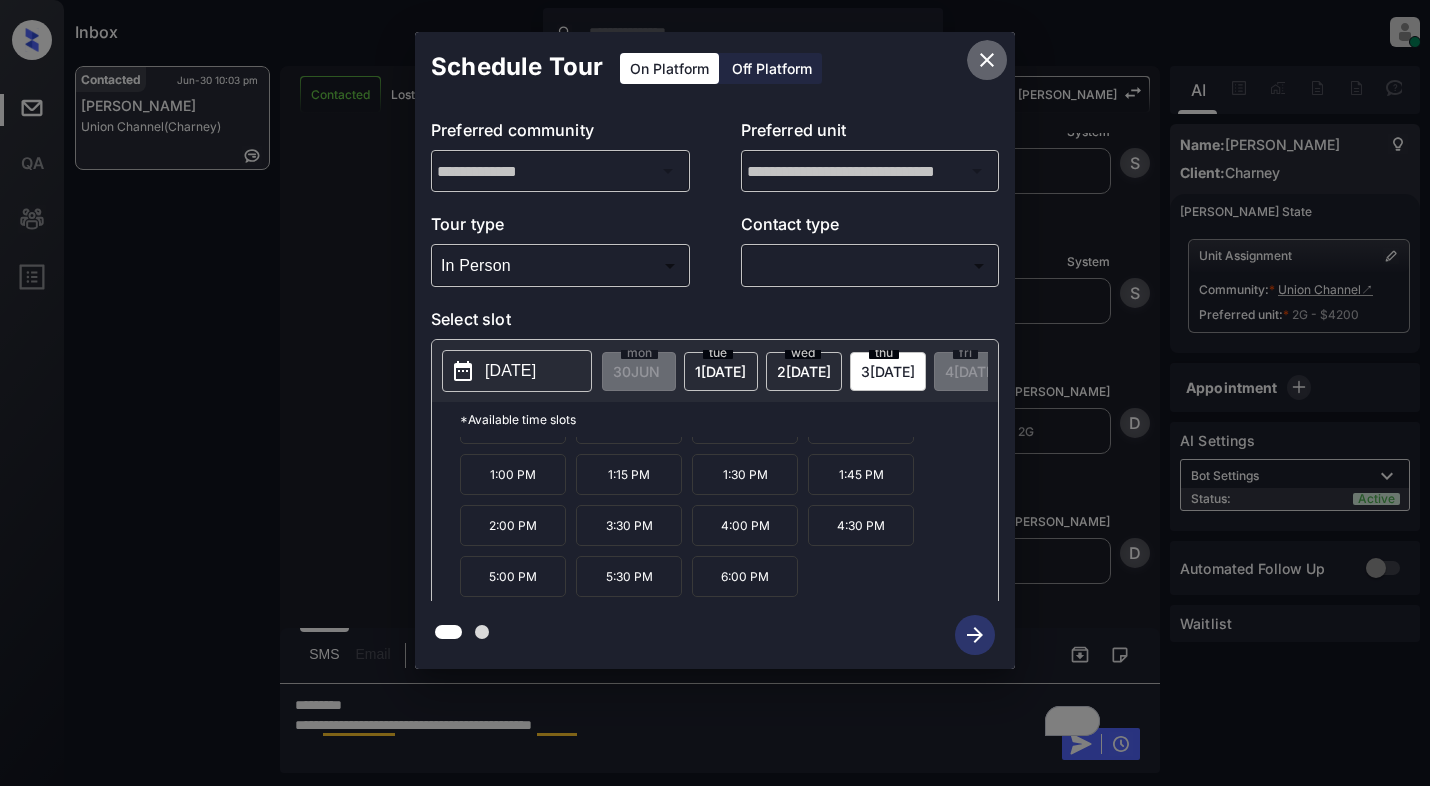 click 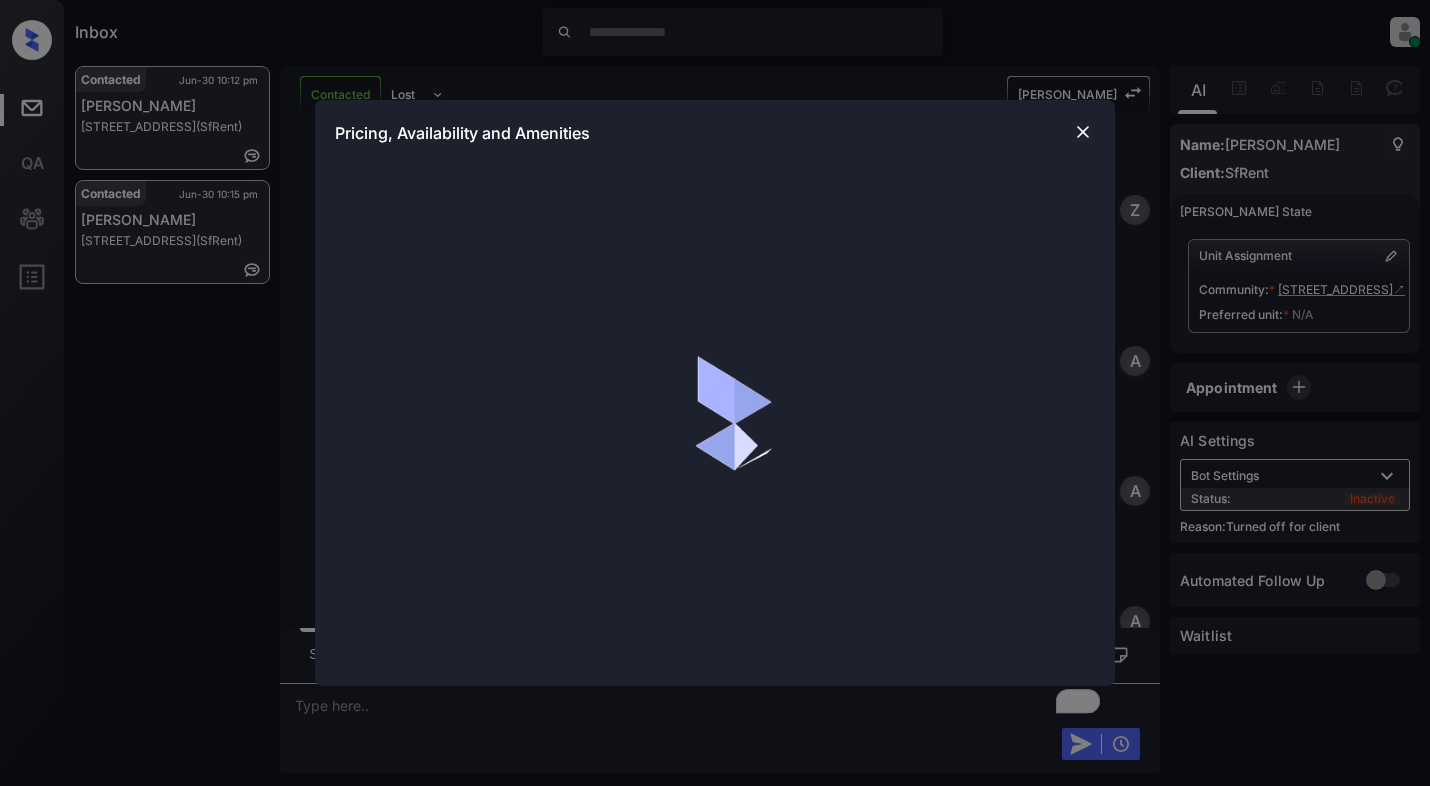 scroll, scrollTop: 0, scrollLeft: 0, axis: both 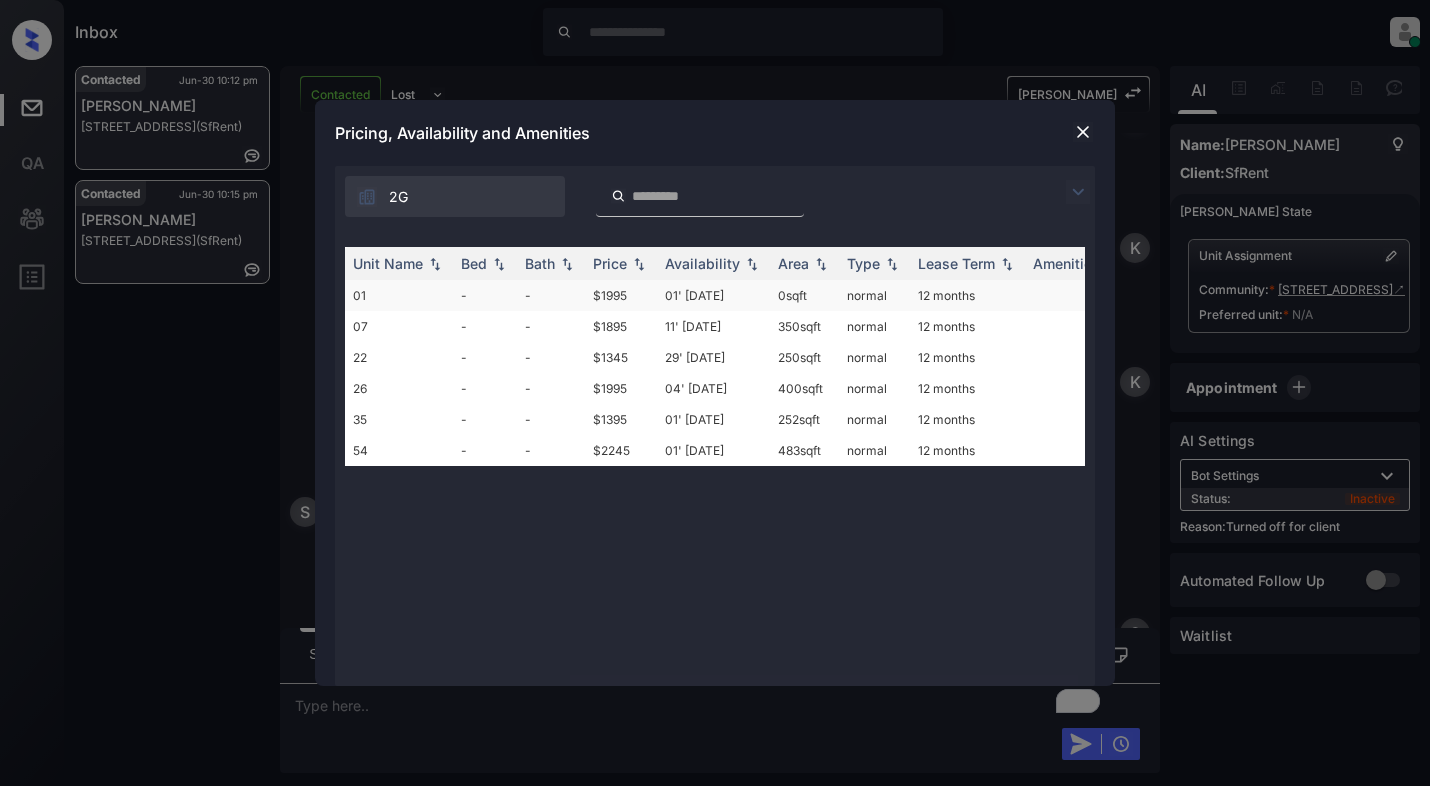 click on "0  sqft" at bounding box center (804, 295) 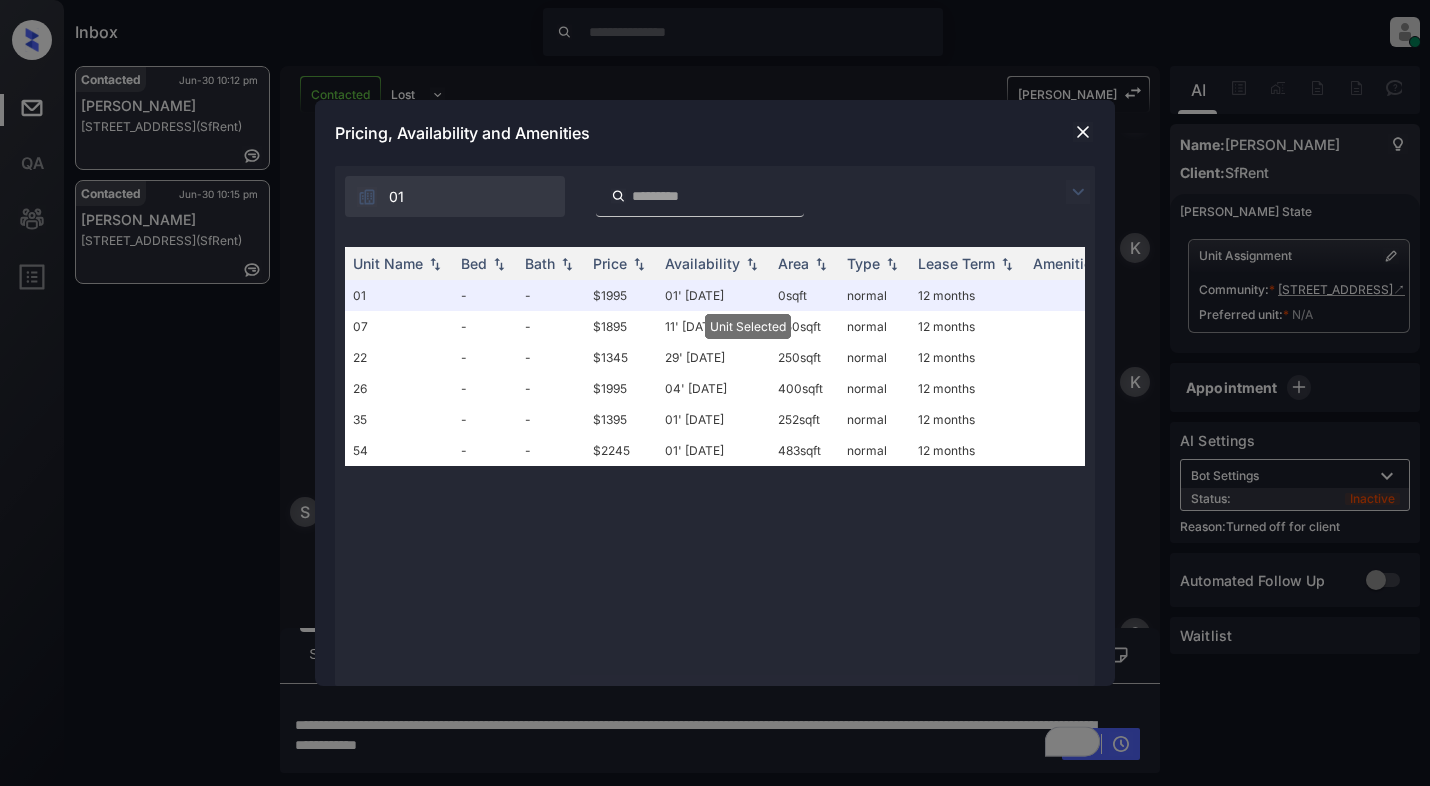 click at bounding box center (1083, 132) 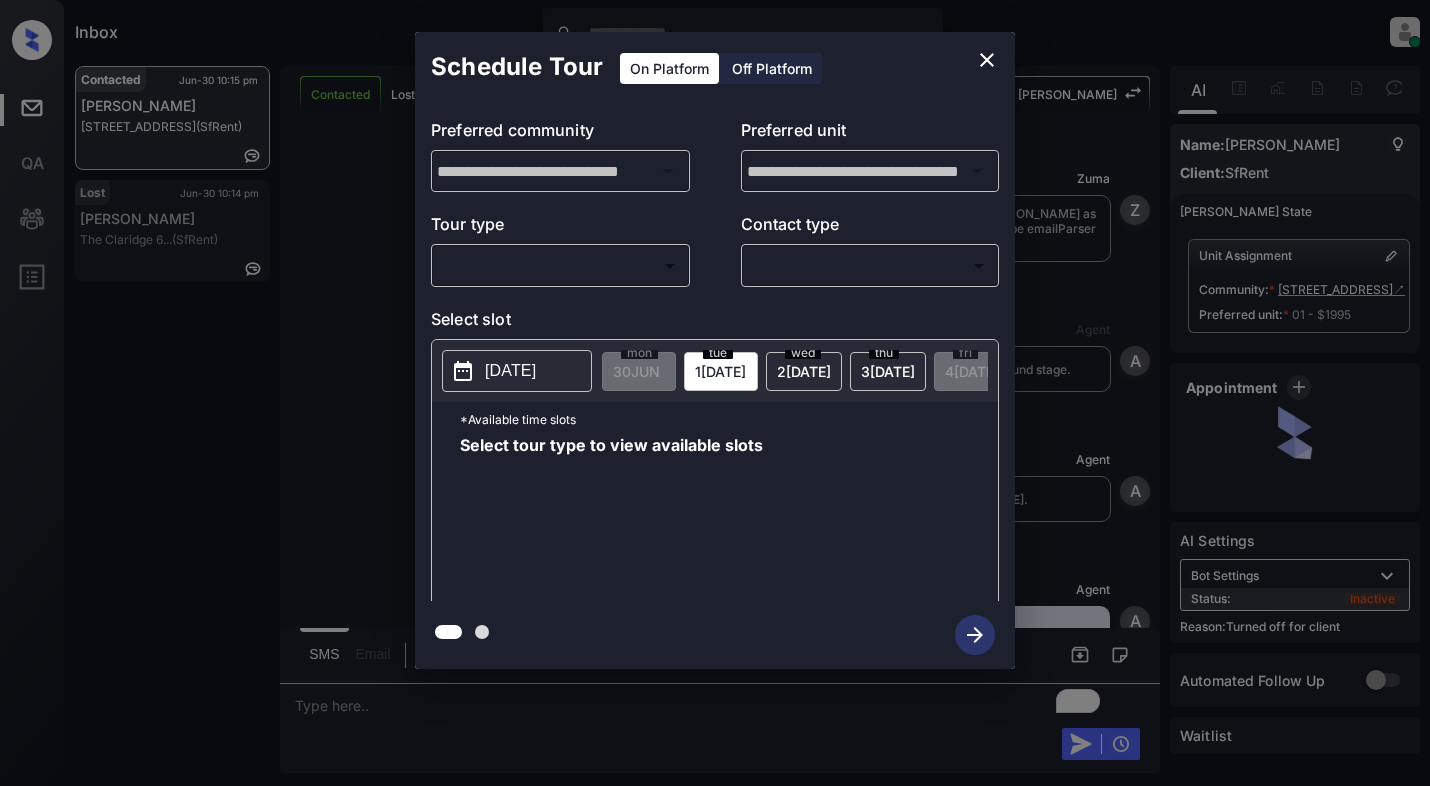 scroll, scrollTop: 0, scrollLeft: 0, axis: both 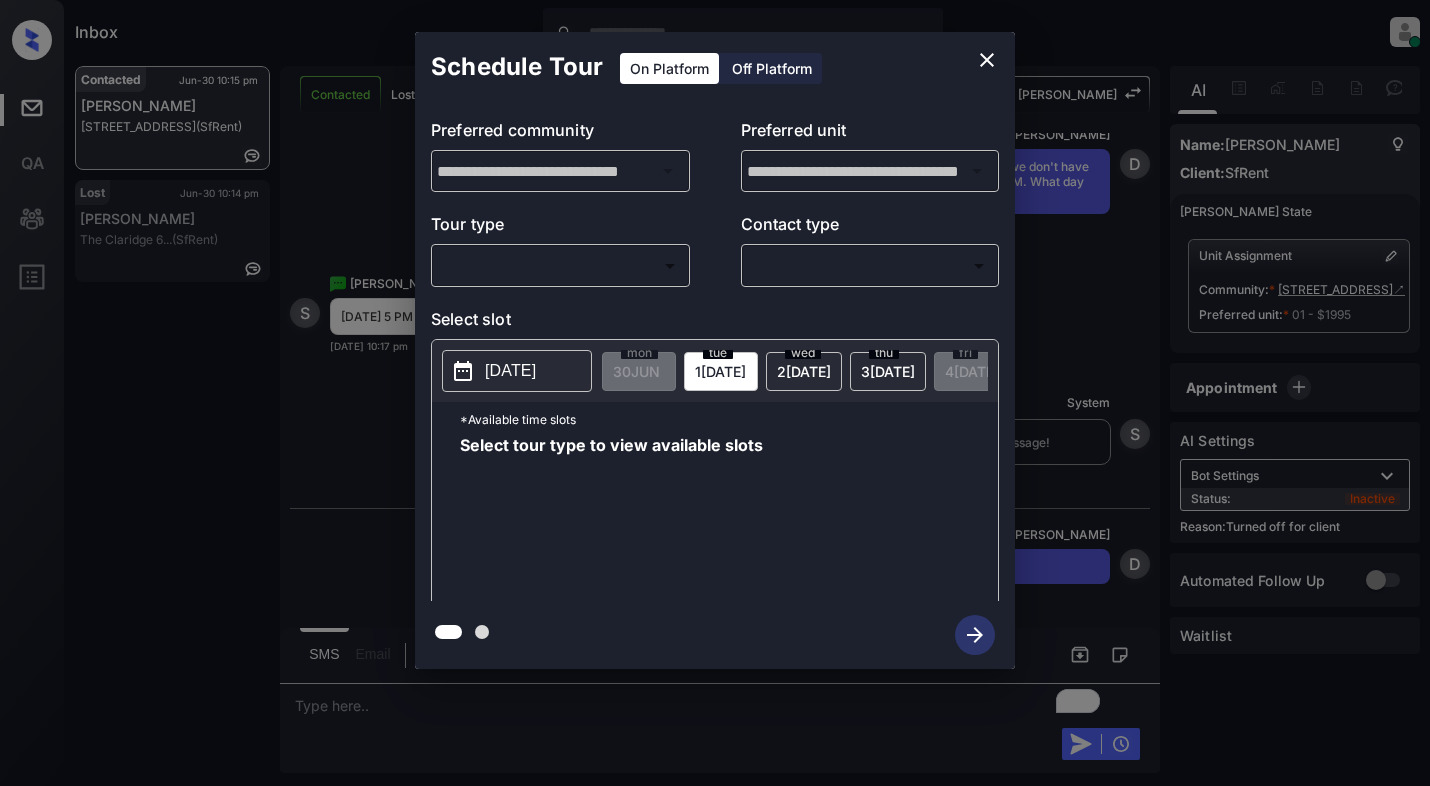 click on "Off Platform" at bounding box center (772, 68) 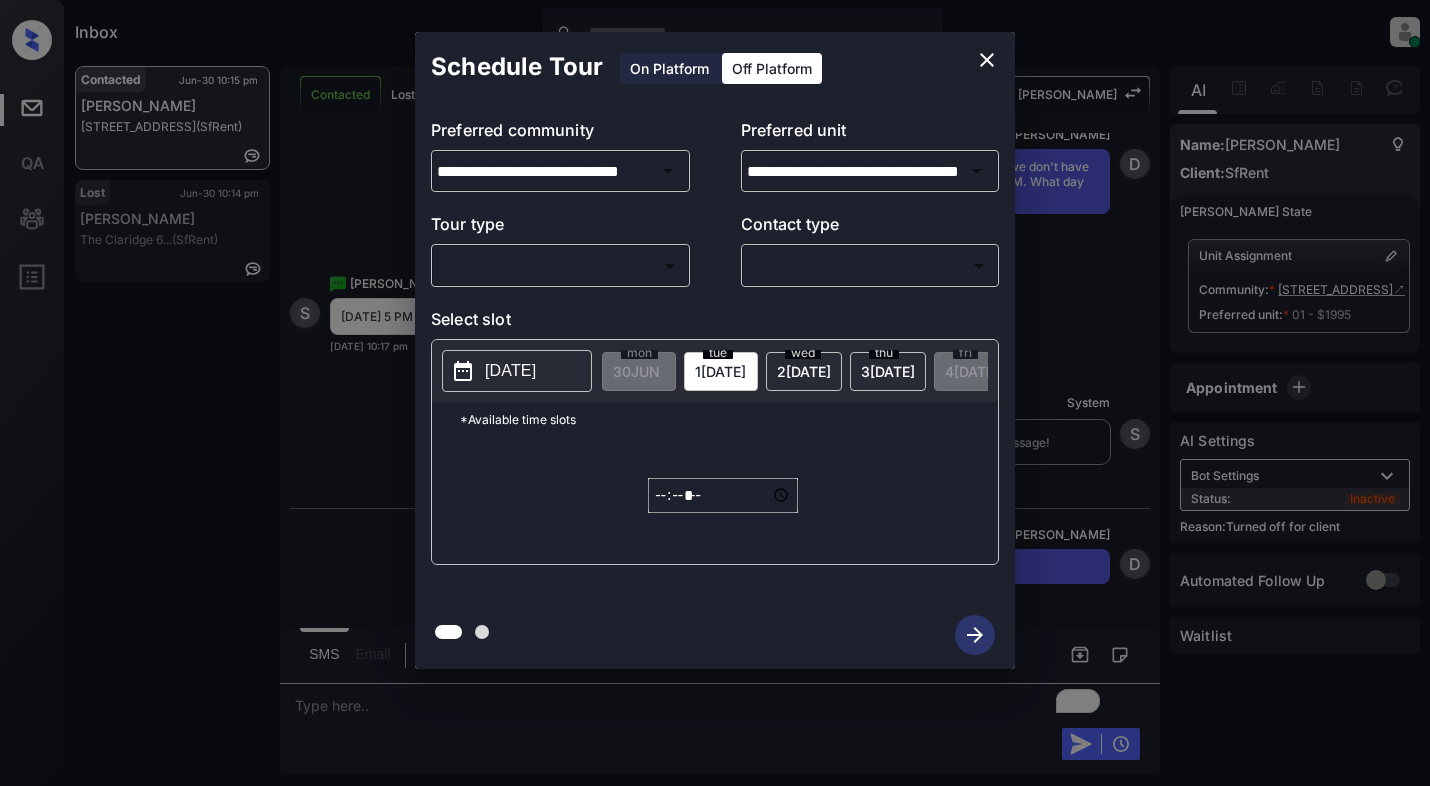 click on "Inbox Dominic Ceralde Online Set yourself   offline Set yourself   on break Profile Switch to  light  mode Sign out Contacted Jun-30 10:15 pm   Sonia Avalos 780 Post St, S...  (SfRent) Lost Jun-30 10:14 pm   Michelle Dick The Claridge 6...  (SfRent) Contacted Lost Lead Sentiment: Angry Upon sliding the acknowledgement:  Lead will move to lost stage. * ​ SMS and call option will be set to opt out. AFM will be turned off for the lead. Kelsey New Message Zuma Lead transfer skipped to agent: Kelsey as pms leadId does not exists for leadType emailParser with stage Inbound Jun 30, 2025 09:33 pm Z New Message Agent Lead created via emailParser in Inbound stage. Jun 30, 2025 09:33 pm A New Message Agent AFM Request sent to Kelsey. Jun 30, 2025 09:33 pm A New Message Agent Notes Note: Structured Note:
Move In Date: 2025-07-01
Bedroom: 2
ILS Note:
I would like to schedule a tour. Jun 30, 2025 09:33 pm A New Message Kelsey Lead Details Updated
BedRoom: 2
Jun 30, 2025 09:33 pm K New Message Kelsey K New Message K" at bounding box center (715, 393) 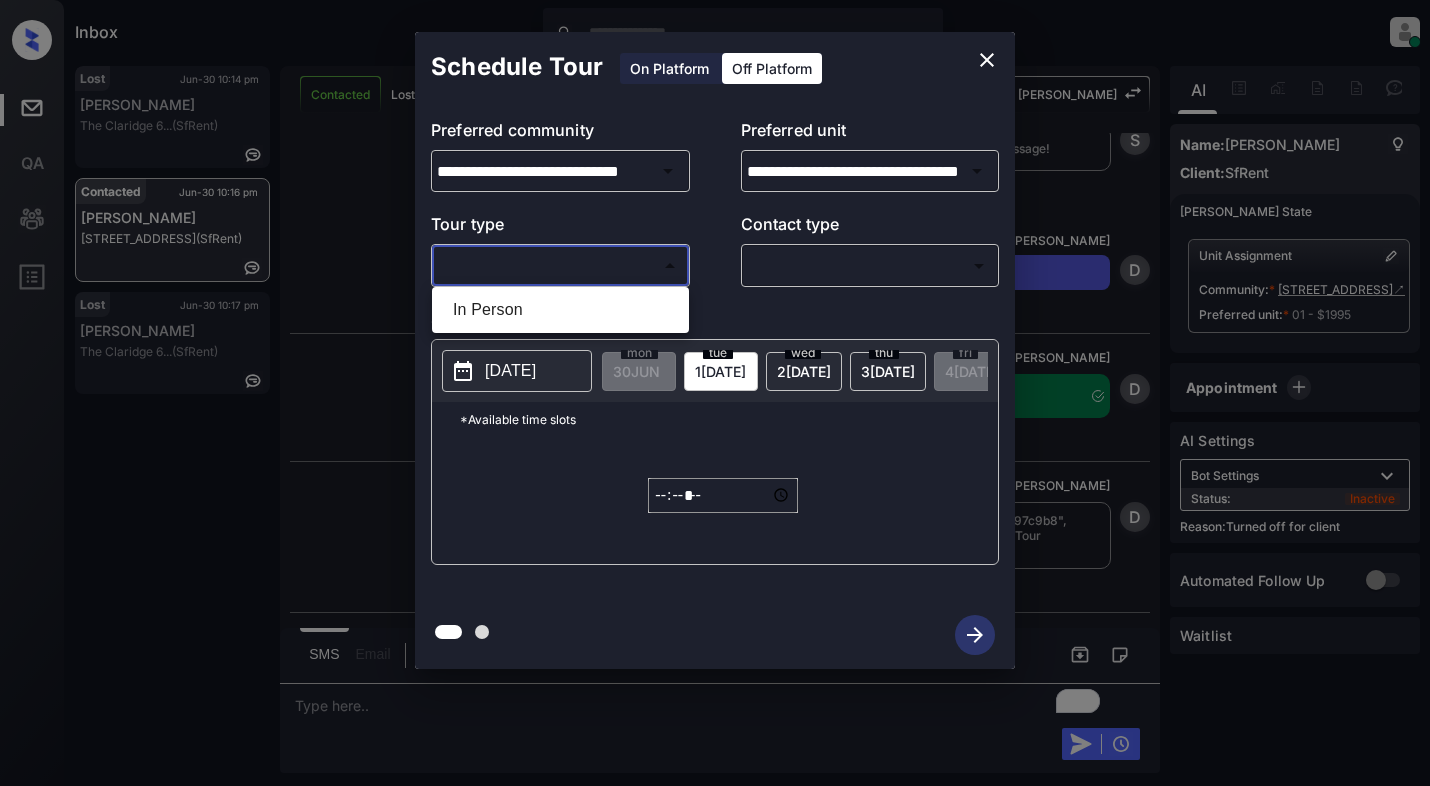 scroll, scrollTop: 3063, scrollLeft: 0, axis: vertical 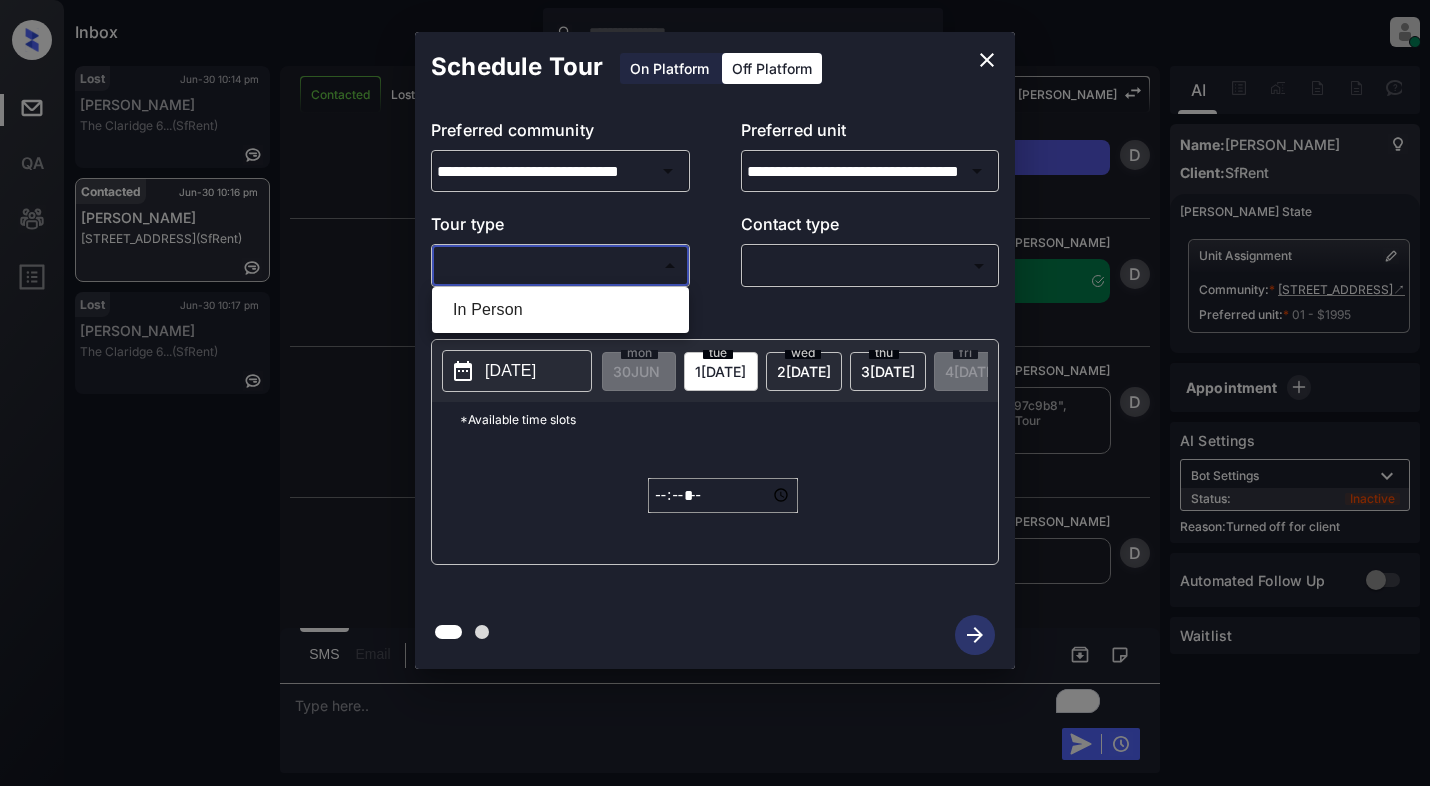 click at bounding box center [715, 393] 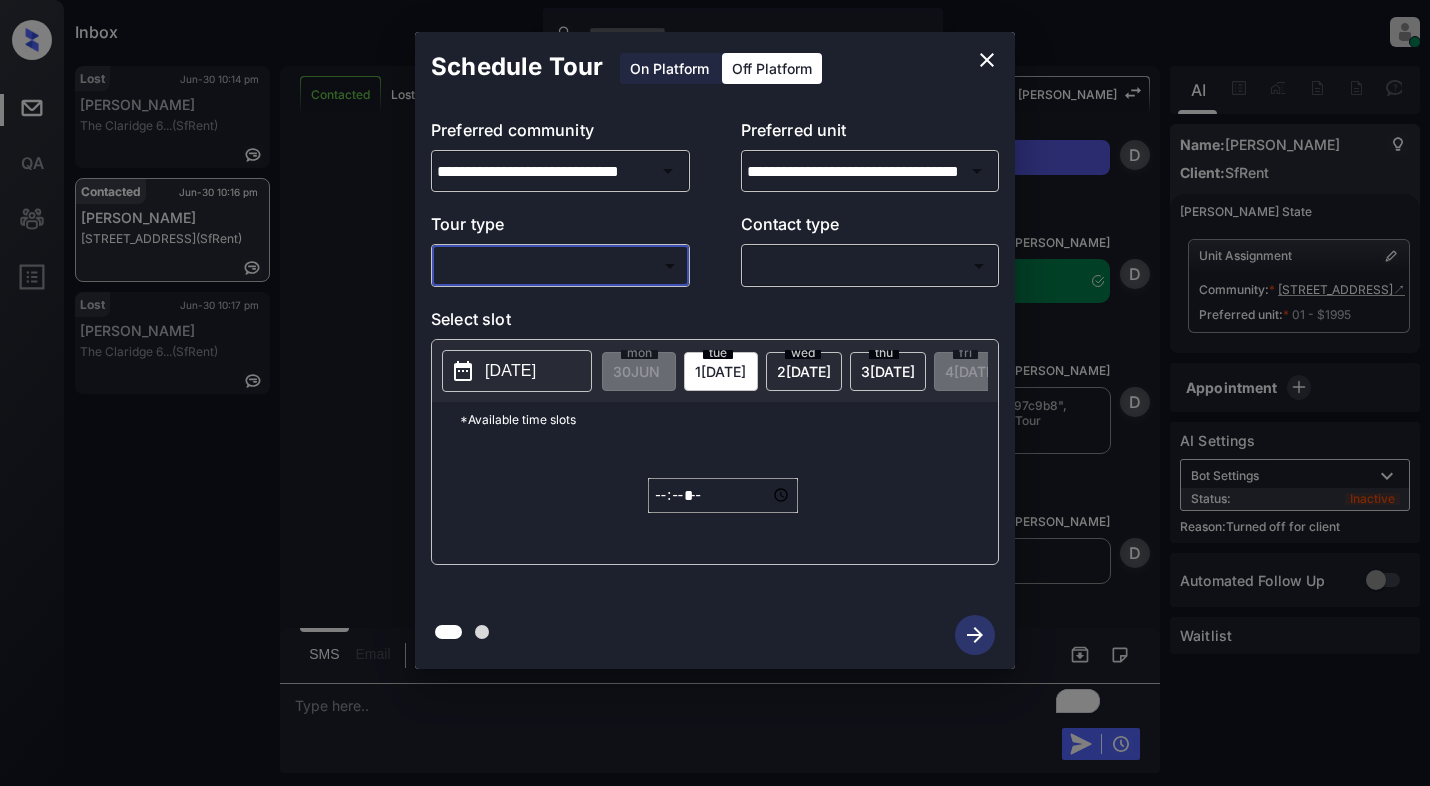 click on "**********" at bounding box center [715, 350] 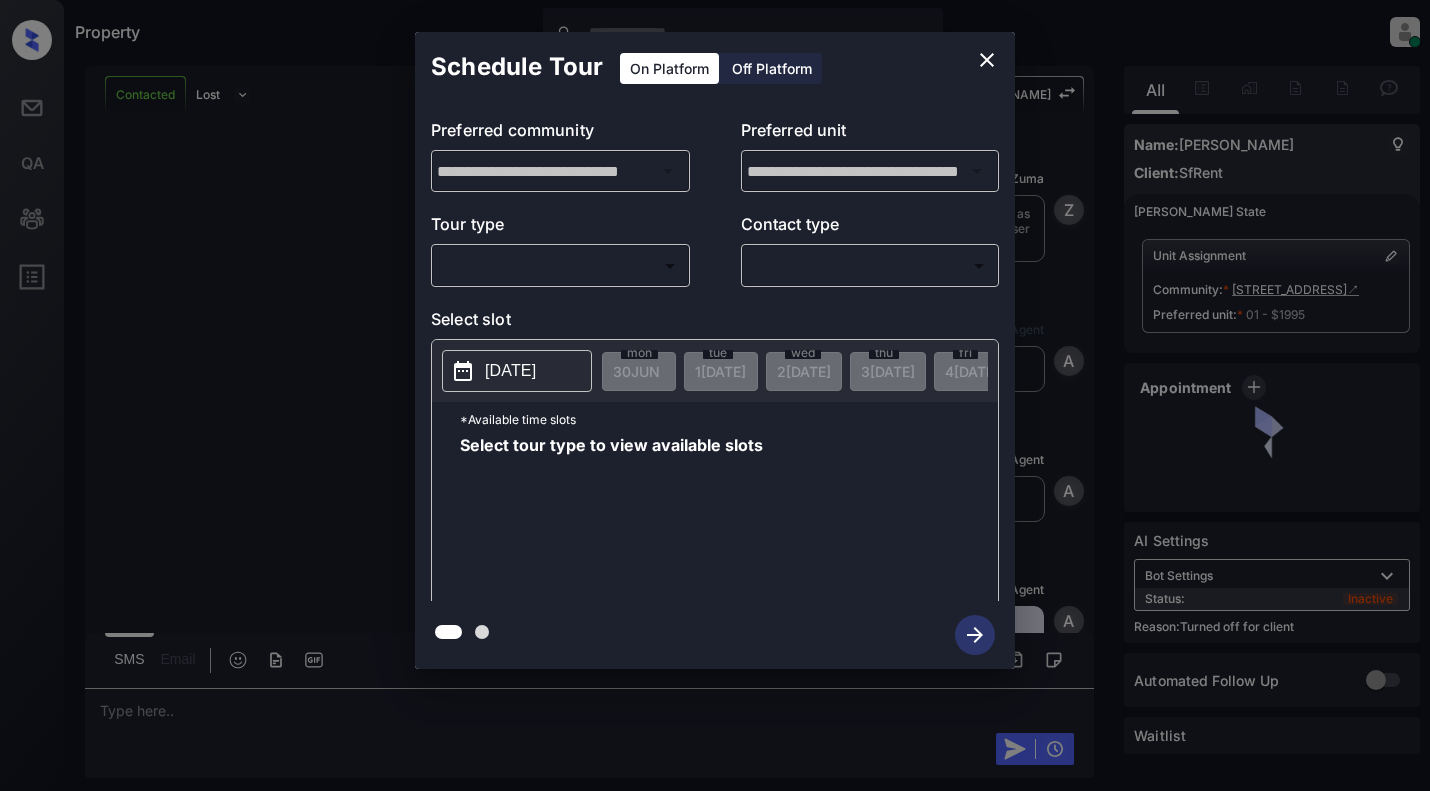 scroll, scrollTop: 0, scrollLeft: 0, axis: both 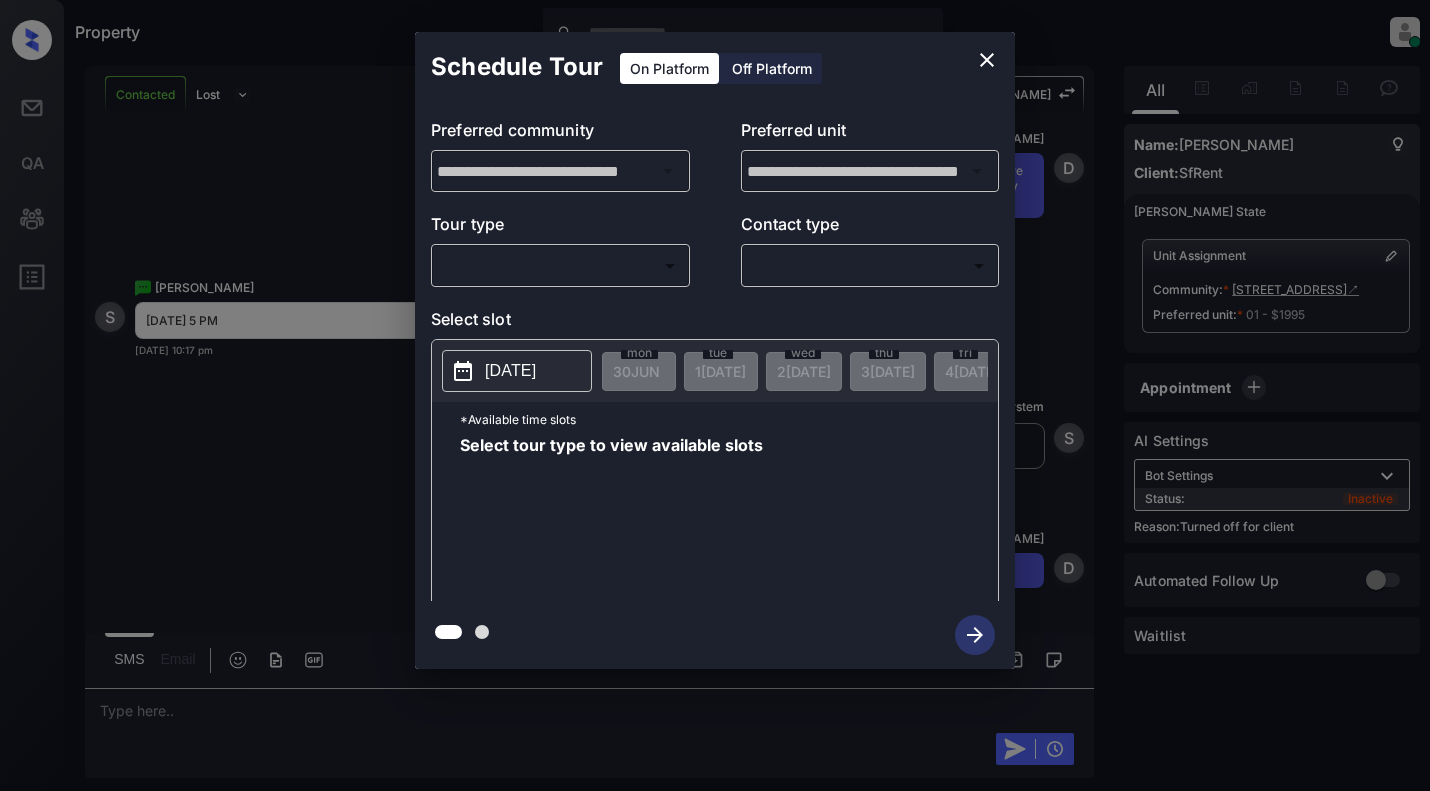 click on "Off Platform" at bounding box center [772, 68] 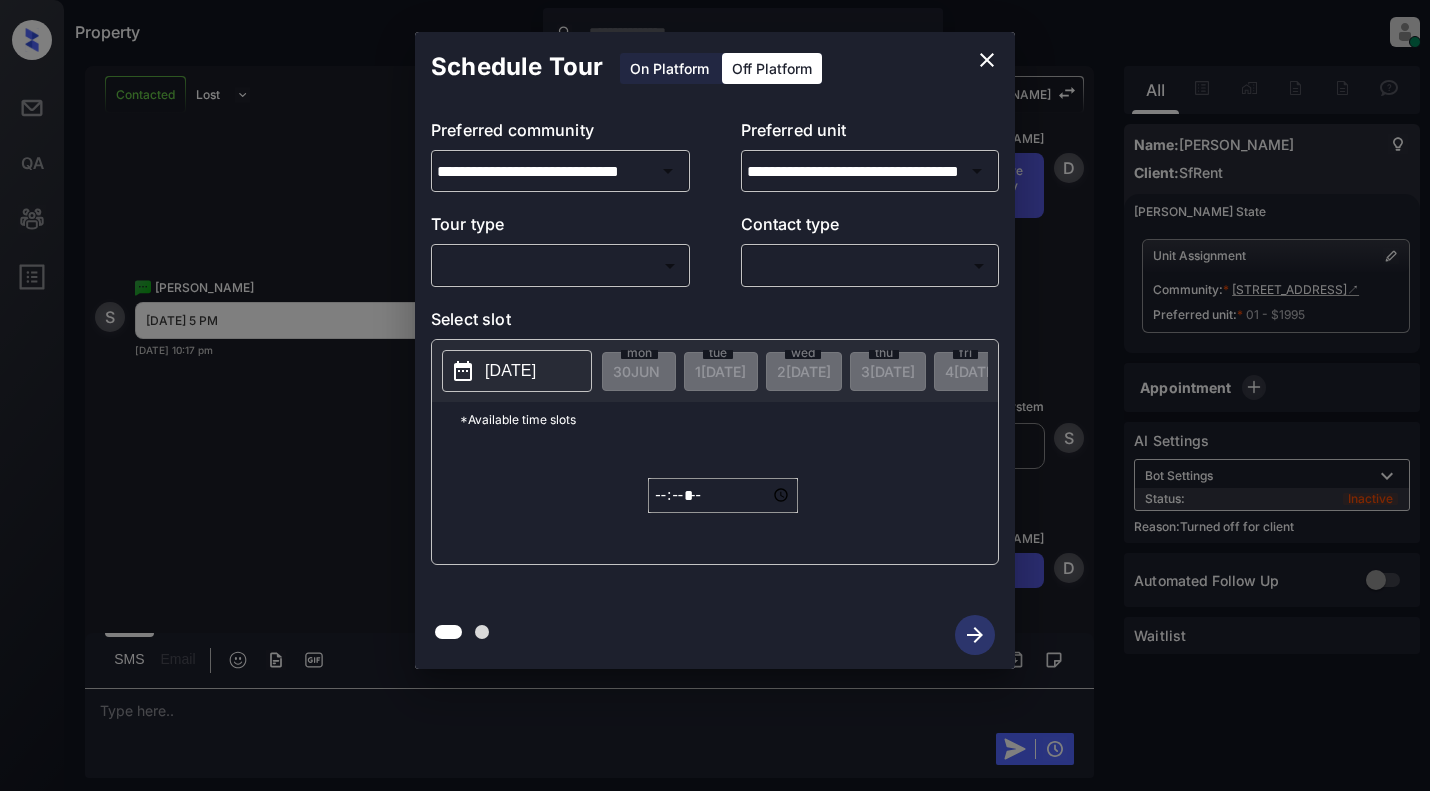click on "Property Dominic Ceralde Online Set yourself   offline Set yourself   on break Profile Switch to  light  mode Sign out Contacted Lost Lead Sentiment: Angry Upon sliding the acknowledgement:  Lead will move to lost stage. * ​ SMS and call option will be set to opt out. AFM will be turned off for the lead. Kelsey New Message Zuma Lead transfer skipped to agent: Kelsey as pms leadId does not exists for leadType emailParser with stage Inbound Jun 30, 2025 09:33 pm Z New Message Agent Lead created via emailParser in Inbound stage. Jun 30, 2025 09:33 pm A New Message Agent AFM Request sent to Kelsey. Jun 30, 2025 09:33 pm A New Message Agent Notes Note: Structured Note:
Move In Date: 2025-07-01
Bedroom: 2
ILS Note:
I would like to schedule a tour. Jun 30, 2025 09:33 pm A New Message Kelsey Lead Details Updated
BedRoom: 2
Jun 30, 2025 09:33 pm K New Message Kelsey Lead Details Updated
Bath Room: 1
Jun 30, 2025 09:33 pm K New Message Kelsey Lead Details Updated
Move In Date:  1-7-2025
K New Message   K" at bounding box center (715, 395) 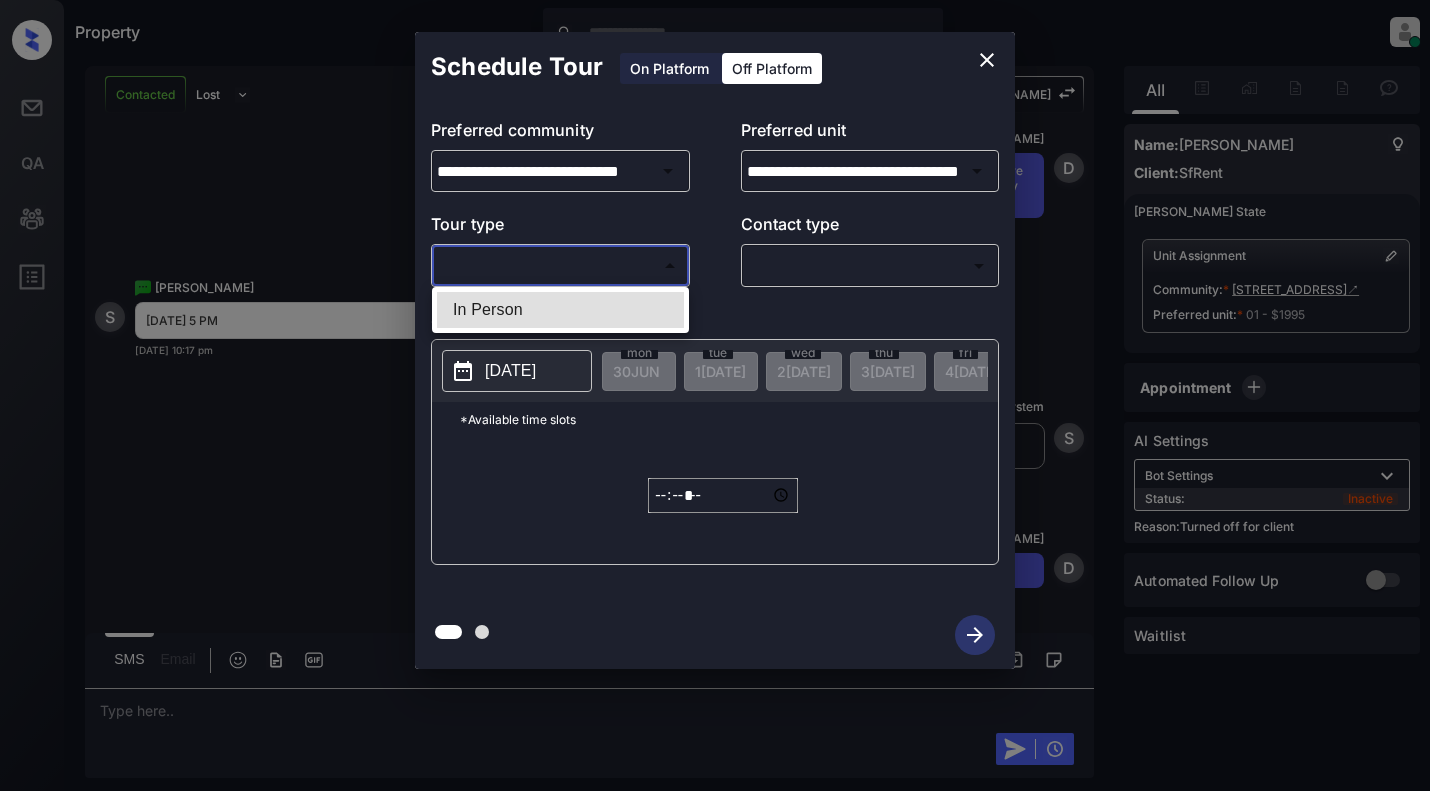 click on "In Person" at bounding box center (560, 310) 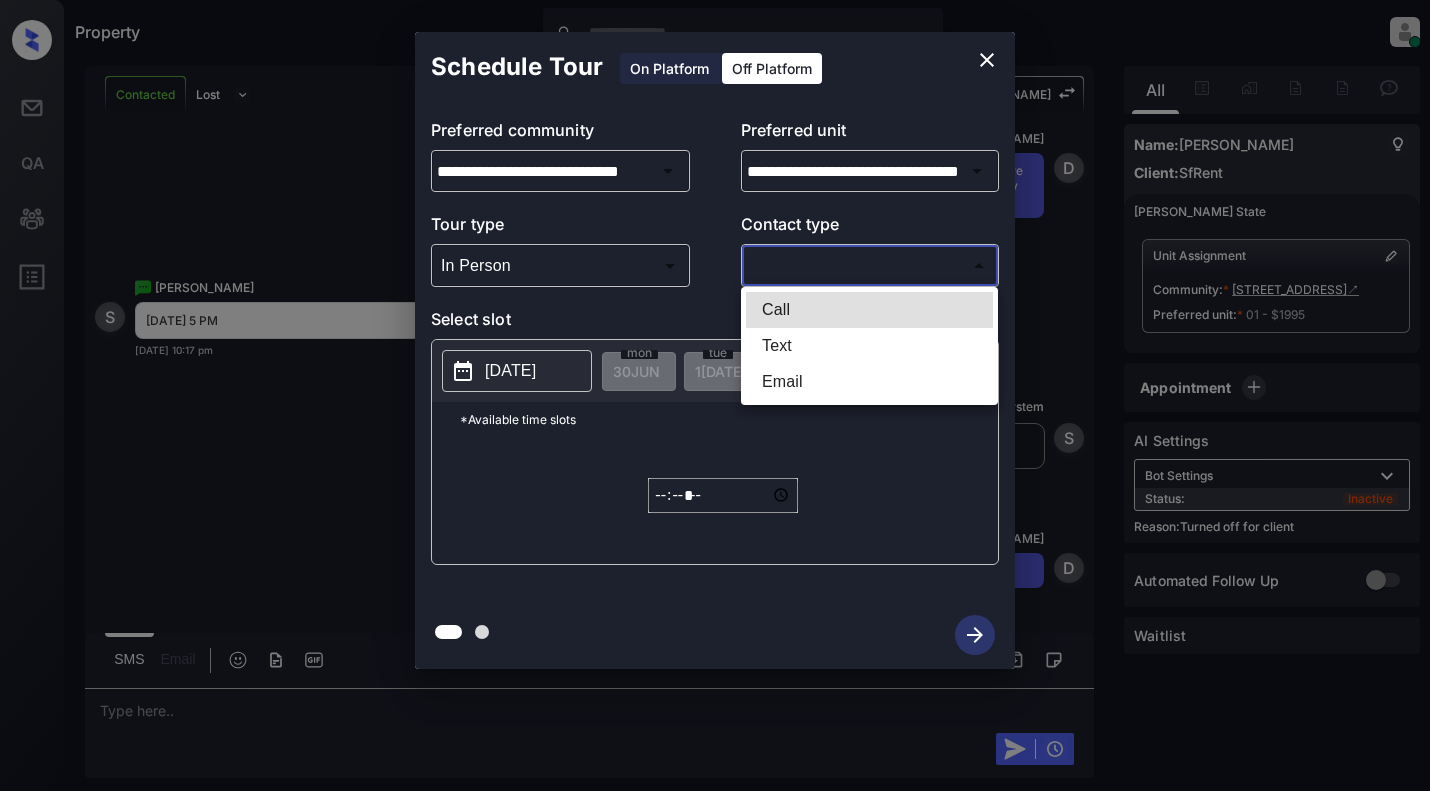 click on "Property Dominic Ceralde Online Set yourself   offline Set yourself   on break Profile Switch to  light  mode Sign out Contacted Lost Lead Sentiment: Angry Upon sliding the acknowledgement:  Lead will move to lost stage. * ​ SMS and call option will be set to opt out. AFM will be turned off for the lead. Kelsey New Message Zuma Lead transfer skipped to agent: Kelsey as pms leadId does not exists for leadType emailParser with stage Inbound Jun 30, 2025 09:33 pm Z New Message Agent Lead created via emailParser in Inbound stage. Jun 30, 2025 09:33 pm A New Message Agent AFM Request sent to Kelsey. Jun 30, 2025 09:33 pm A New Message Agent Notes Note: Structured Note:
Move In Date: 2025-07-01
Bedroom: 2
ILS Note:
I would like to schedule a tour. Jun 30, 2025 09:33 pm A New Message Kelsey Lead Details Updated
BedRoom: 2
Jun 30, 2025 09:33 pm K New Message Kelsey Lead Details Updated
Bath Room: 1
Jun 30, 2025 09:33 pm K New Message Kelsey Lead Details Updated
Move In Date:  1-7-2025
K New Message   K" at bounding box center [715, 395] 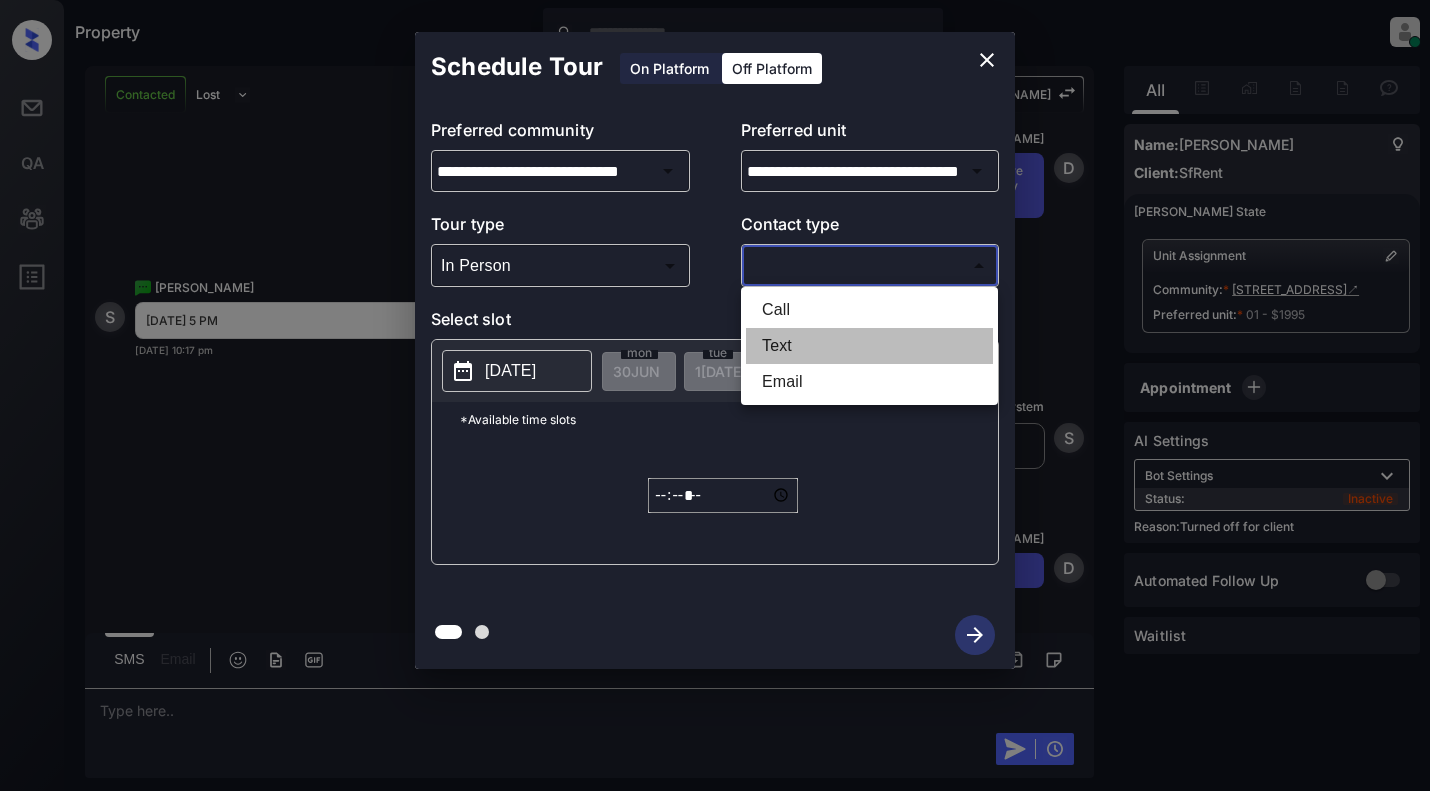 click on "Text" at bounding box center (869, 346) 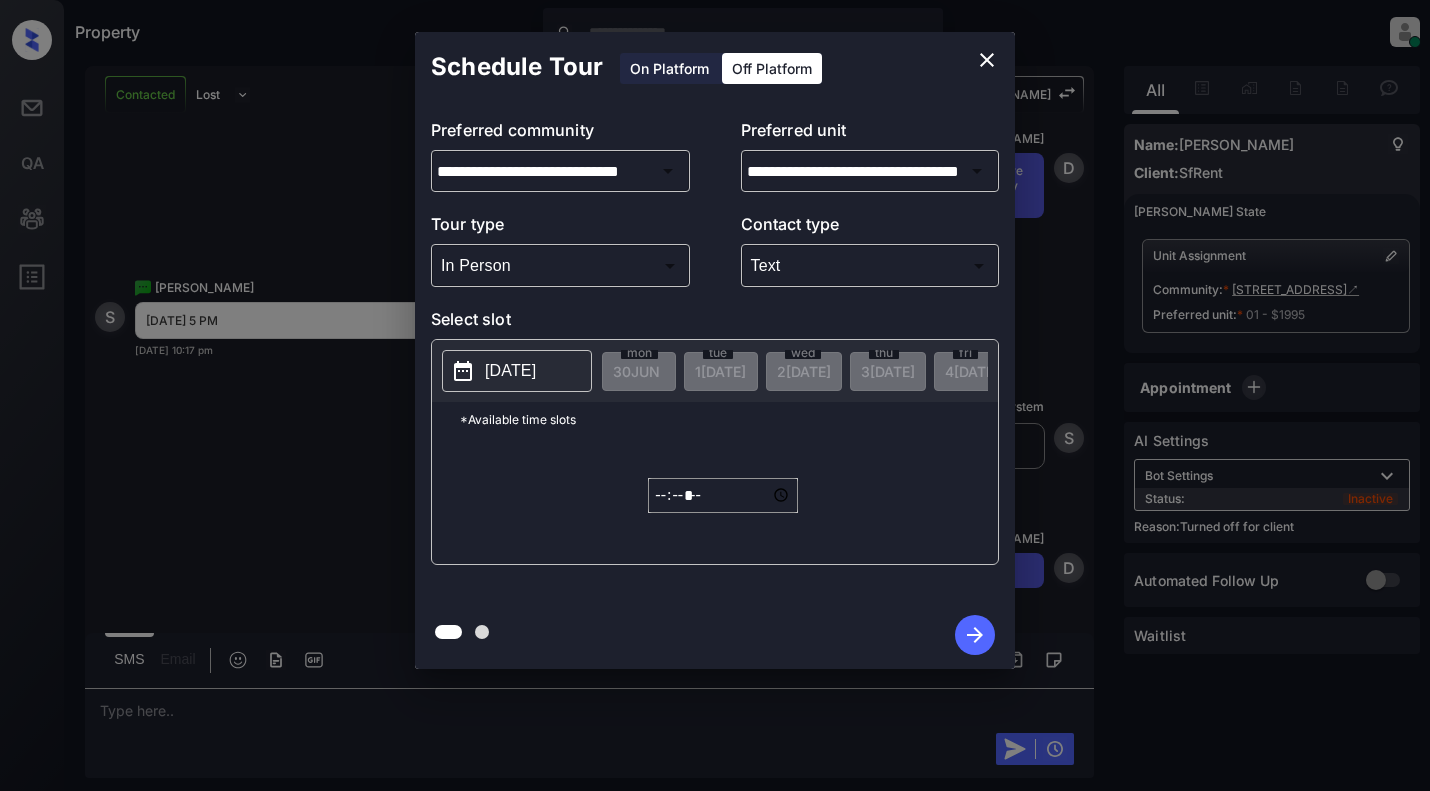 click on "2025-06-30" at bounding box center [517, 371] 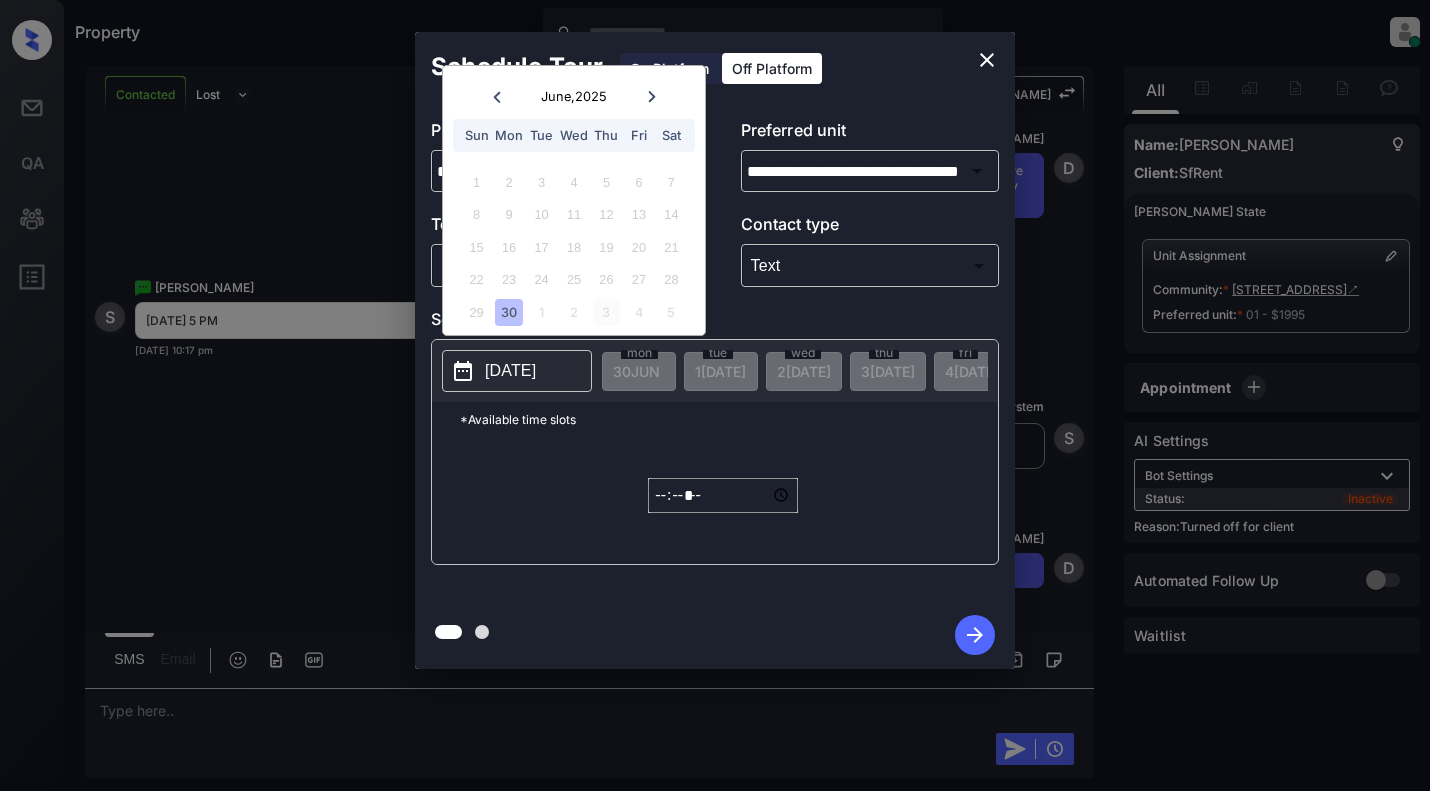 click on "3" at bounding box center [606, 312] 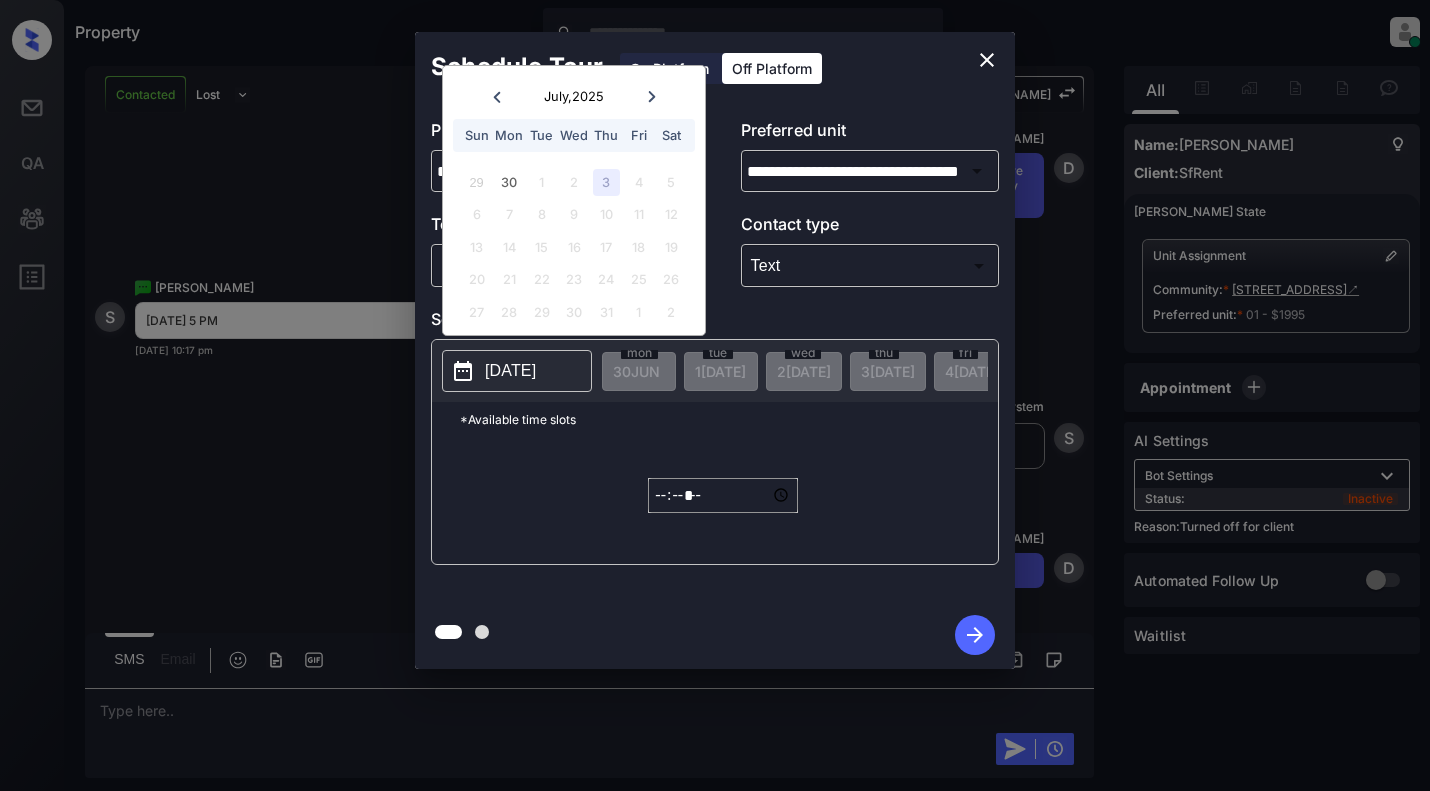 click on "*****" at bounding box center [723, 495] 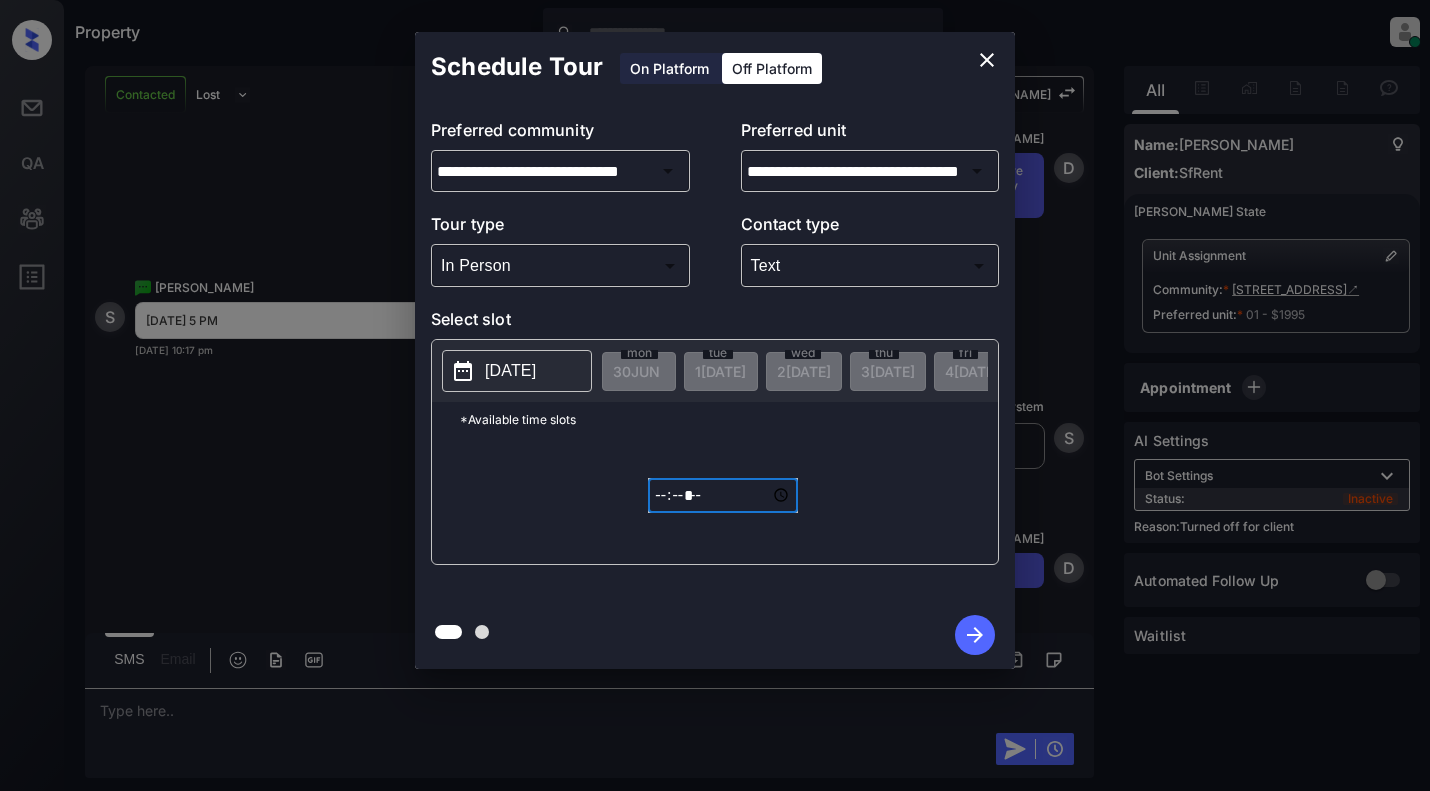 type on "*****" 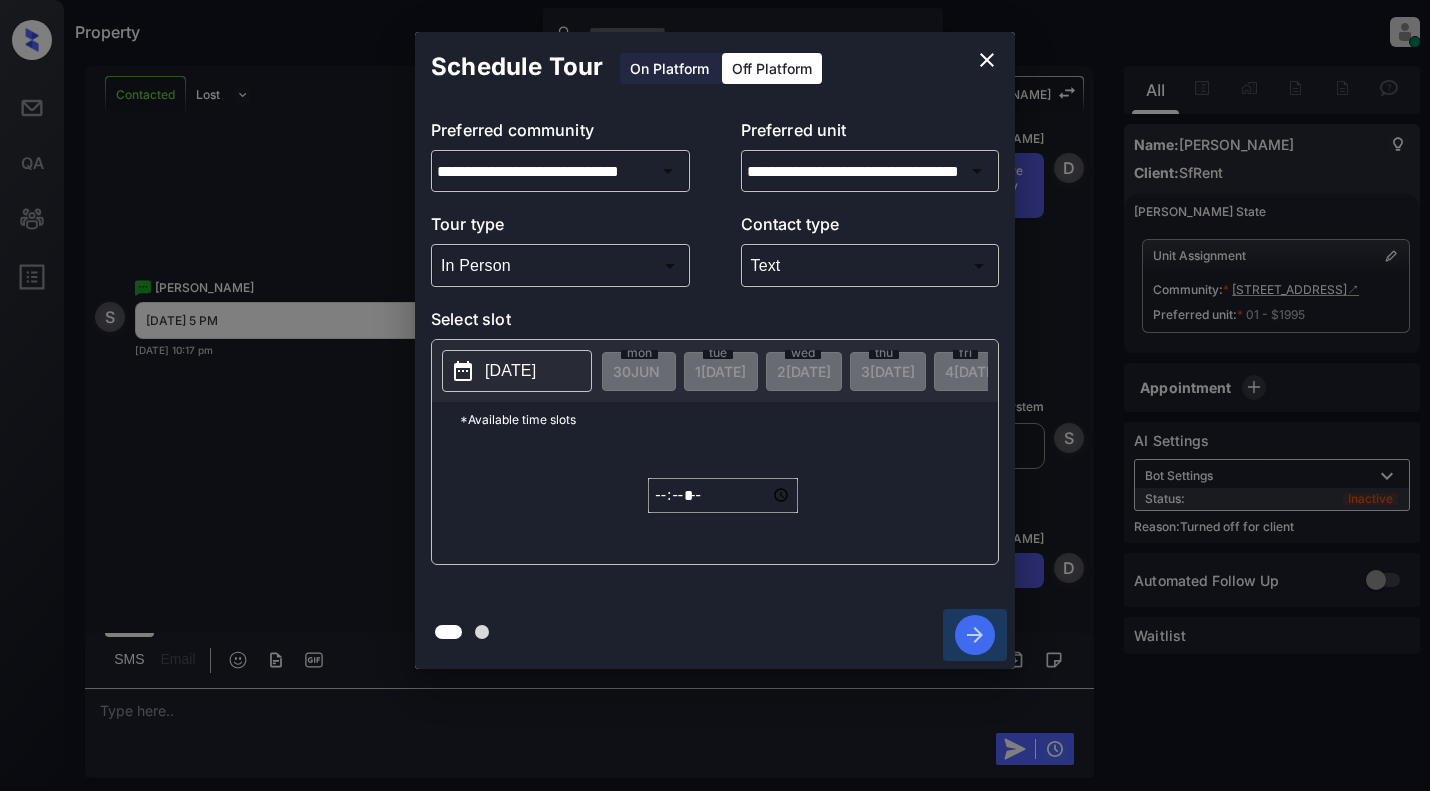 click 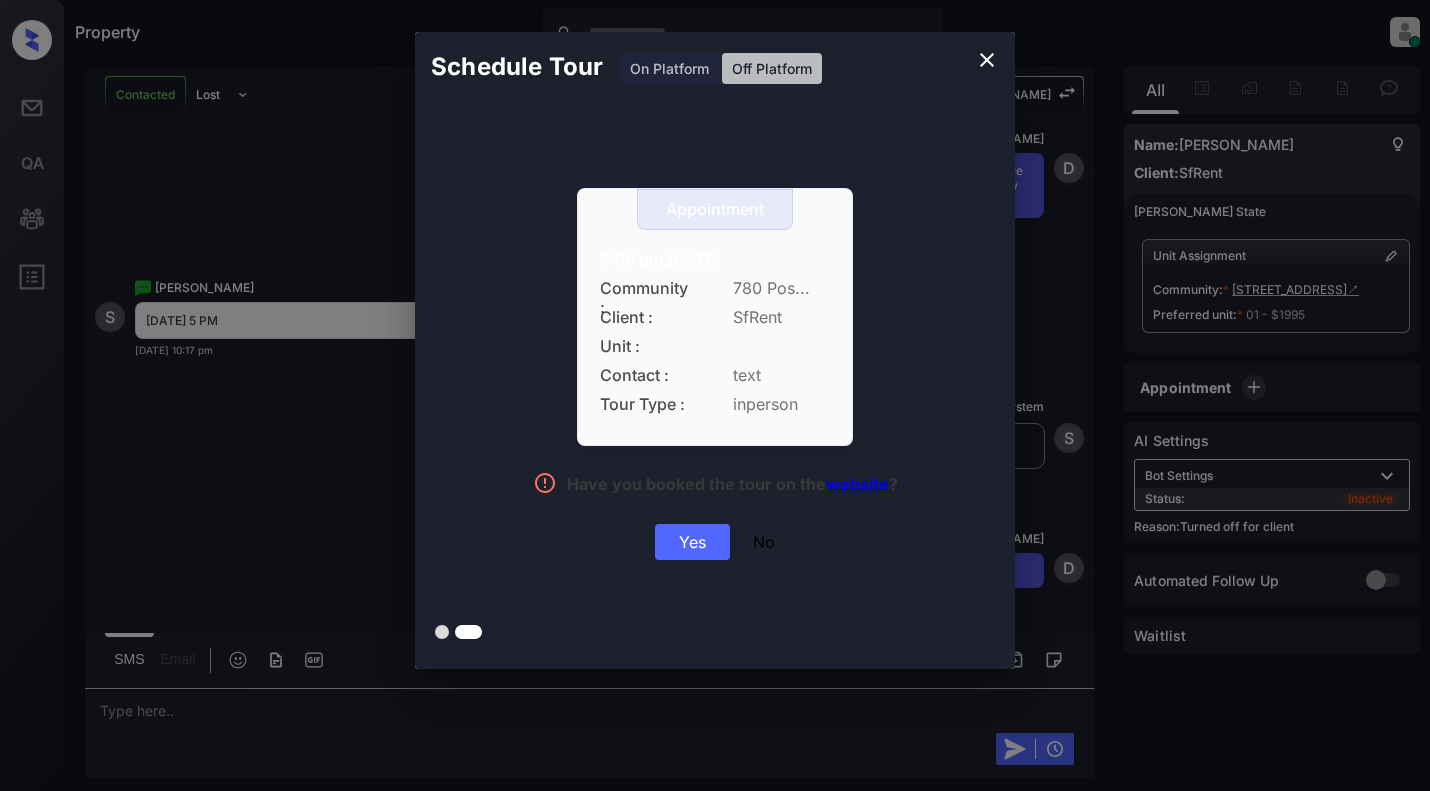 click on "Yes" at bounding box center (692, 542) 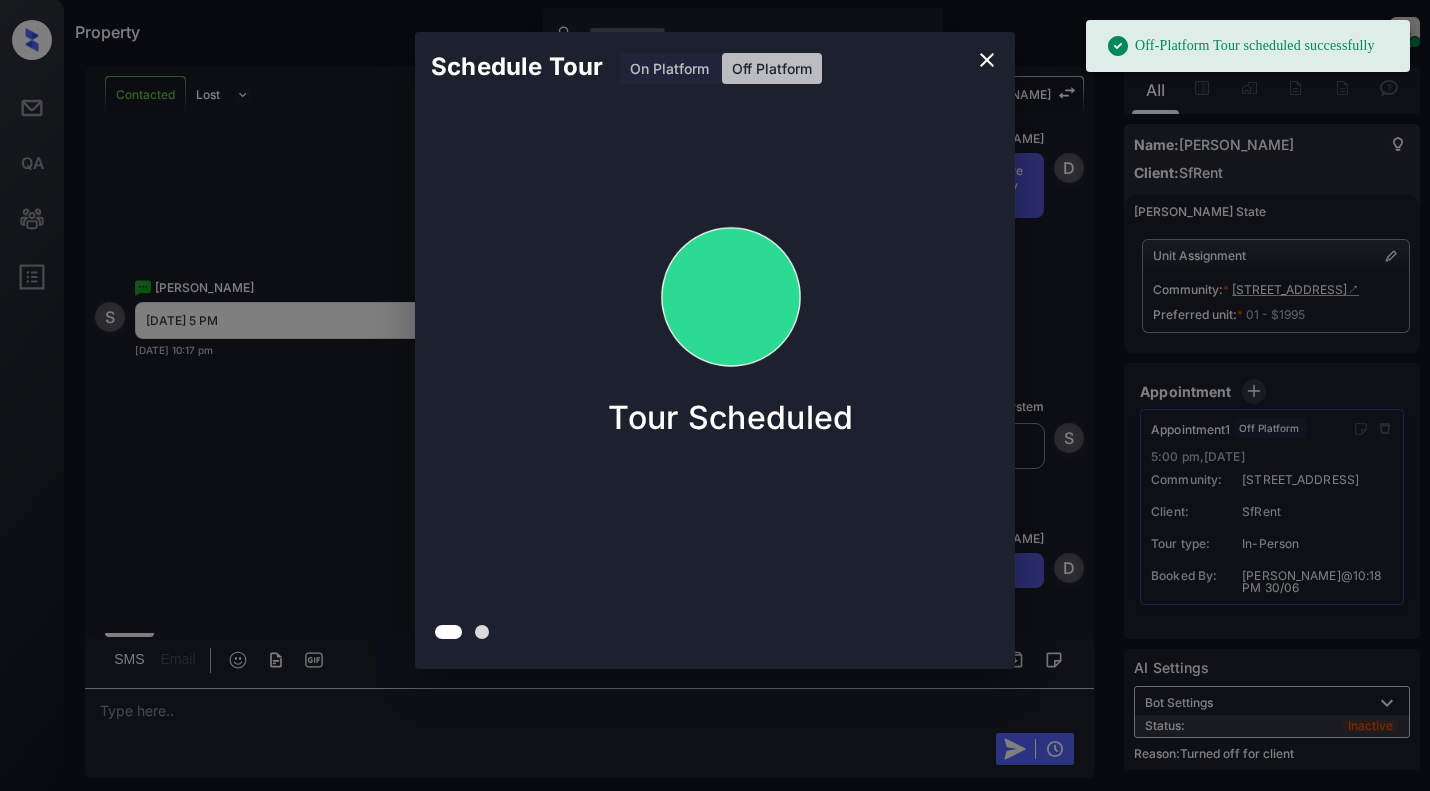click on "Schedule Tour On Platform Off Platform Tour Scheduled" at bounding box center [715, 350] 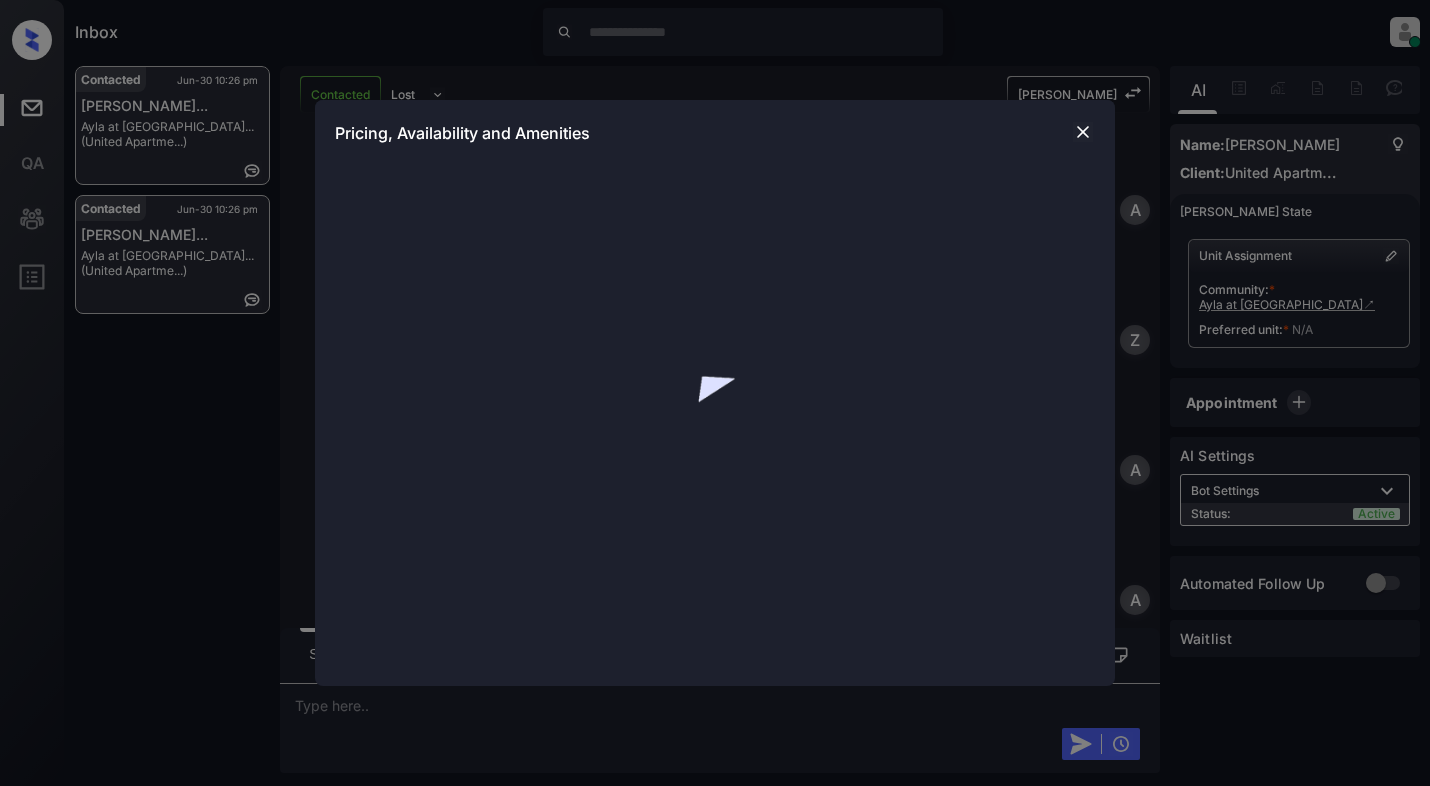 scroll, scrollTop: 0, scrollLeft: 0, axis: both 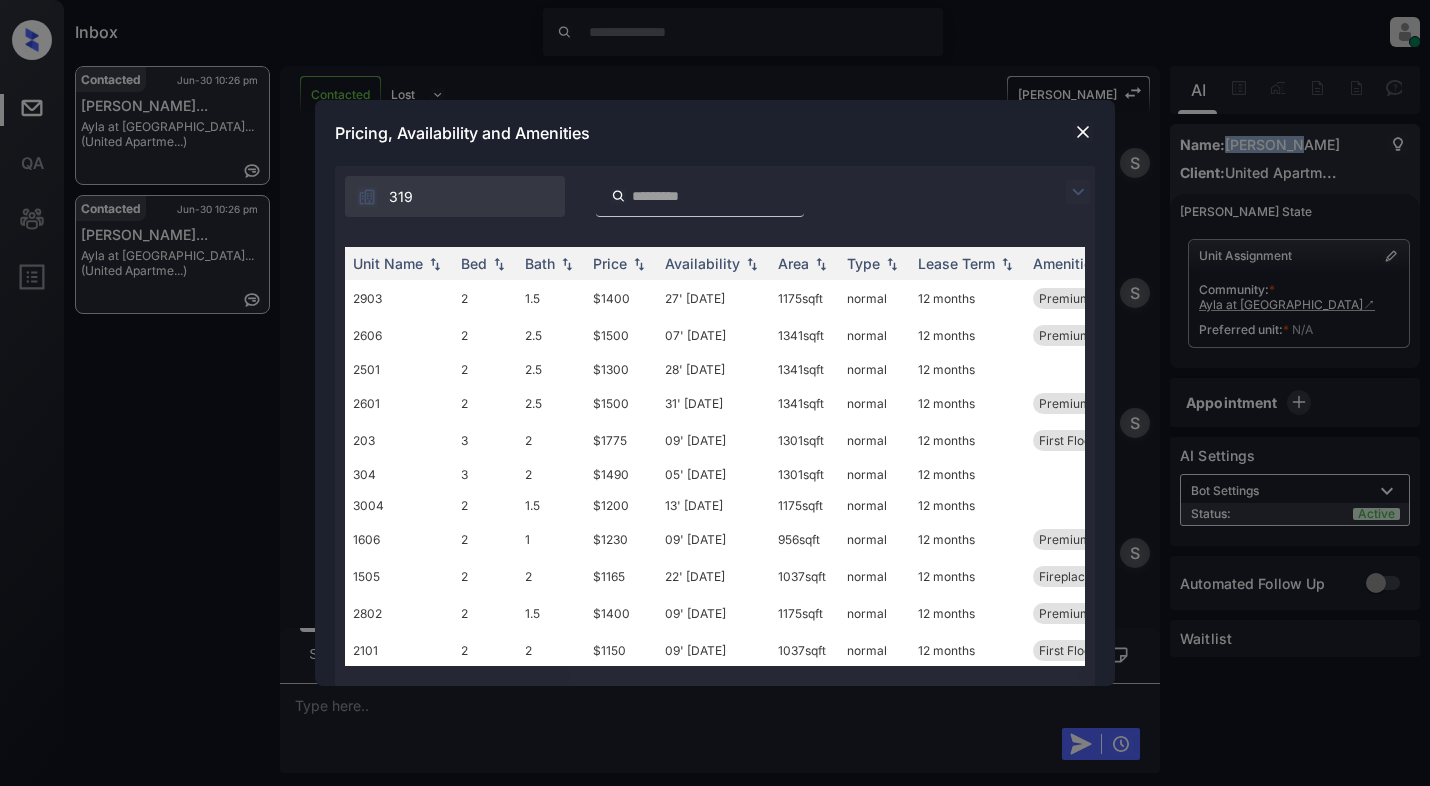 click at bounding box center [1078, 192] 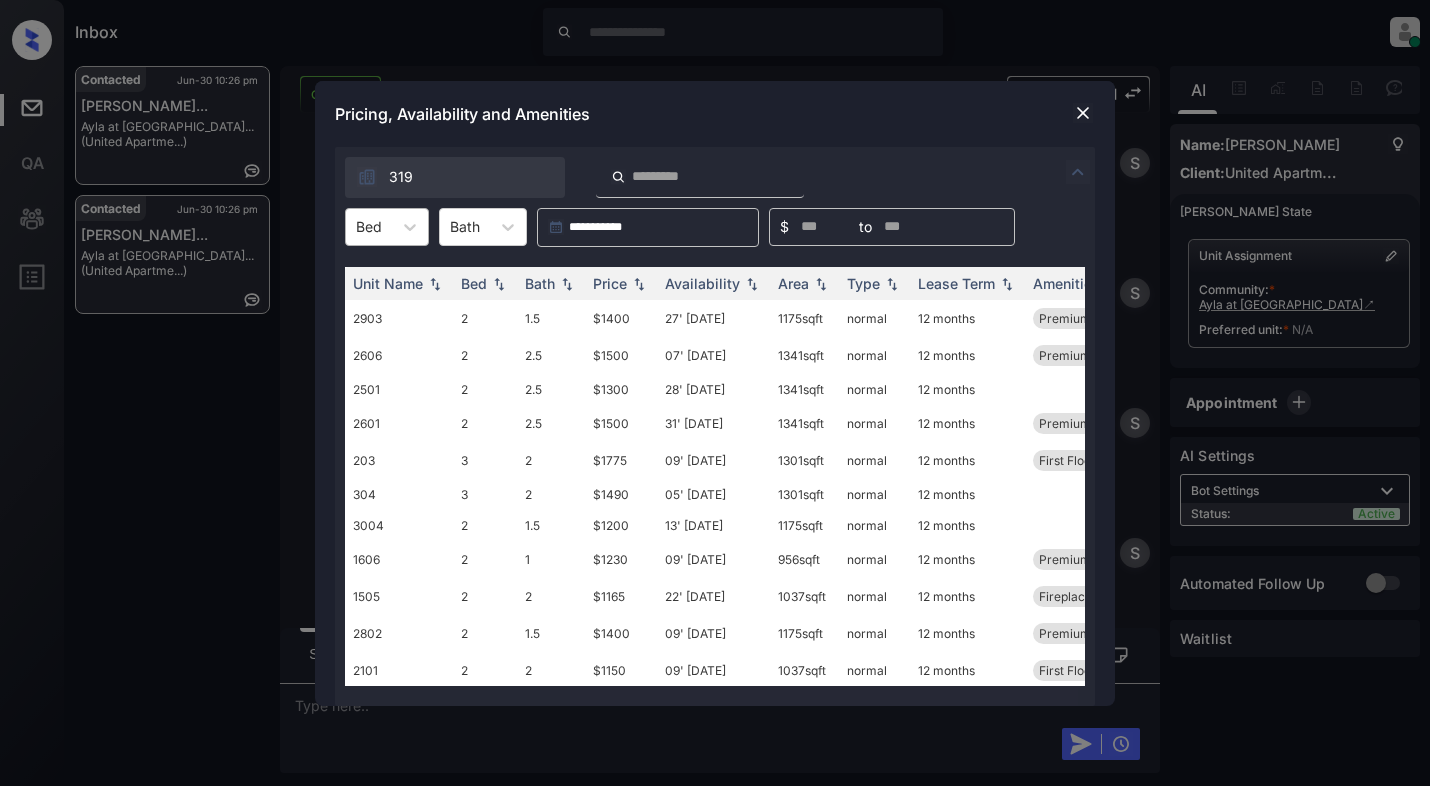 click on "Bed" at bounding box center (387, 227) 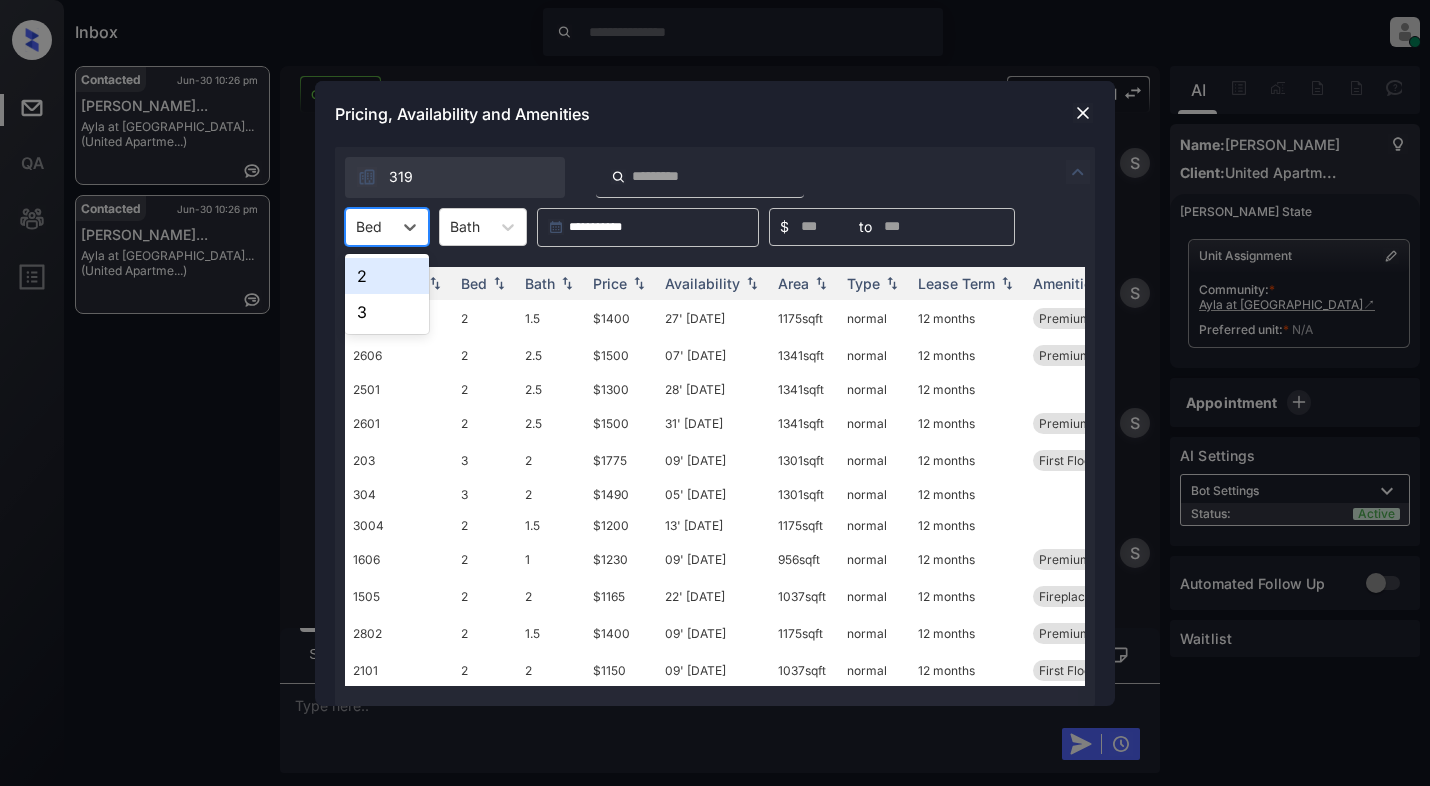 click on "2" at bounding box center [387, 276] 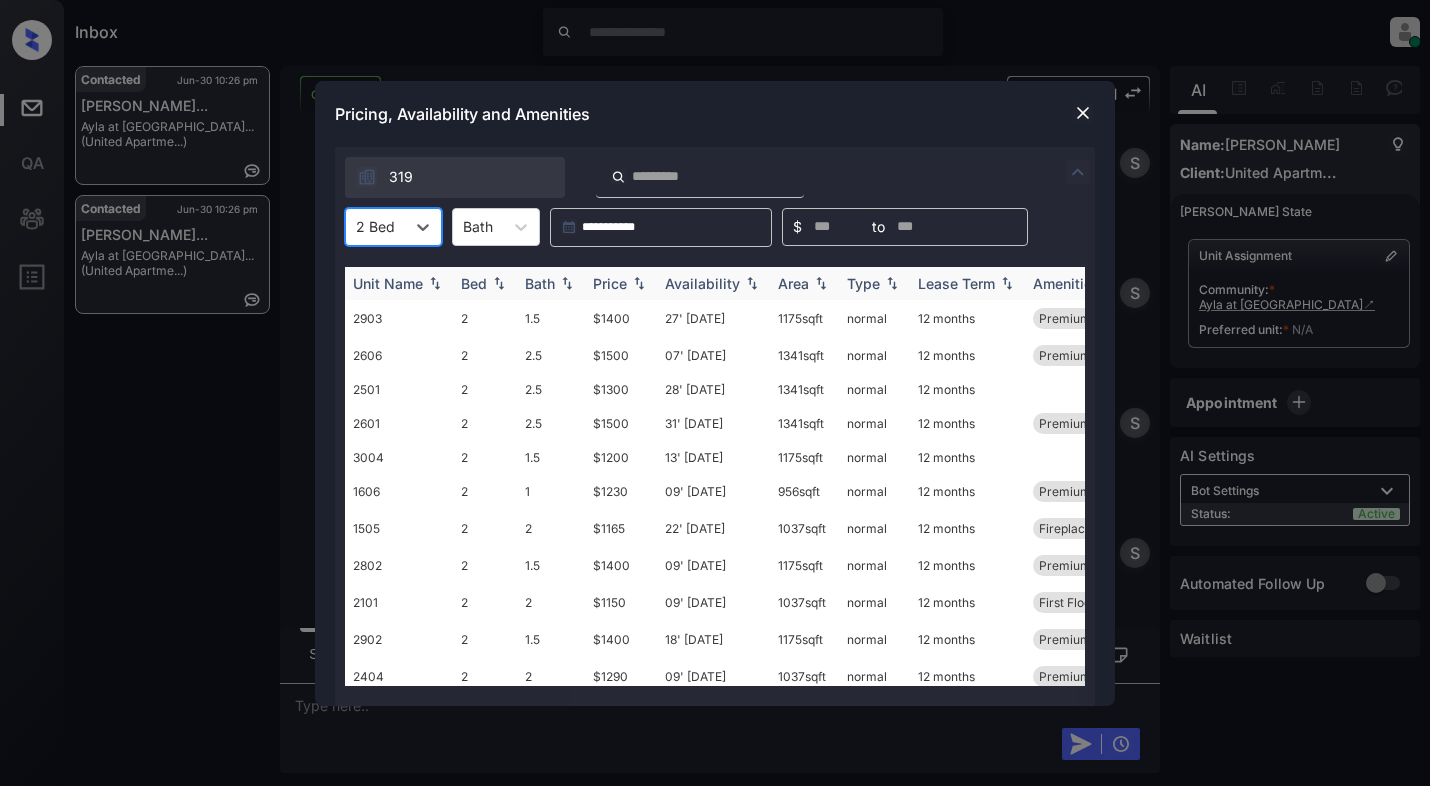 click at bounding box center [639, 283] 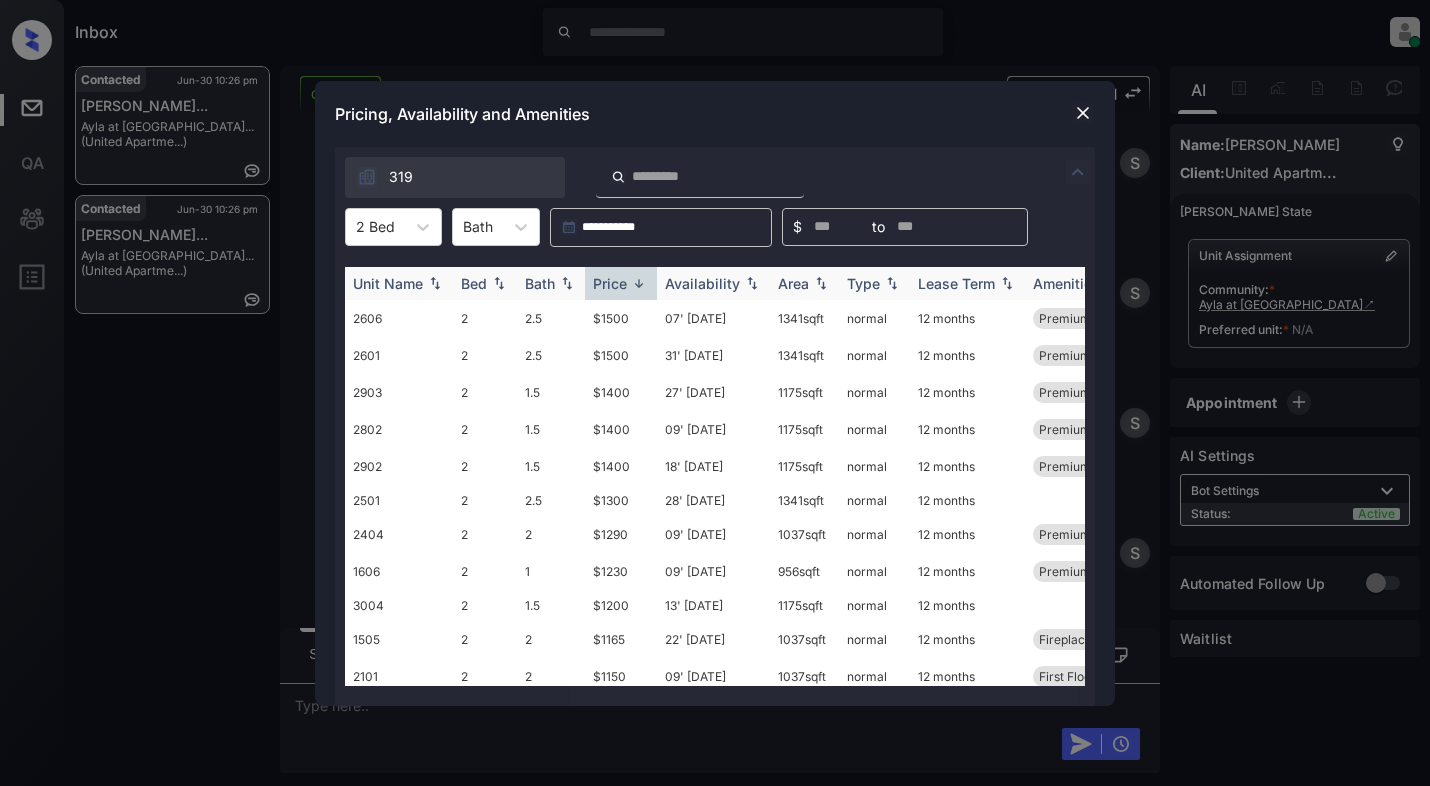 click at bounding box center (639, 283) 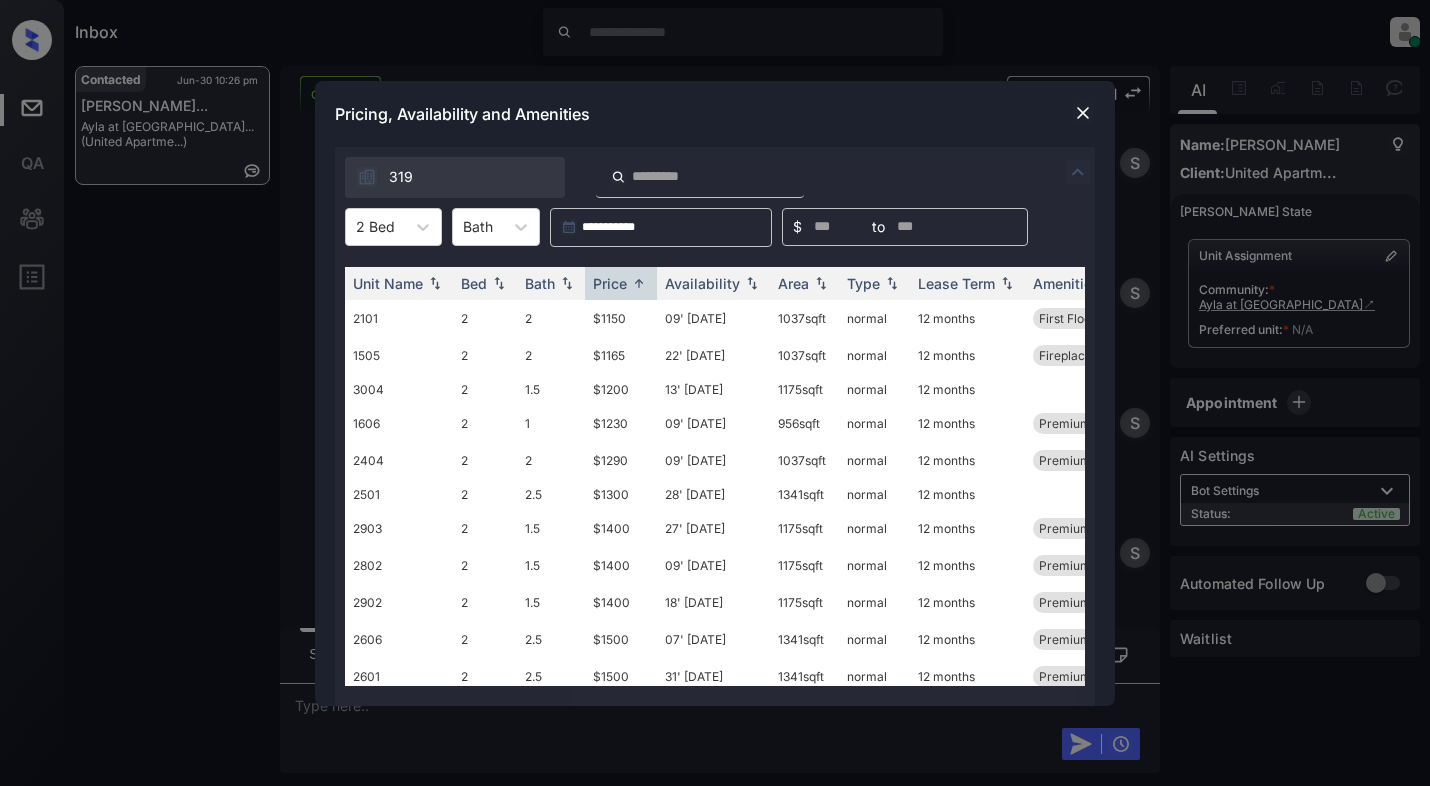 click on "**********" at bounding box center (715, 393) 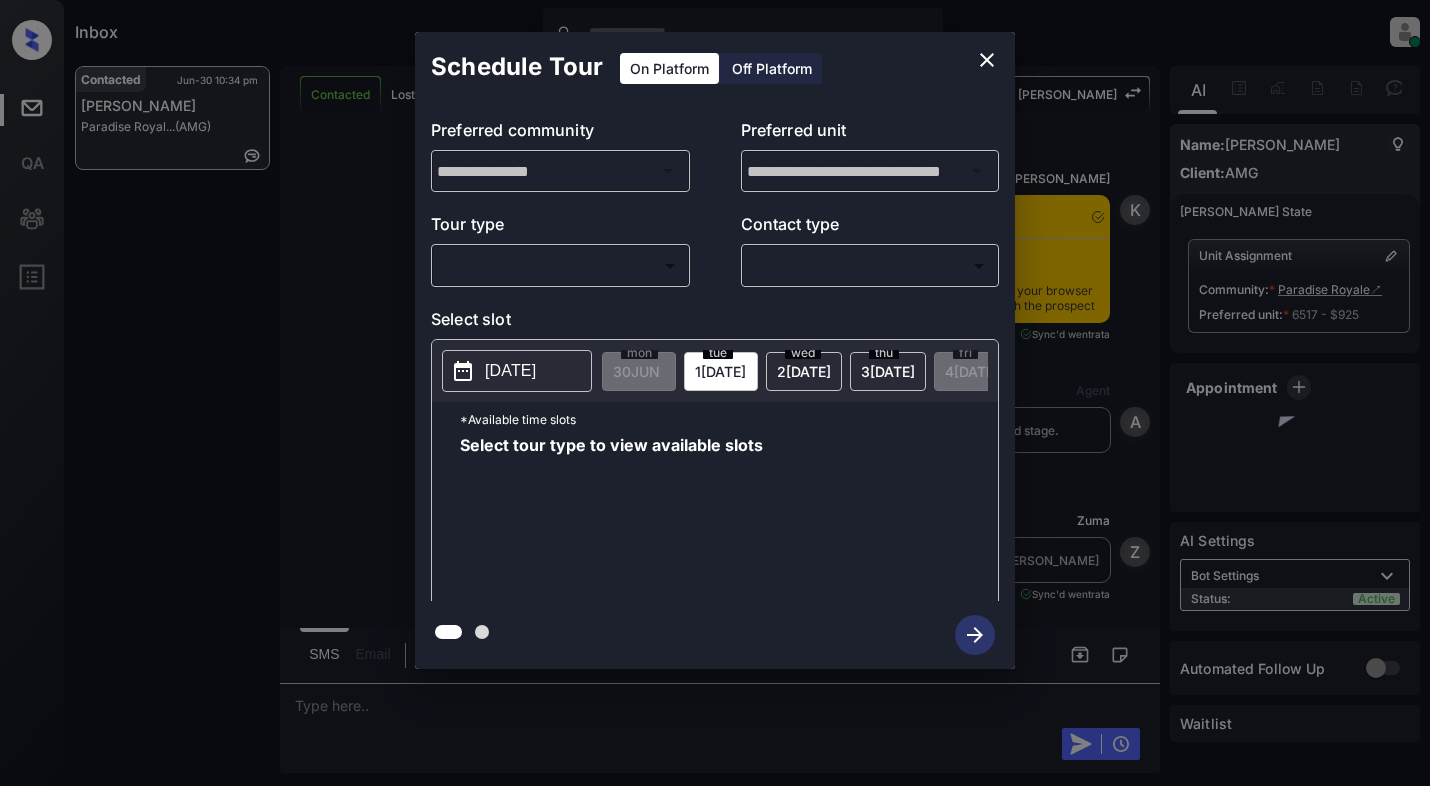 scroll, scrollTop: 0, scrollLeft: 0, axis: both 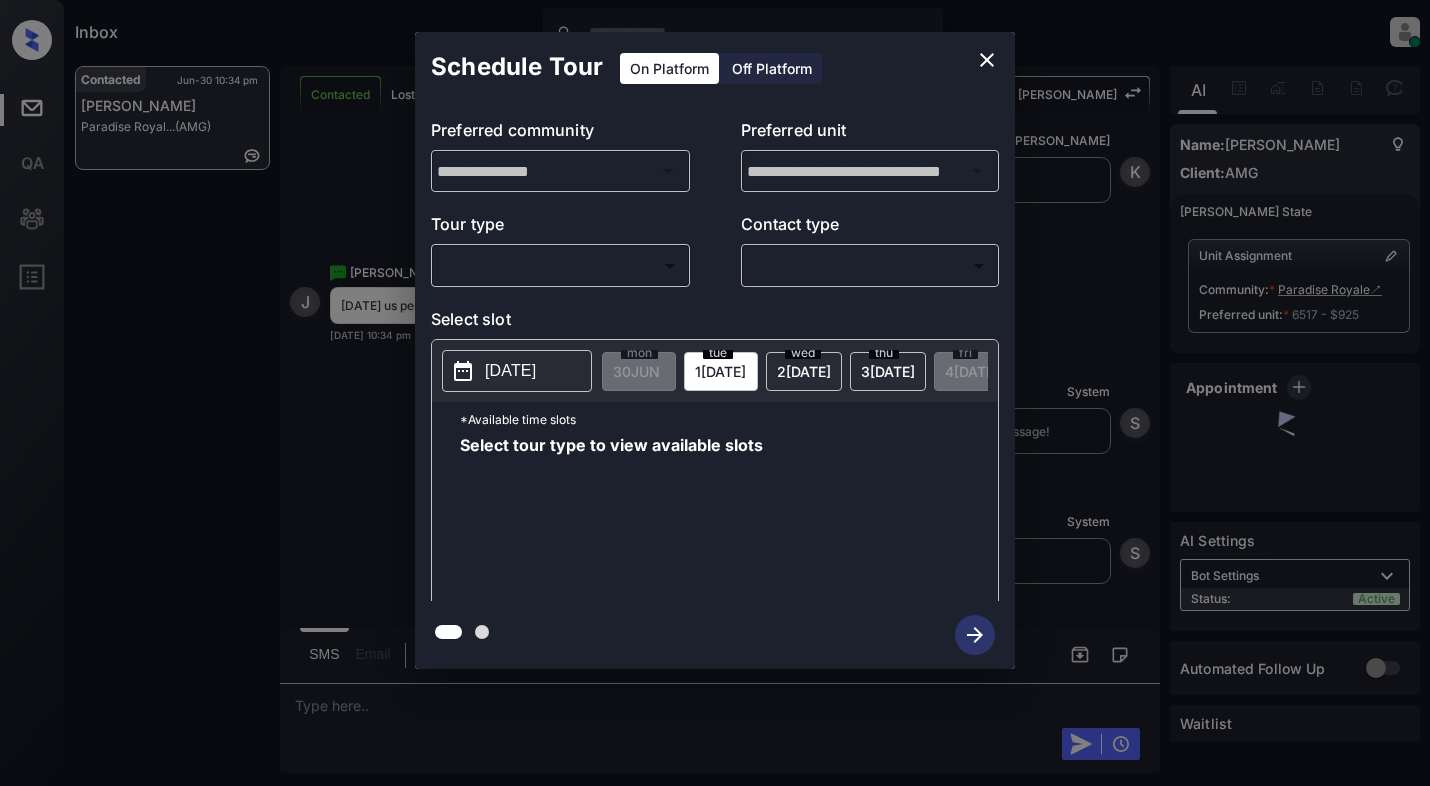 click on "Inbox [PERSON_NAME] Online Set yourself   offline Set yourself   on break Profile Switch to  light  mode Sign out Contacted Jun-30 10:34 pm   [PERSON_NAME] Paradise Royal...  (AMG) Contacted Lost Lead Sentiment: Angry Upon sliding the acknowledgement:  Lead will move to lost stage. * ​ SMS and call option will be set to opt out. AFM will be turned off for the lead. Kelsey New Message [PERSON_NAME] Notes Note: <a href="[URL][DOMAIN_NAME]">[URL][DOMAIN_NAME]</a> - Paste this link into your browser to view [PERSON_NAME] conversation with the prospect [DATE] 10:08 pm  Sync'd w  entrata K New Message Agent Lead created via leadPoller in Inbound stage. [DATE] 10:08 pm A New Message Zuma Lead transferred to leasing agent: [PERSON_NAME] [DATE] 10:08 pm  Sync'd w  entrata Z New Message Agent AFM Request sent to [PERSON_NAME]. [DATE] 10:08 pm A New Message Agent Notes Note: [DATE] 10:08 pm A New Message [PERSON_NAME] [DATE] 10:08 pm" at bounding box center [715, 393] 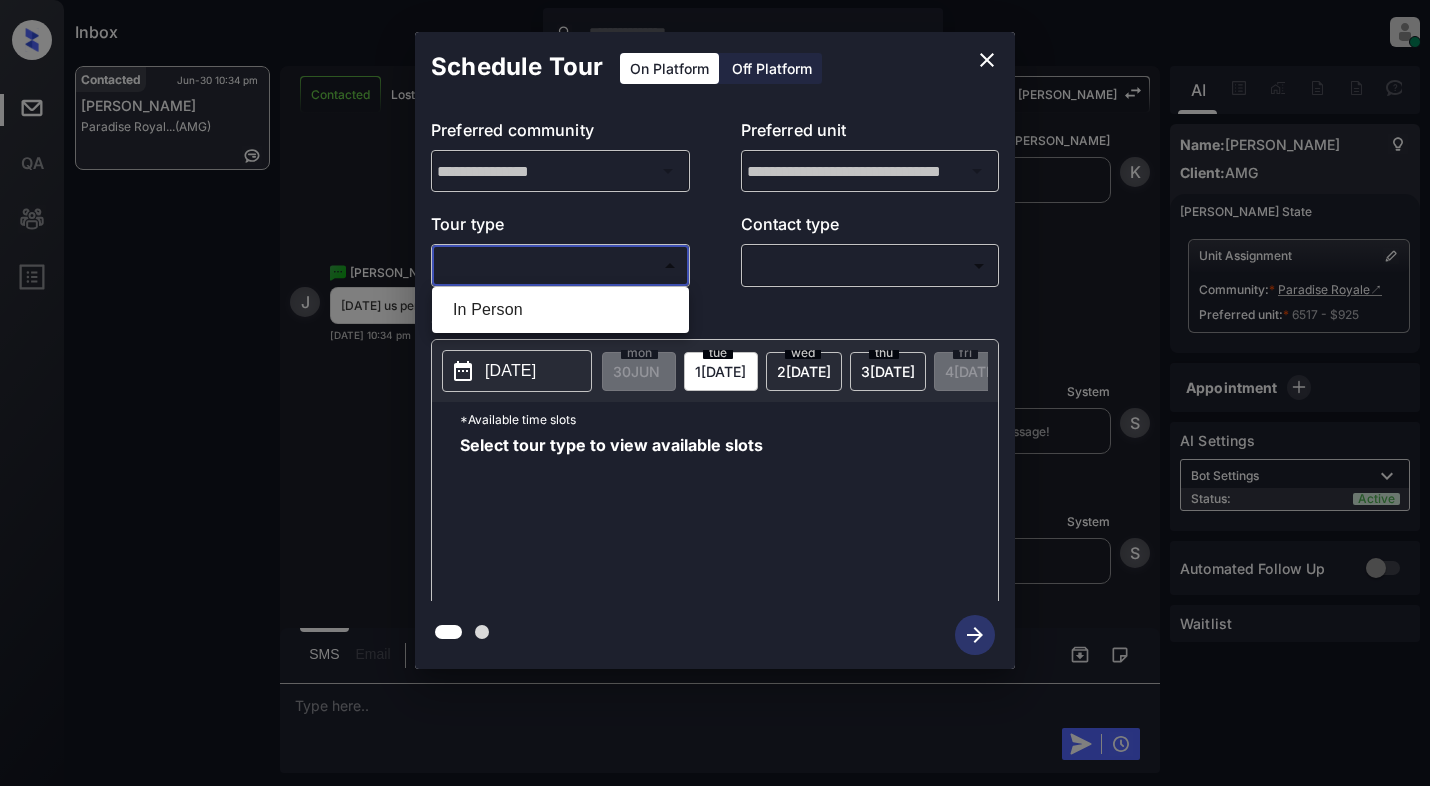 click on "In Person" at bounding box center (560, 310) 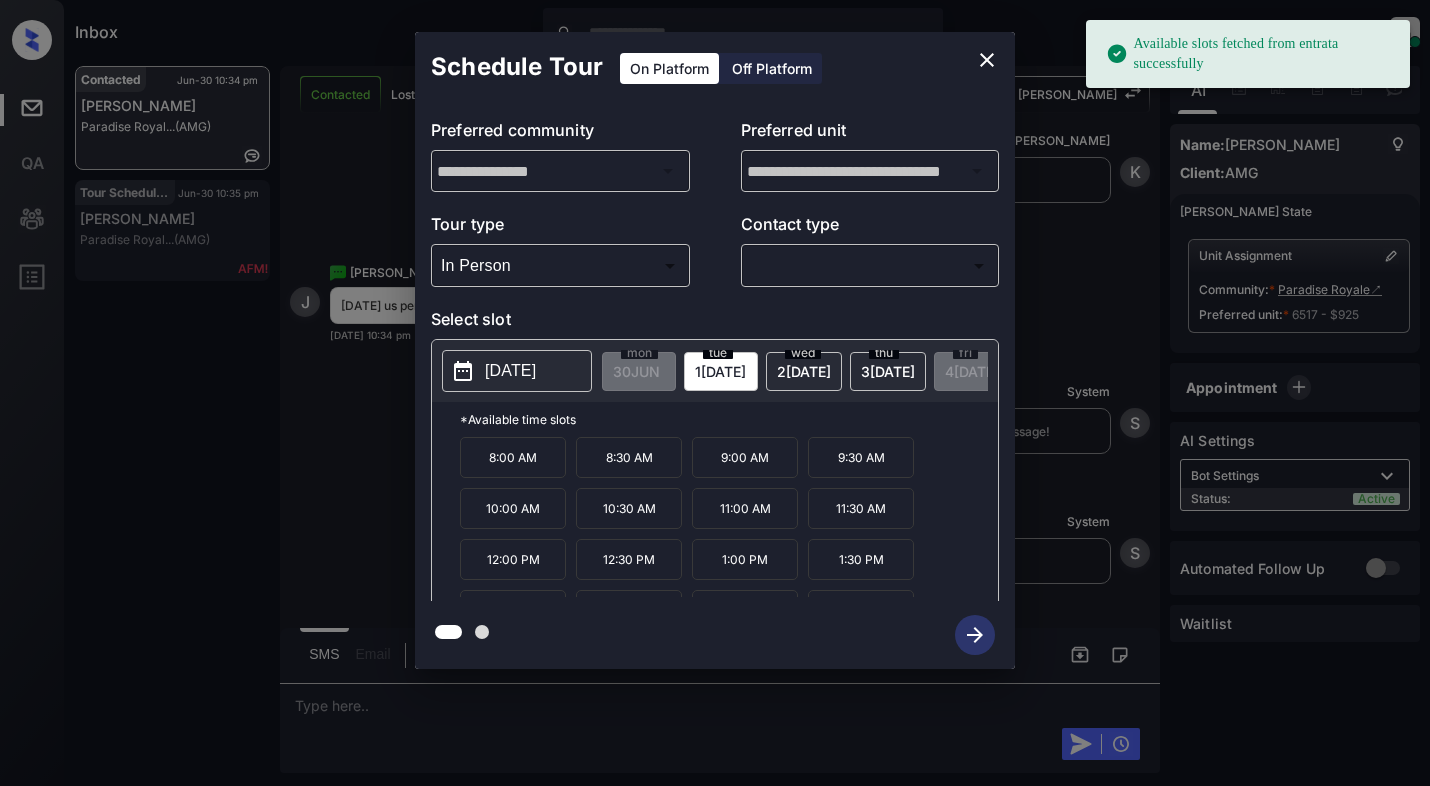 click on "[DATE]" at bounding box center (636, 371) 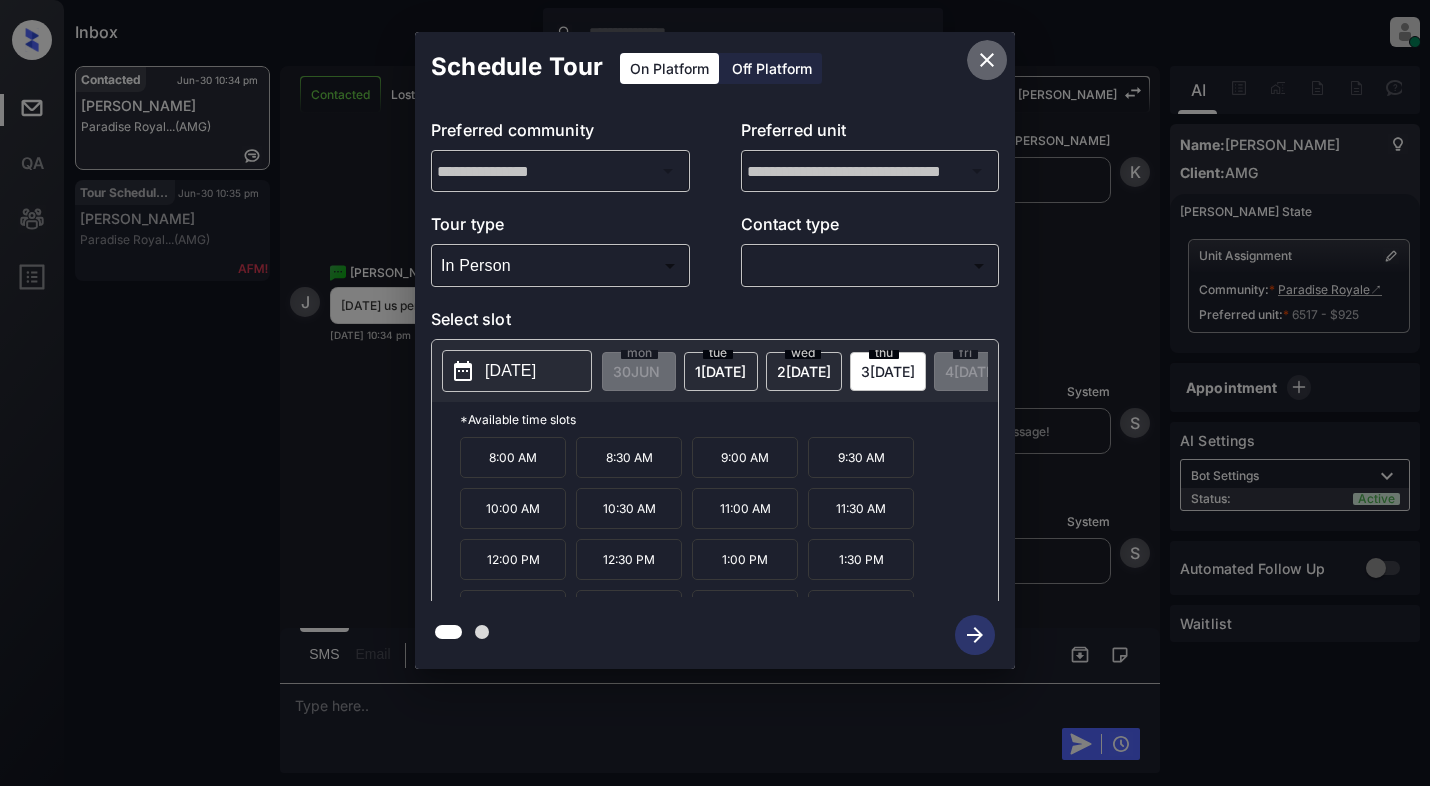 click 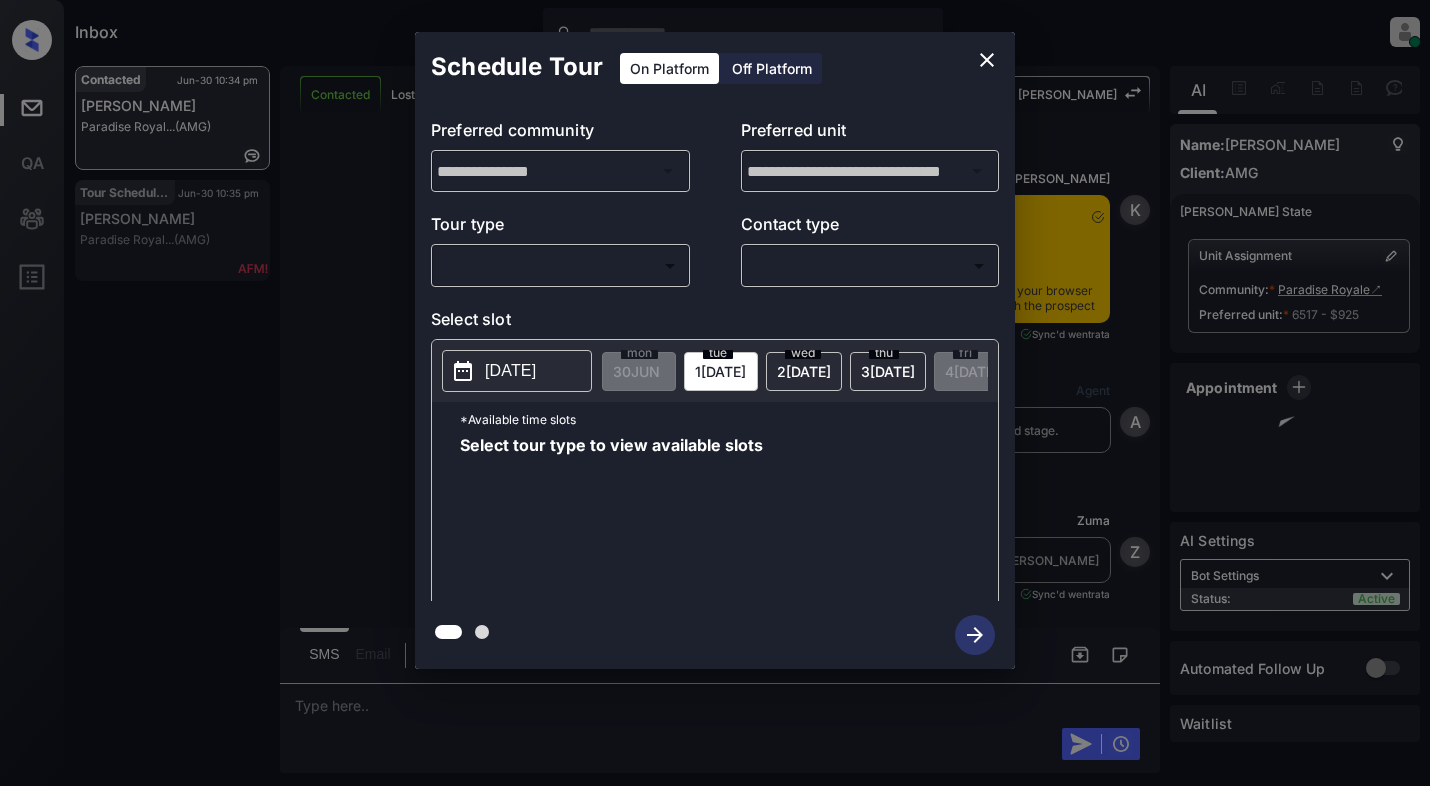 scroll, scrollTop: 0, scrollLeft: 0, axis: both 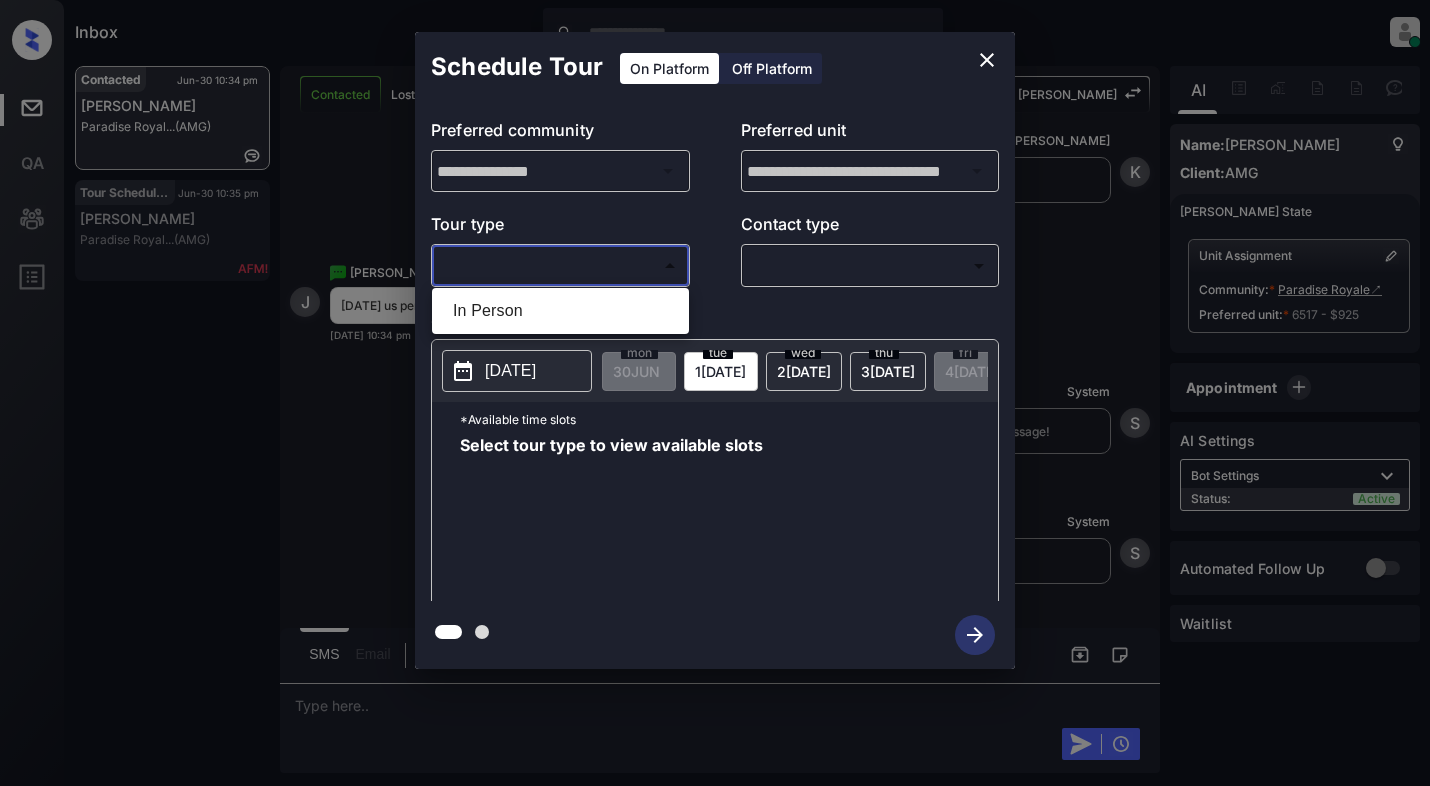 click on "Inbox Dominic Ceralde Online Set yourself   offline Set yourself   on break Profile Switch to  light  mode Sign out Contacted Jun-30 10:34 pm   Joseph Cowart Paradise Royal...  (AMG) Tour Scheduled Jun-30 10:35 pm   Edwin Parada Paradise Royal...  (AMG) Contacted Lost Lead Sentiment: Angry Upon sliding the acknowledgement:  Lead will move to lost stage. * ​ SMS and call option will be set to opt out. AFM will be turned off for the lead. Kelsey New Message Kelsey Notes Note: <a href="https://conversation.getzuma.com/68636d34a35e5792e0885045">https://conversation.getzuma.com/68636d34a35e5792e0885045</a> - Paste this link into your browser to view Kelsey’s conversation with the prospect Jun 30, 2025 10:08 pm  Sync'd w  entrata K New Message Agent Lead created via leadPoller in Inbound stage. Jun 30, 2025 10:08 pm A New Message Zuma Lead transferred to leasing agent: kelsey Jun 30, 2025 10:08 pm  Sync'd w  entrata Z New Message Agent AFM Request sent to Kelsey. Jun 30, 2025 10:08 pm A New Message Agent Notes" at bounding box center (715, 393) 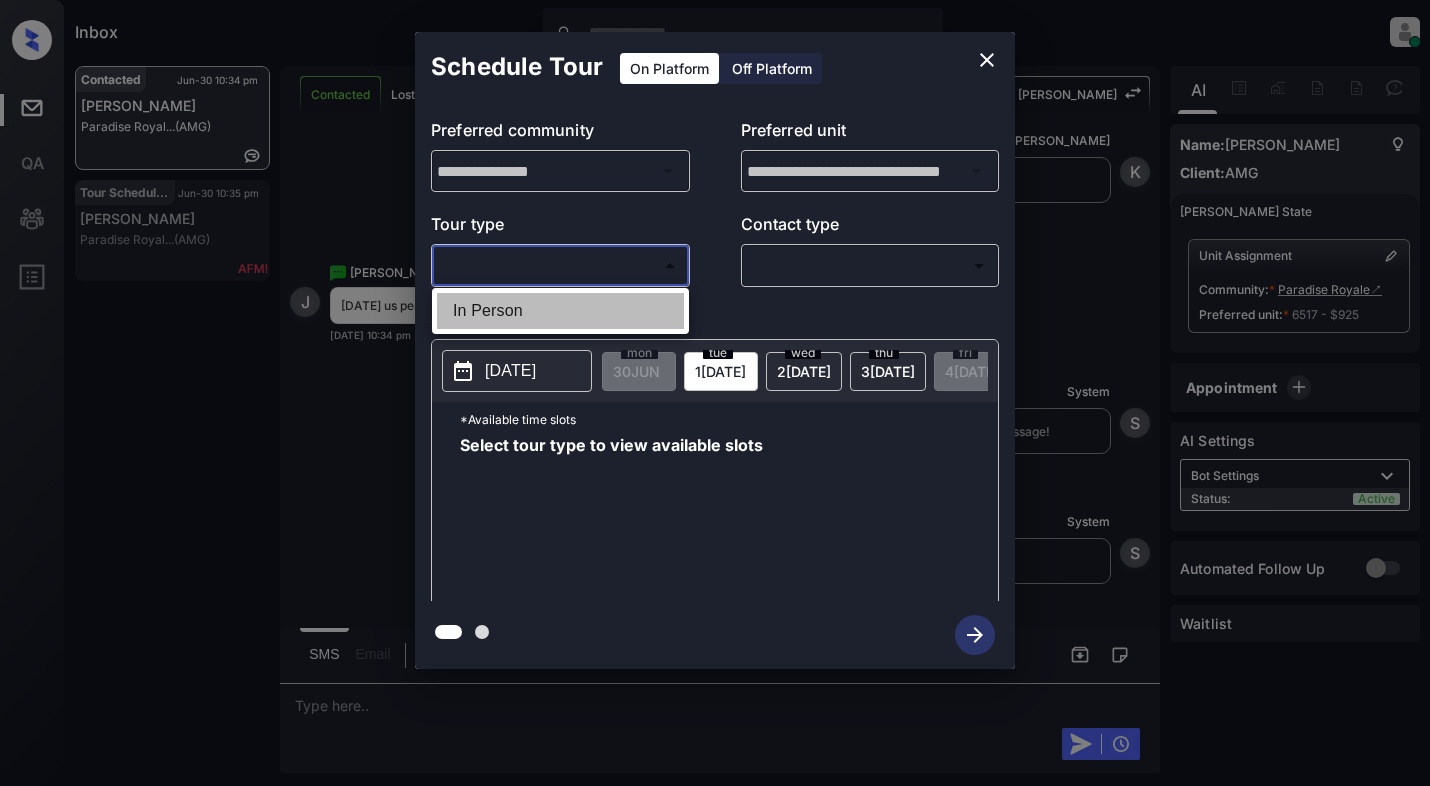 click on "In Person" at bounding box center (560, 311) 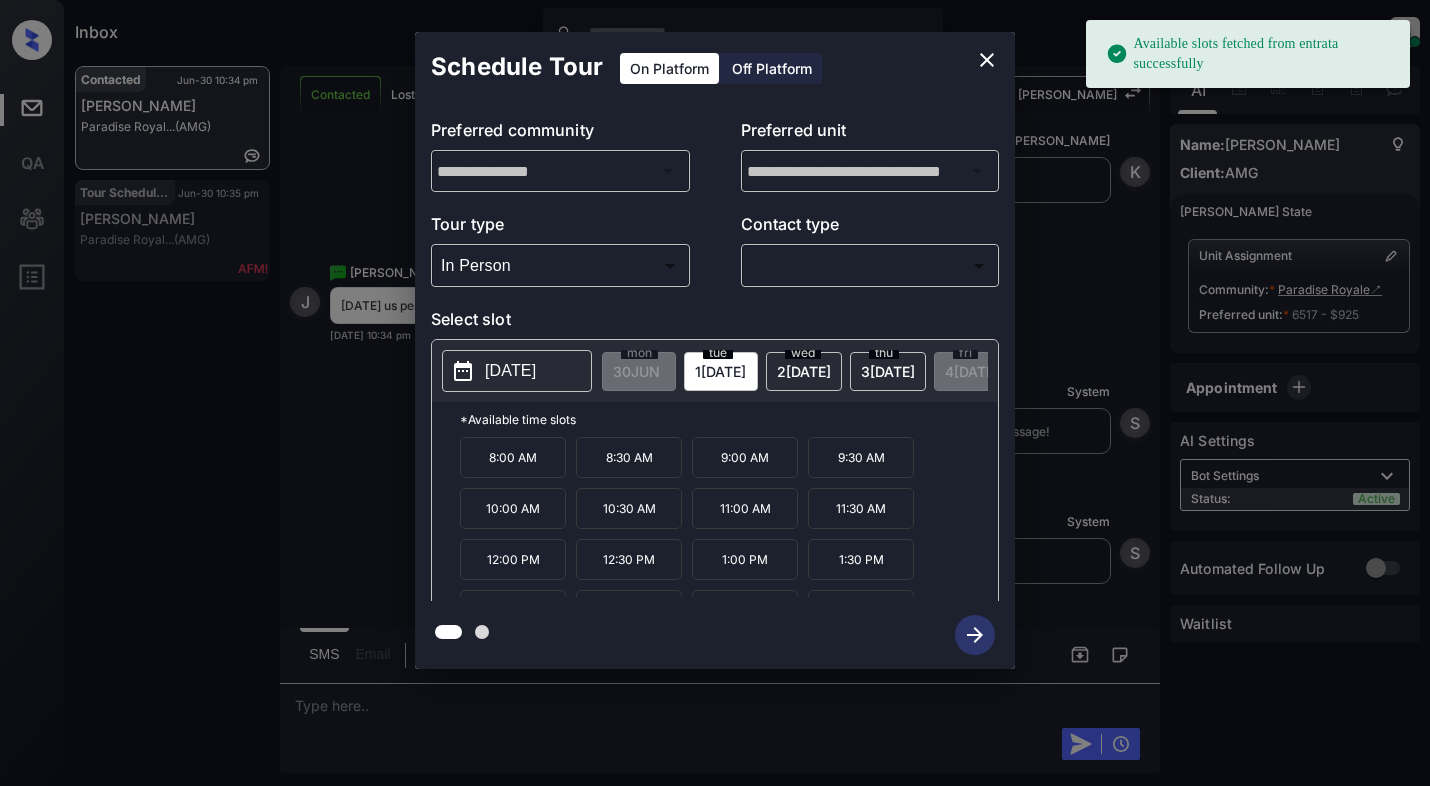 click on "2025-07-01" at bounding box center [510, 371] 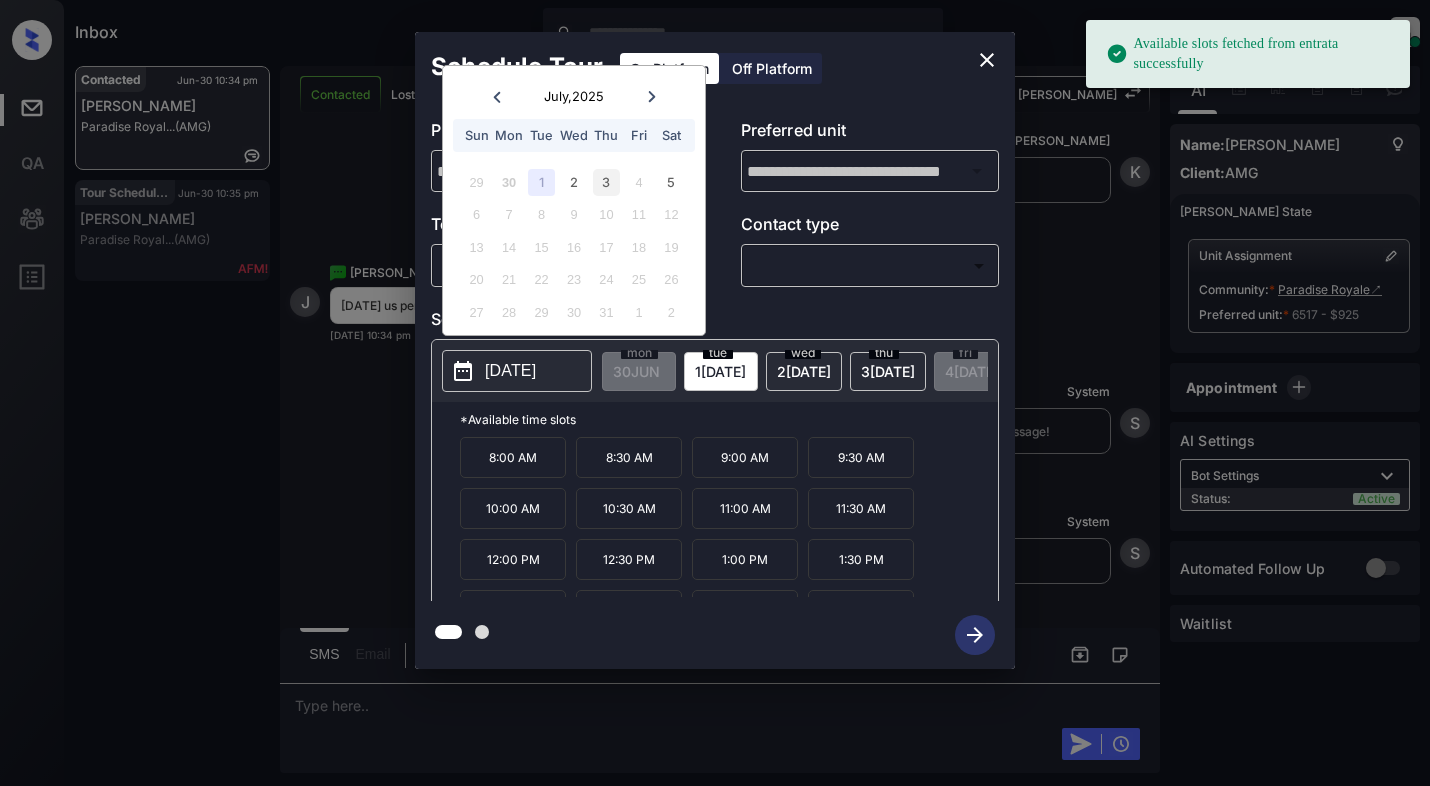 click on "3" at bounding box center [606, 182] 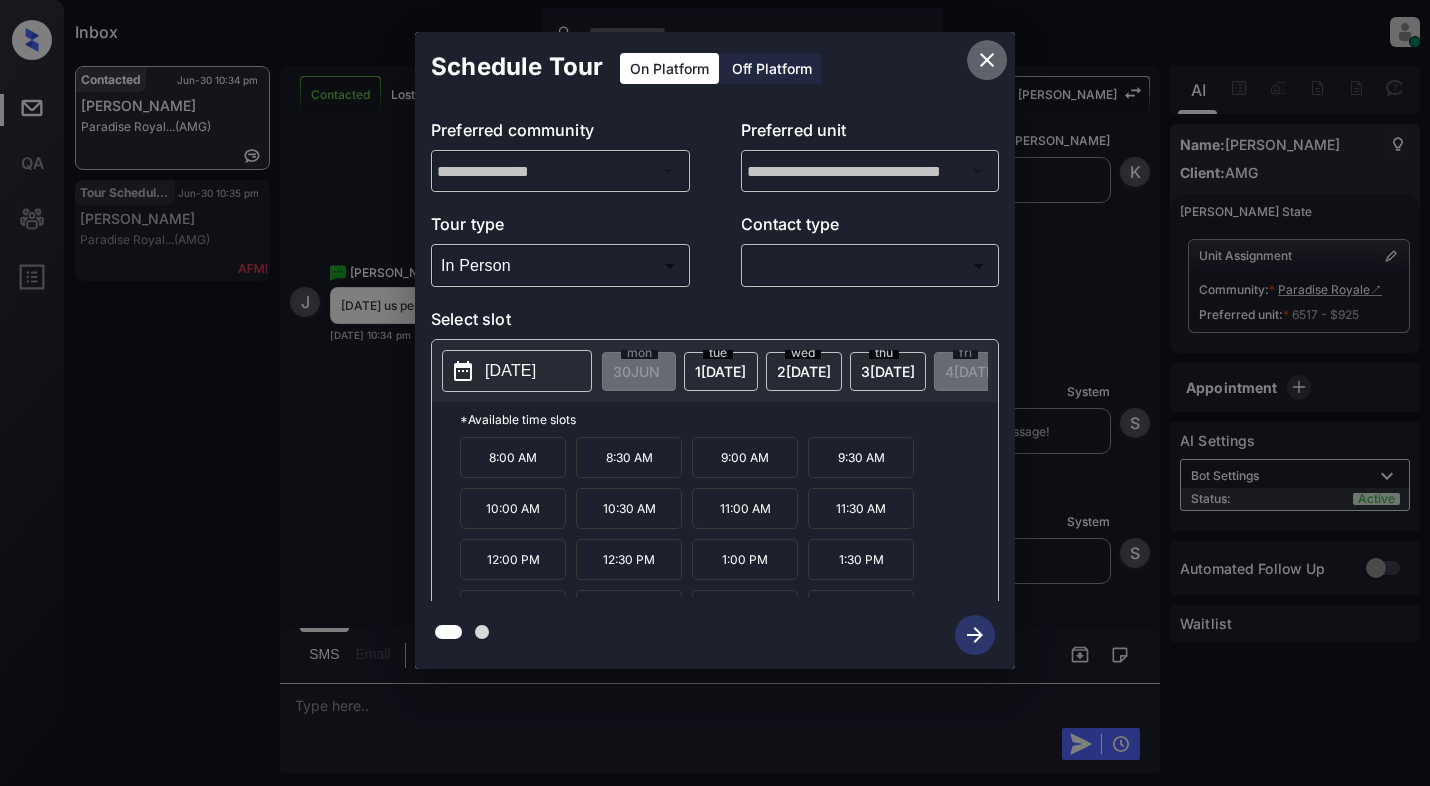 click 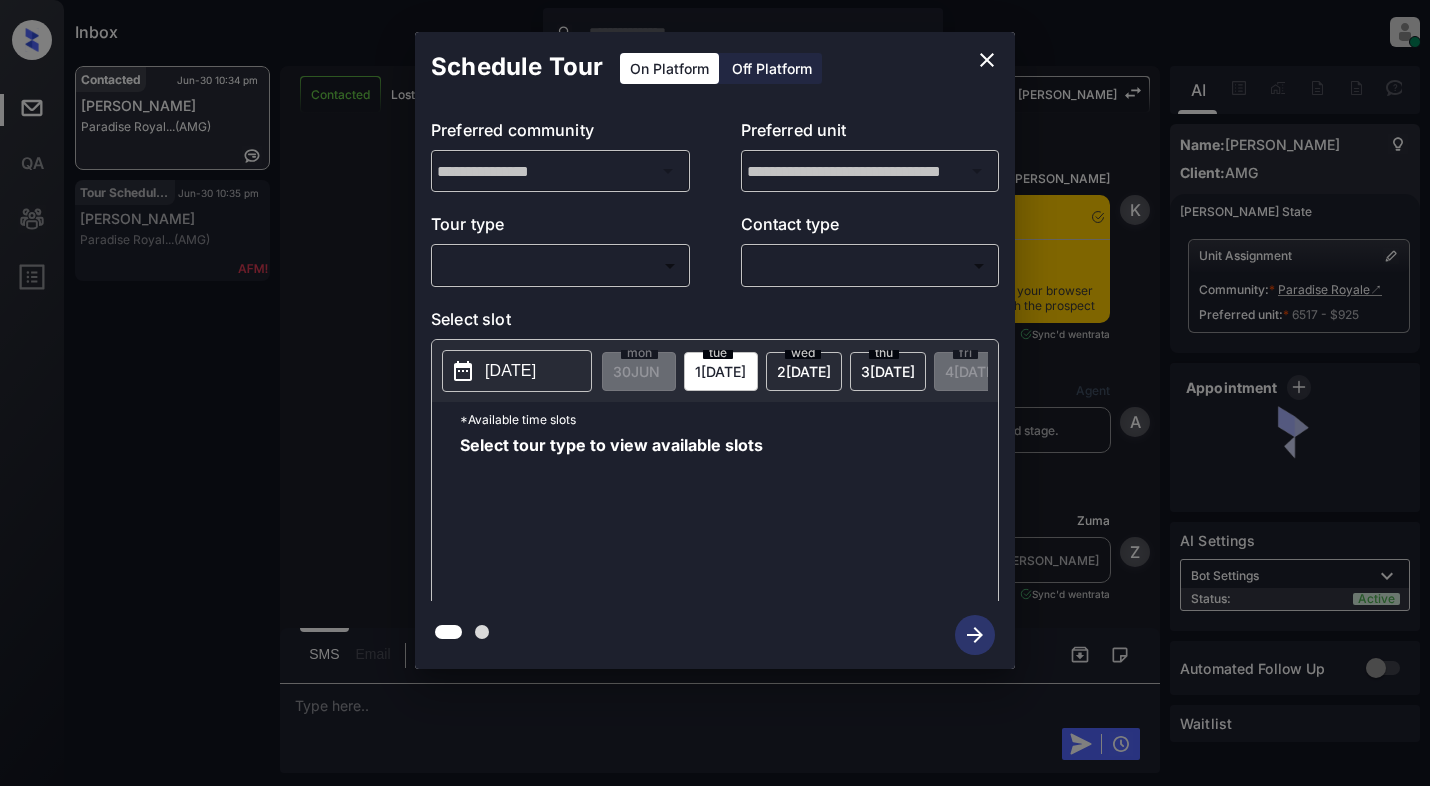 scroll, scrollTop: 0, scrollLeft: 0, axis: both 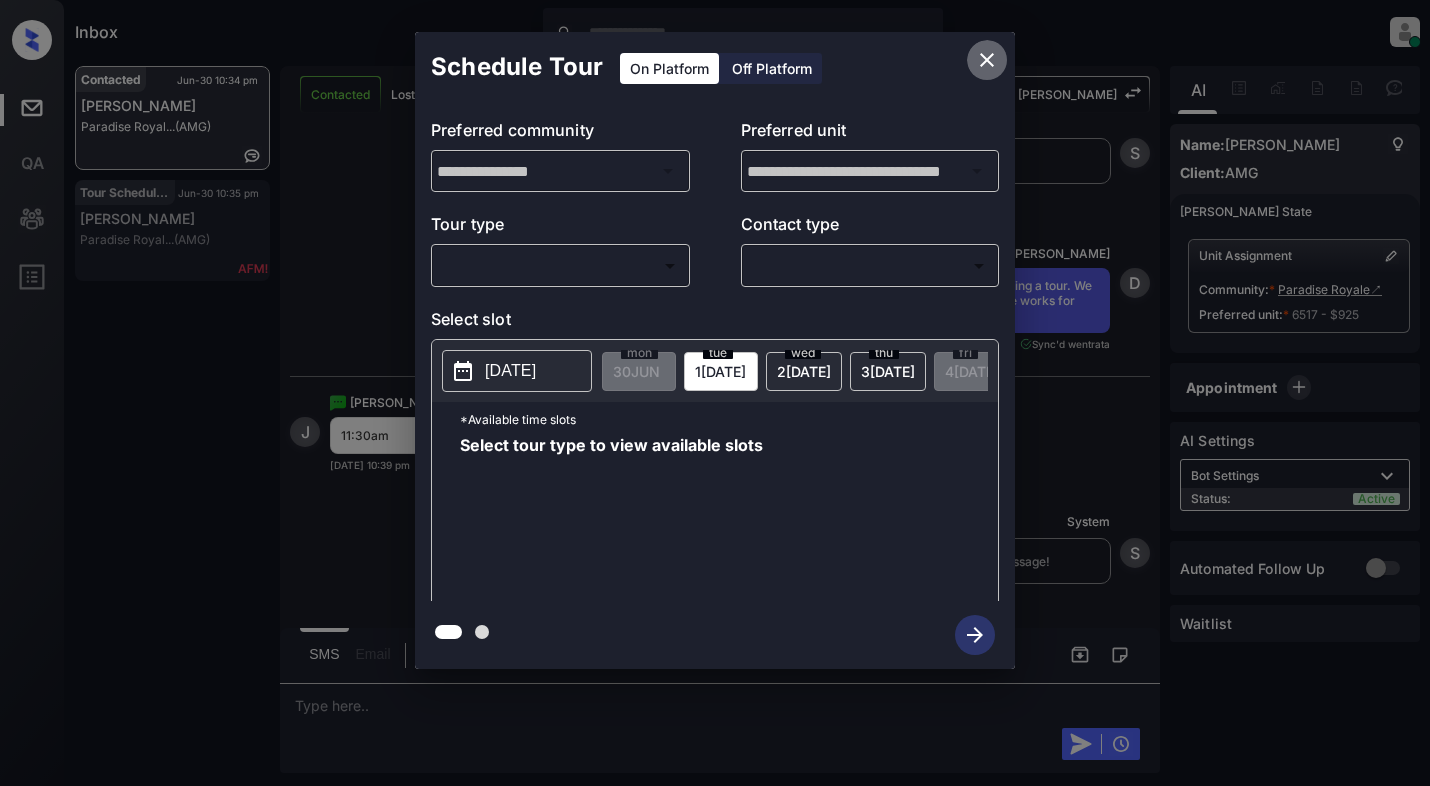 click 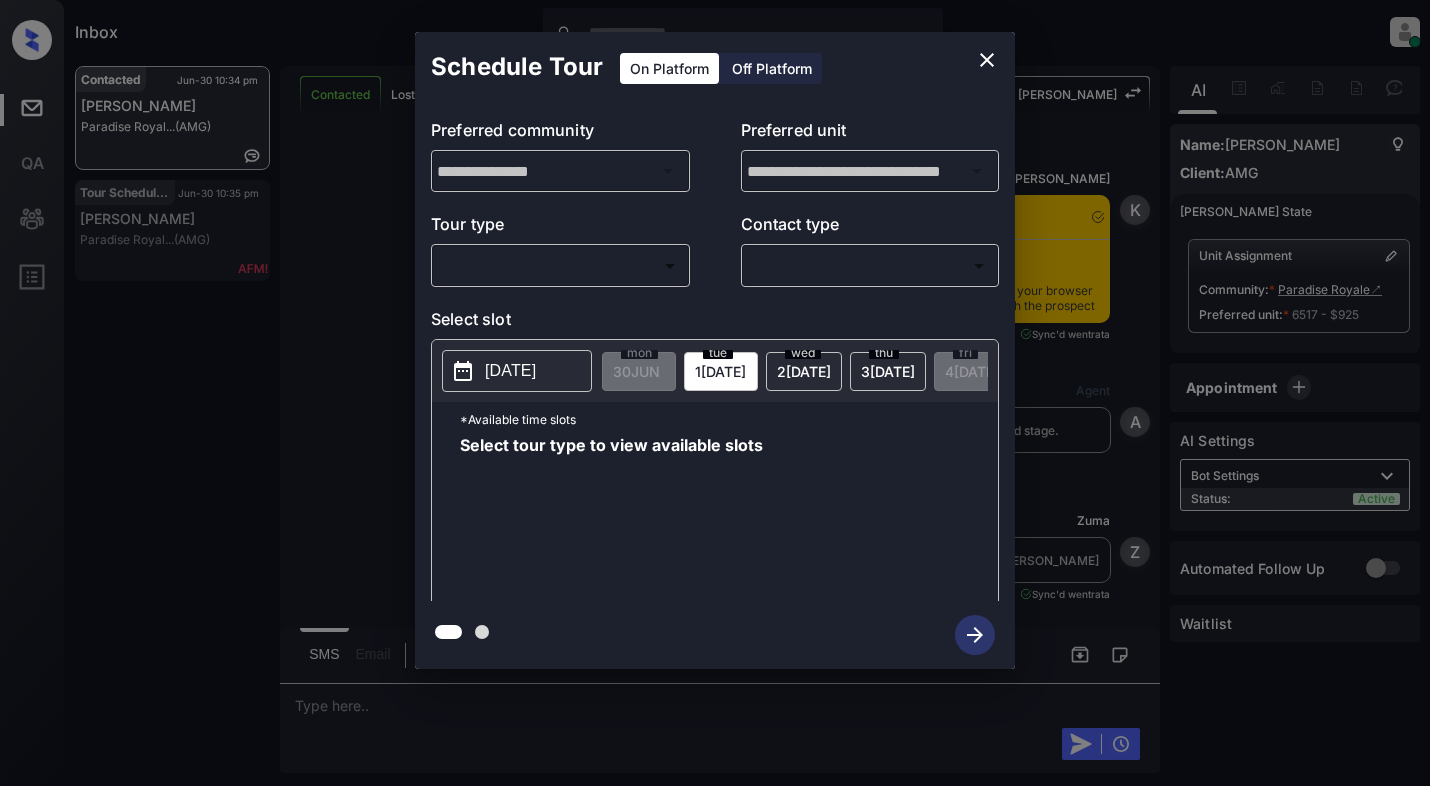 scroll, scrollTop: 0, scrollLeft: 0, axis: both 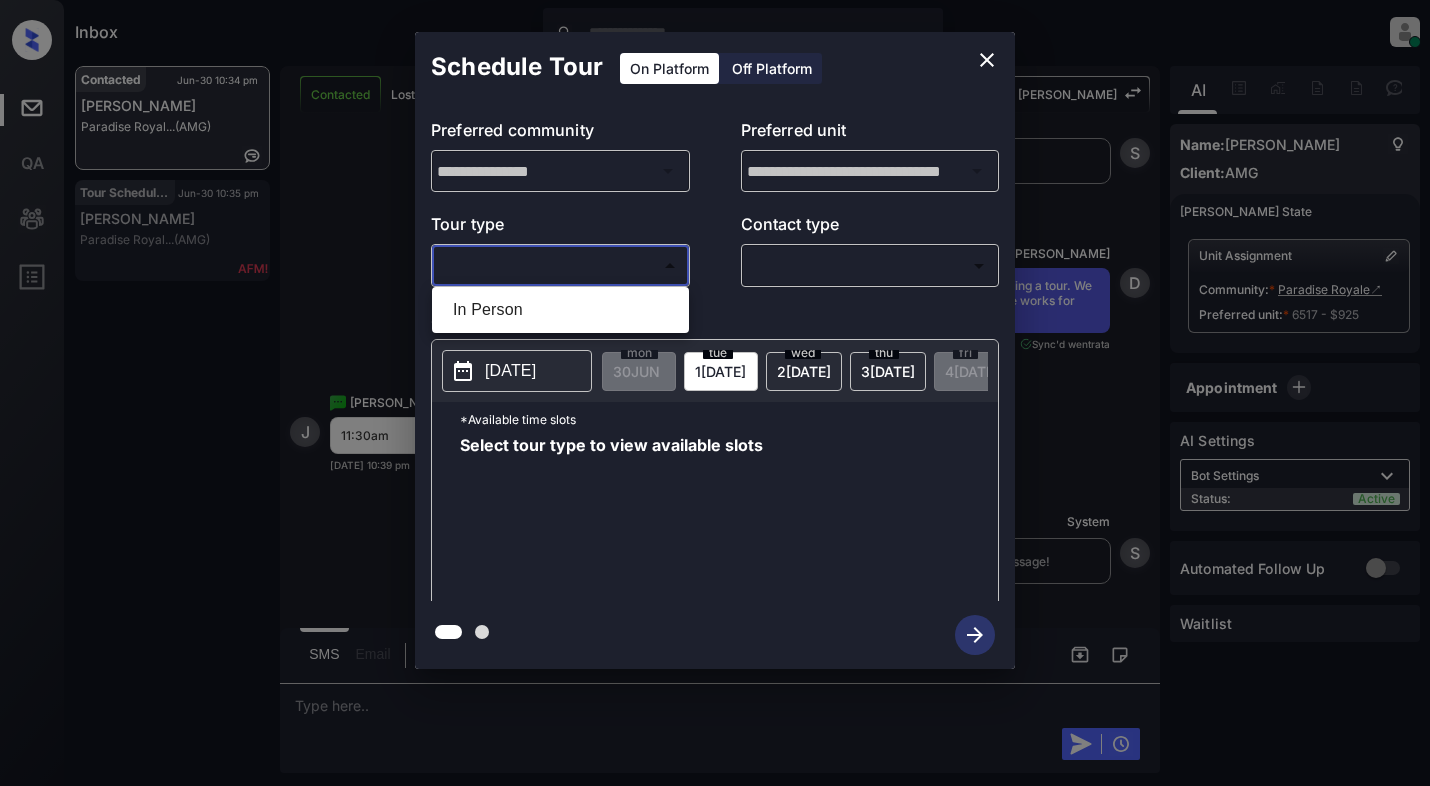 drag, startPoint x: 551, startPoint y: 262, endPoint x: 575, endPoint y: 299, distance: 44.102154 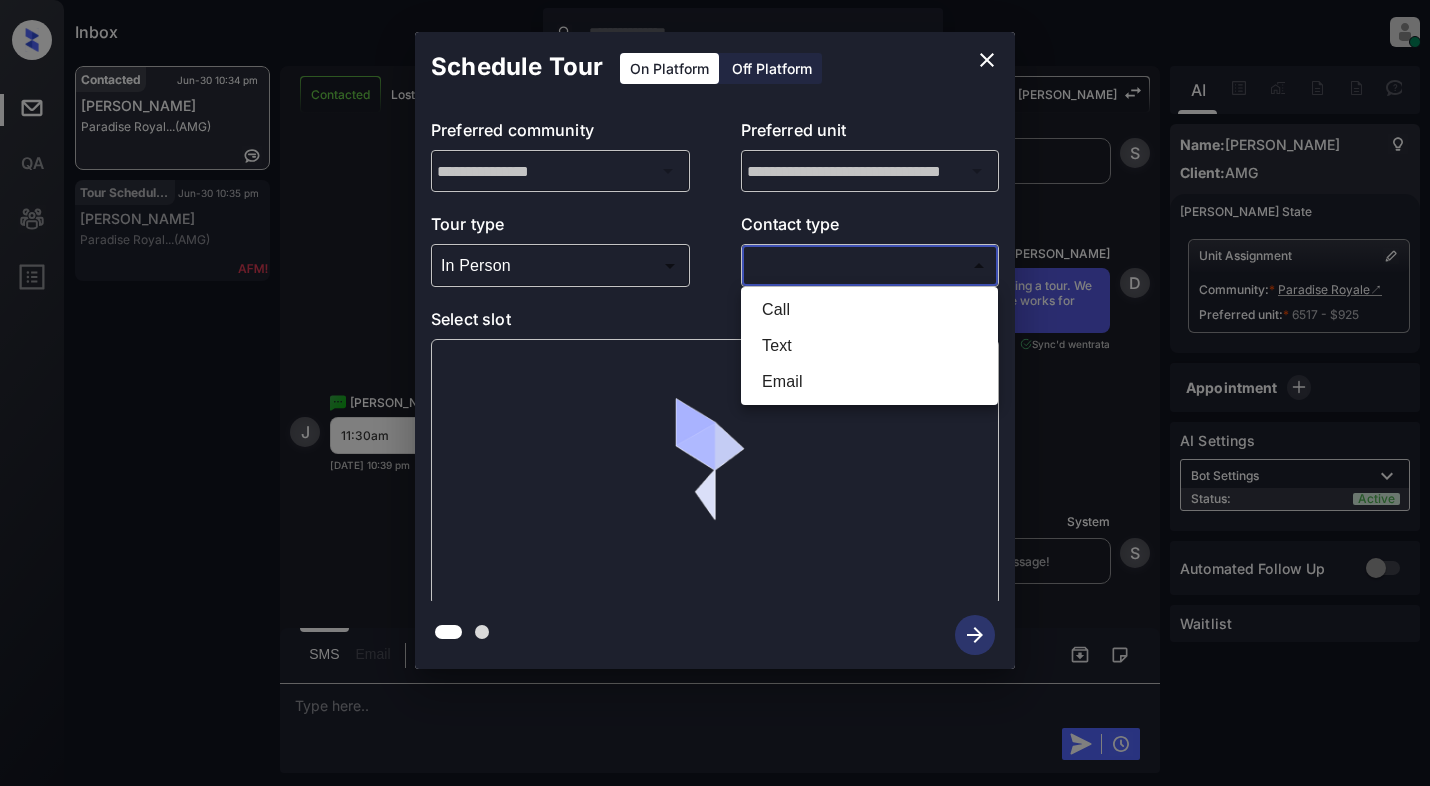 click on "Inbox Dominic Ceralde Online Set yourself   offline Set yourself   on break Profile Switch to  light  mode Sign out Contacted Jun-30 10:34 pm   Joseph Cowart Paradise Royal...  (AMG) Tour Scheduled Jun-30 10:35 pm   Edwin Parada Paradise Royal...  (AMG) Contacted Lost Lead Sentiment: Angry Upon sliding the acknowledgement:  Lead will move to lost stage. * ​ SMS and call option will be set to opt out. AFM will be turned off for the lead. Kelsey New Message Kelsey Notes Note: <a href="https://conversation.getzuma.com/68636d34a35e5792e0885045">https://conversation.getzuma.com/68636d34a35e5792e0885045</a> - Paste this link into your browser to view Kelsey’s conversation with the prospect Jun 30, 2025 10:08 pm  Sync'd w  entrata K New Message Agent Lead created via leadPoller in Inbound stage. Jun 30, 2025 10:08 pm A New Message Zuma Lead transferred to leasing agent: kelsey Jun 30, 2025 10:08 pm  Sync'd w  entrata Z New Message Agent AFM Request sent to Kelsey. Jun 30, 2025 10:08 pm A New Message Agent Notes" at bounding box center (715, 393) 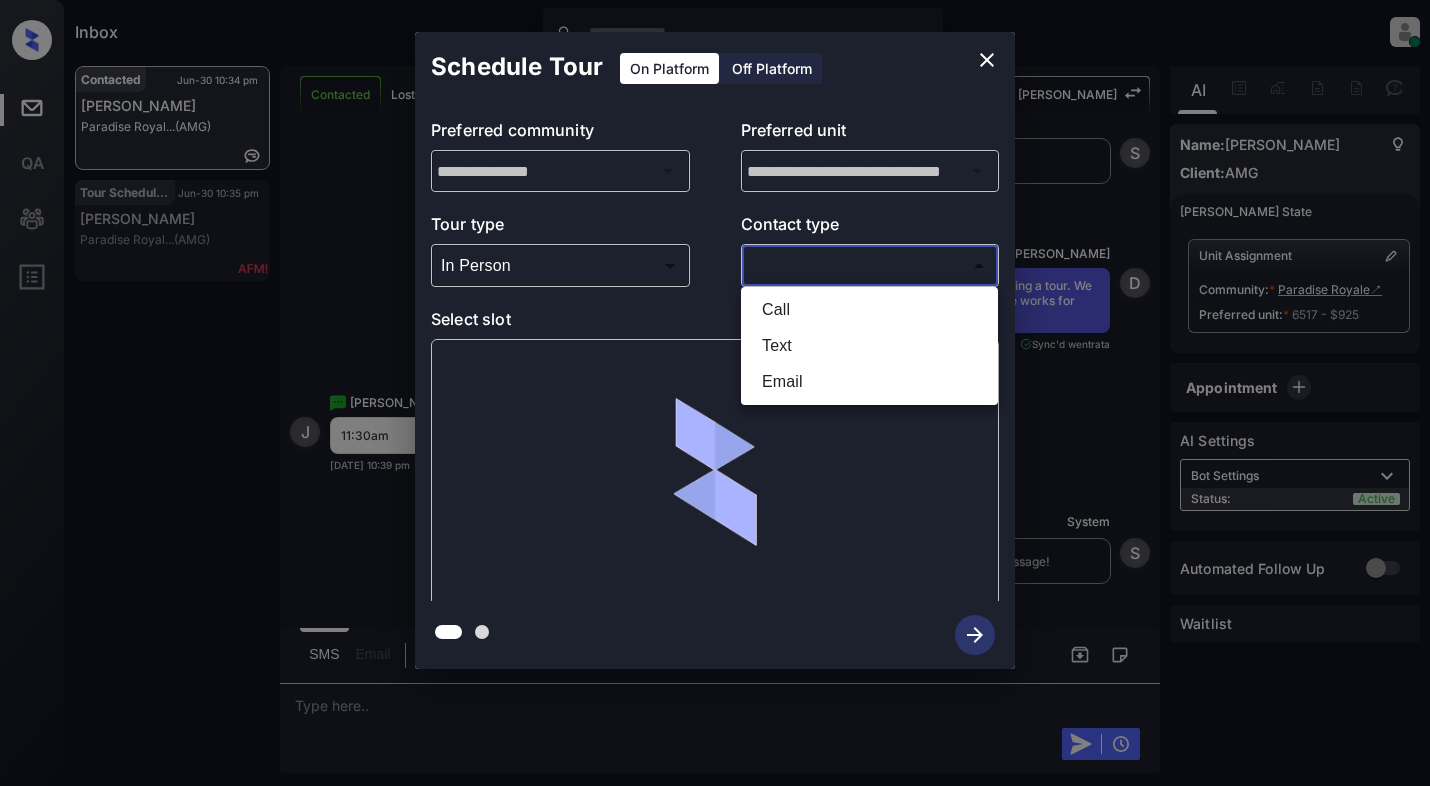 type on "****" 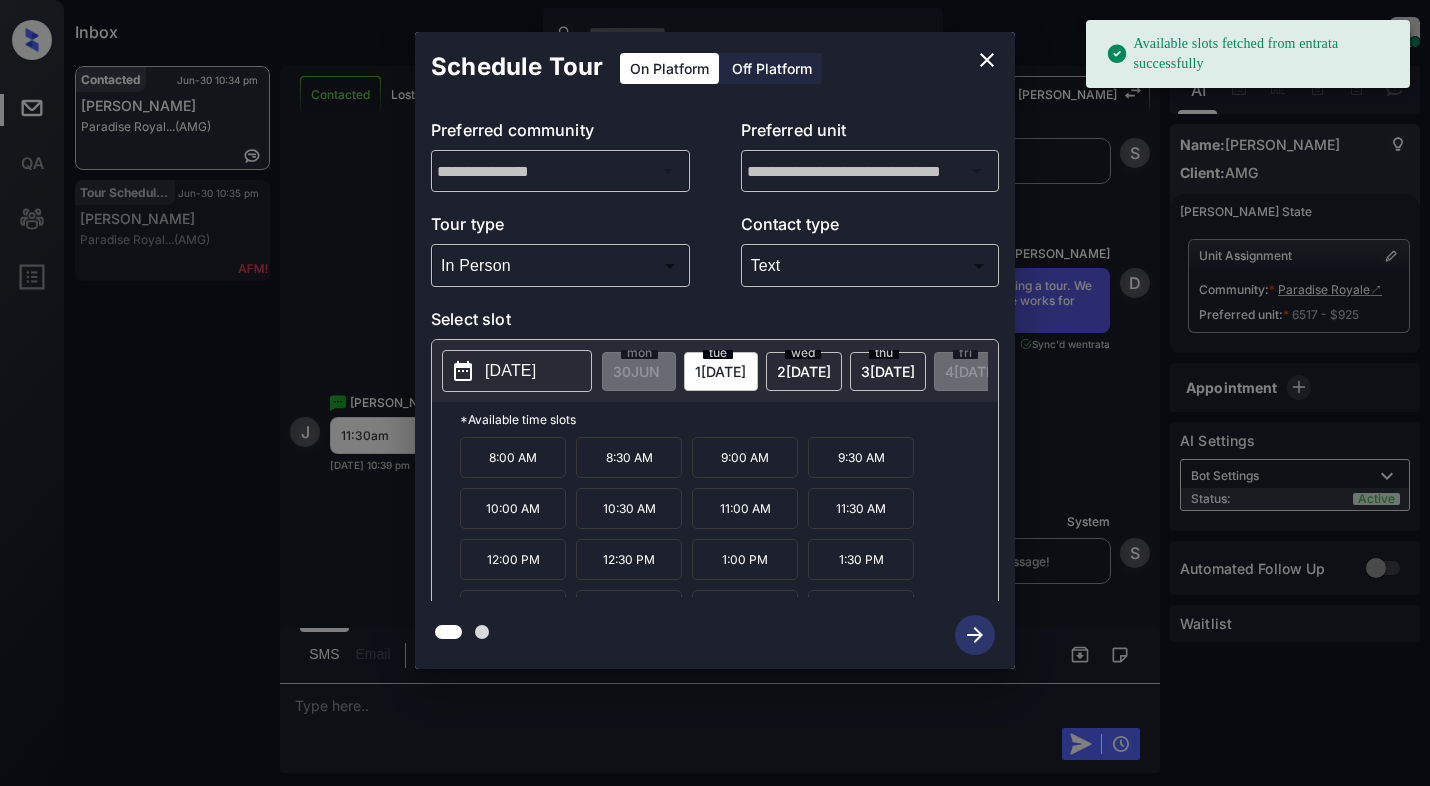 click on "[DATE]" at bounding box center (510, 371) 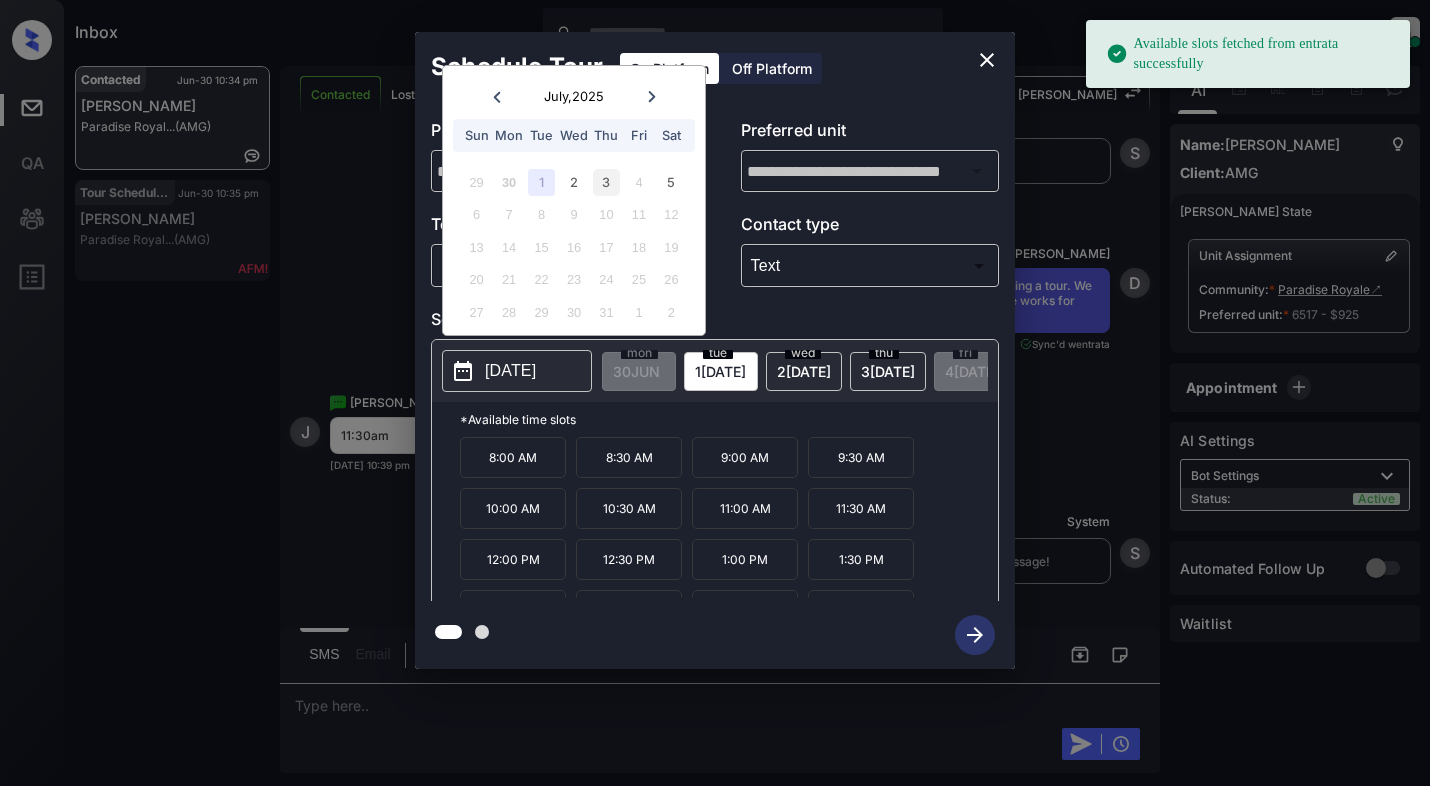 click on "3" at bounding box center [606, 182] 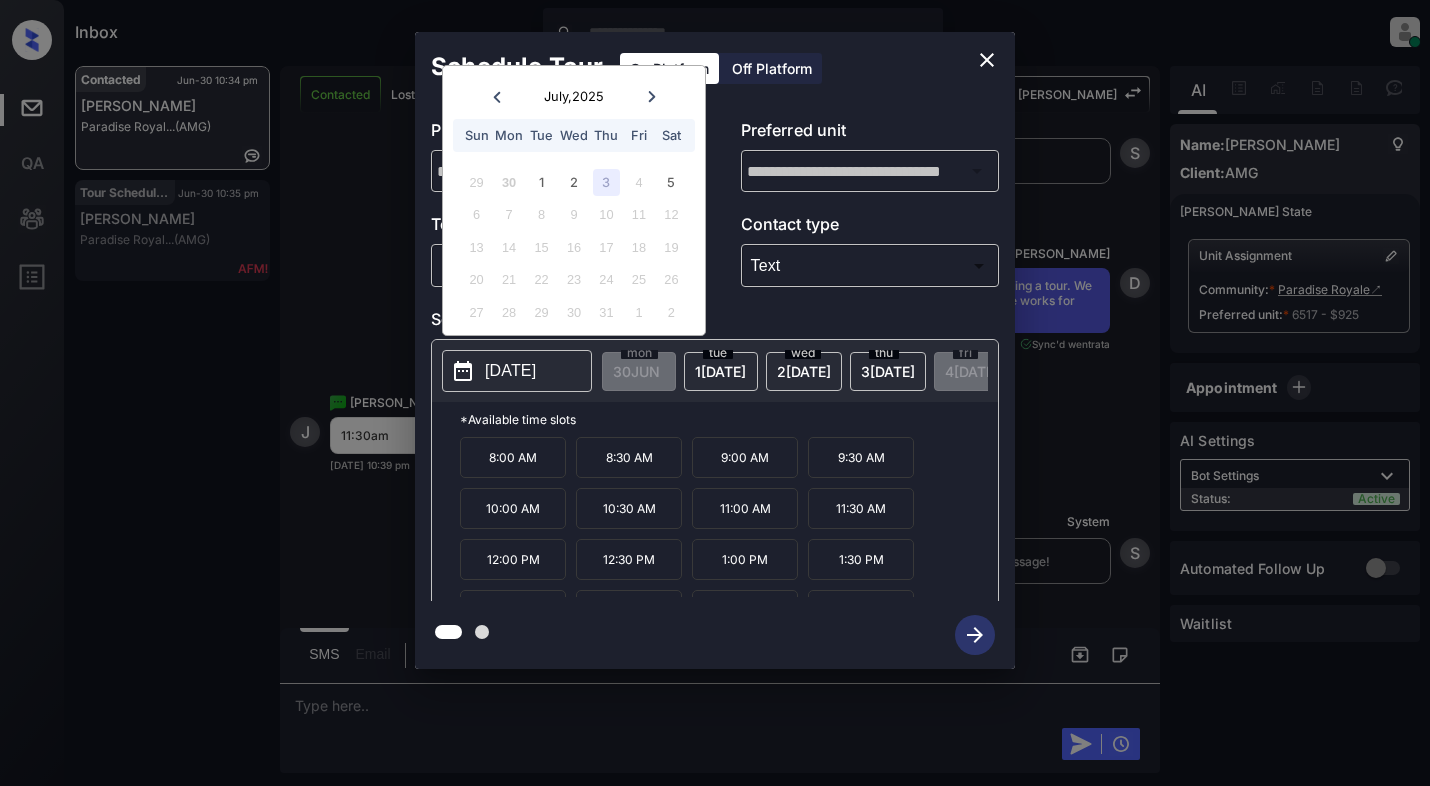 click on "11:00 AM" at bounding box center (745, 508) 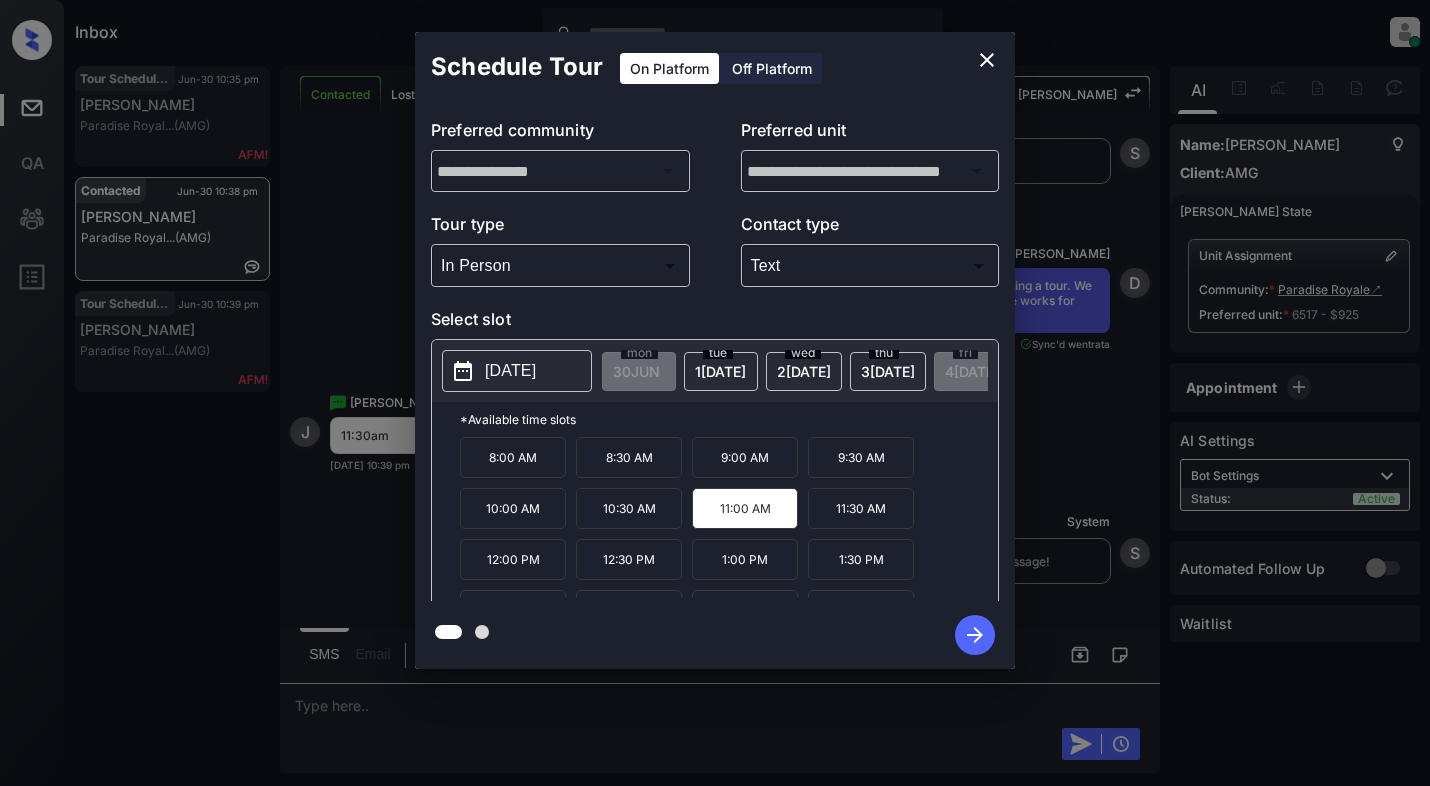 click on "11:30 AM" at bounding box center (861, 508) 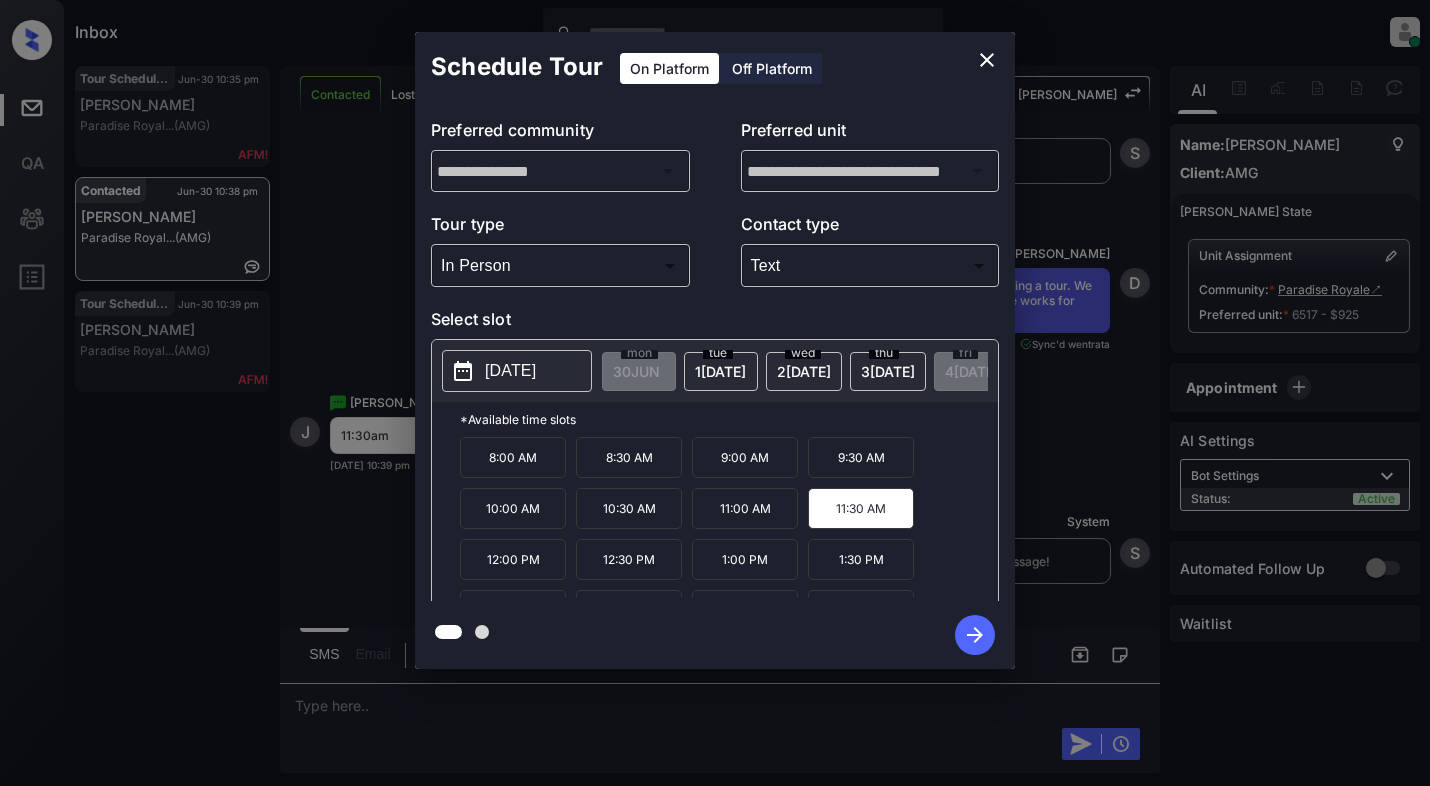 click 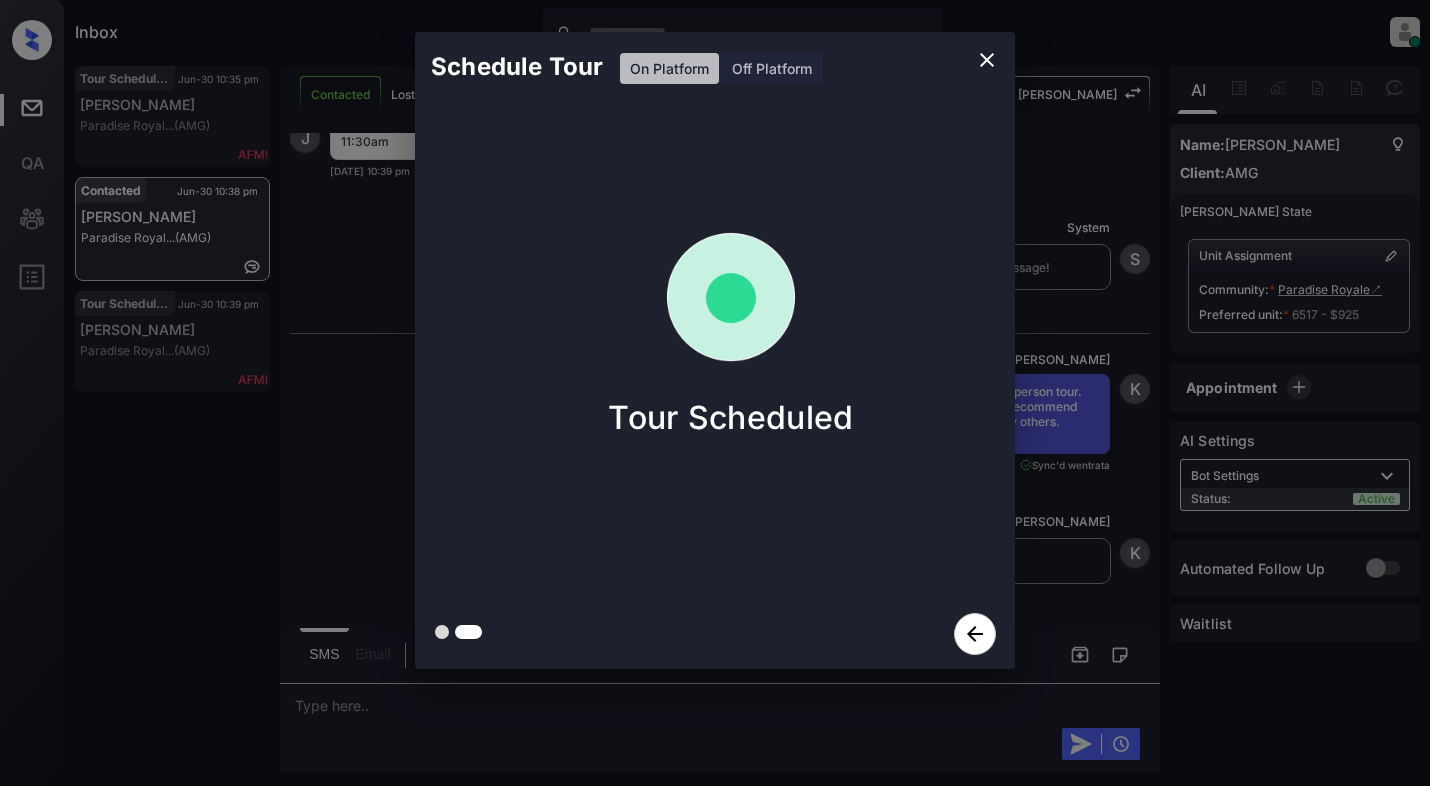 scroll, scrollTop: 2685, scrollLeft: 0, axis: vertical 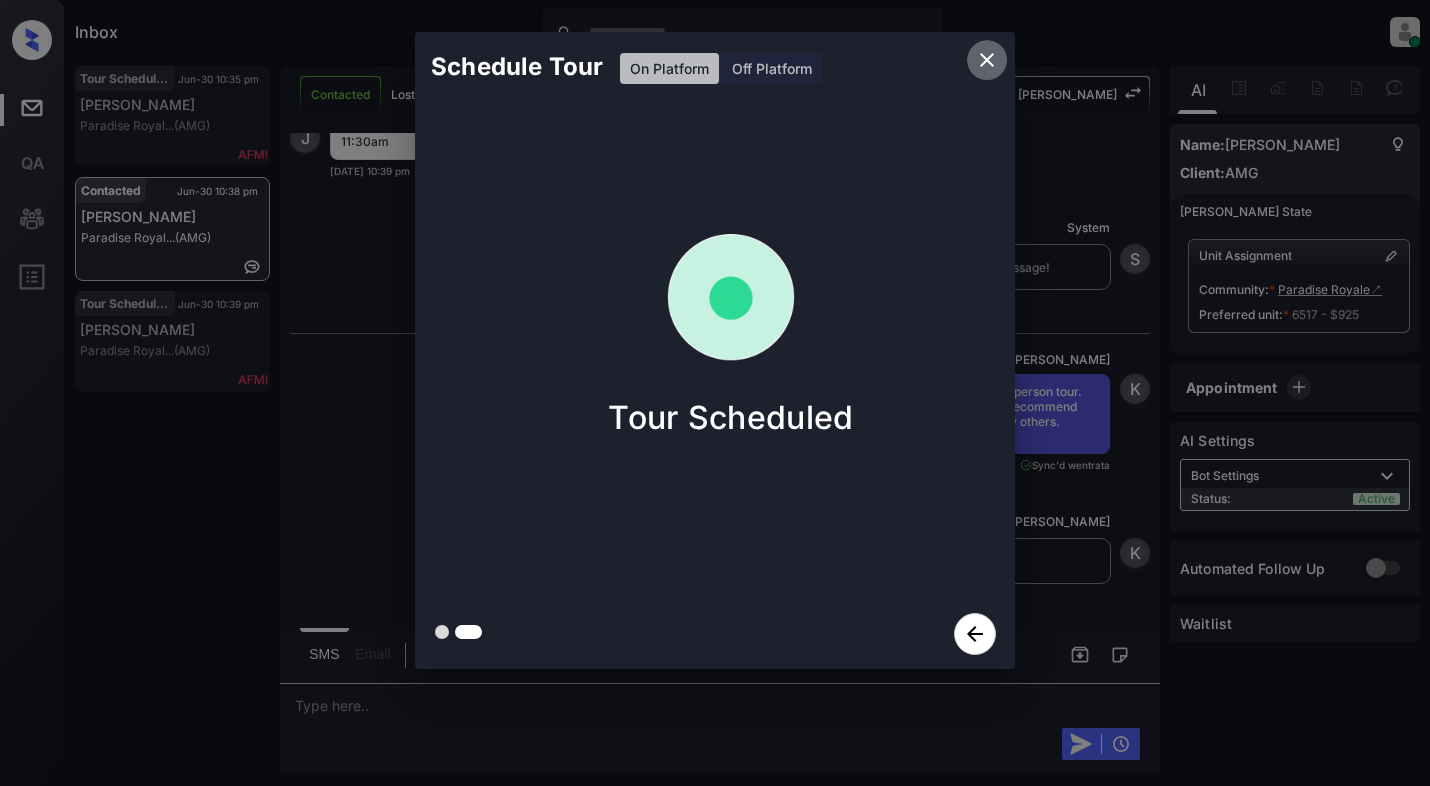 click 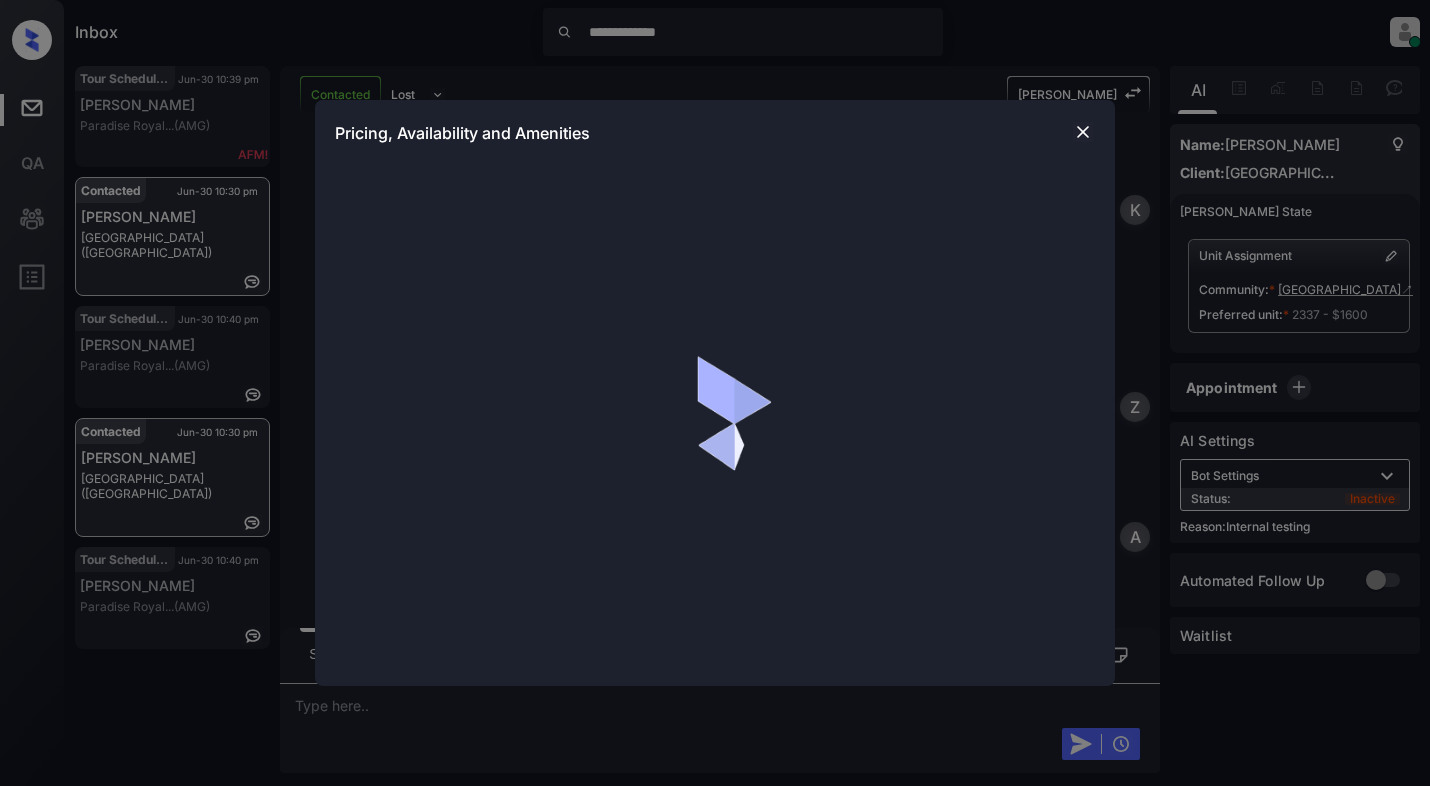scroll, scrollTop: 0, scrollLeft: 0, axis: both 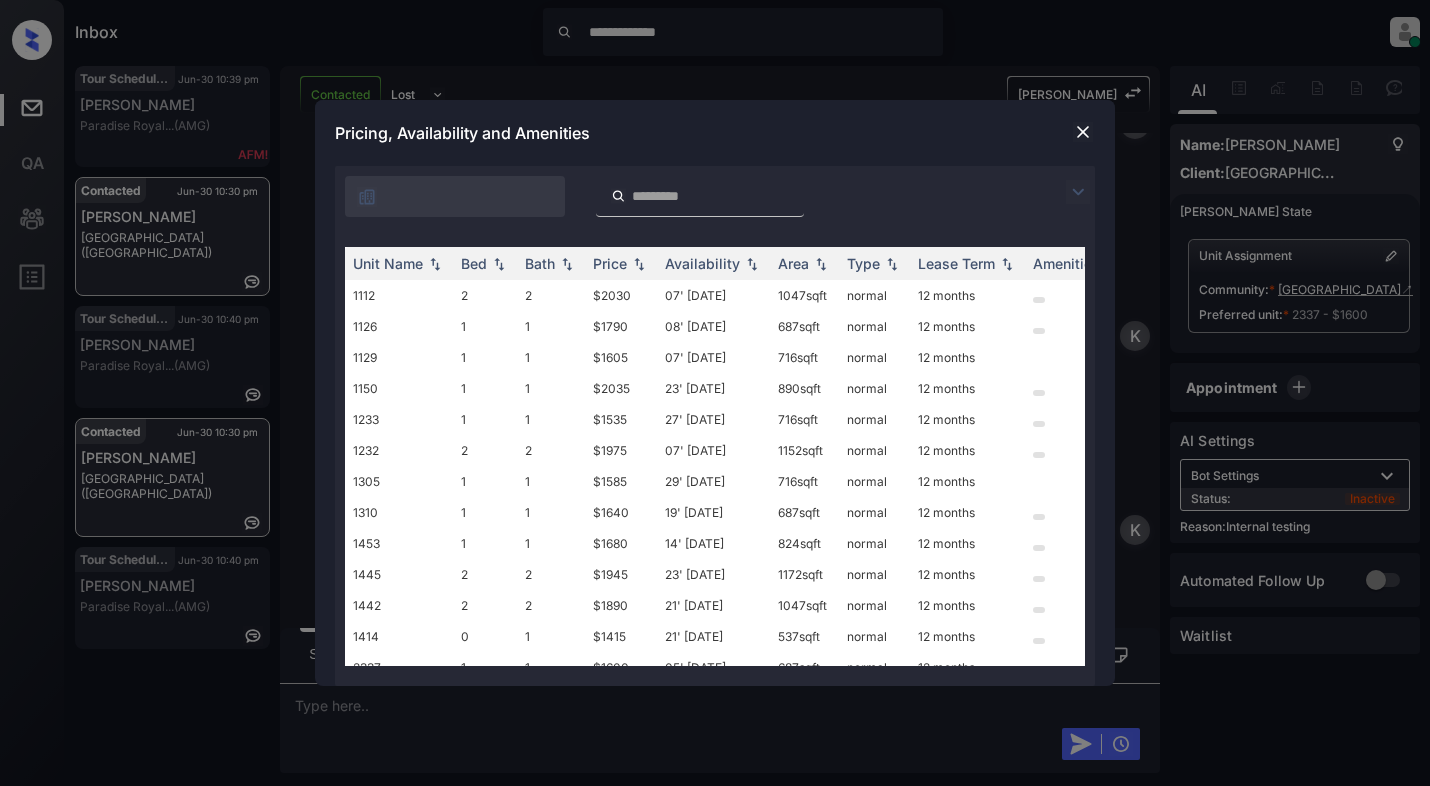 click at bounding box center [1078, 192] 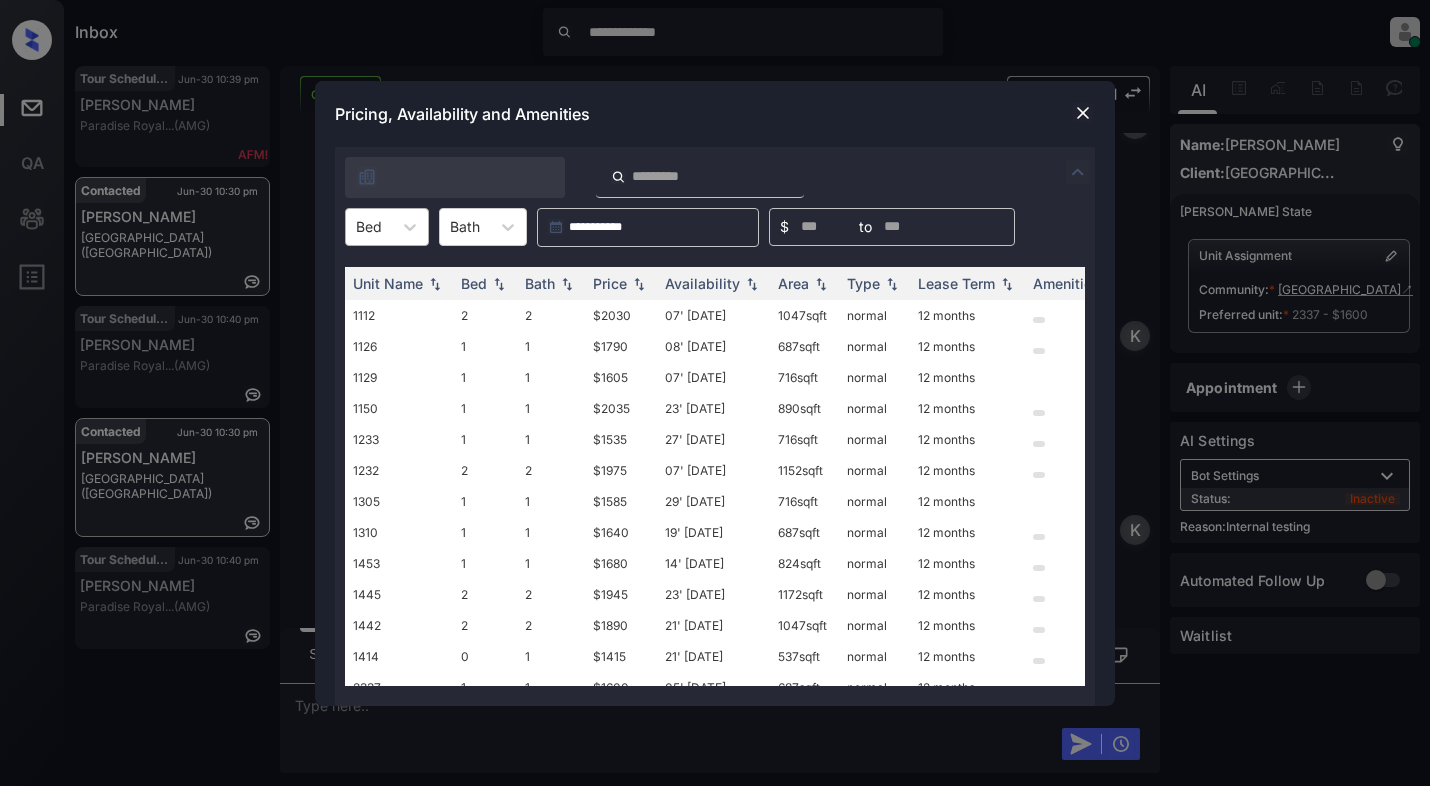 click at bounding box center [369, 226] 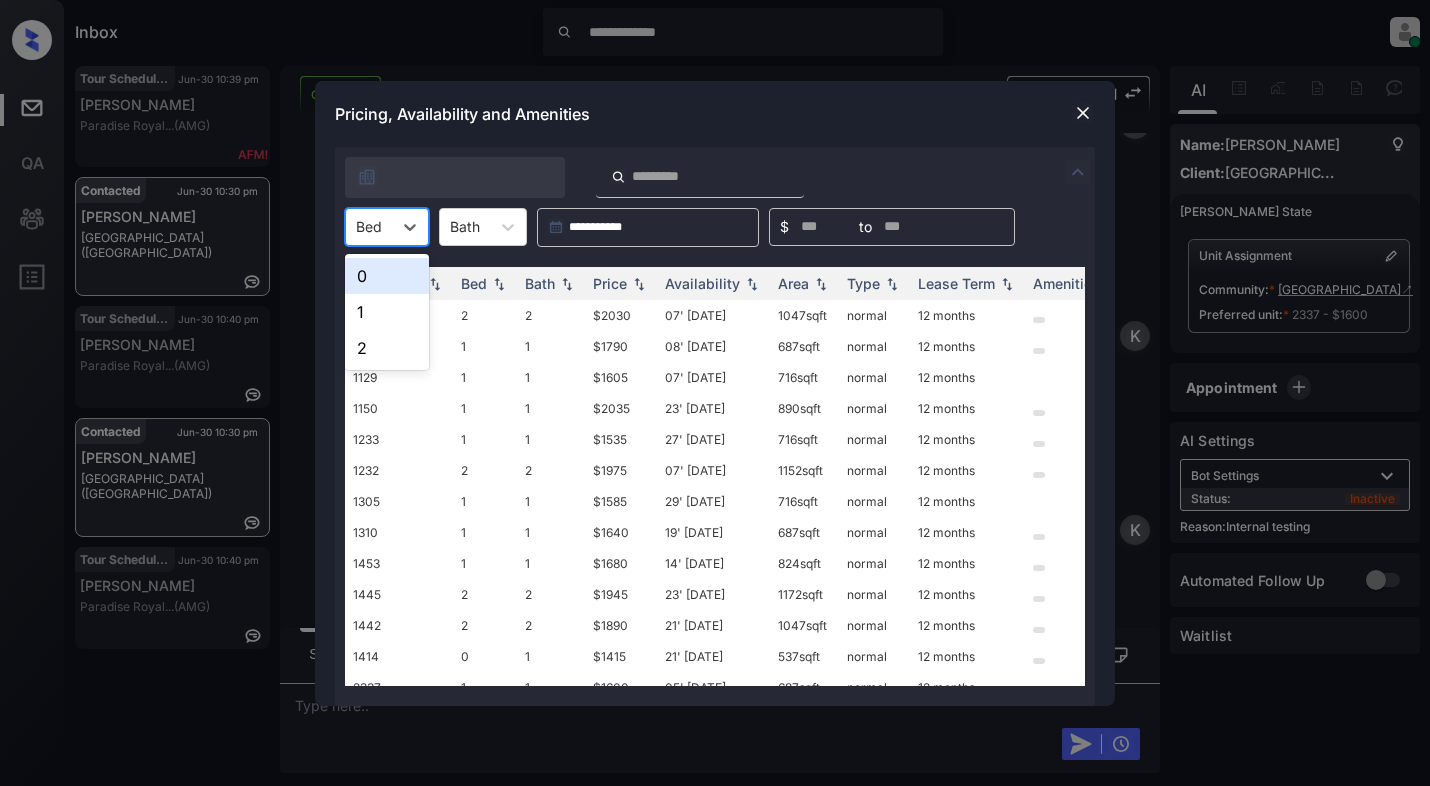 click on "0" at bounding box center [387, 276] 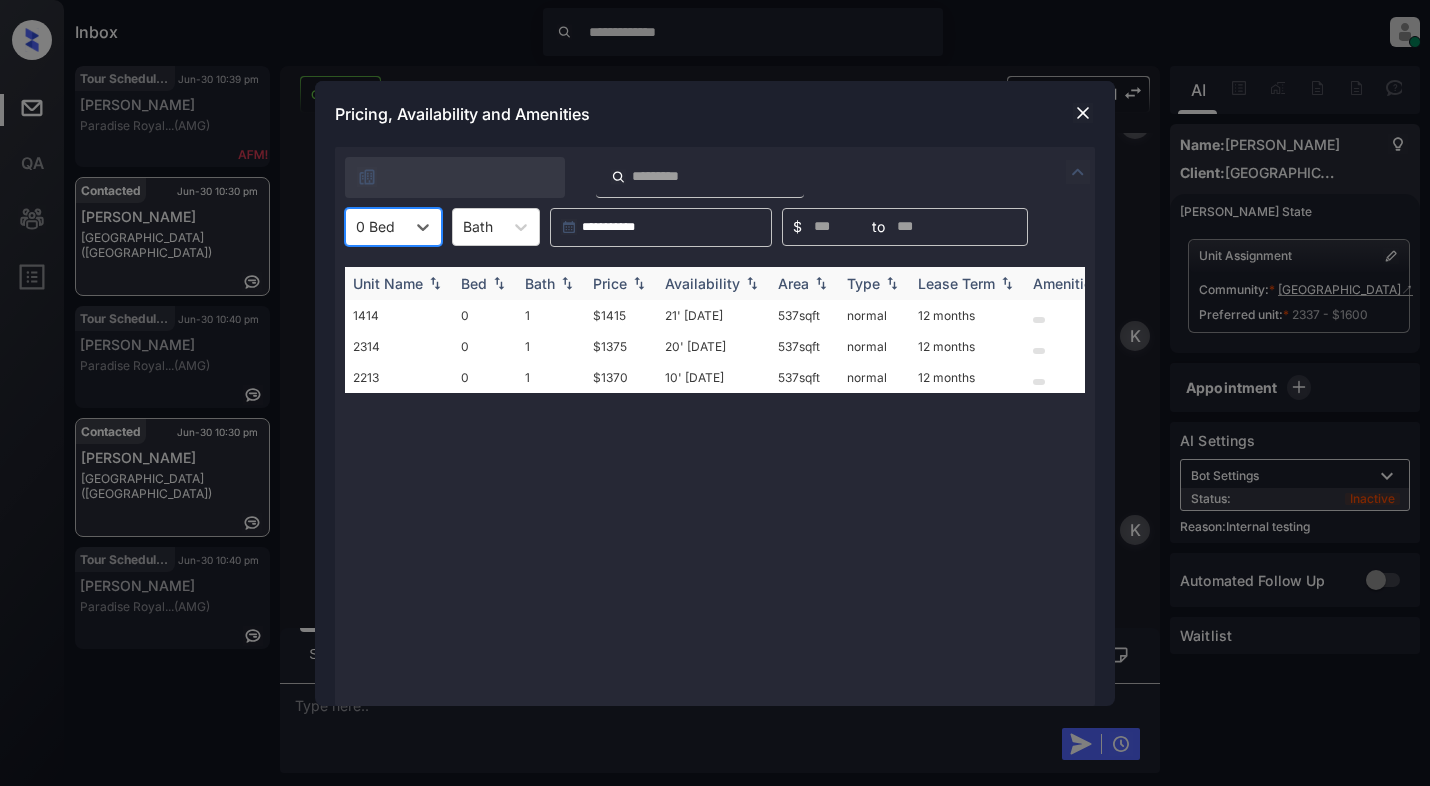 click on "Price" at bounding box center (621, 283) 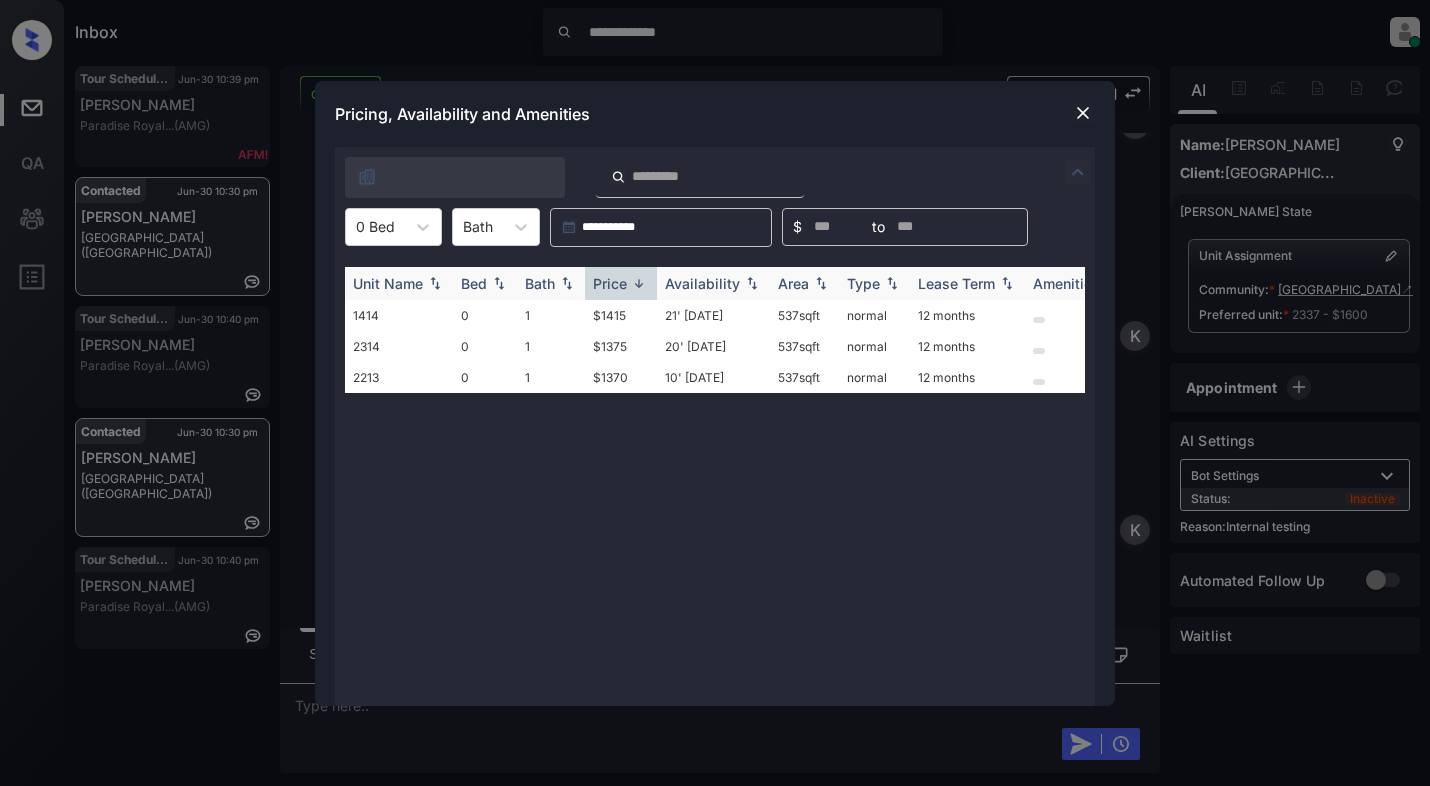 click on "Price" at bounding box center [621, 283] 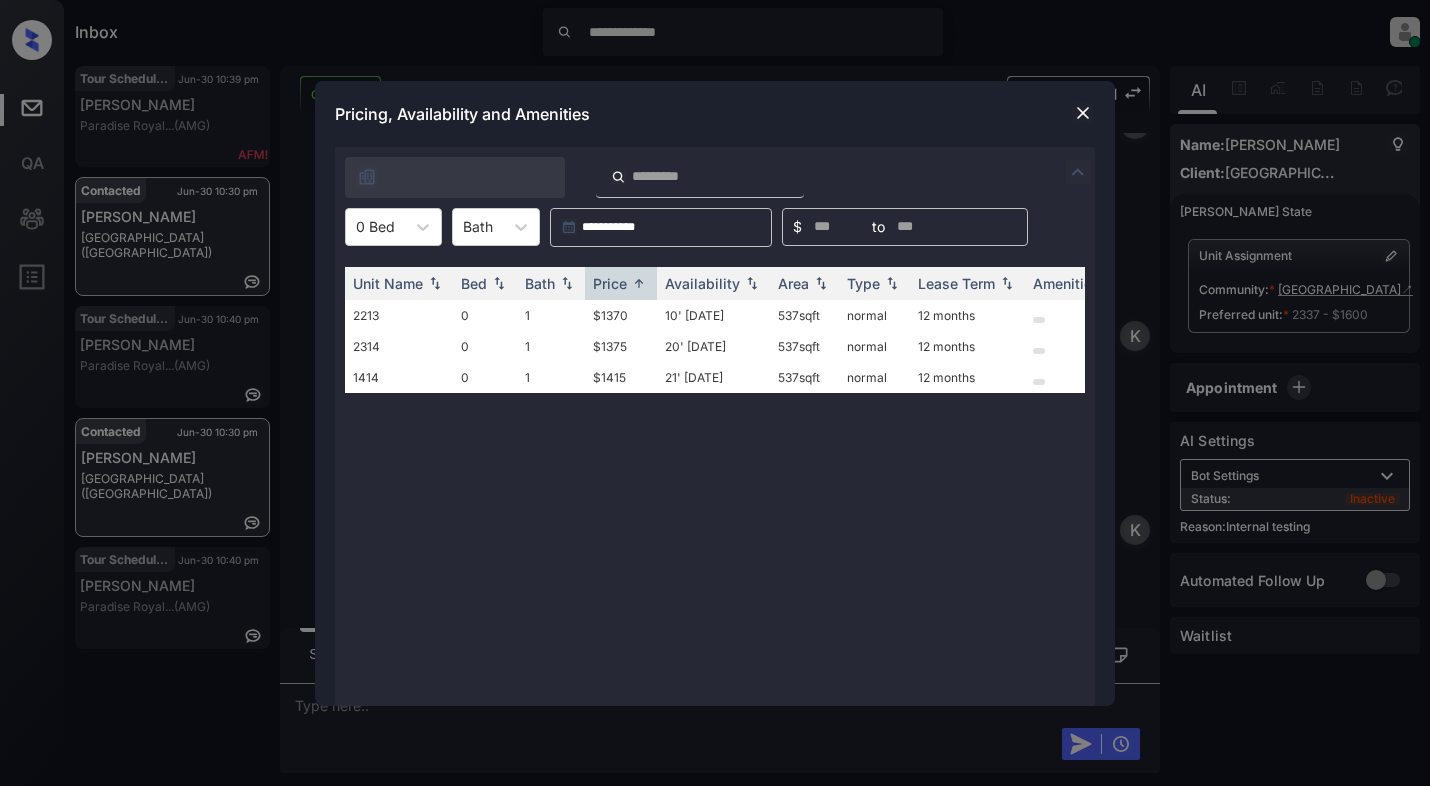 drag, startPoint x: 959, startPoint y: 129, endPoint x: 1017, endPoint y: 122, distance: 58.420887 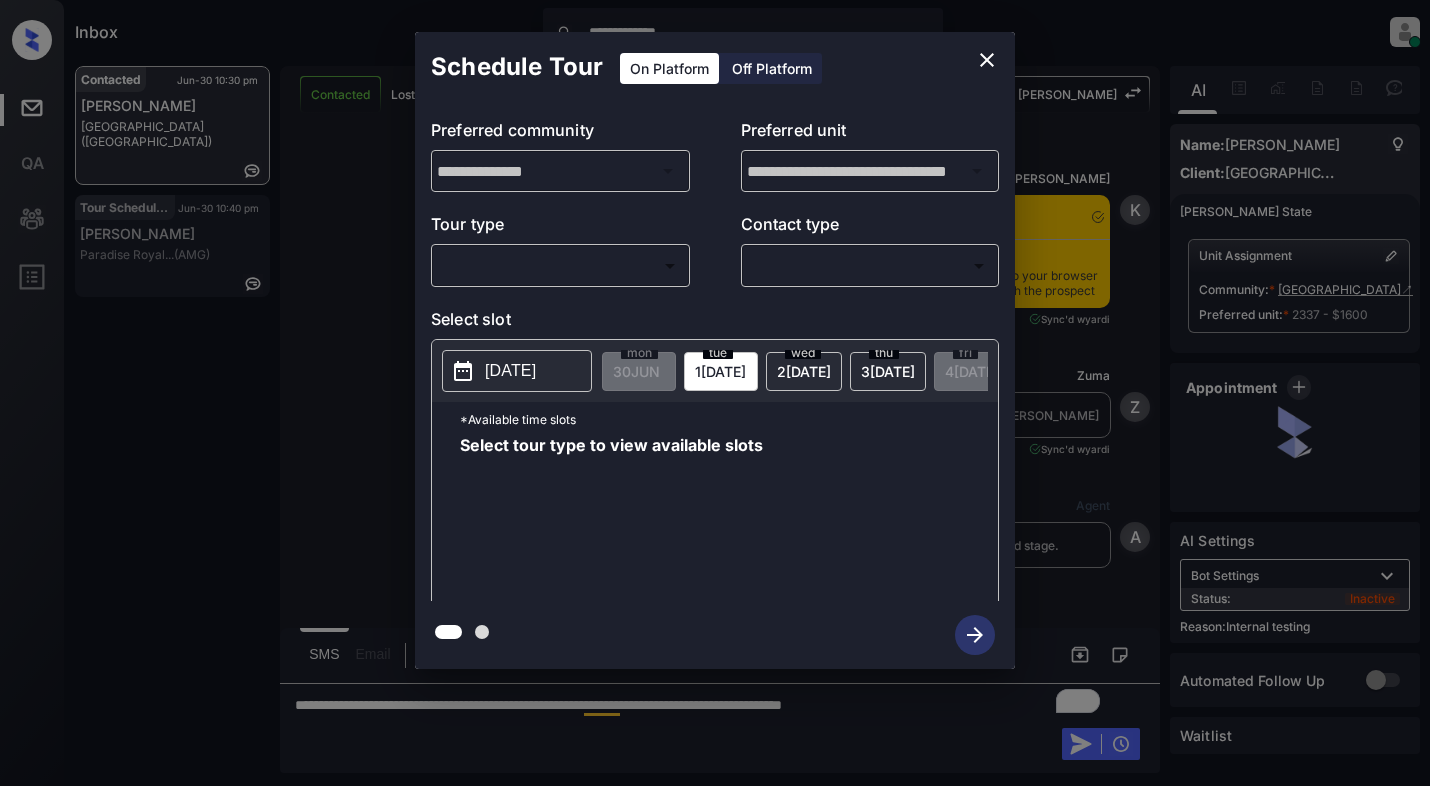 scroll, scrollTop: 0, scrollLeft: 0, axis: both 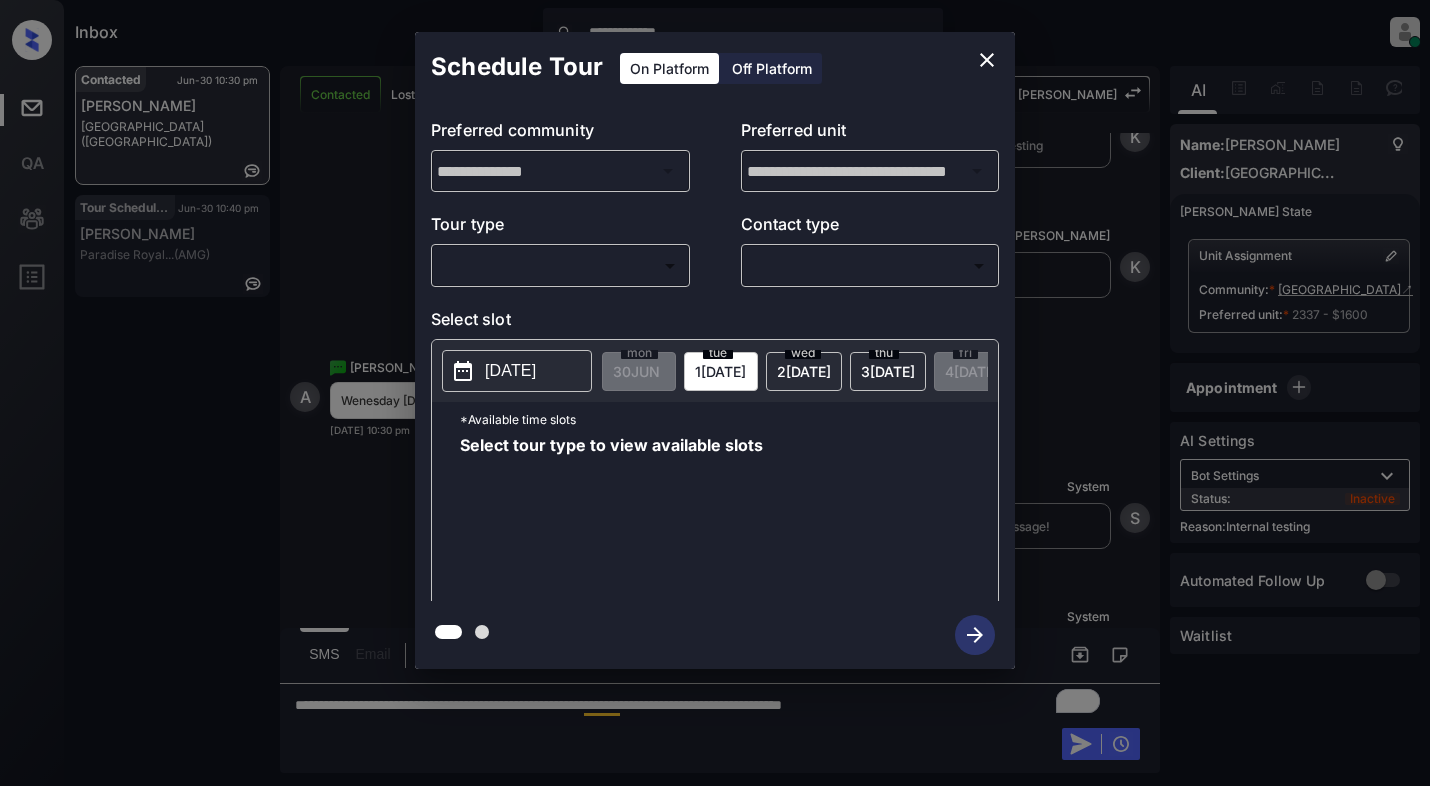 click on "​ ​" at bounding box center (560, 265) 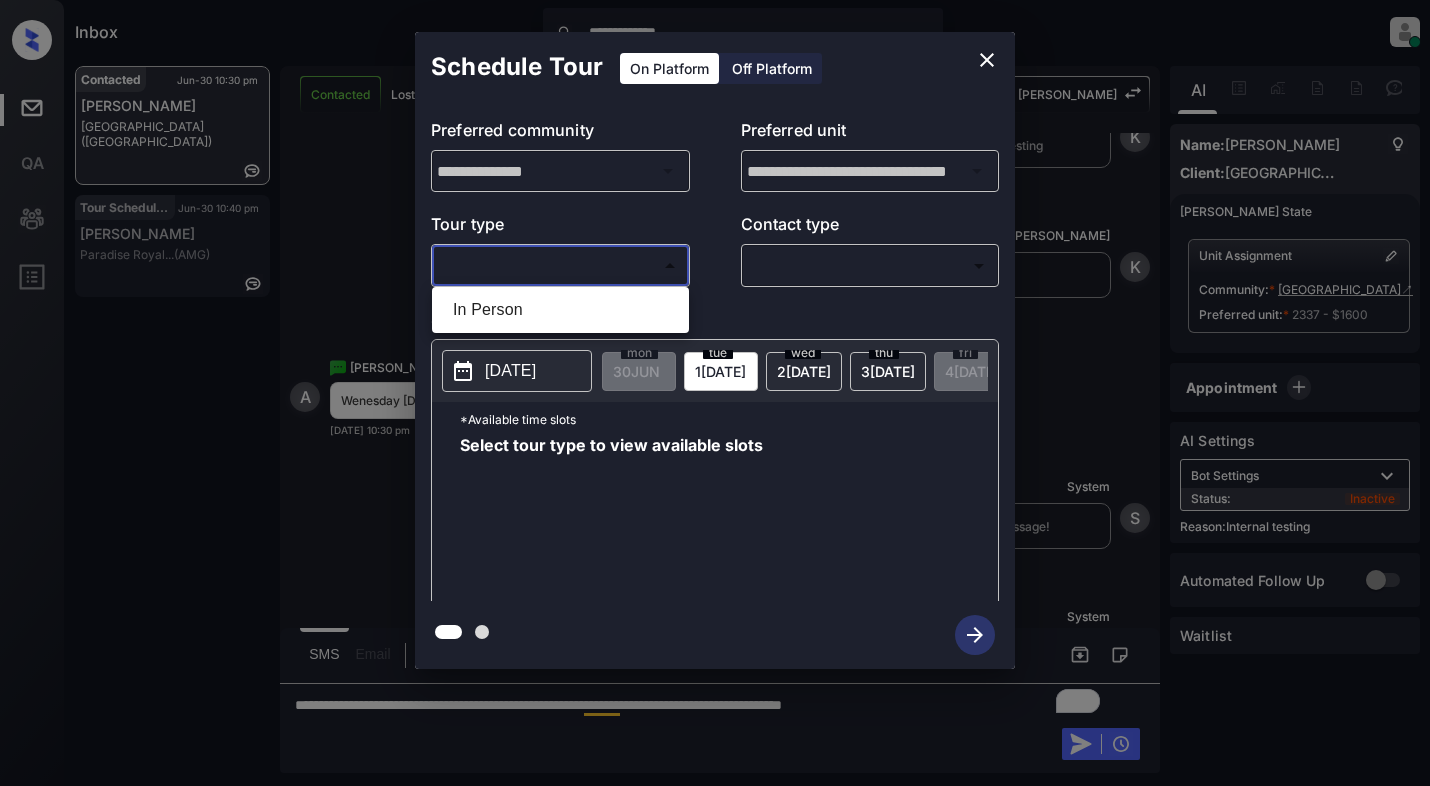 click on "**********" at bounding box center (715, 393) 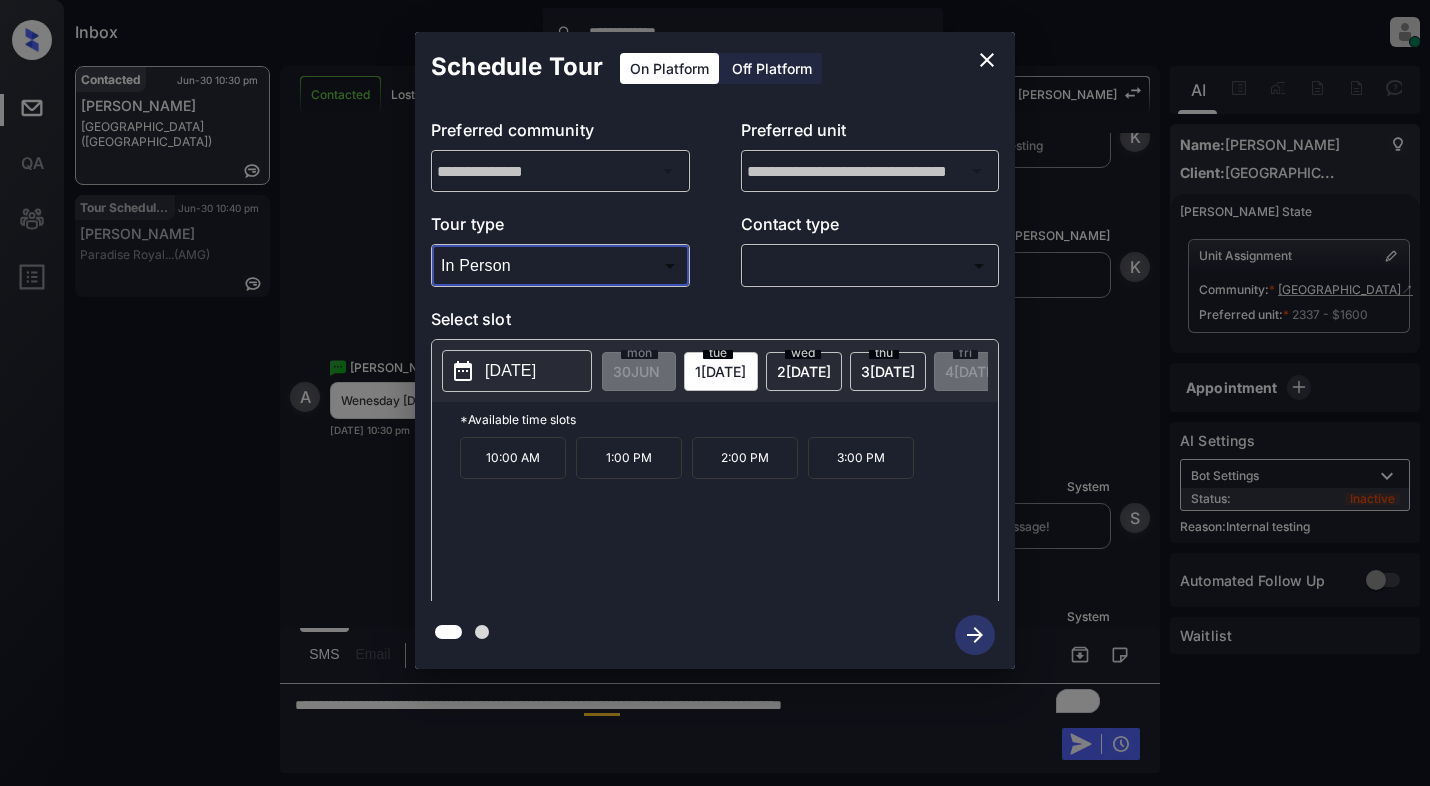 click 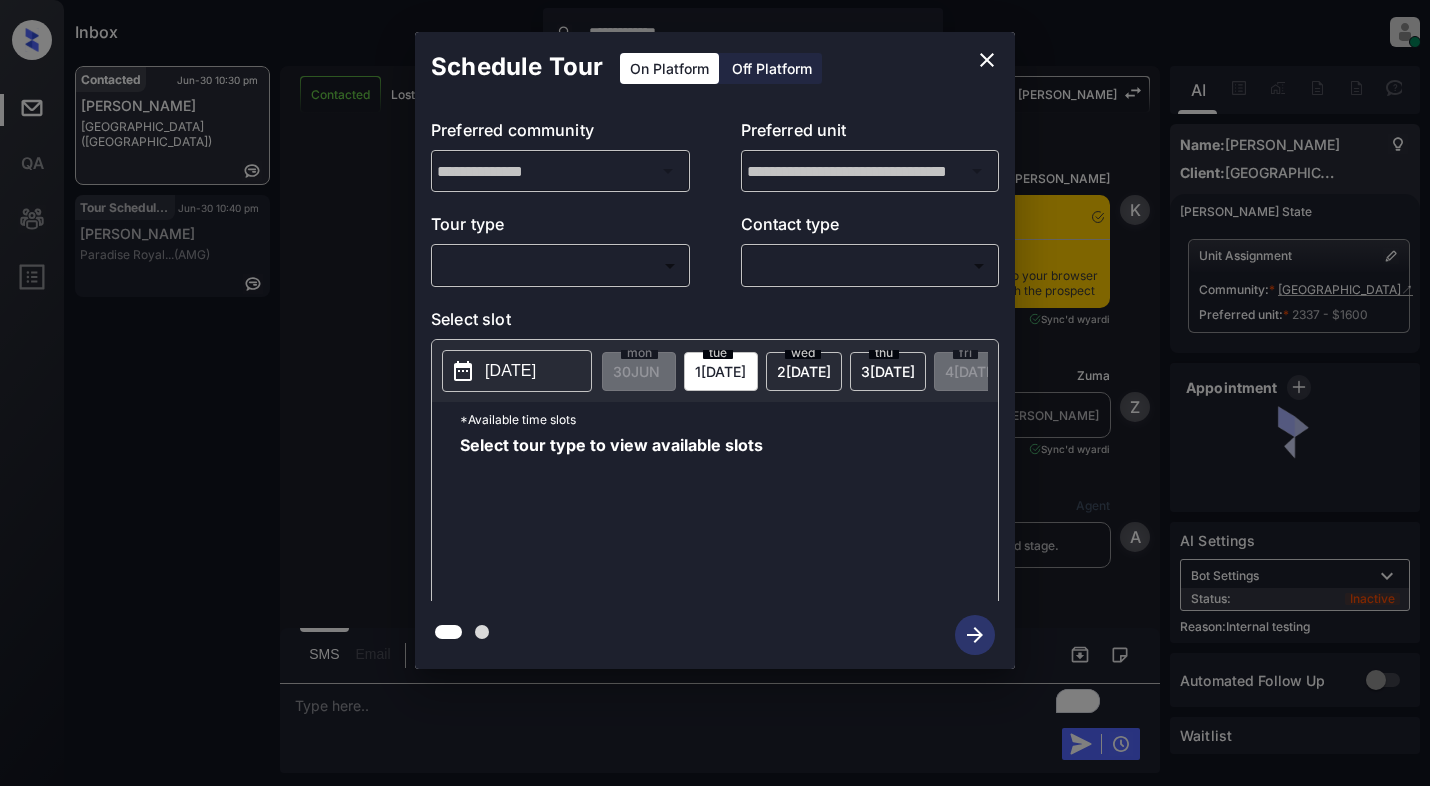 scroll, scrollTop: 0, scrollLeft: 0, axis: both 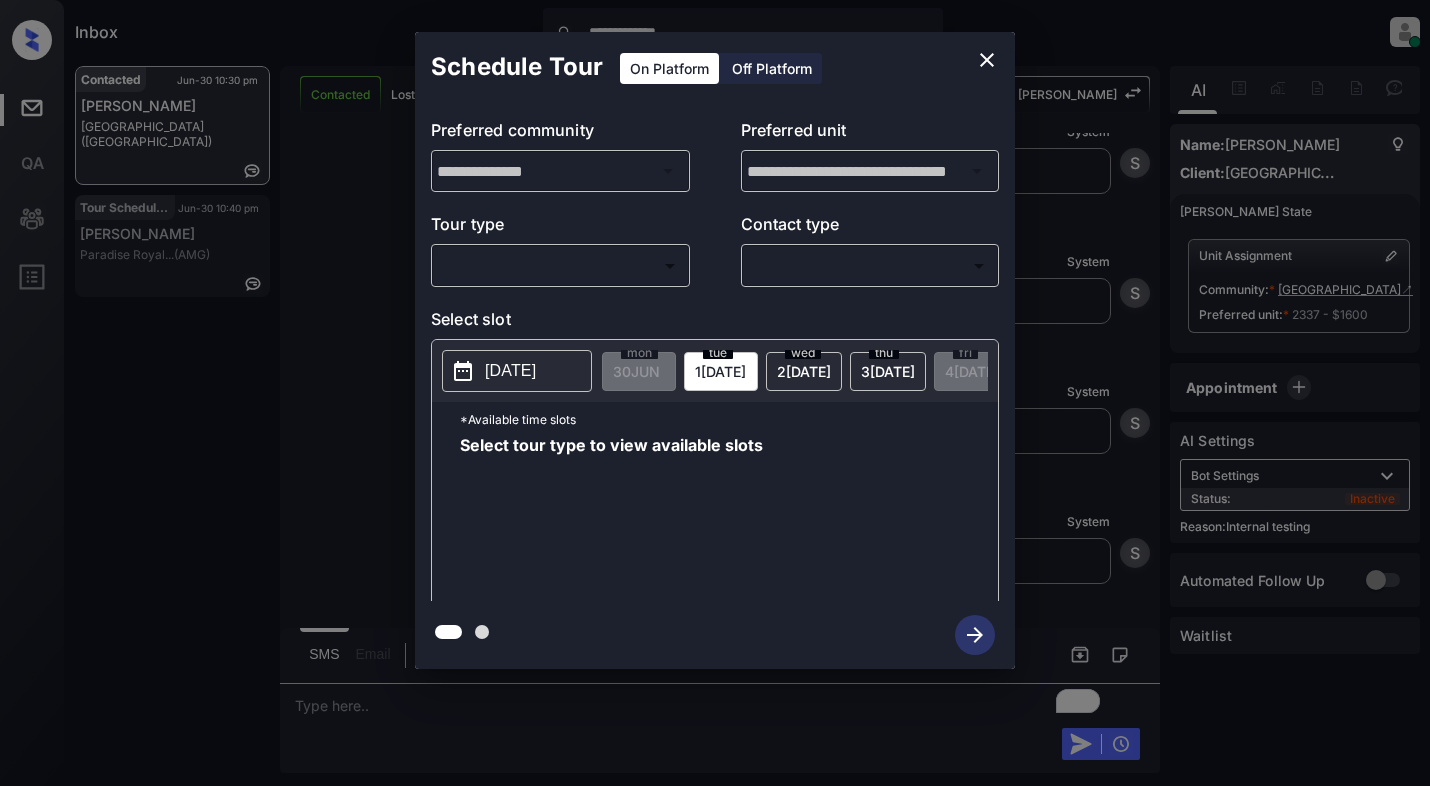 click on "**********" at bounding box center [715, 393] 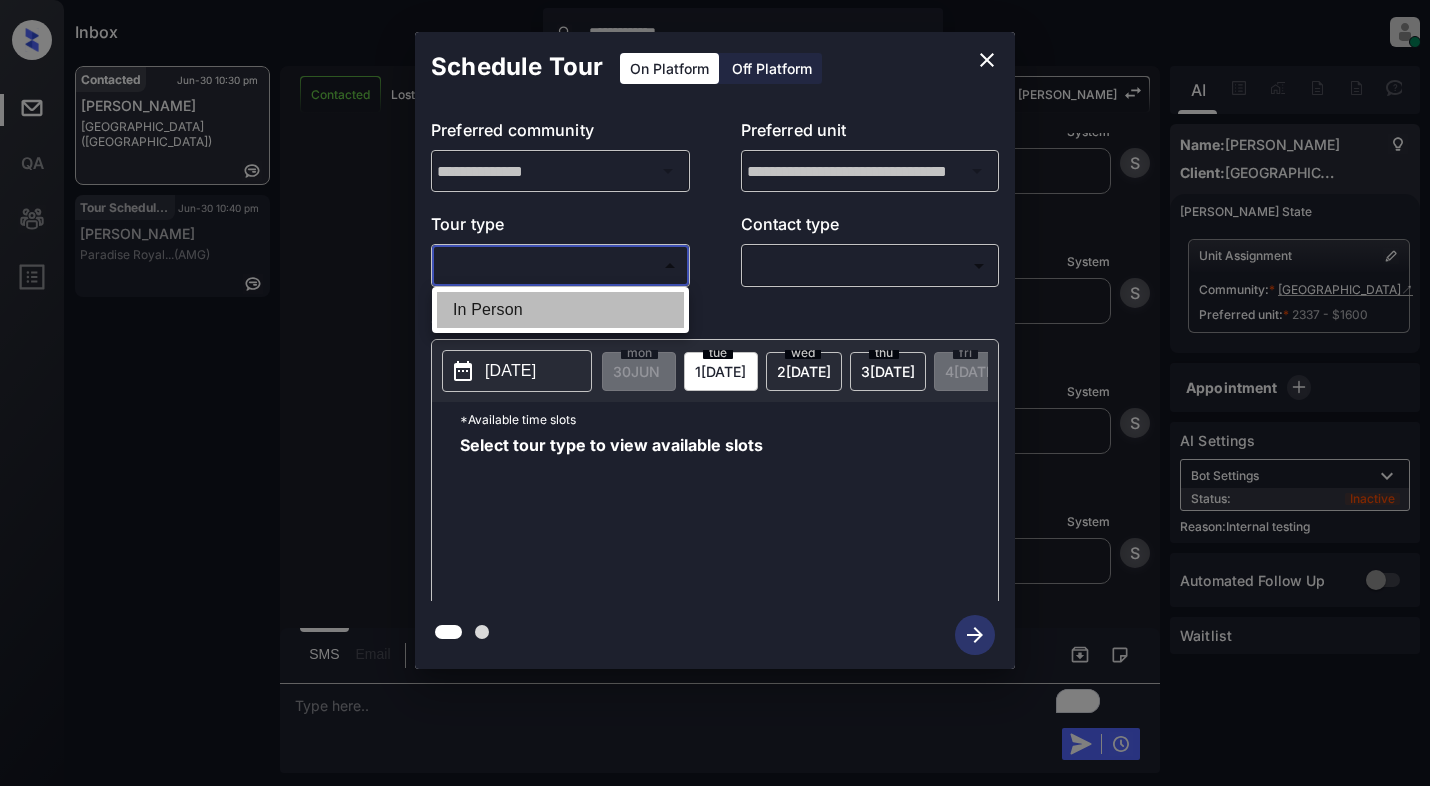 click on "In Person" at bounding box center [560, 310] 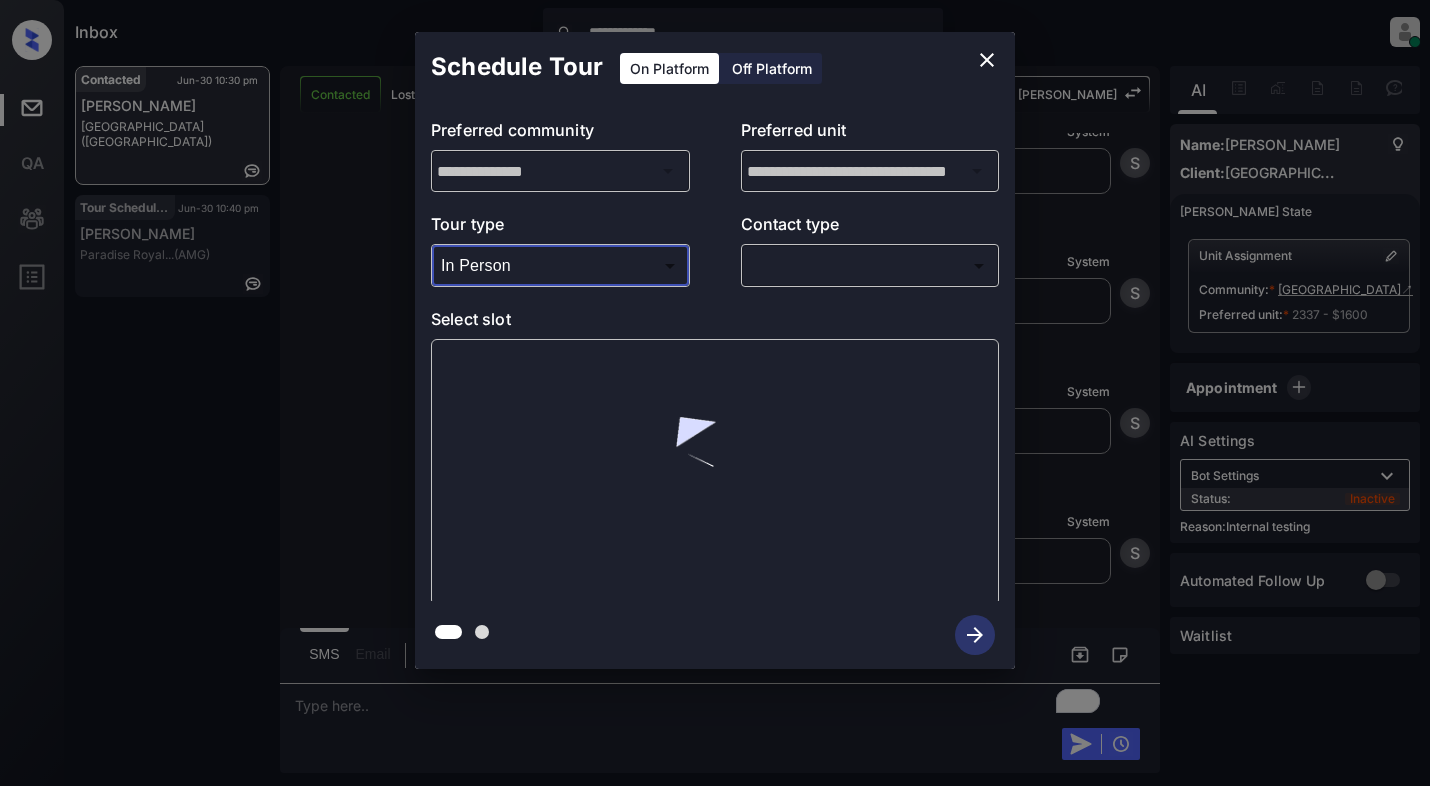 click on "**********" at bounding box center [715, 393] 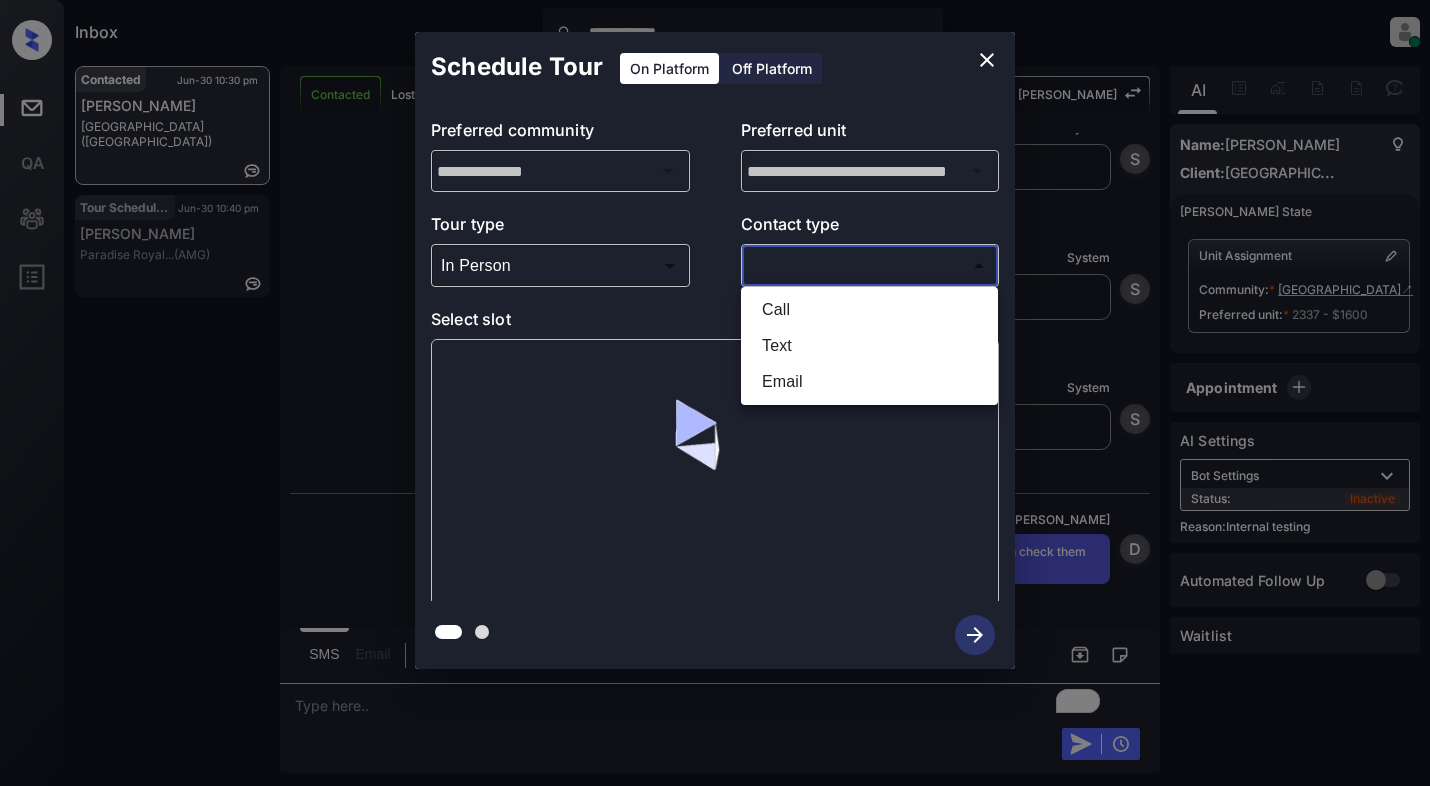 scroll, scrollTop: 3127, scrollLeft: 0, axis: vertical 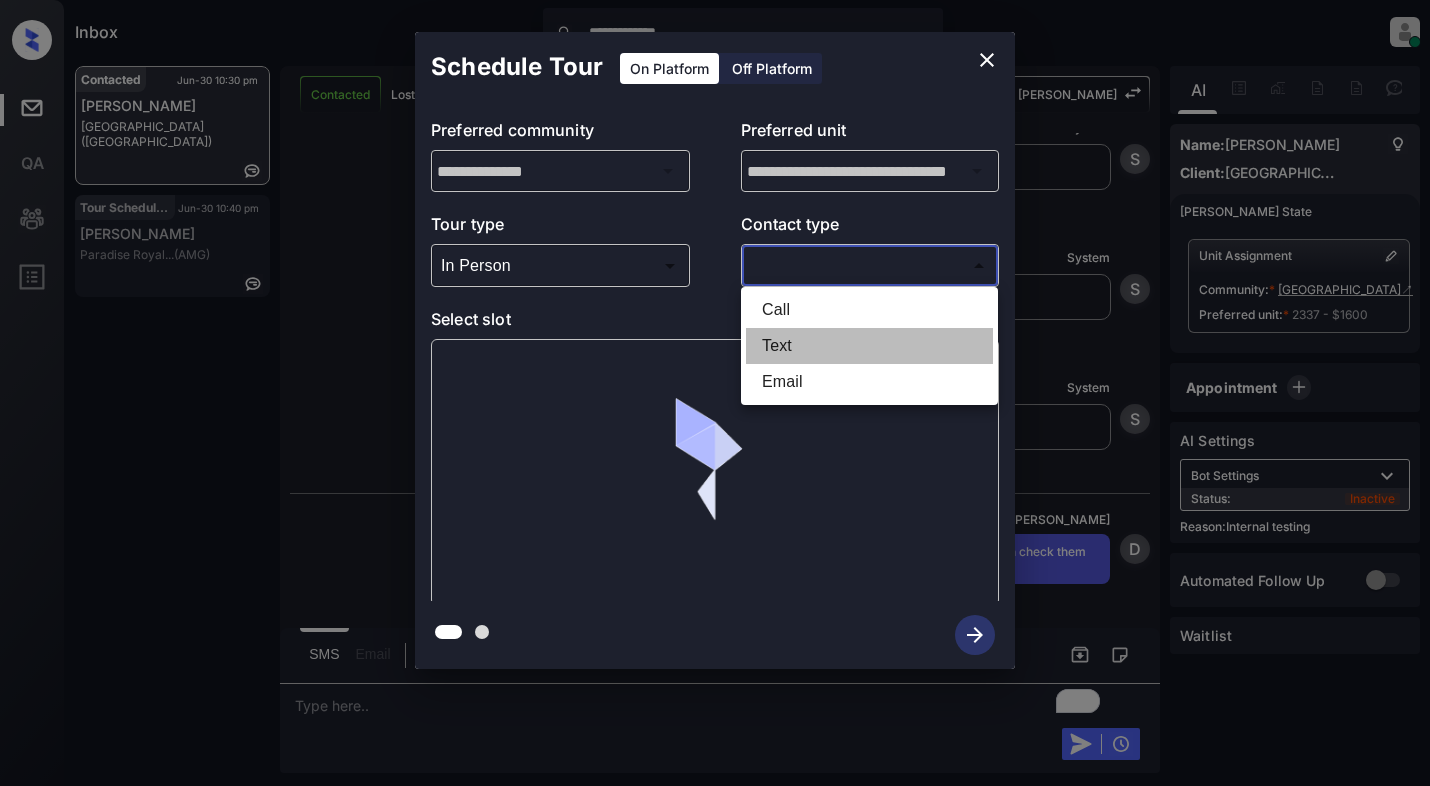 click on "Text" at bounding box center [869, 346] 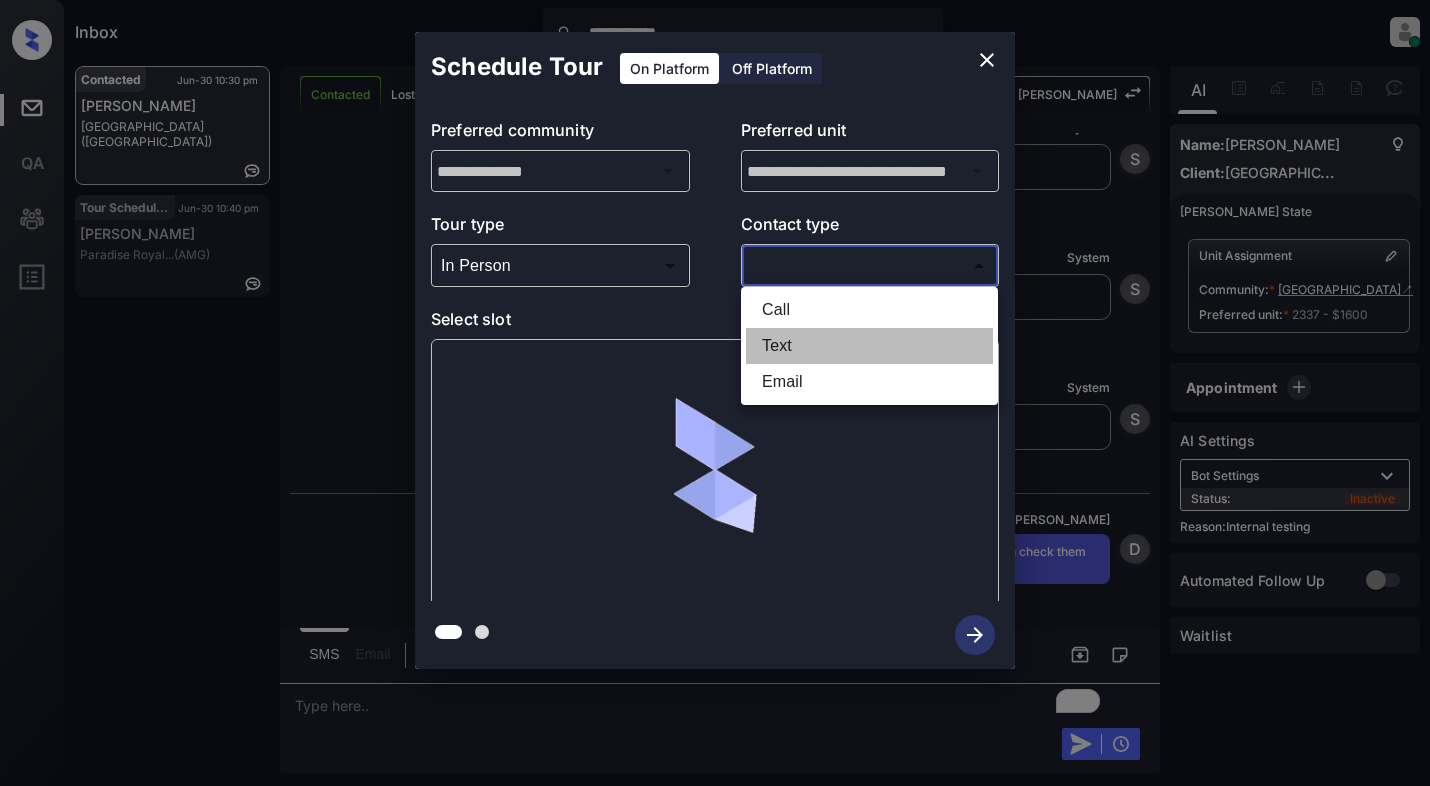 type on "****" 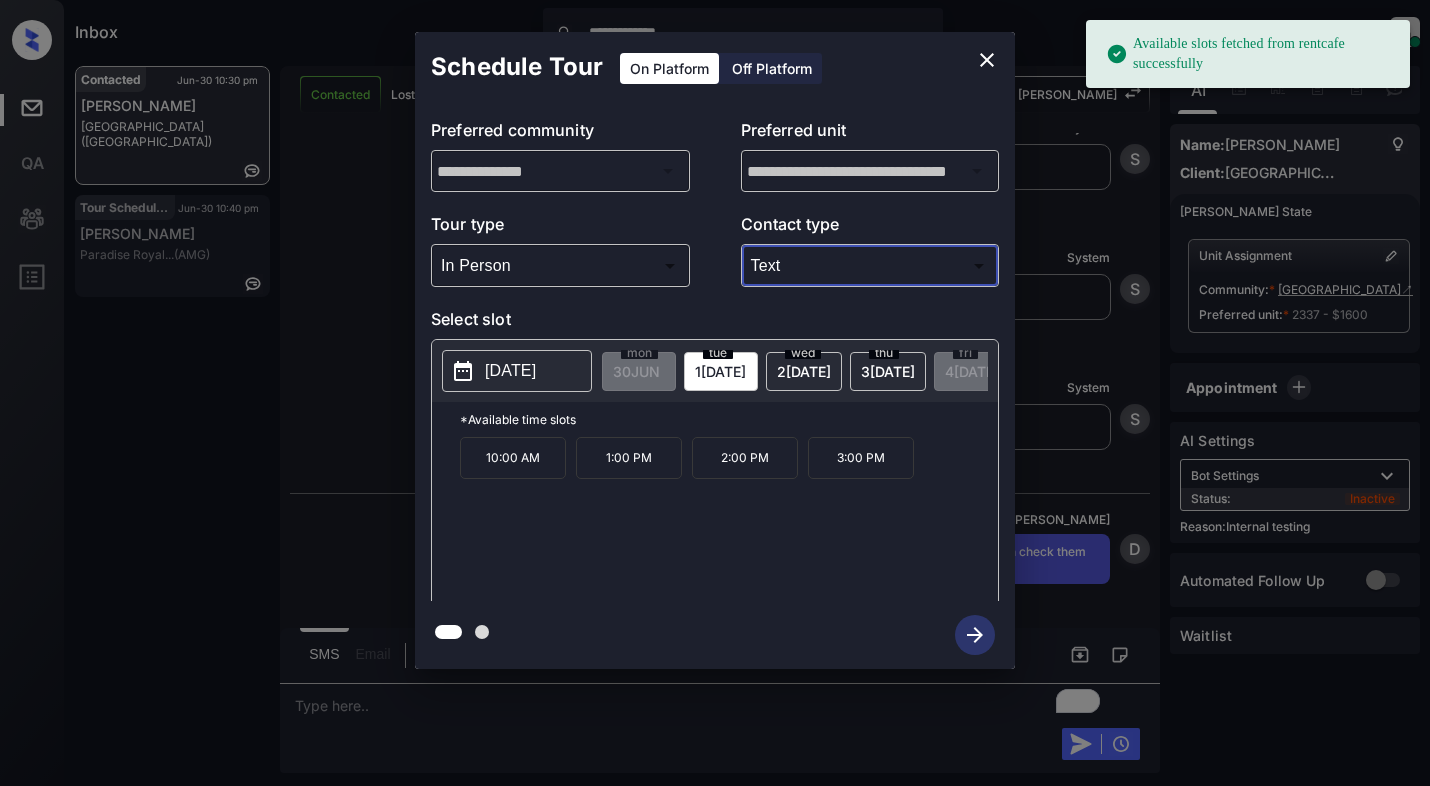 click on "2 JUL" at bounding box center (636, 371) 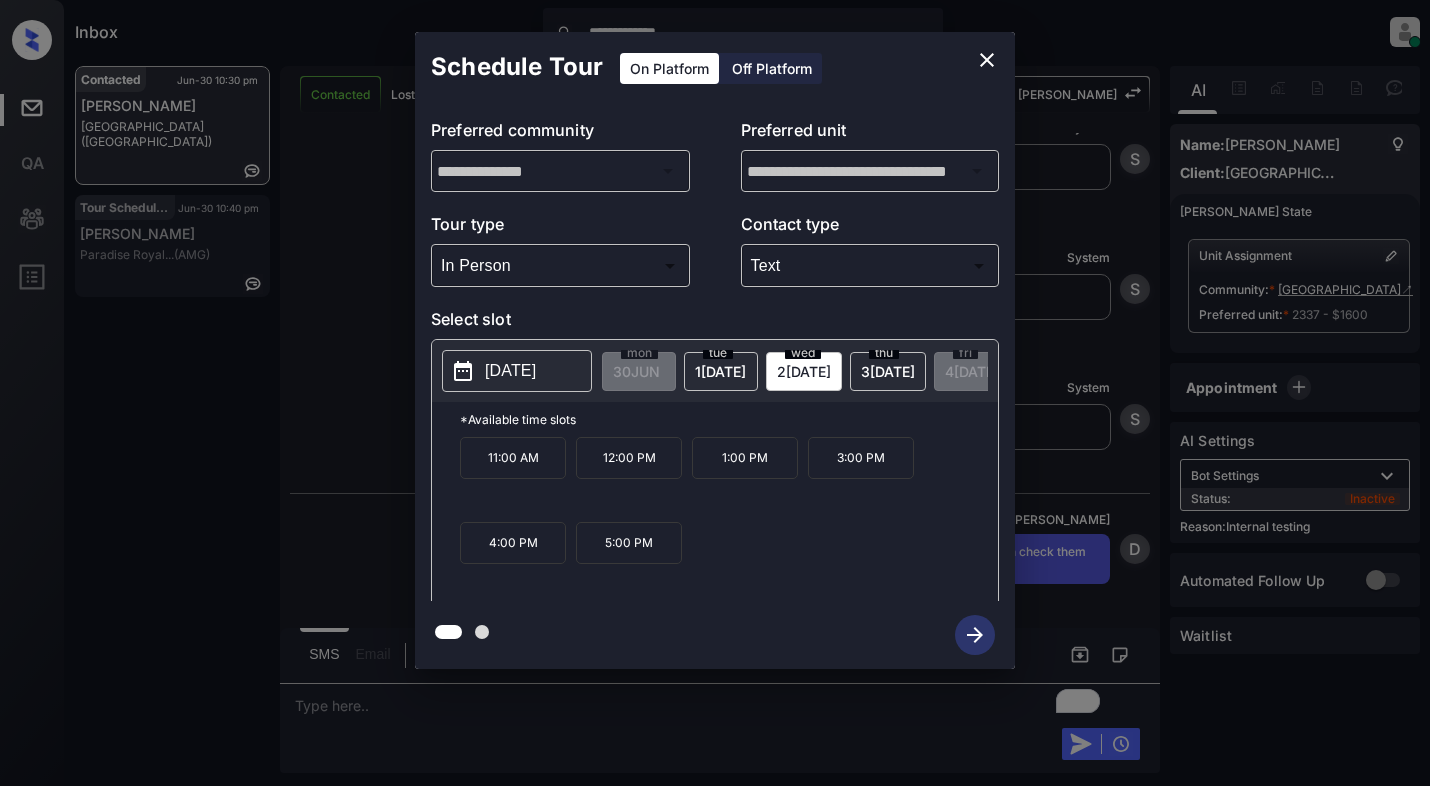 click 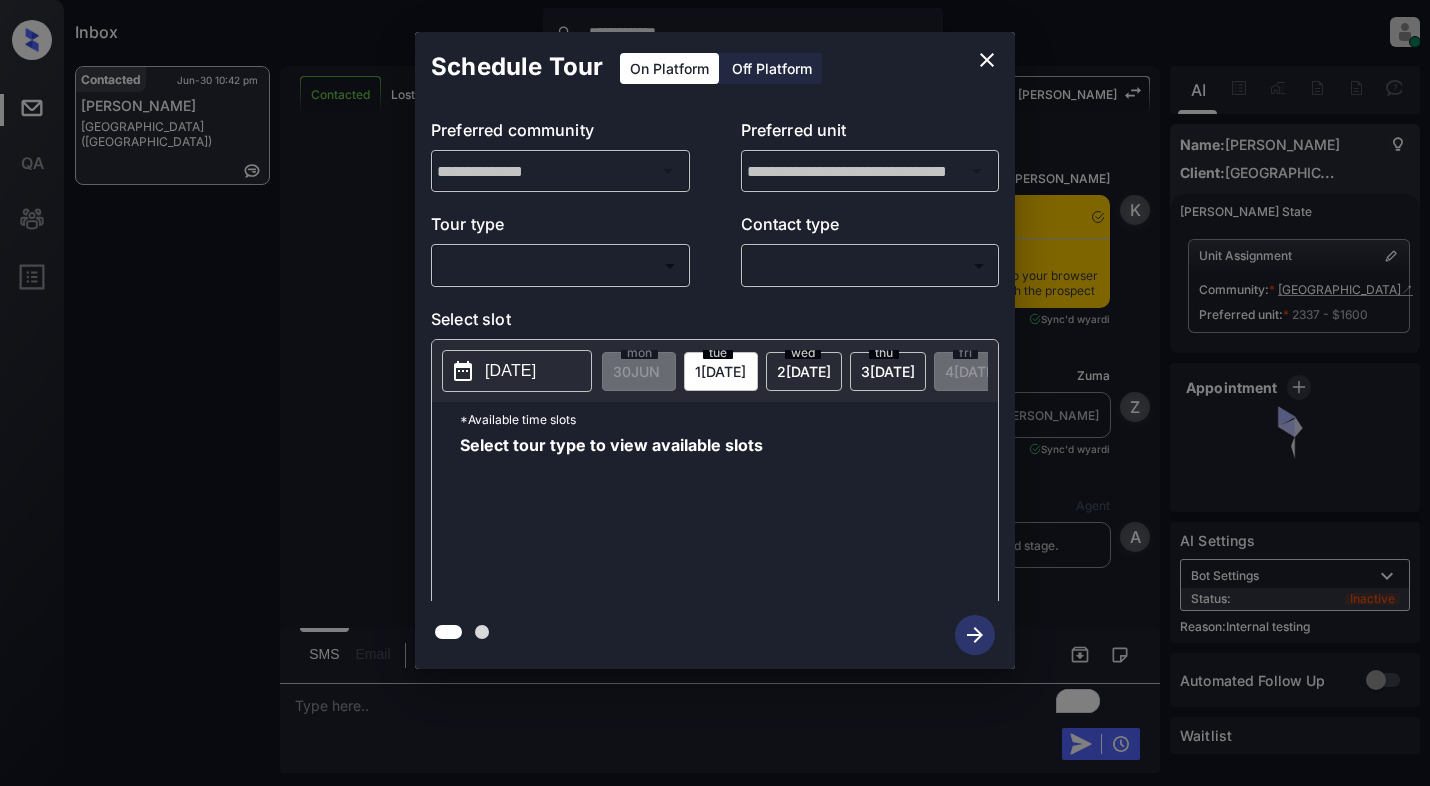 scroll, scrollTop: 0, scrollLeft: 0, axis: both 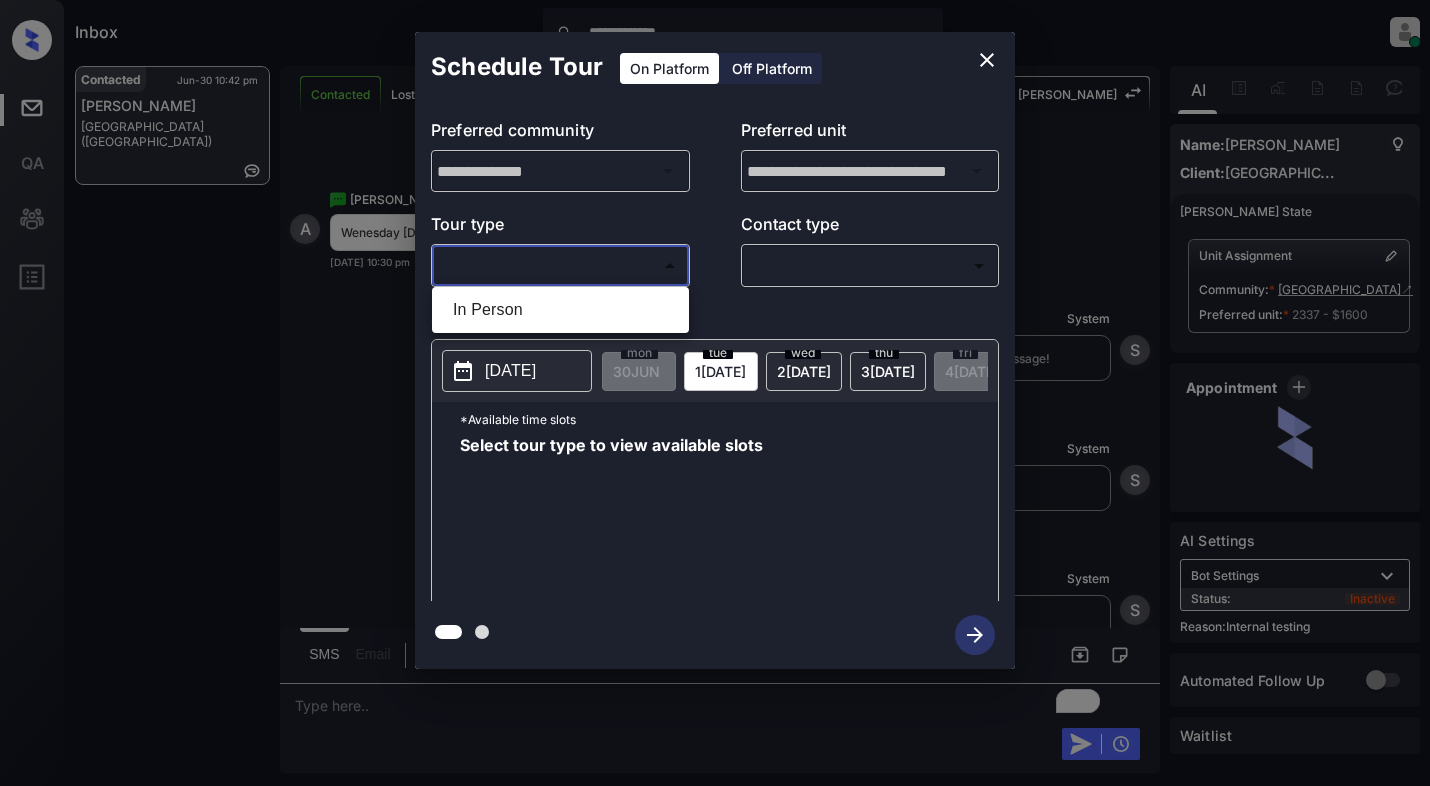 click on "**********" at bounding box center (715, 393) 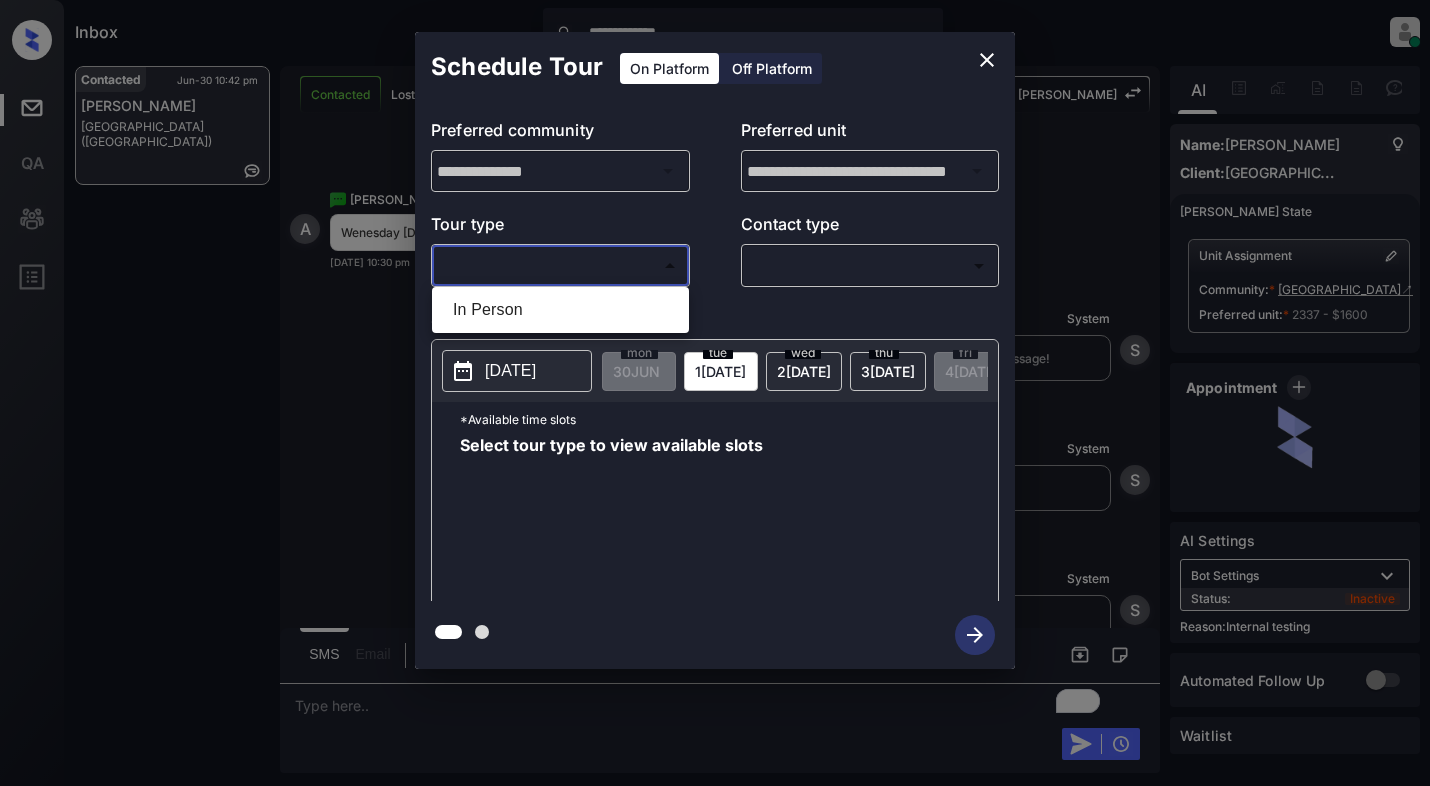 type on "********" 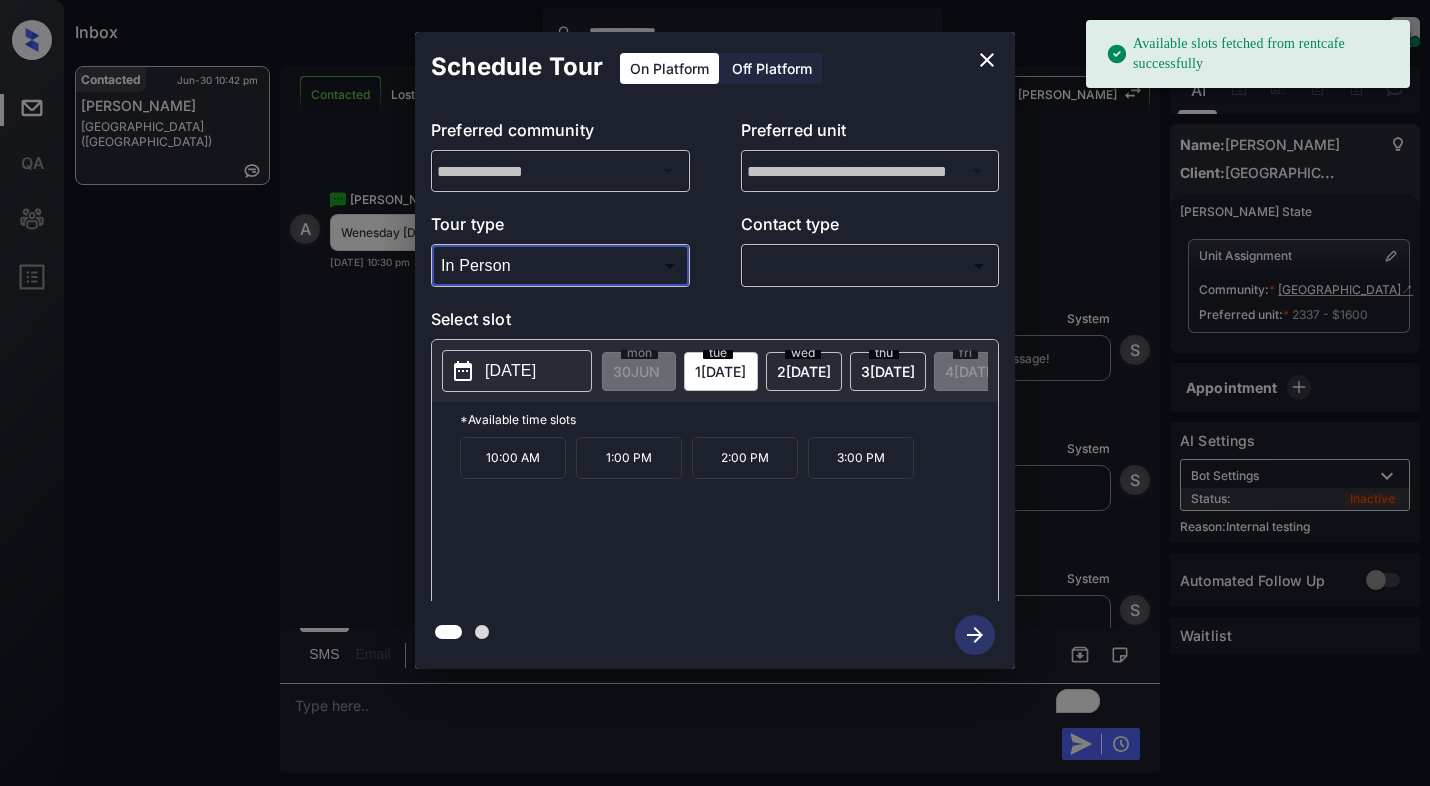 click on "2 JUL" at bounding box center [636, 371] 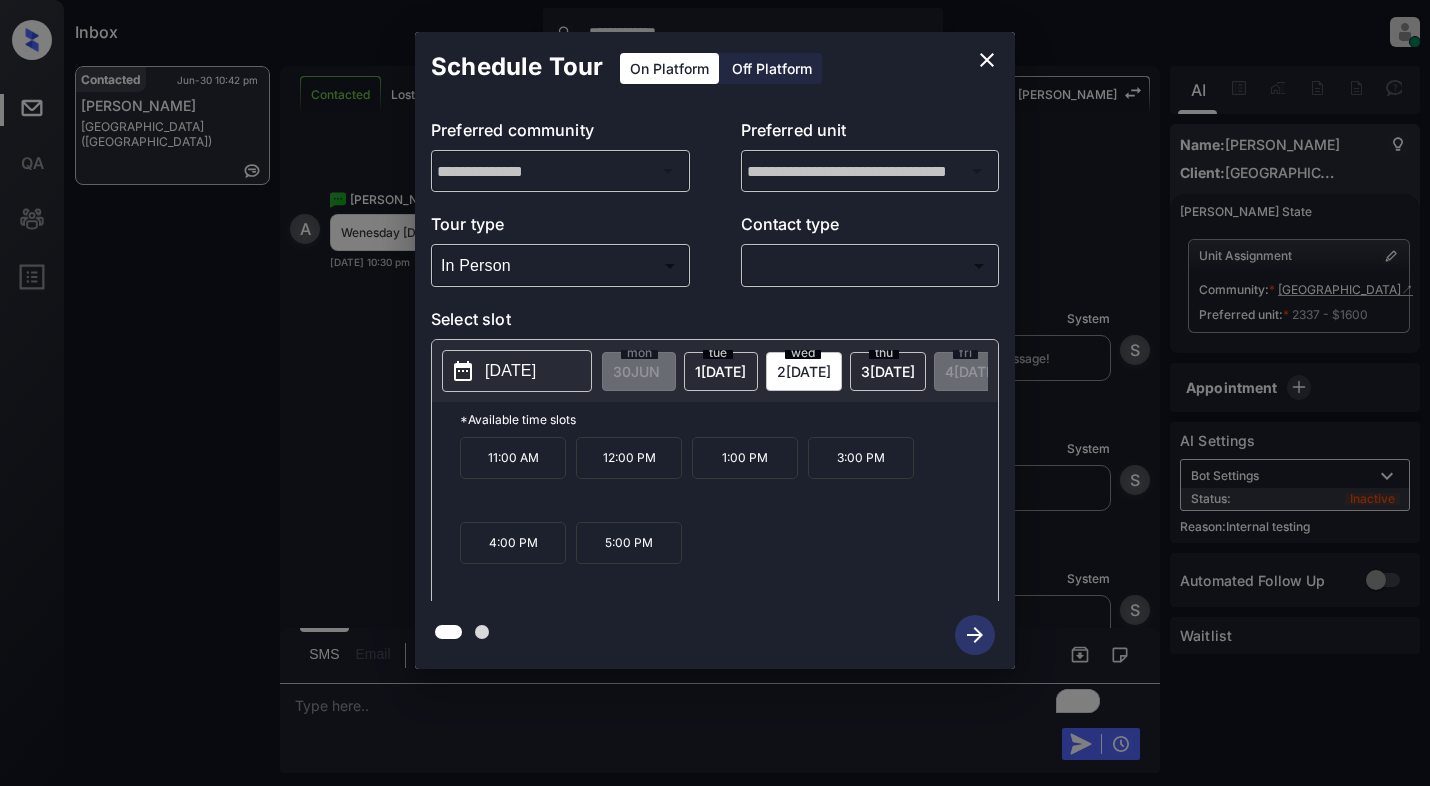 click 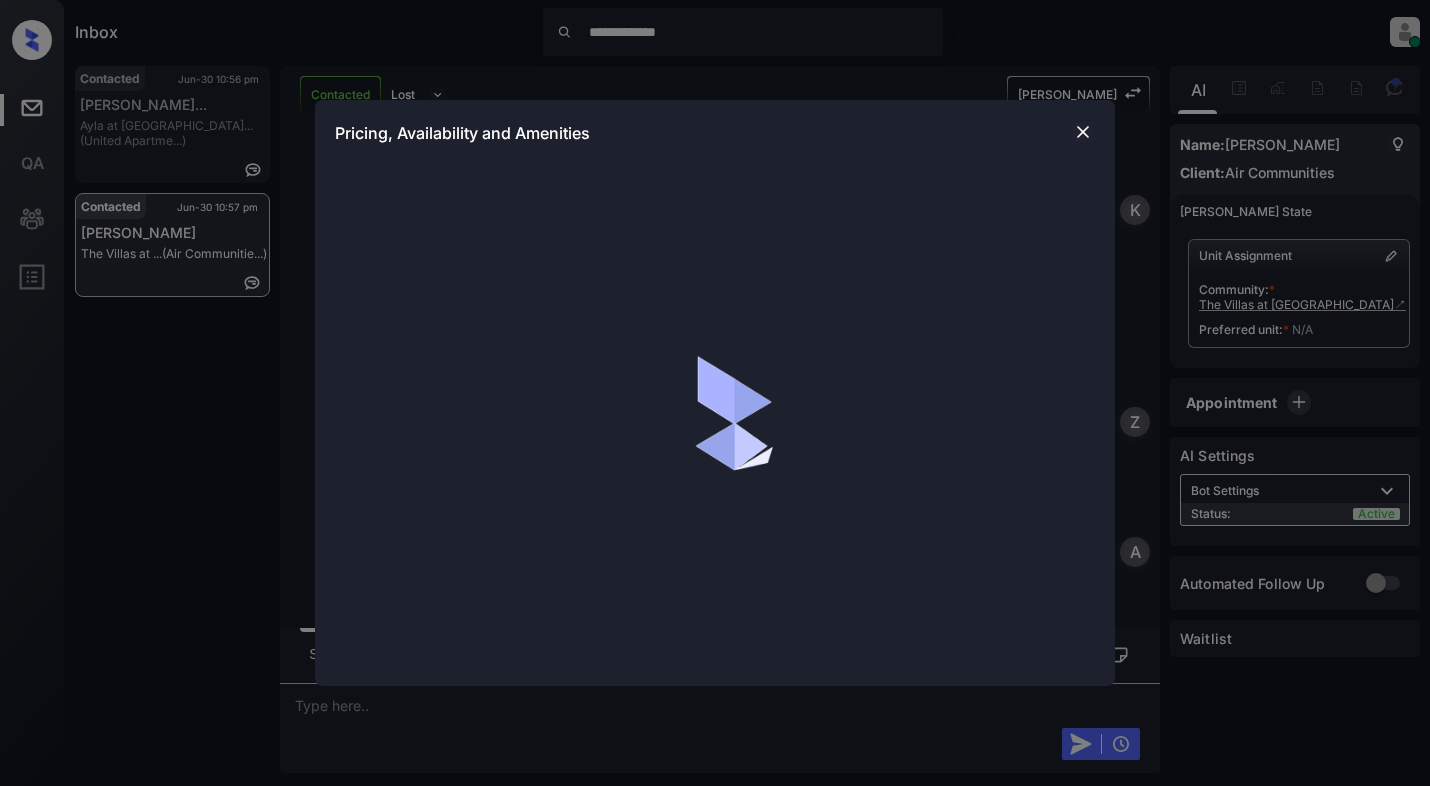 scroll, scrollTop: 0, scrollLeft: 0, axis: both 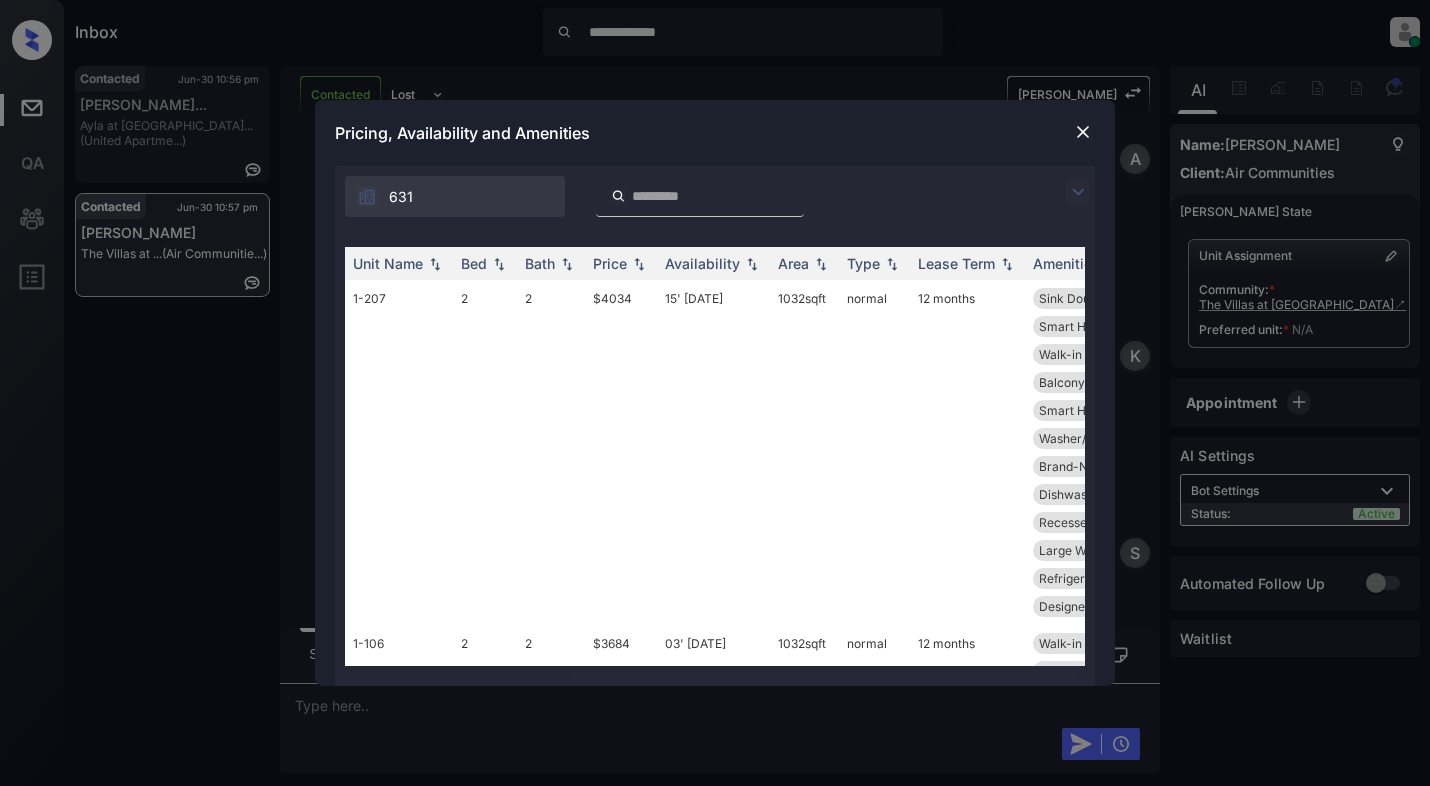 click at bounding box center [1078, 192] 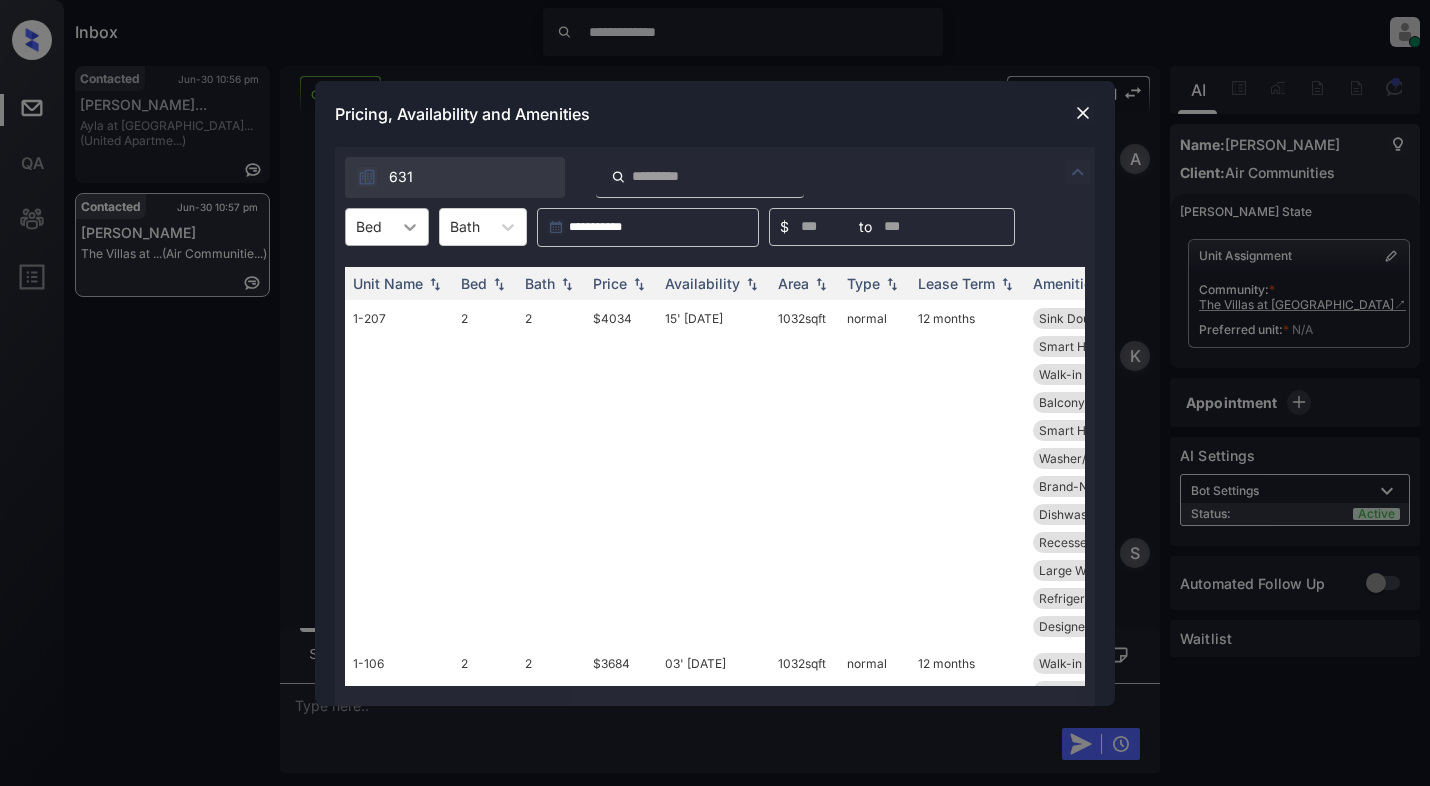 click 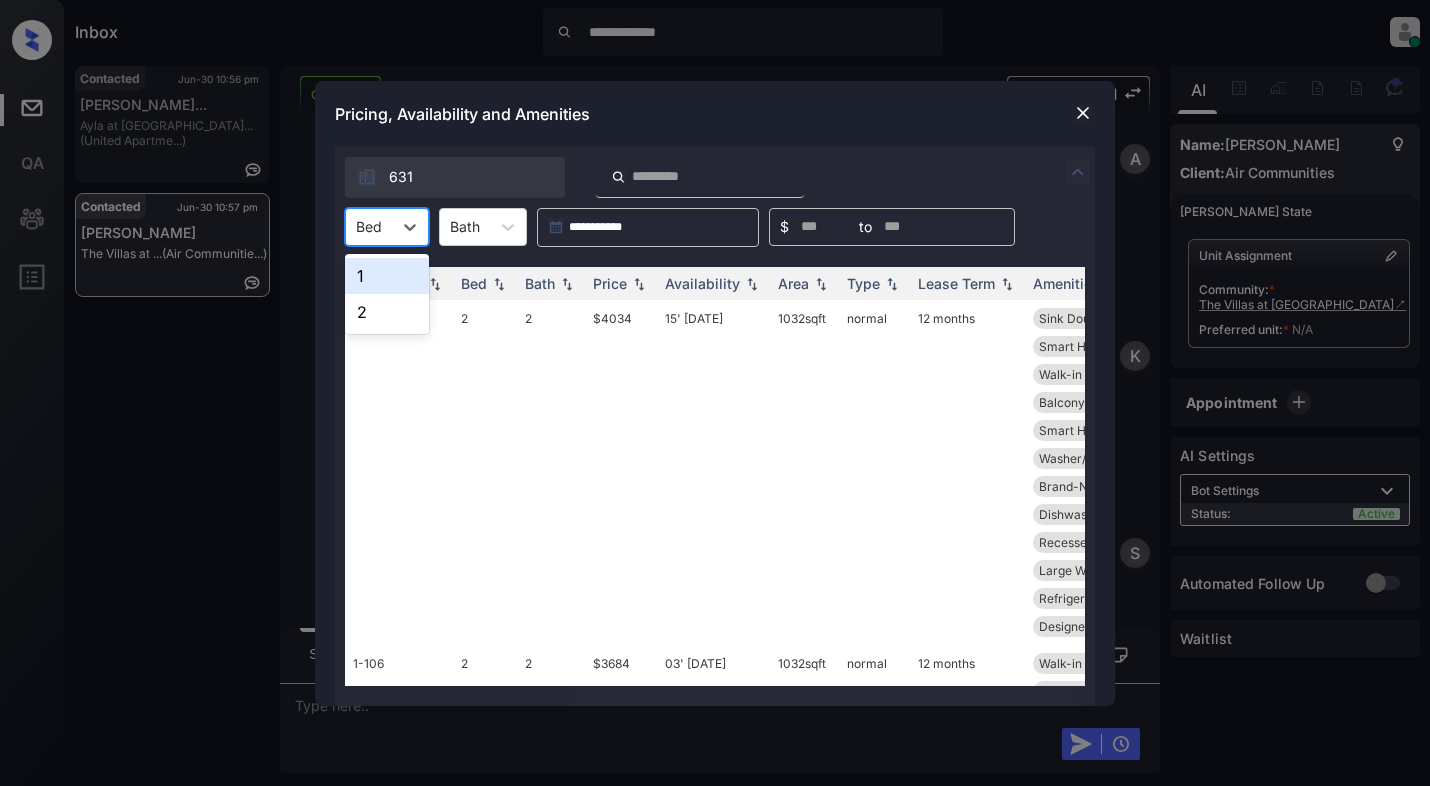 click on "1" at bounding box center (387, 276) 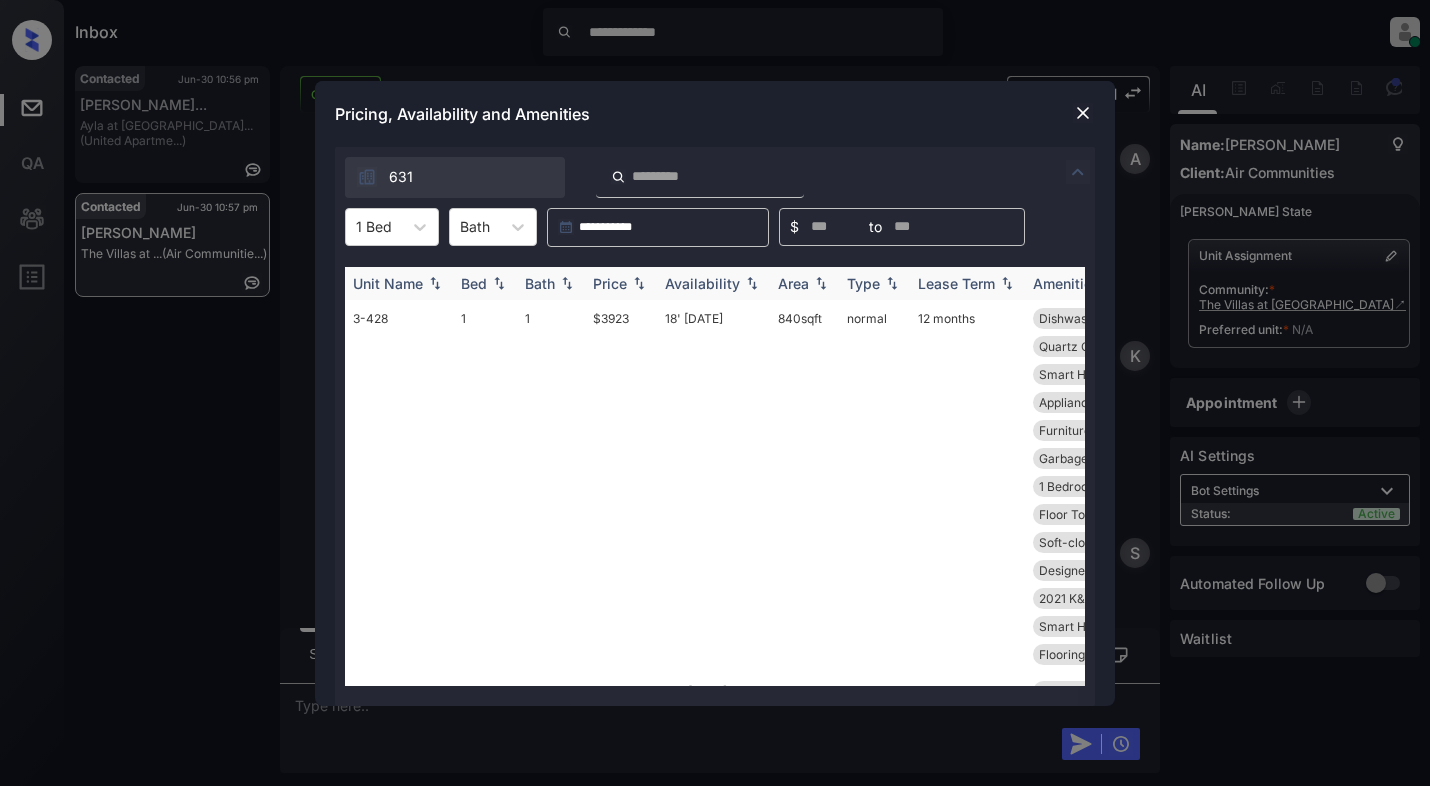 click on "Price" at bounding box center (621, 283) 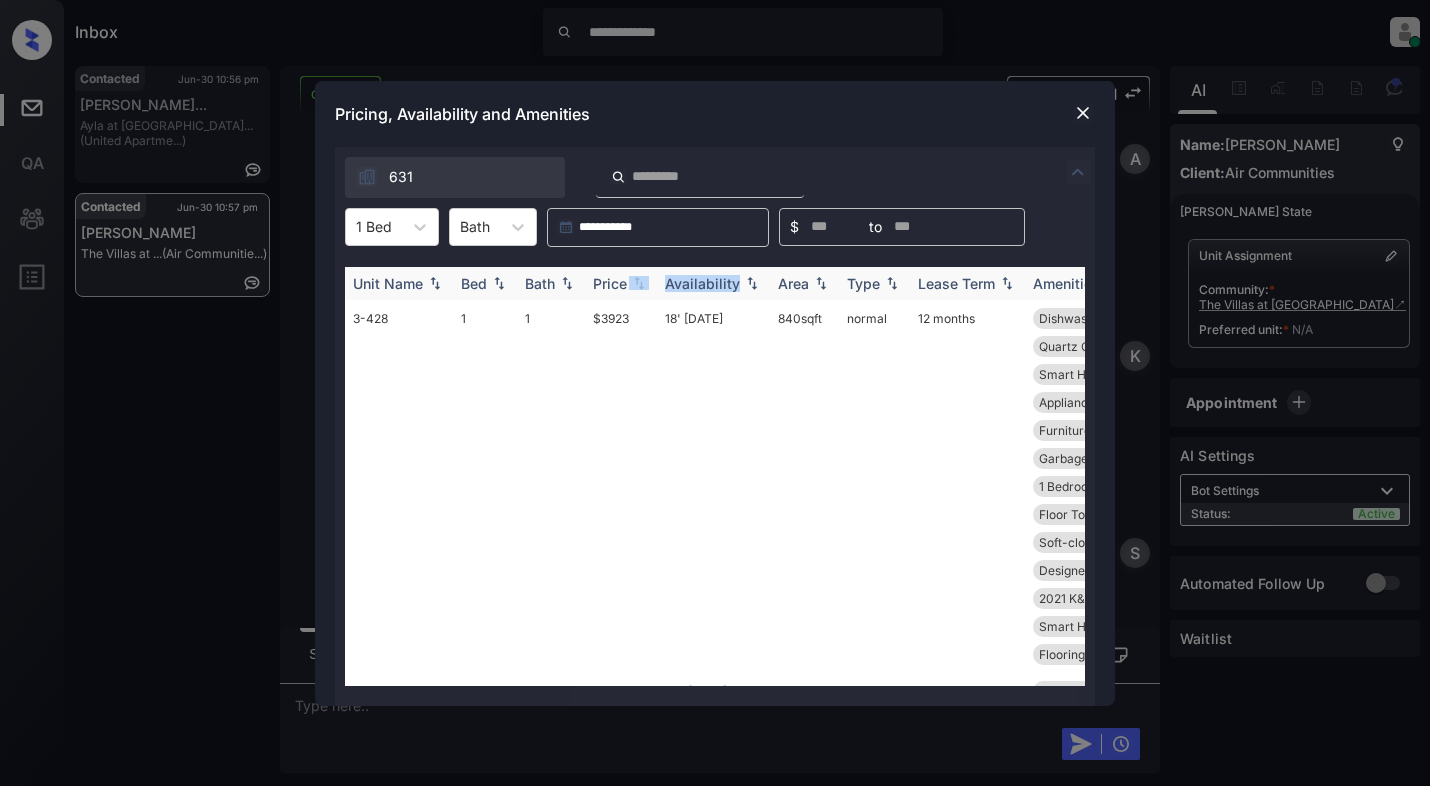 click on "Price" at bounding box center (621, 283) 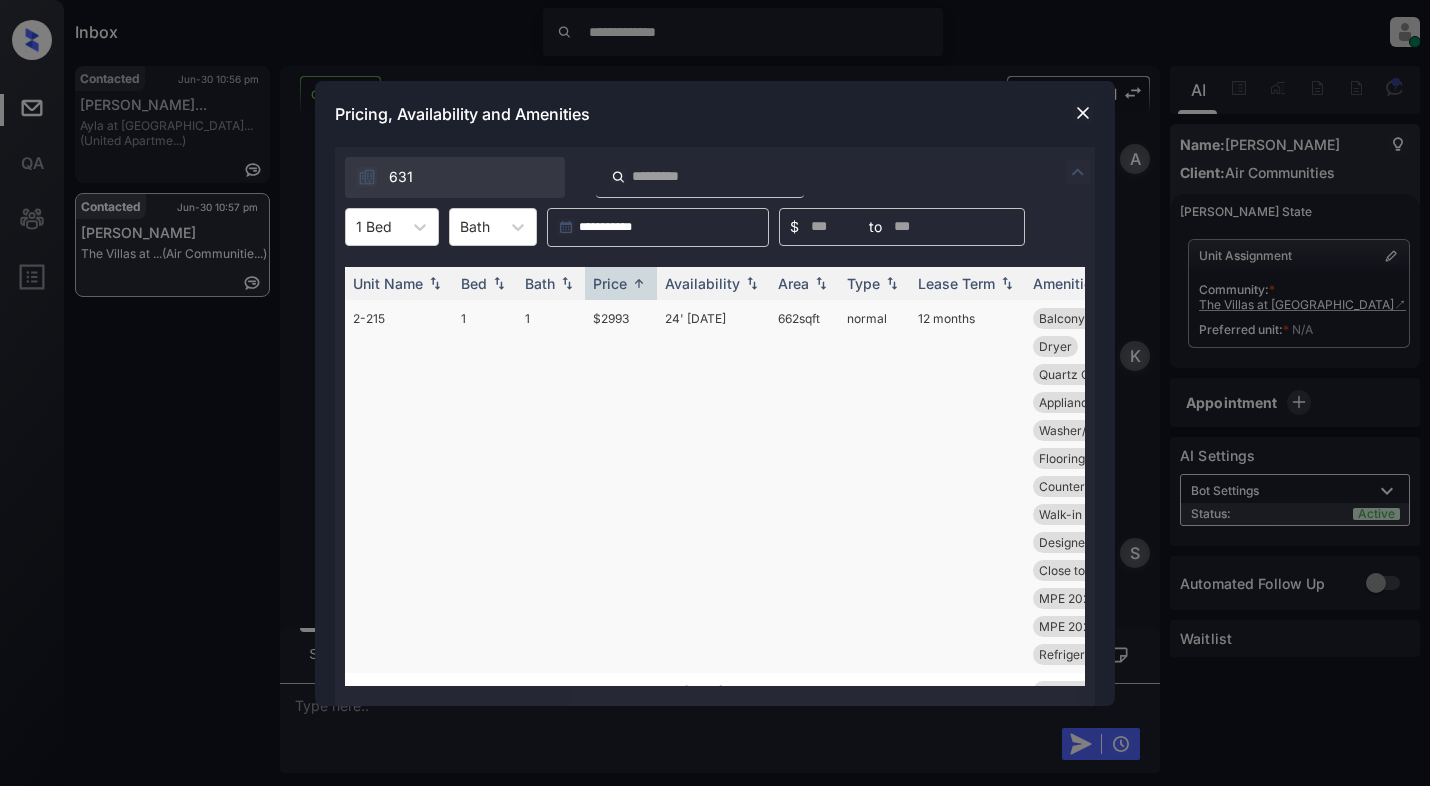 click on "$2993" at bounding box center (621, 486) 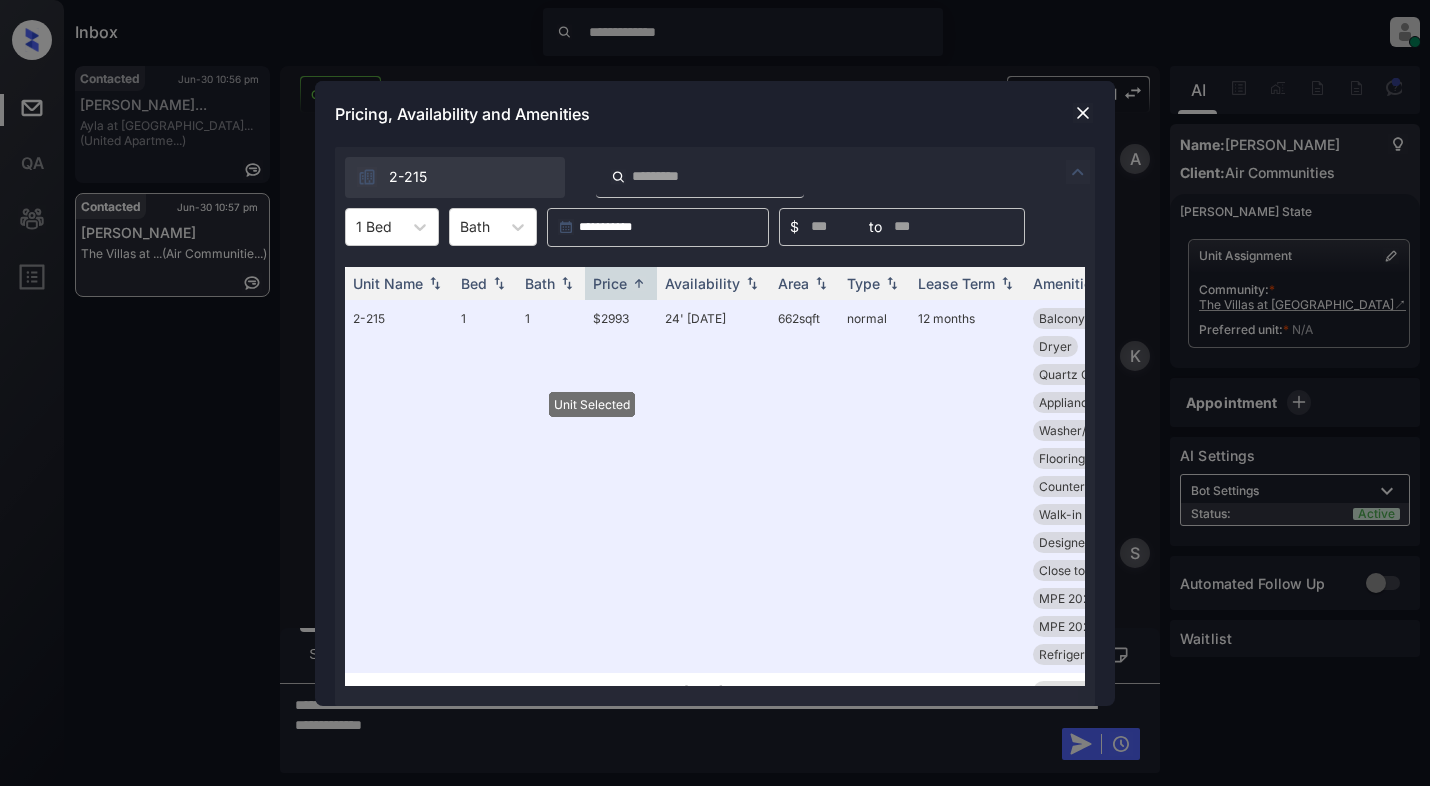 click at bounding box center [1083, 113] 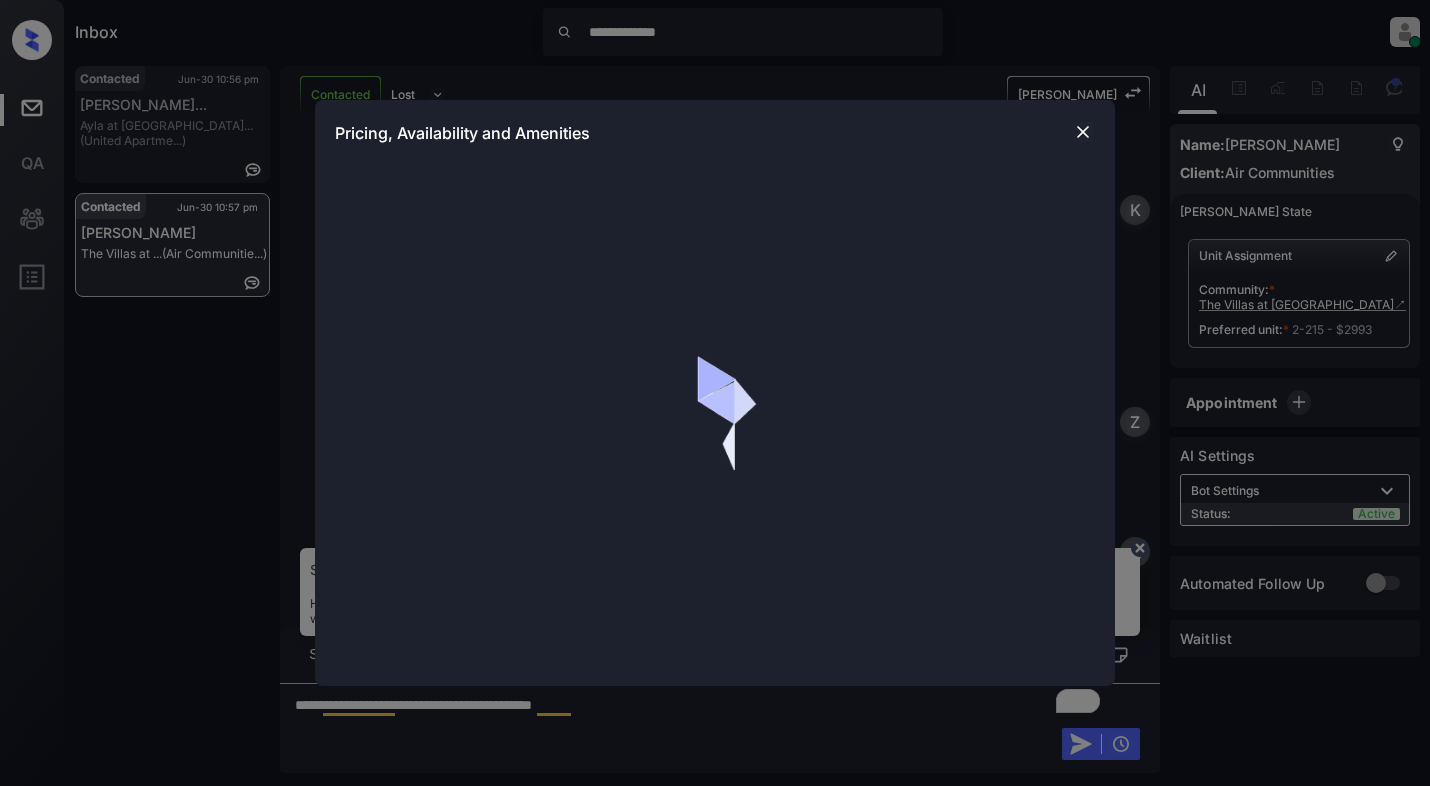 scroll, scrollTop: 0, scrollLeft: 0, axis: both 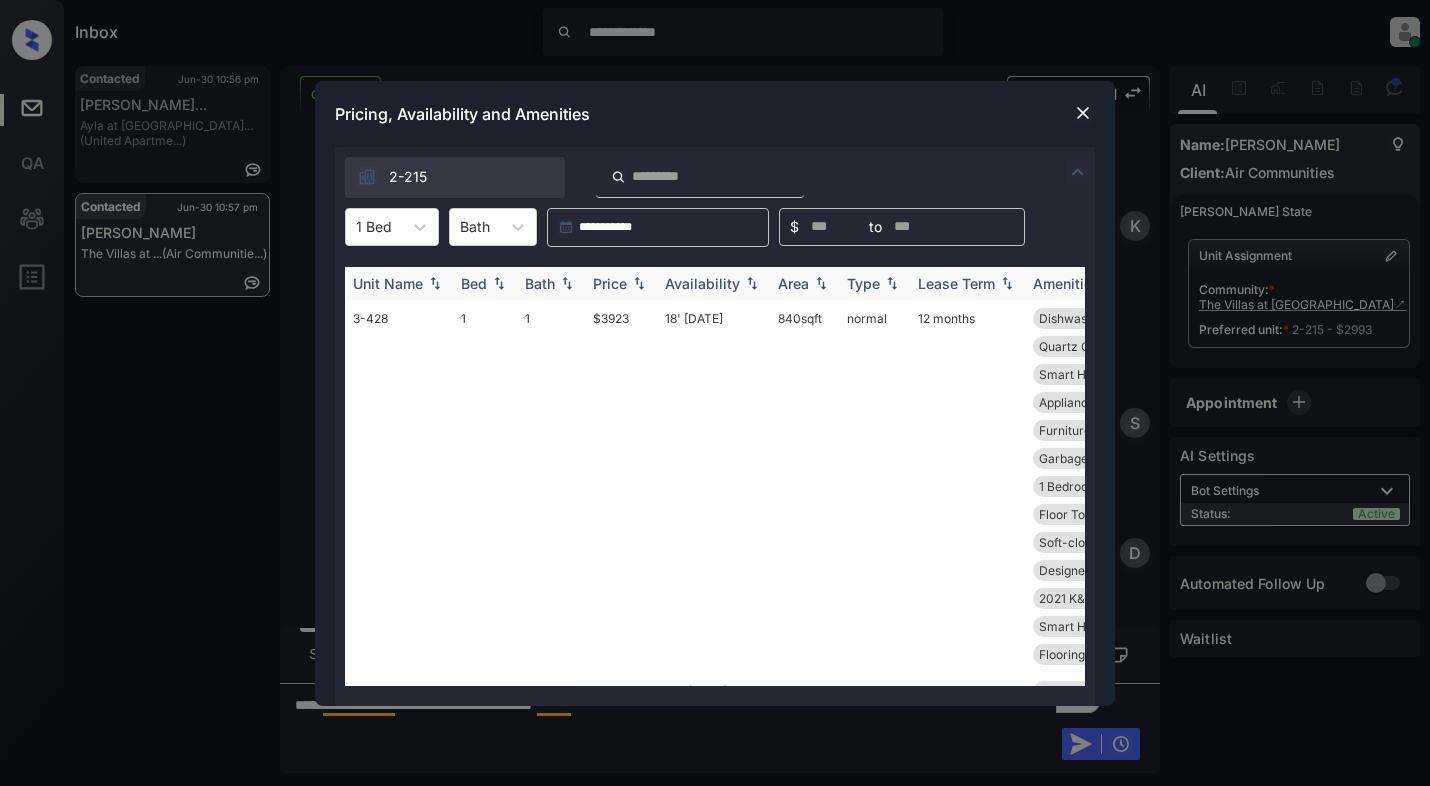 click at bounding box center [639, 283] 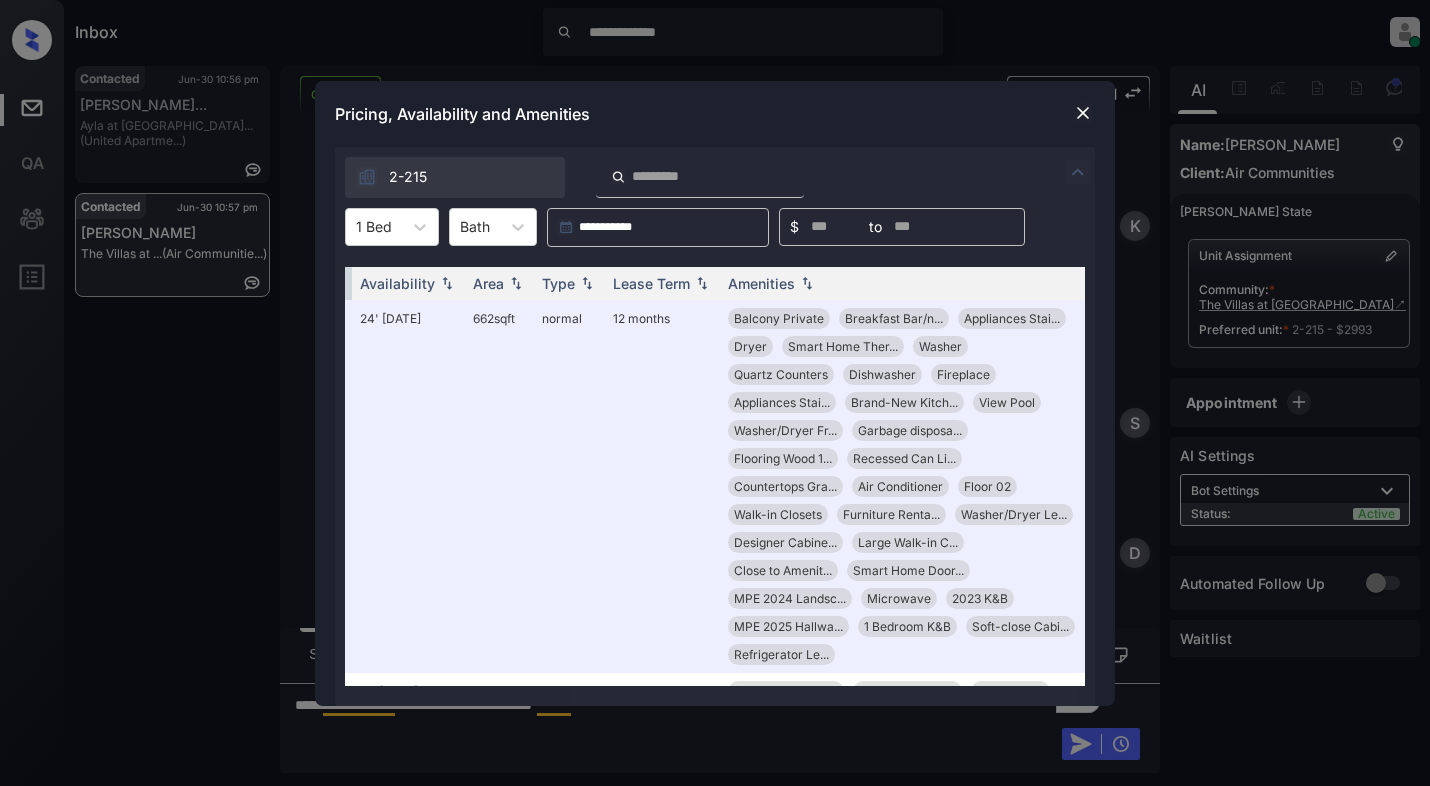 scroll, scrollTop: 0, scrollLeft: 320, axis: horizontal 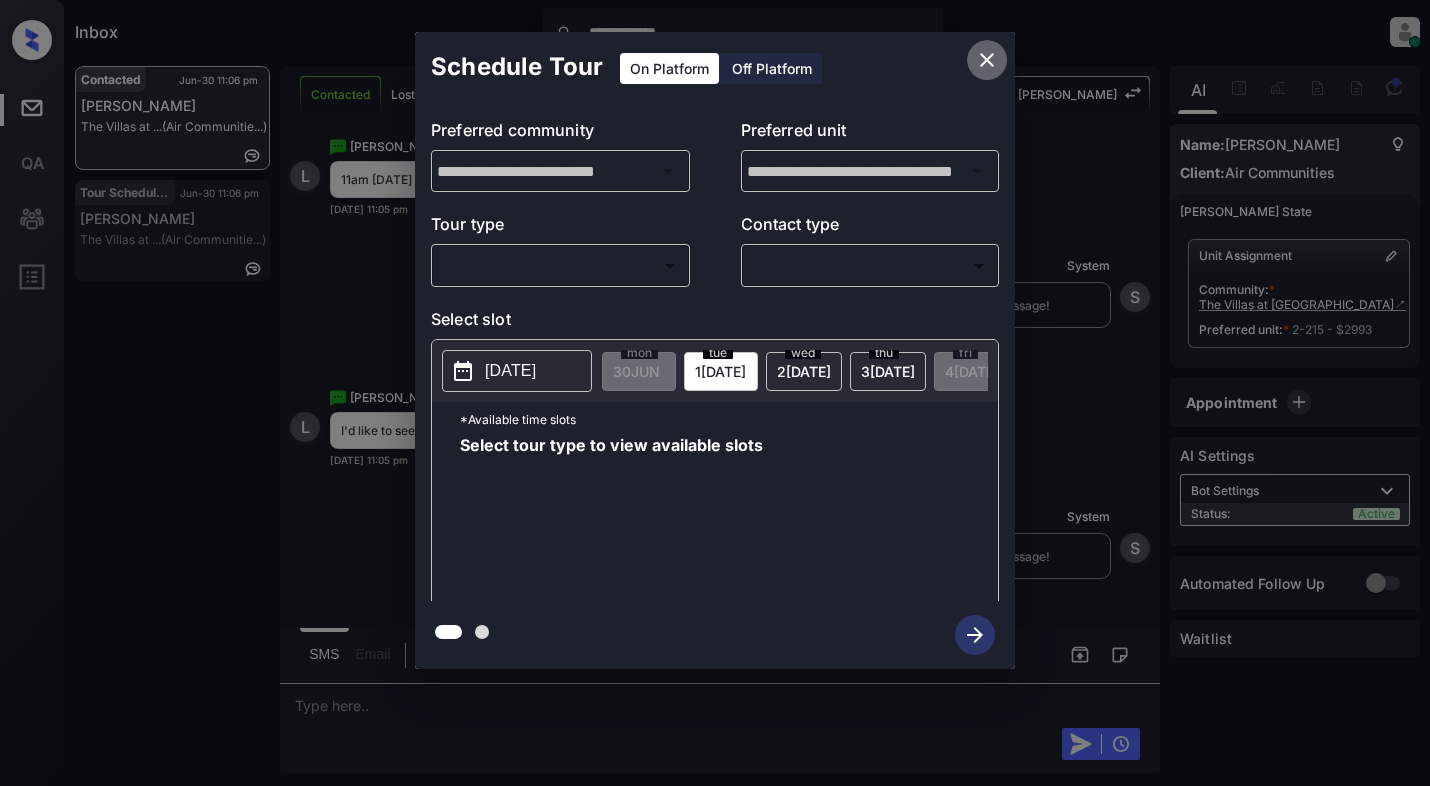 click 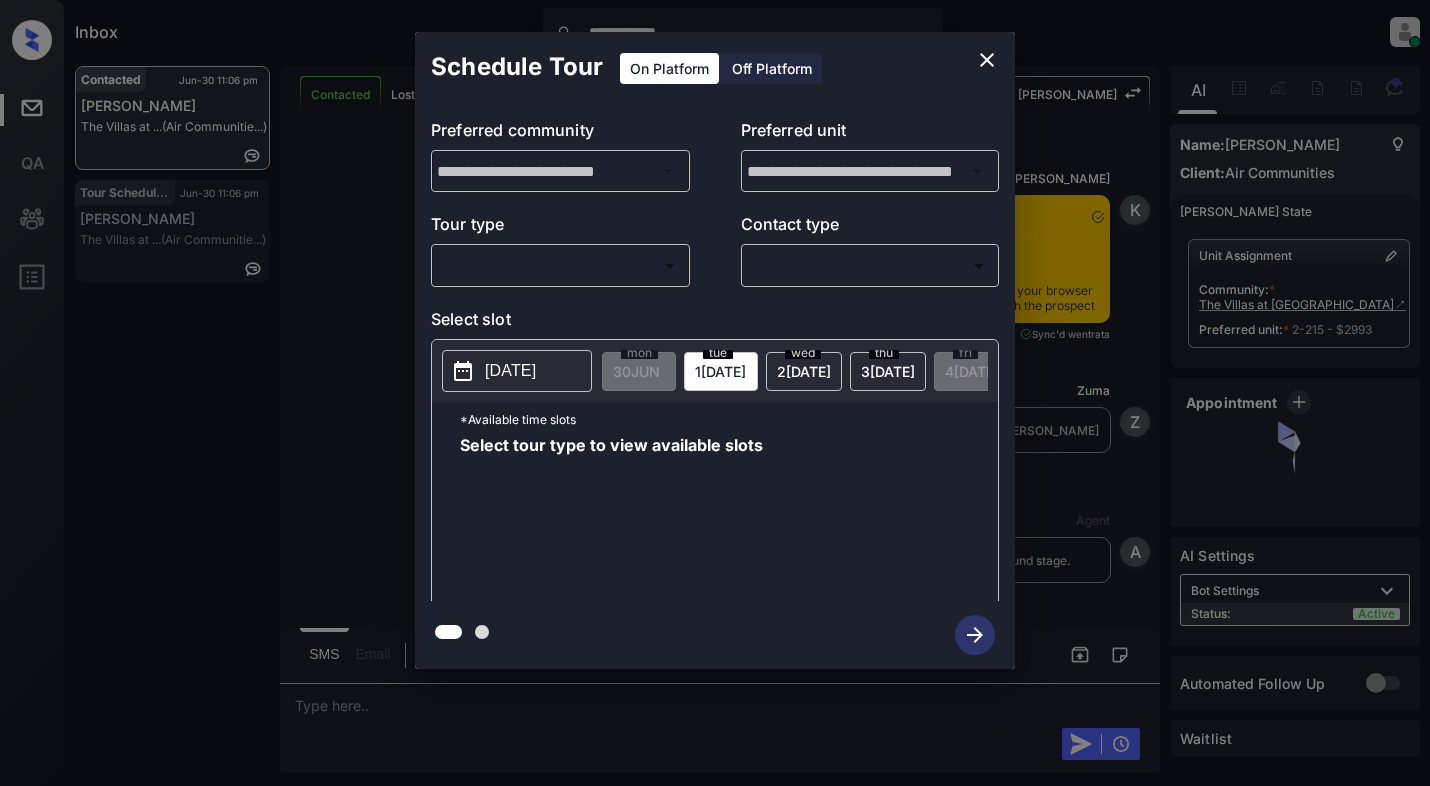 scroll, scrollTop: 0, scrollLeft: 0, axis: both 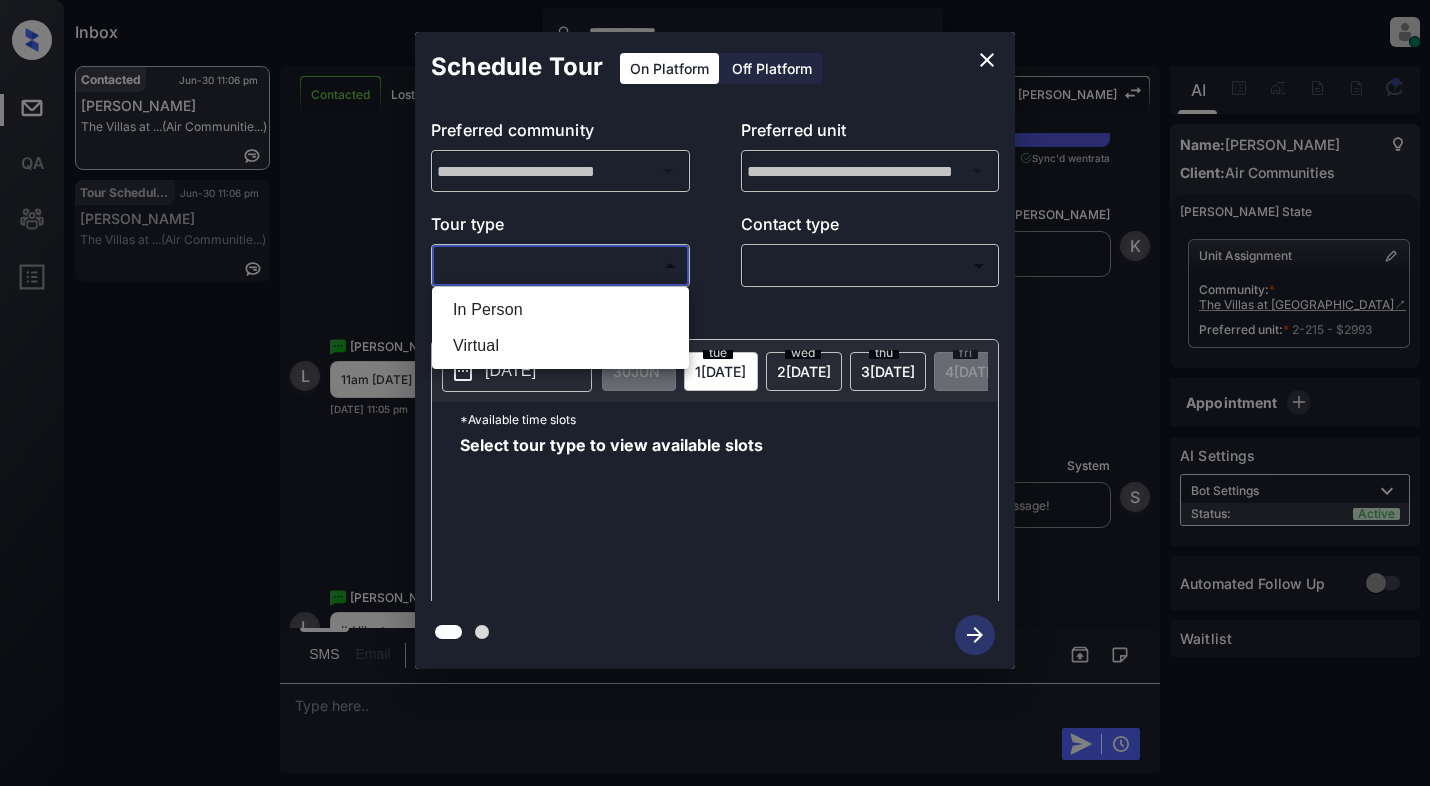 click on "**********" at bounding box center (715, 393) 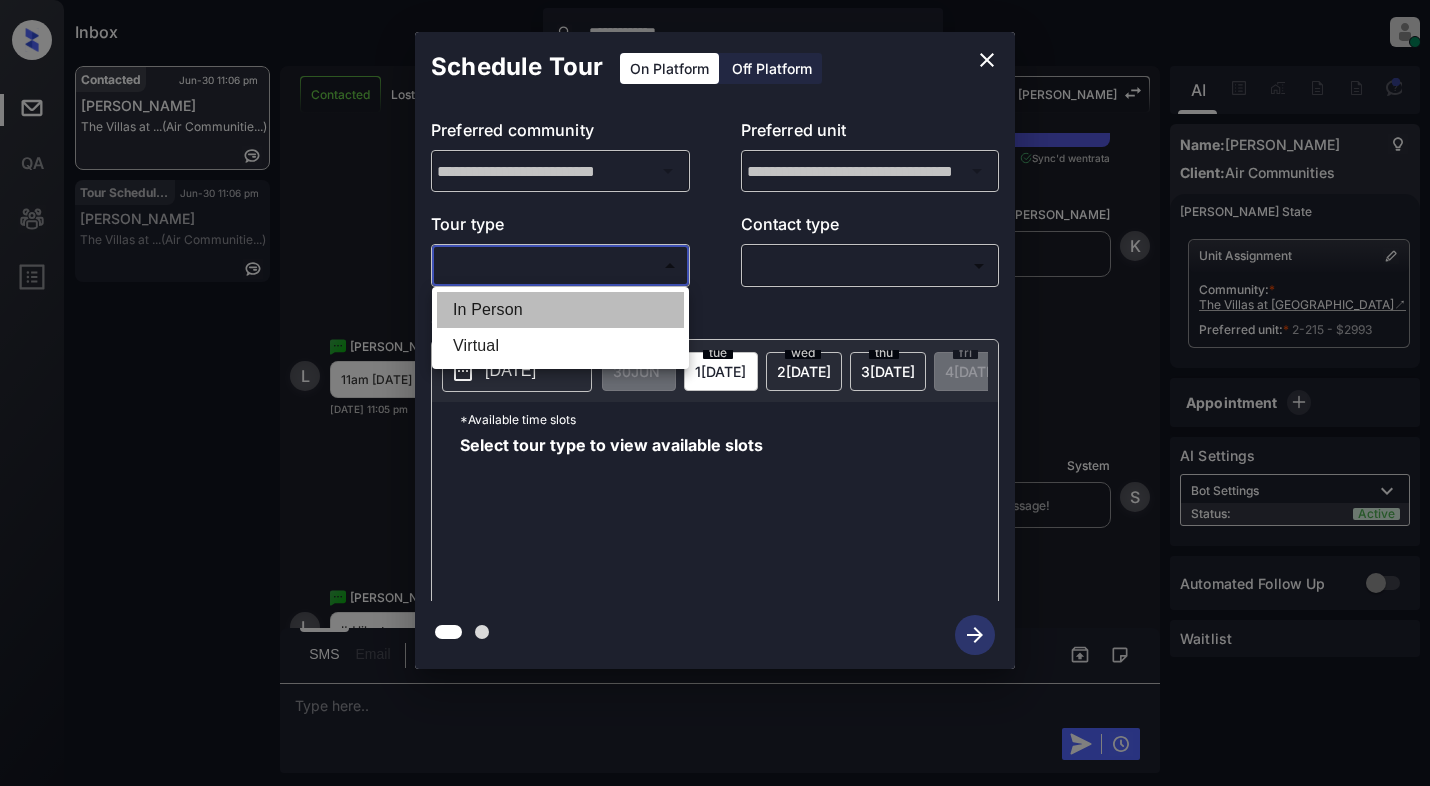 click on "In Person" at bounding box center (560, 310) 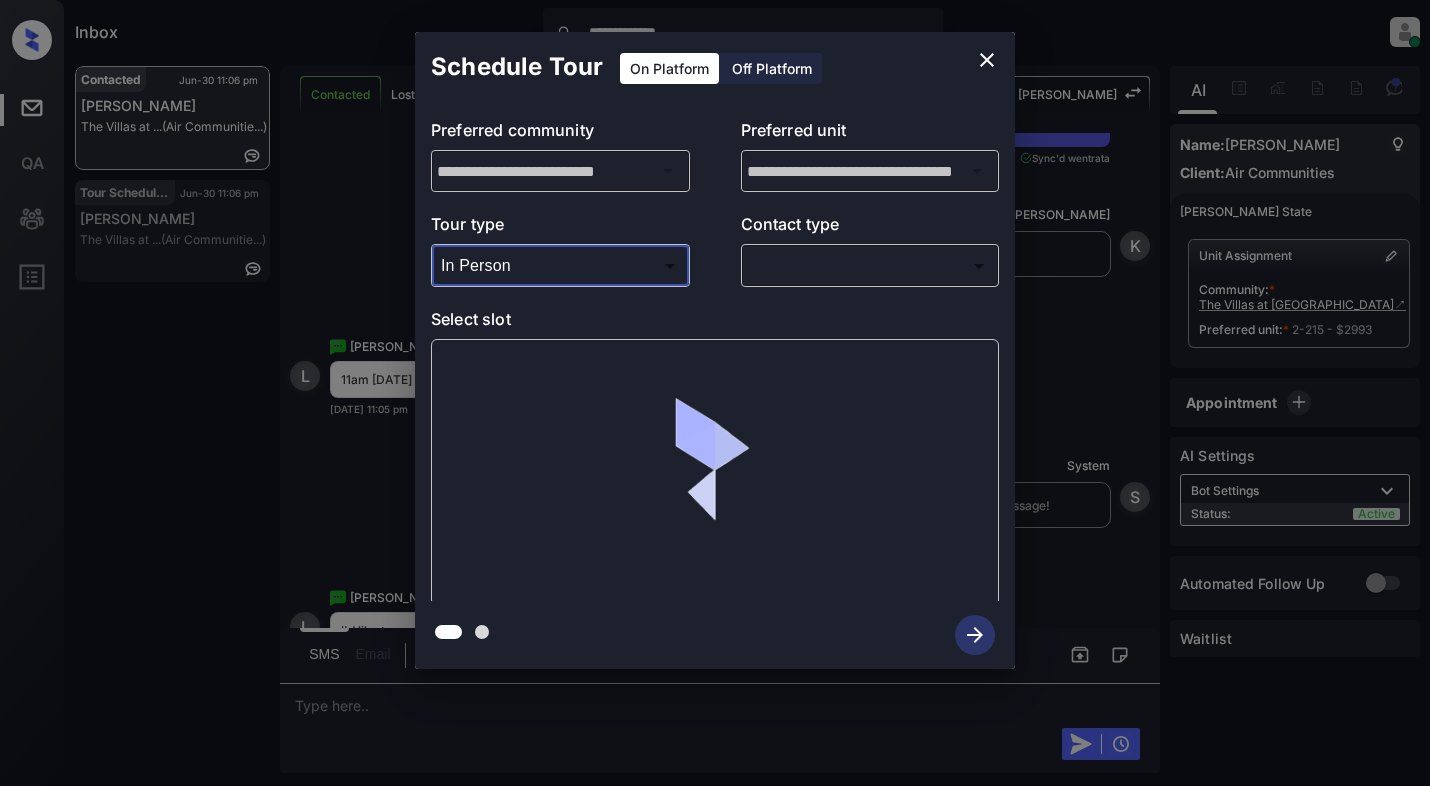 click on "**********" at bounding box center [715, 393] 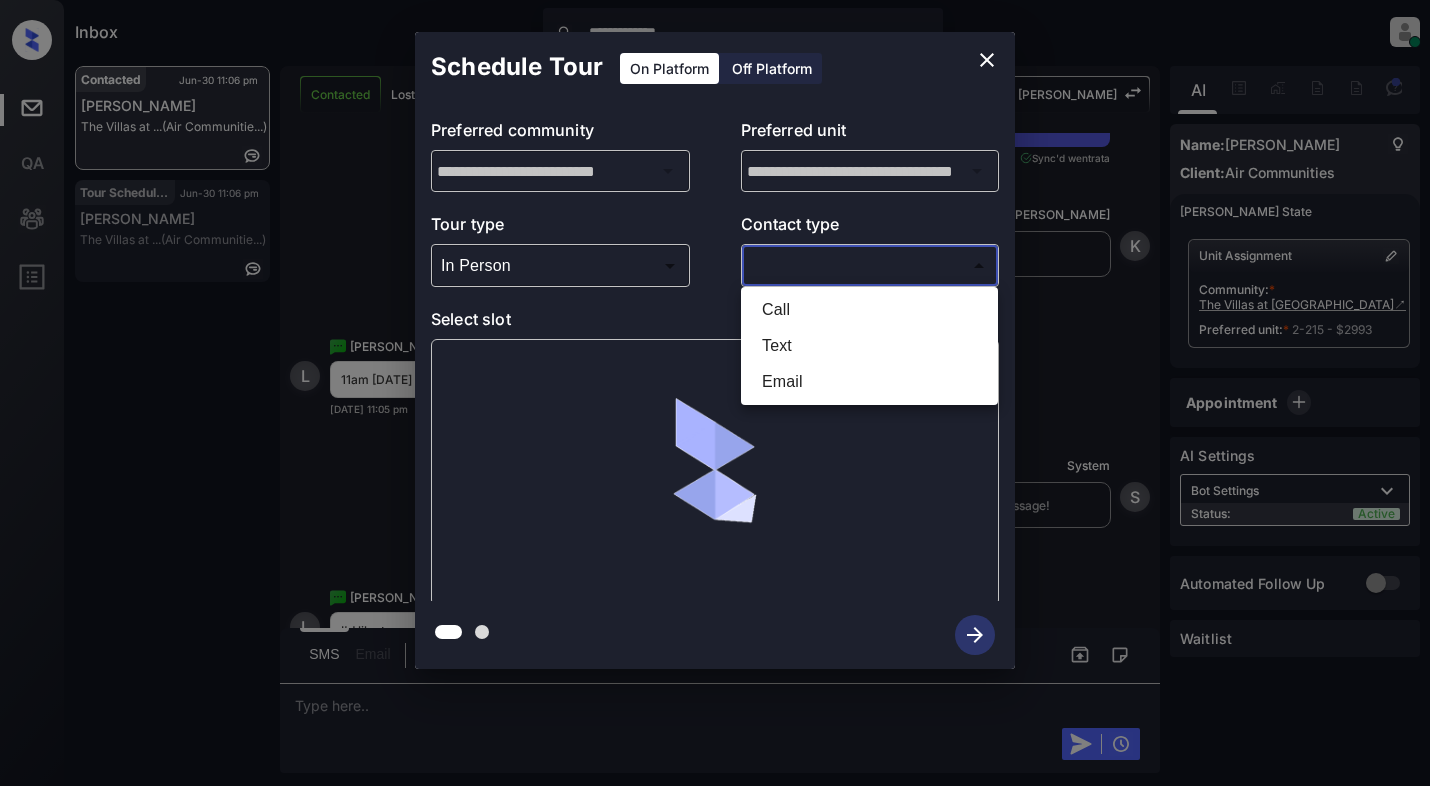 click on "Text" at bounding box center (869, 346) 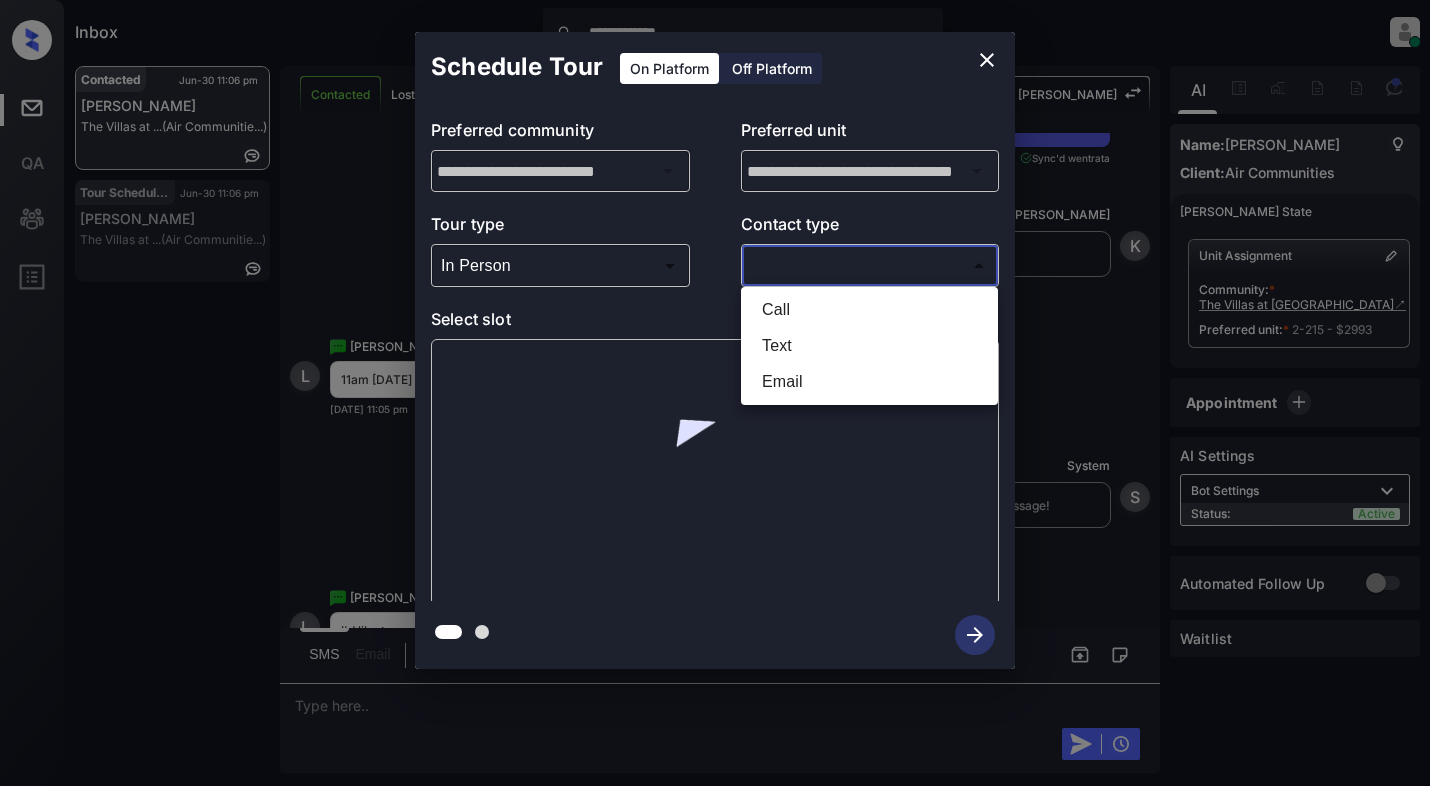 type on "****" 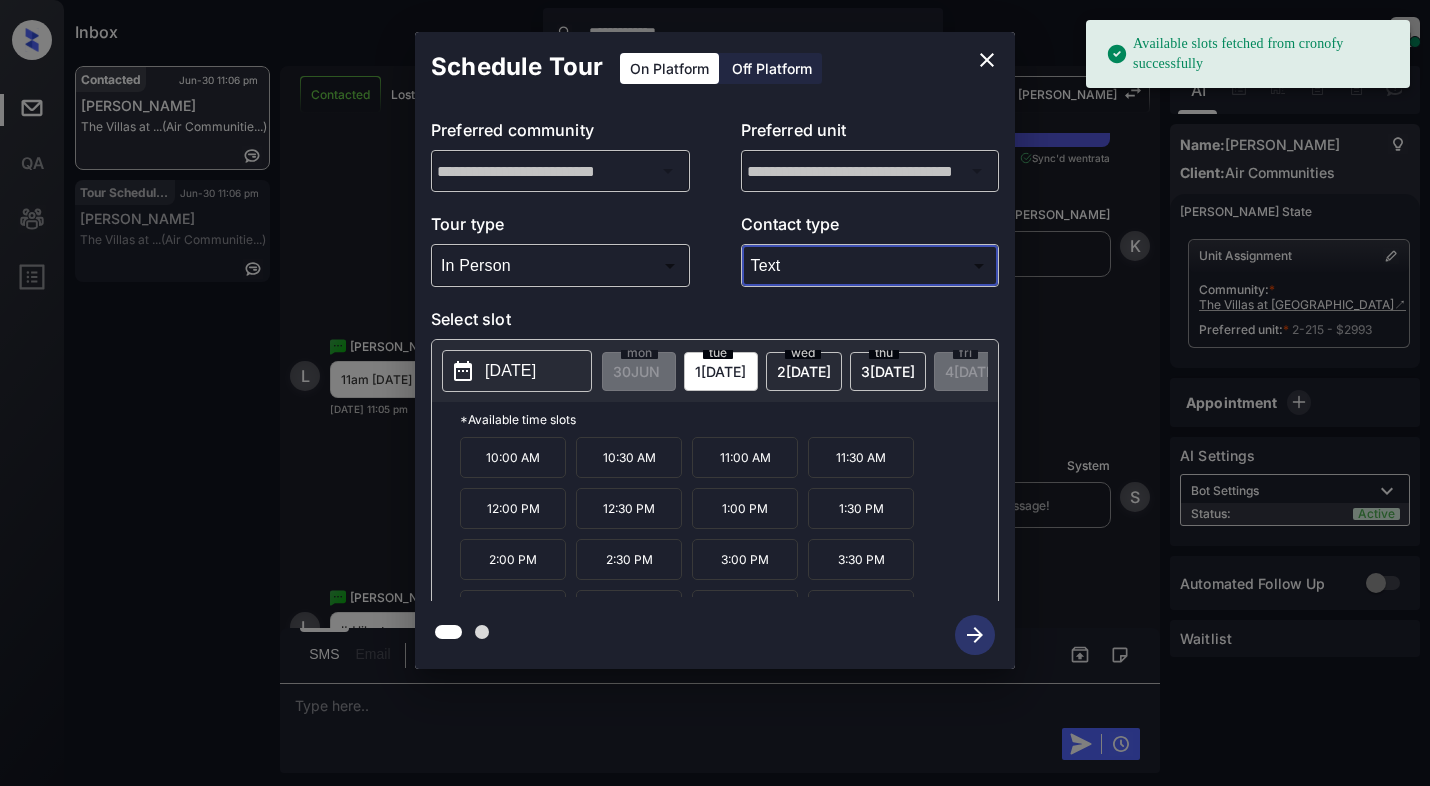 click on "[DATE]" at bounding box center (517, 371) 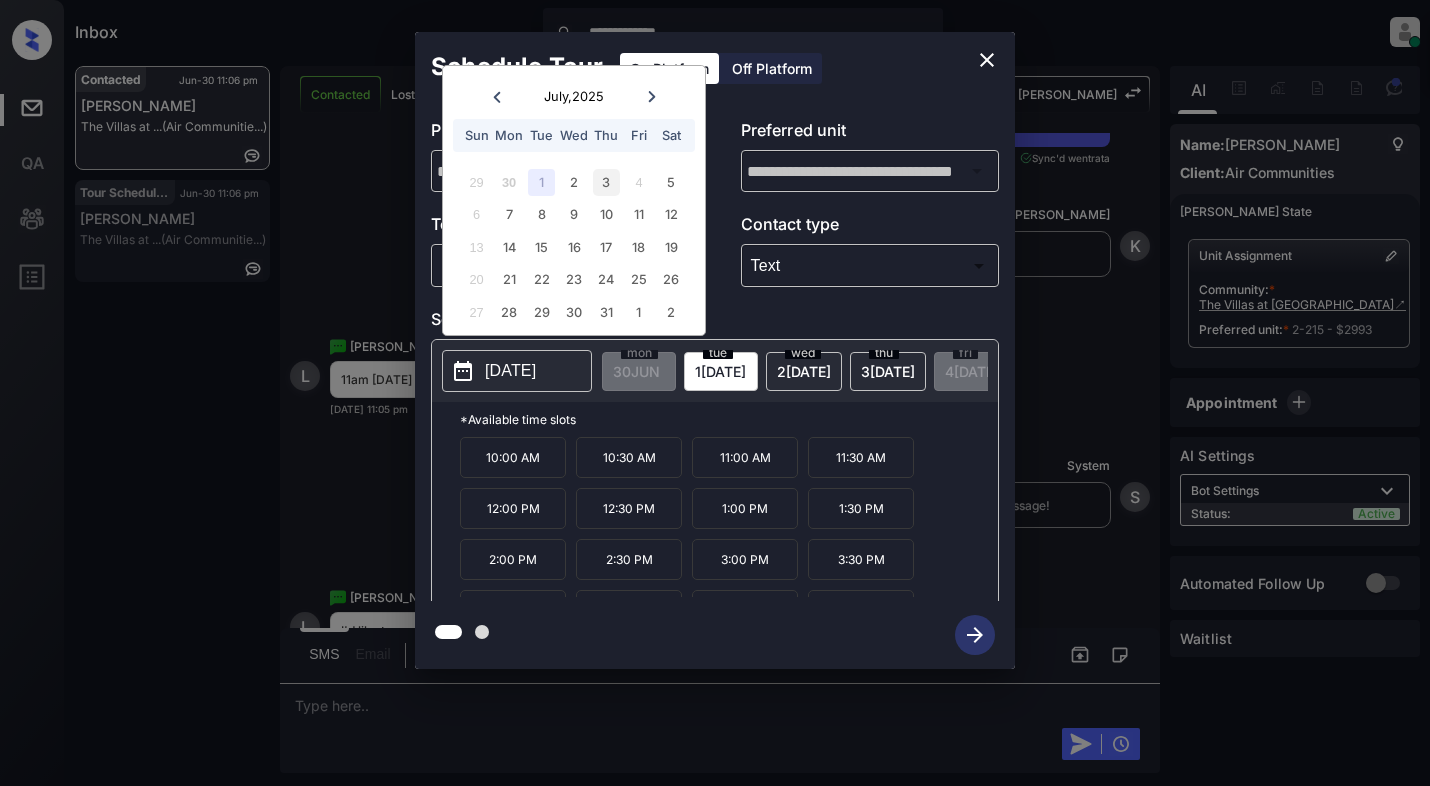 click on "3" at bounding box center (606, 182) 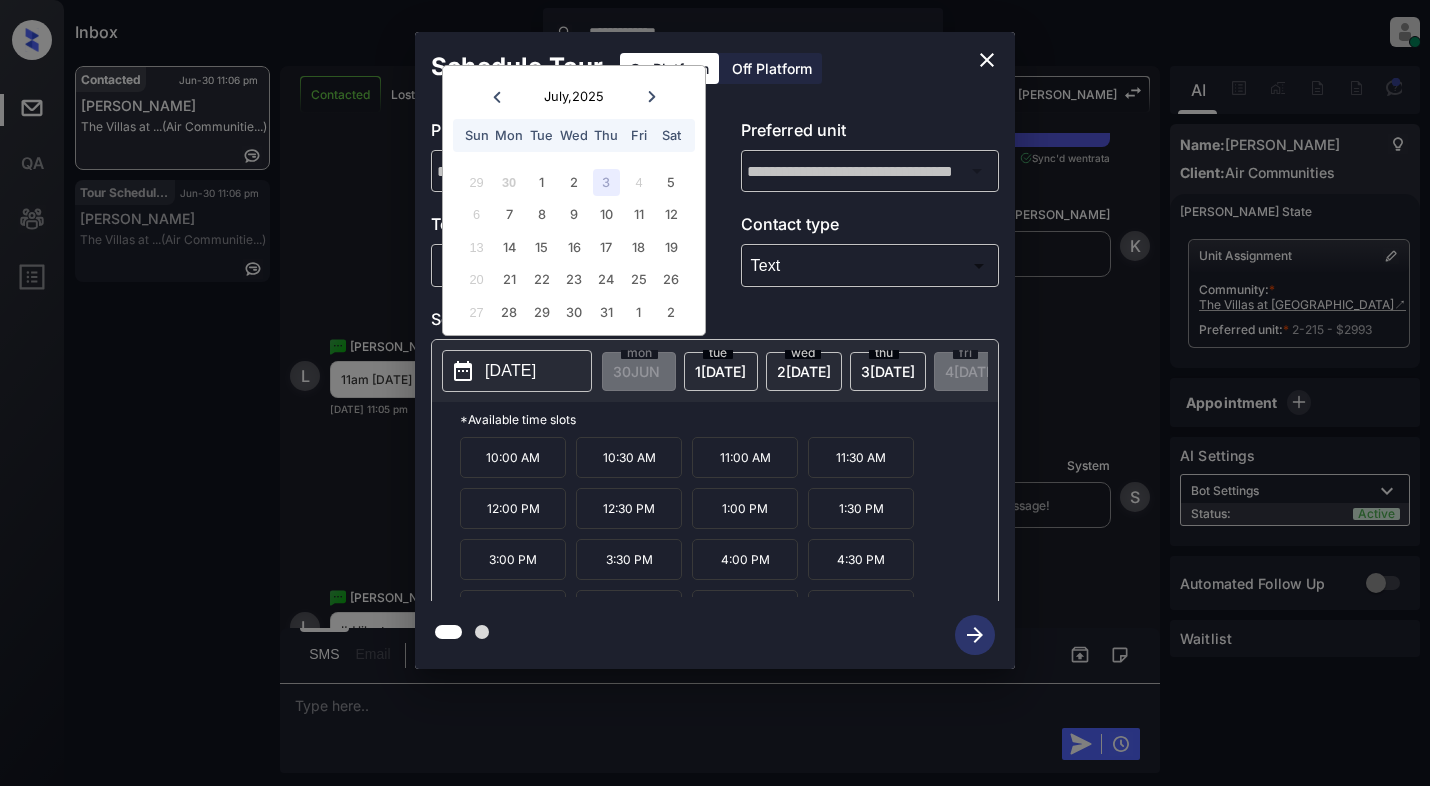 click on "11:00 AM" at bounding box center (745, 457) 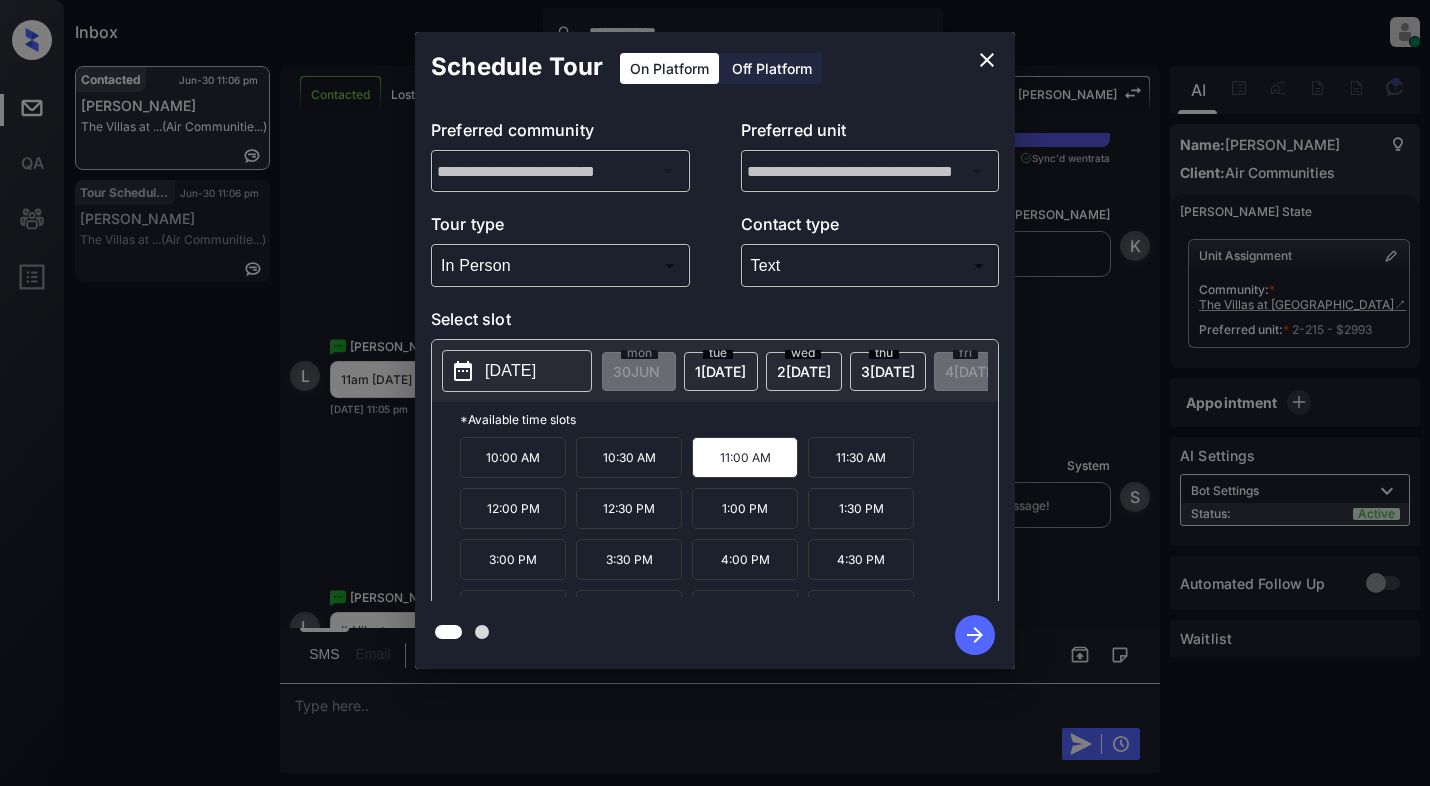 click 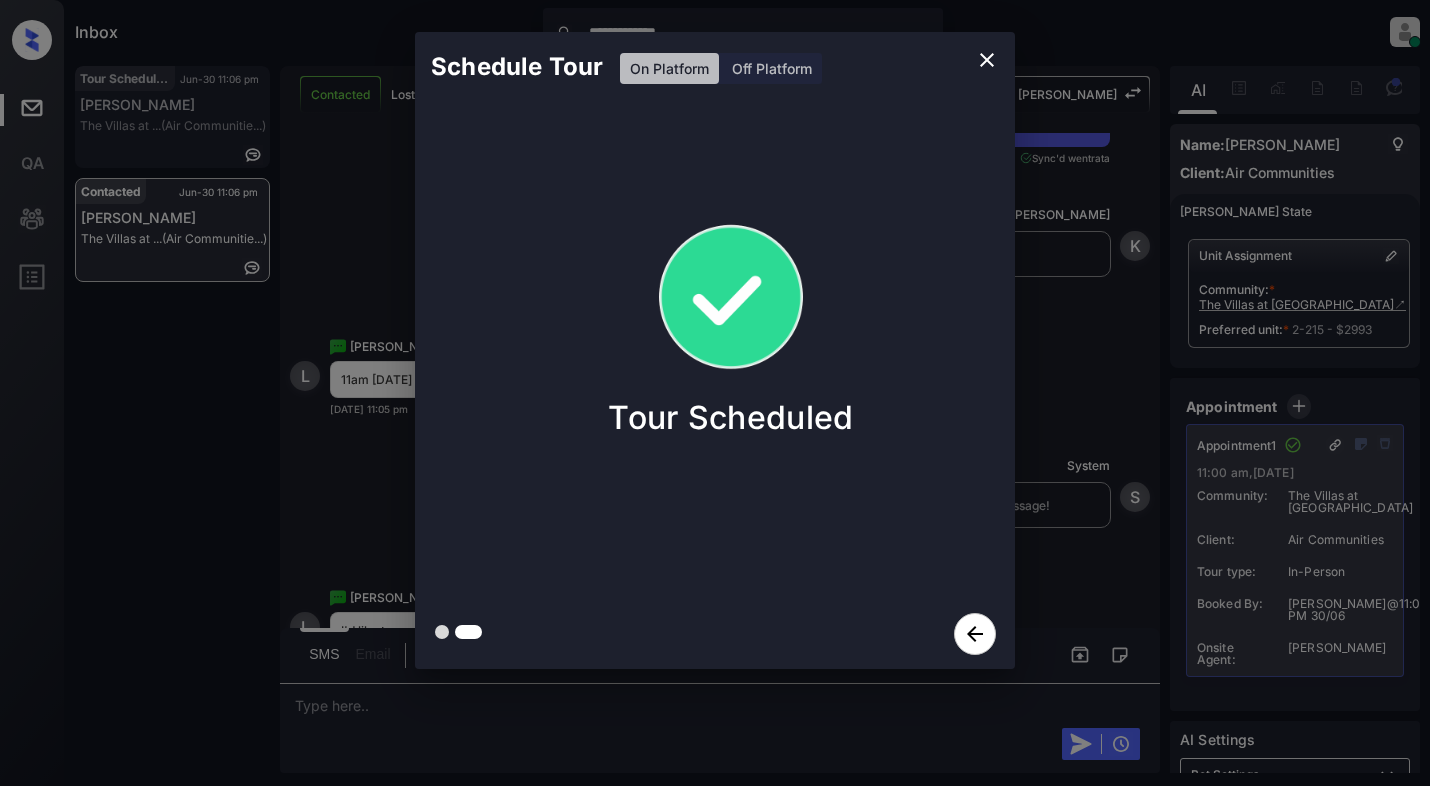 click on "Schedule Tour On Platform Off Platform Tour Scheduled" at bounding box center [715, 350] 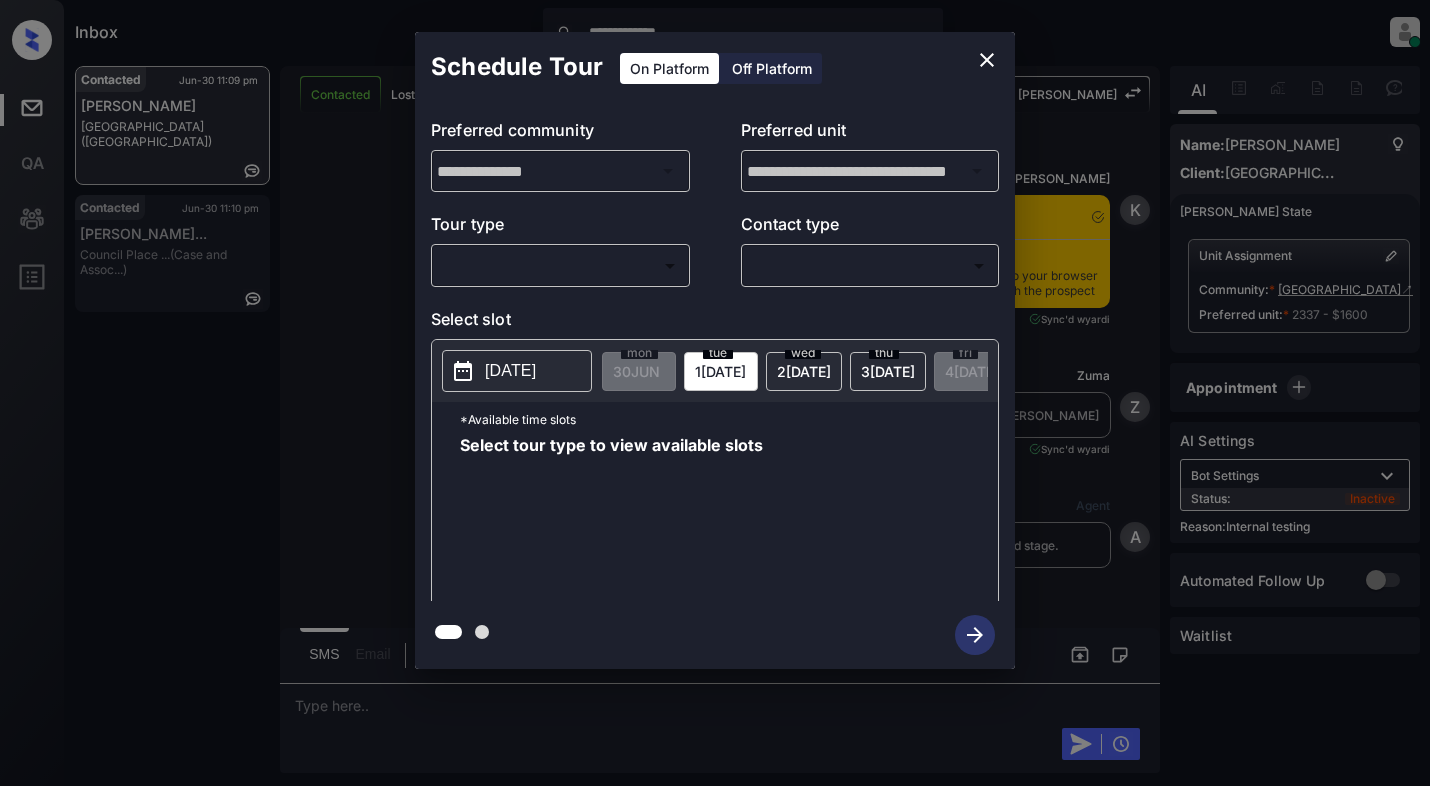 scroll, scrollTop: 0, scrollLeft: 0, axis: both 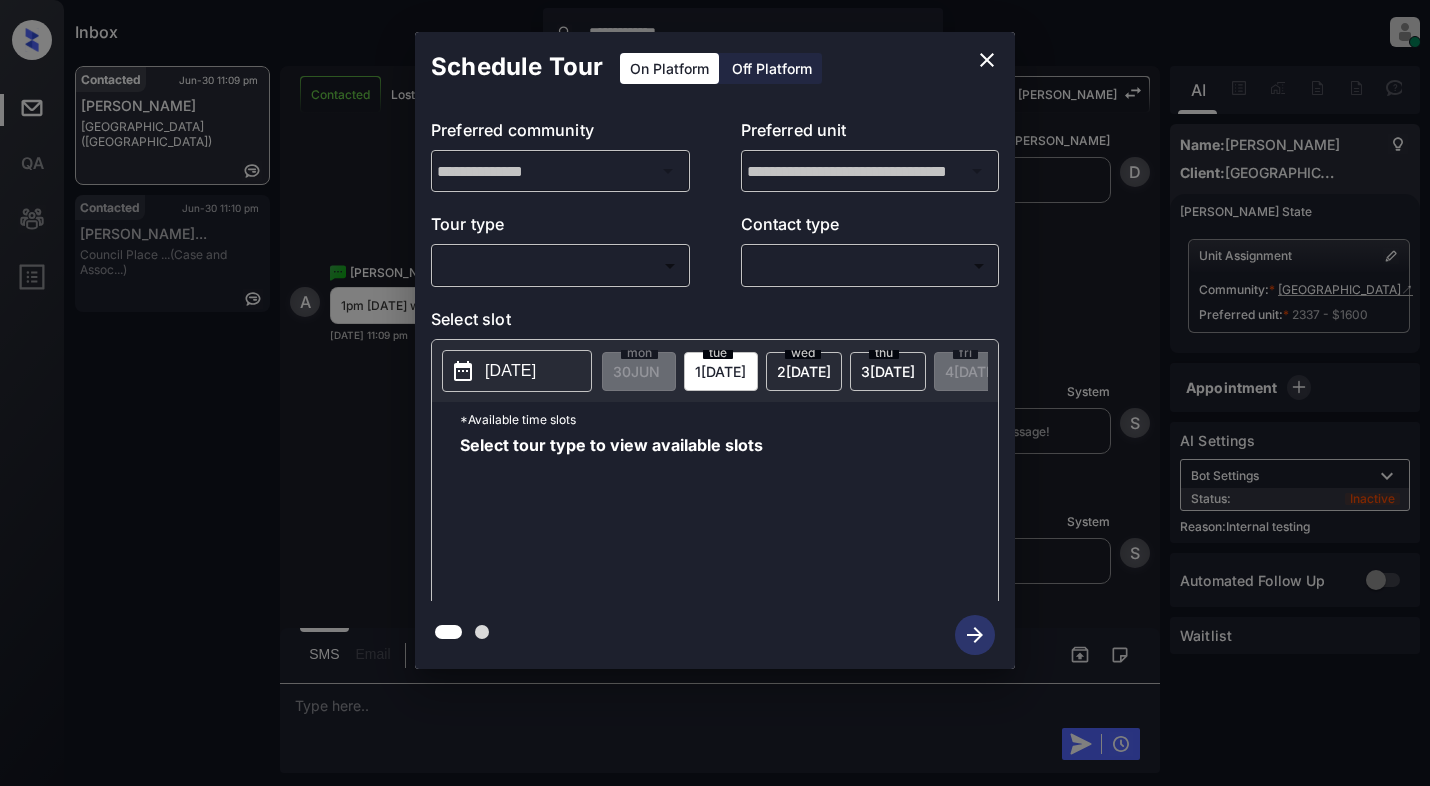 click on "**********" at bounding box center (715, 393) 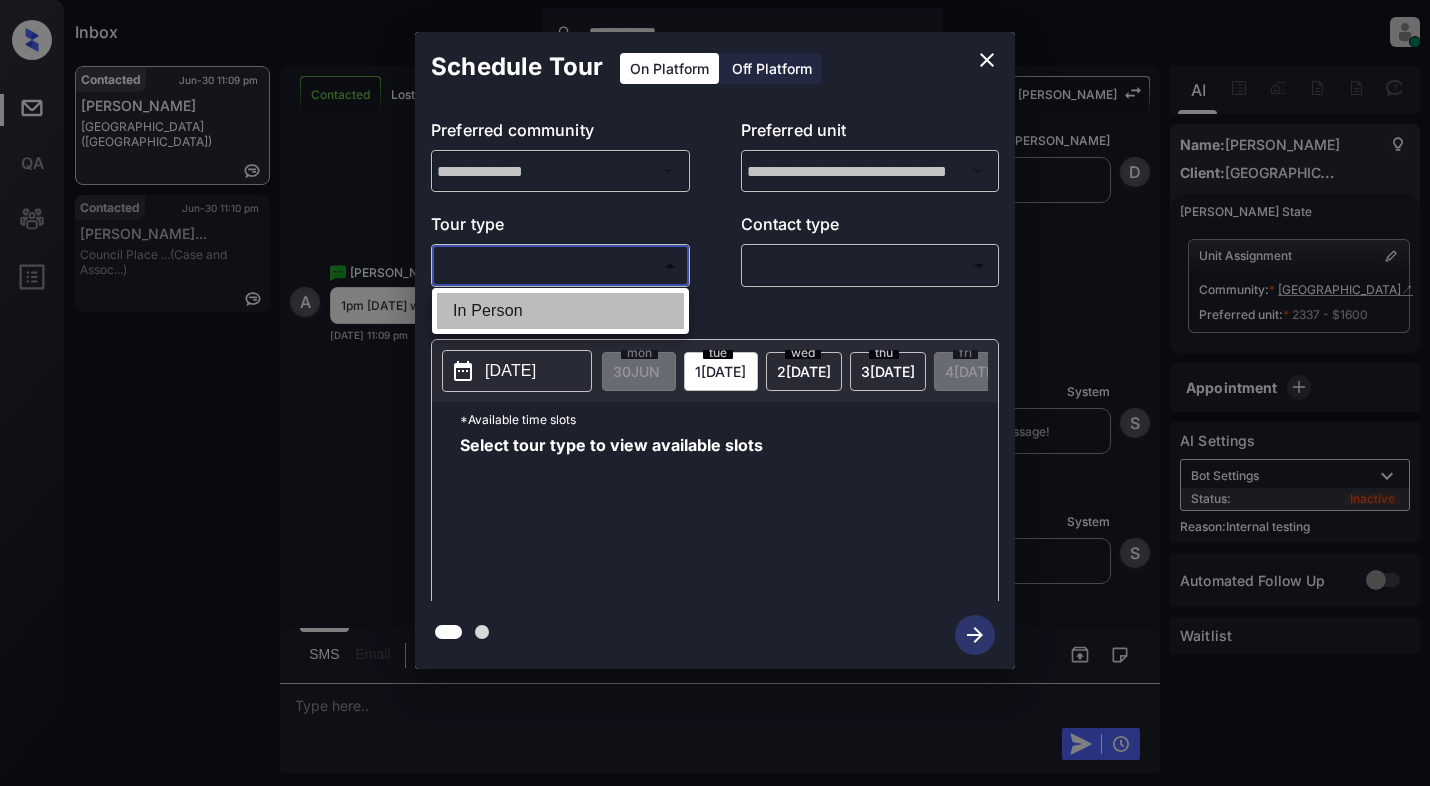 click on "In Person" at bounding box center [560, 311] 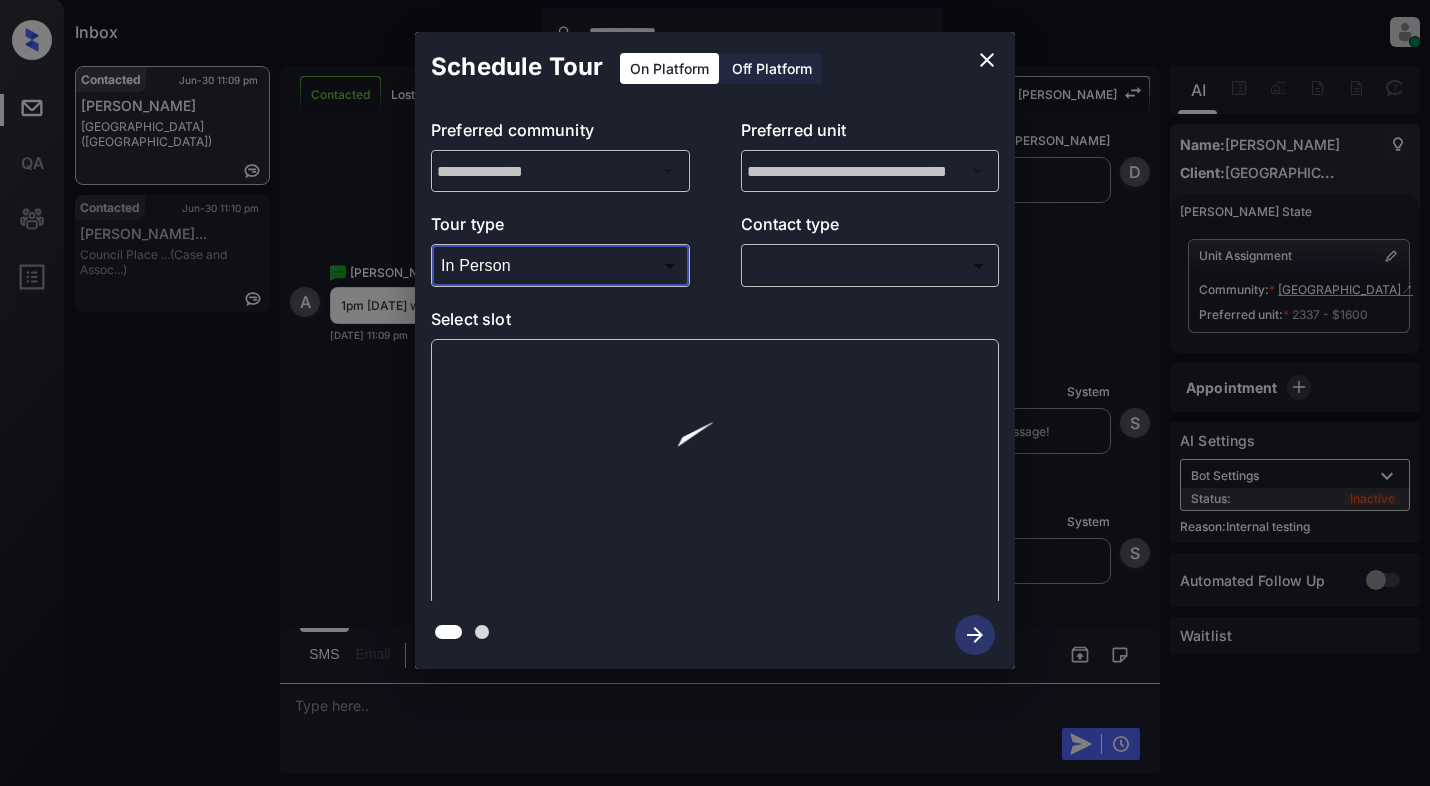 click on "**********" at bounding box center (715, 393) 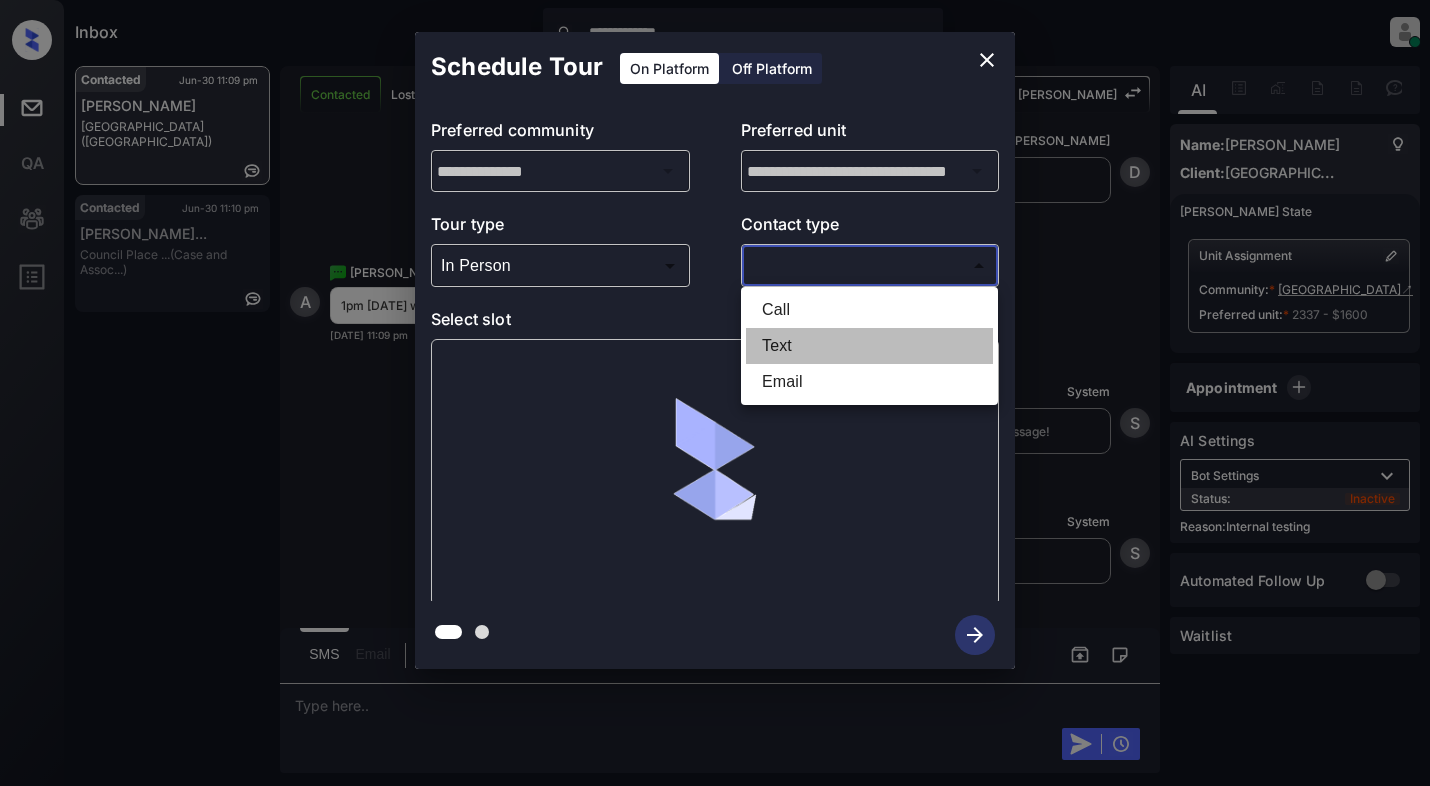 click on "Text" at bounding box center (869, 346) 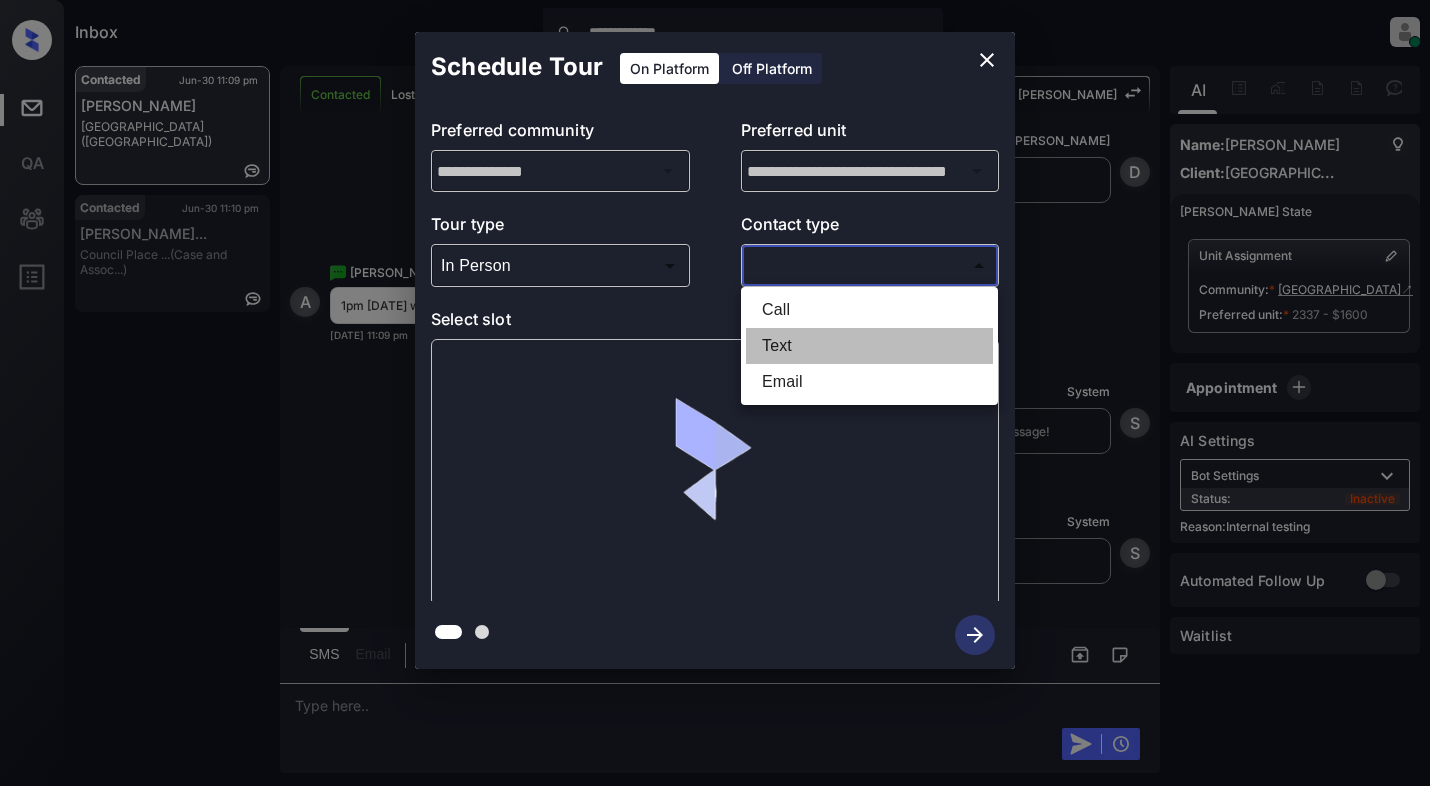 type on "****" 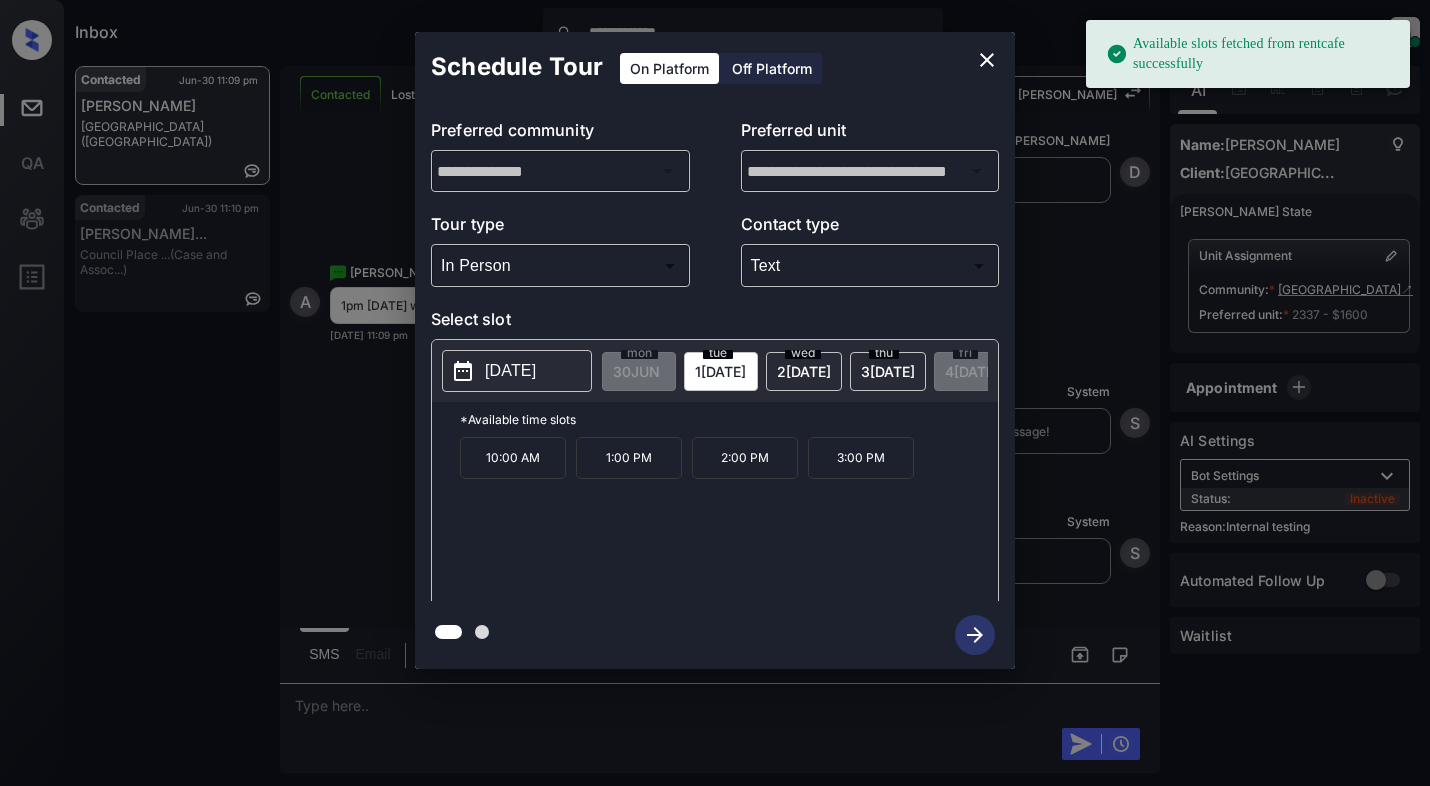 click on "[DATE]" at bounding box center (510, 371) 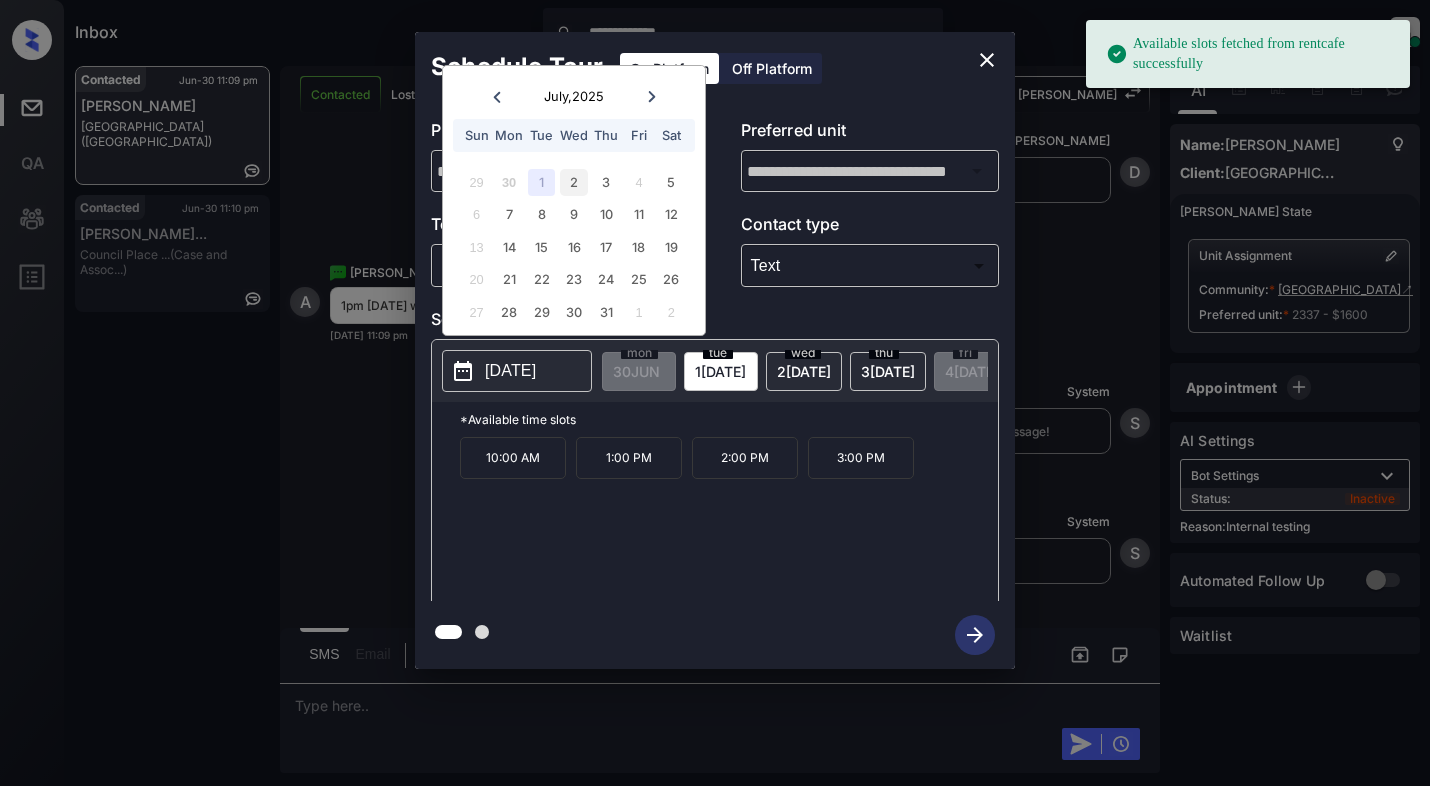 click on "2" at bounding box center [573, 182] 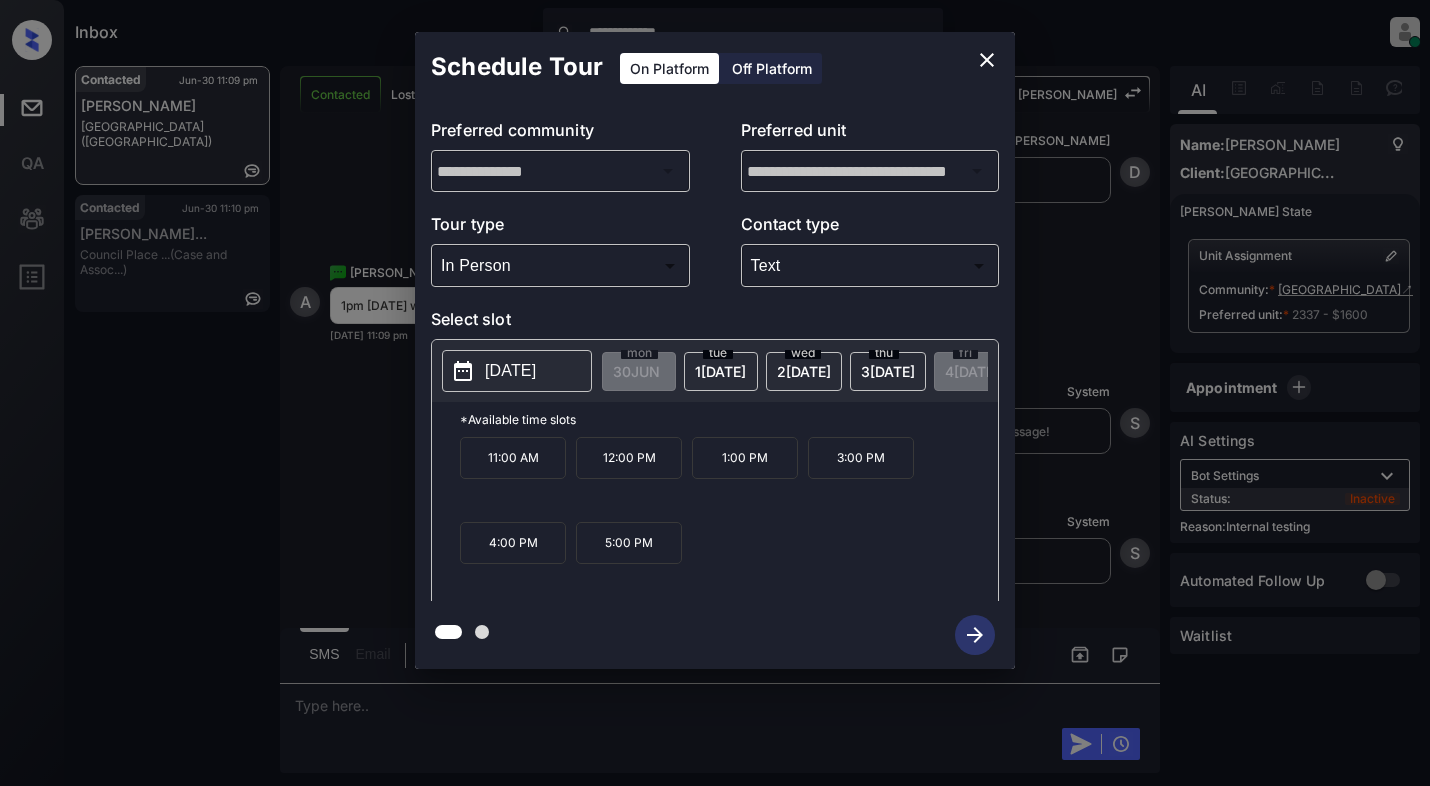 click on "1:00 PM" at bounding box center [745, 458] 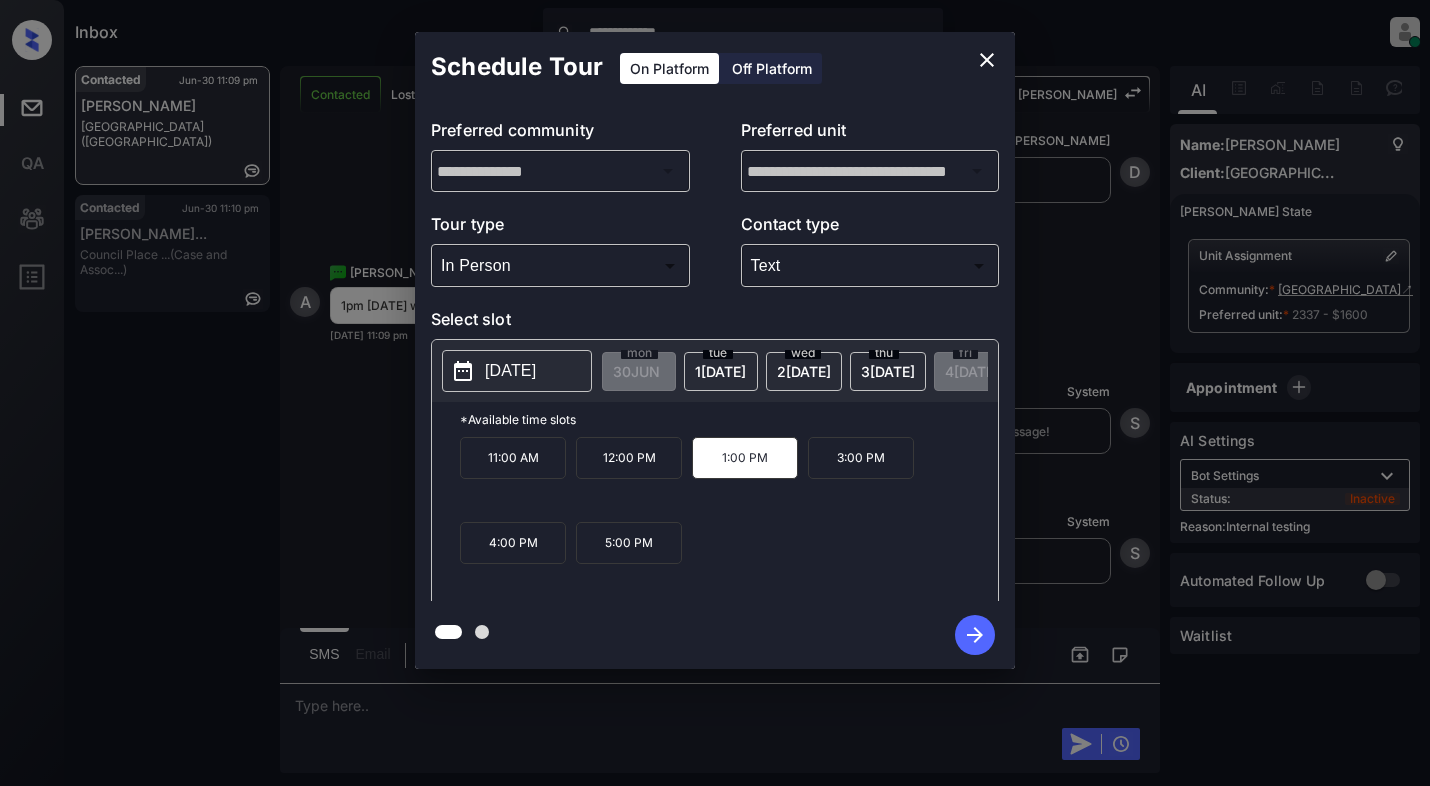 click 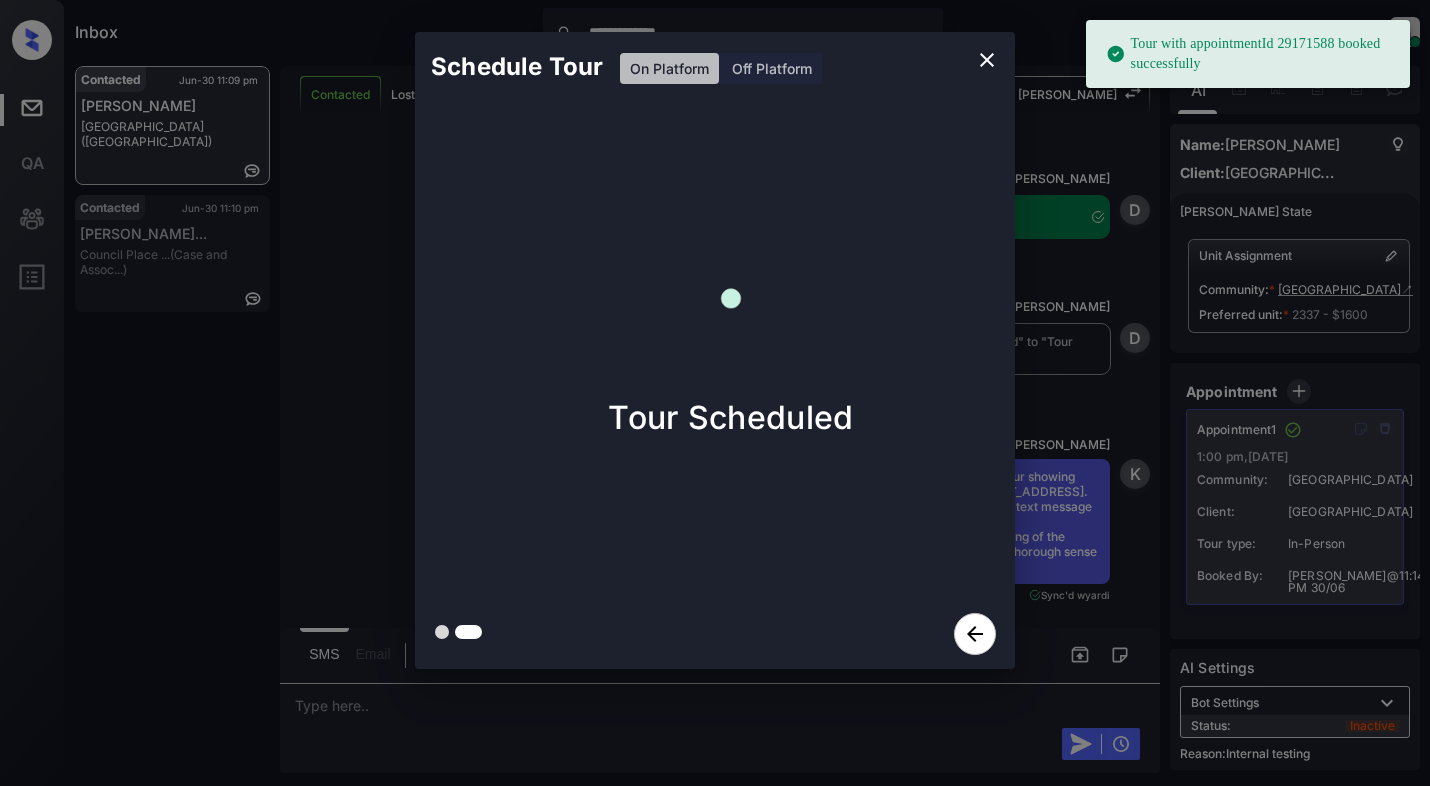 scroll, scrollTop: 4509, scrollLeft: 0, axis: vertical 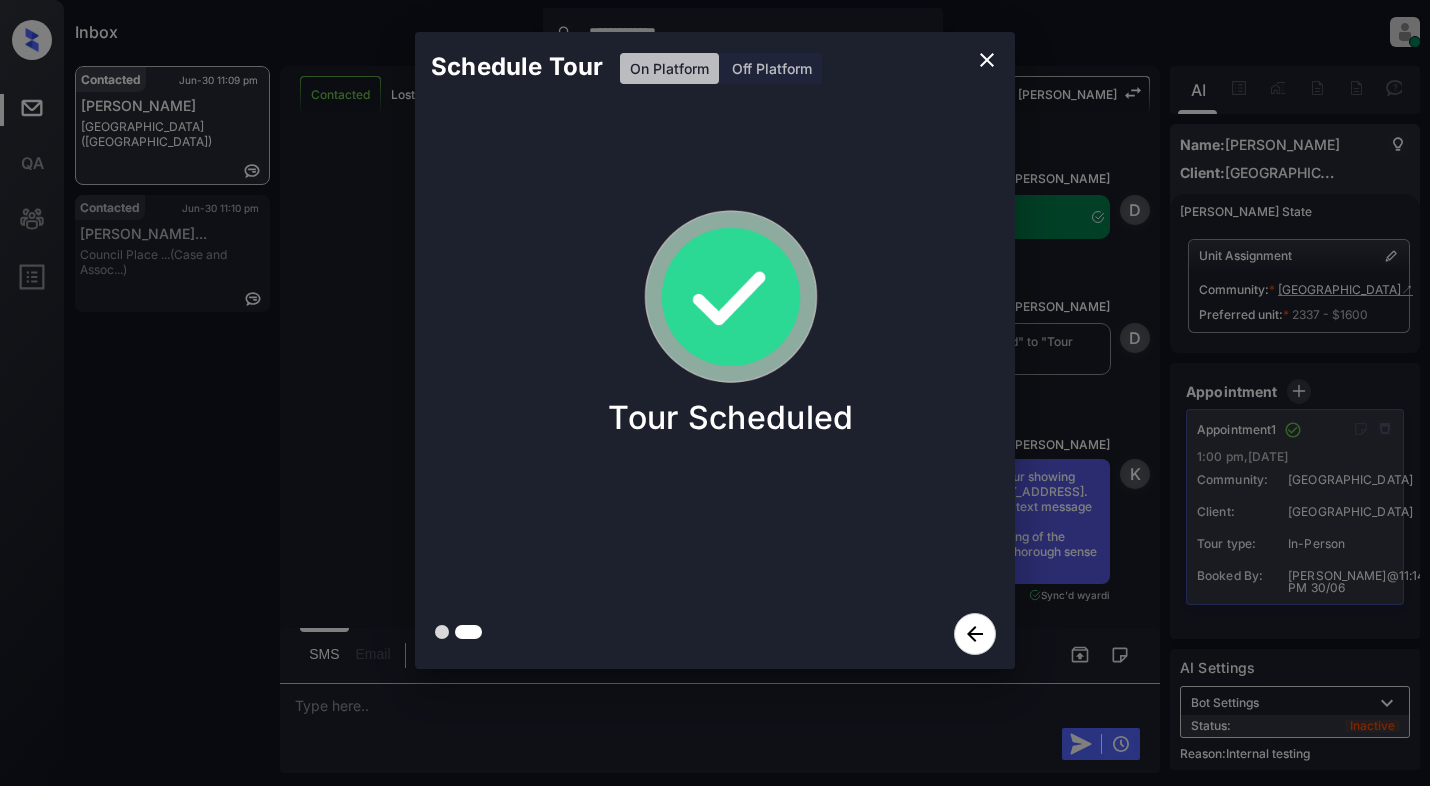 click on "Schedule Tour On Platform Off Platform Tour Scheduled" at bounding box center (715, 350) 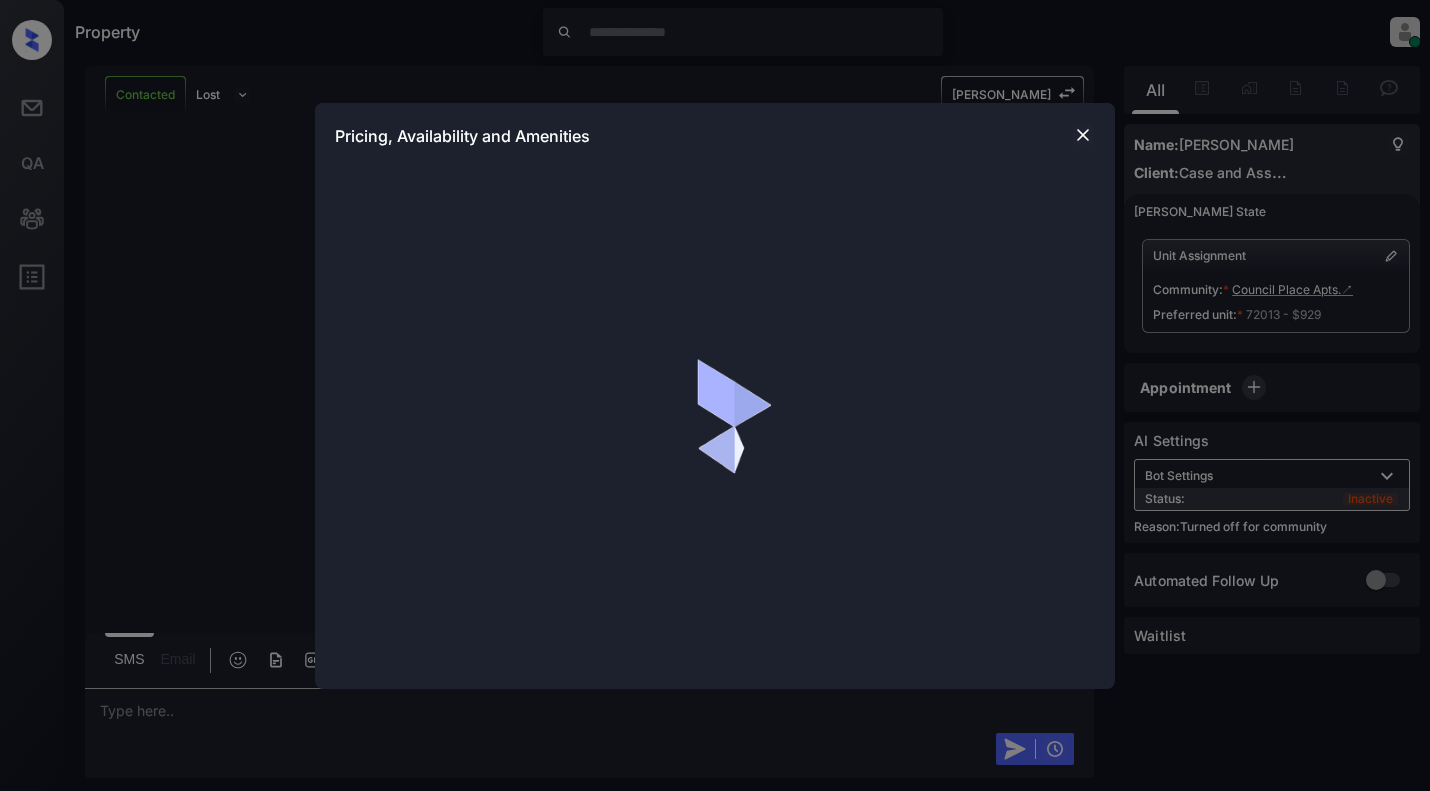 scroll, scrollTop: 0, scrollLeft: 0, axis: both 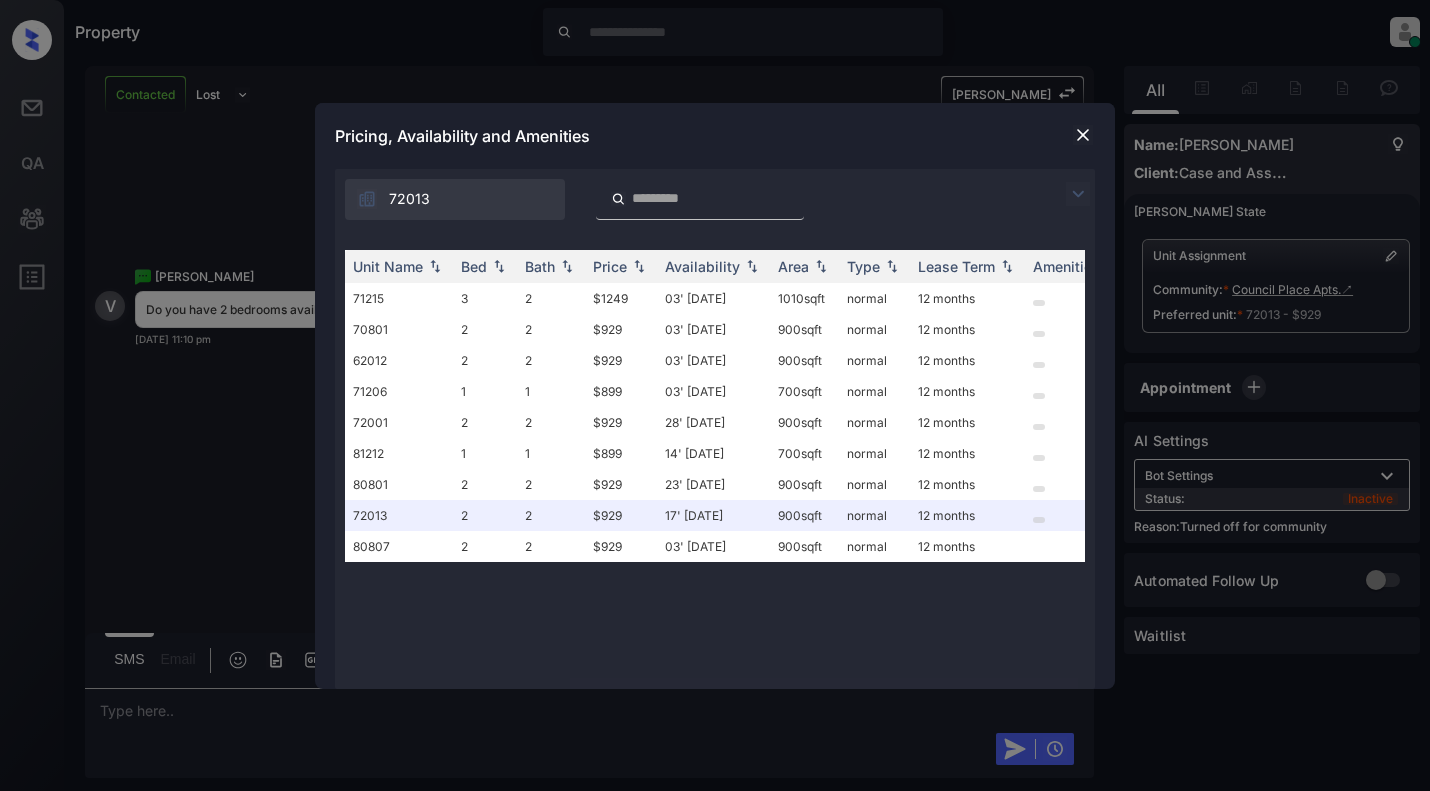 click at bounding box center (1083, 135) 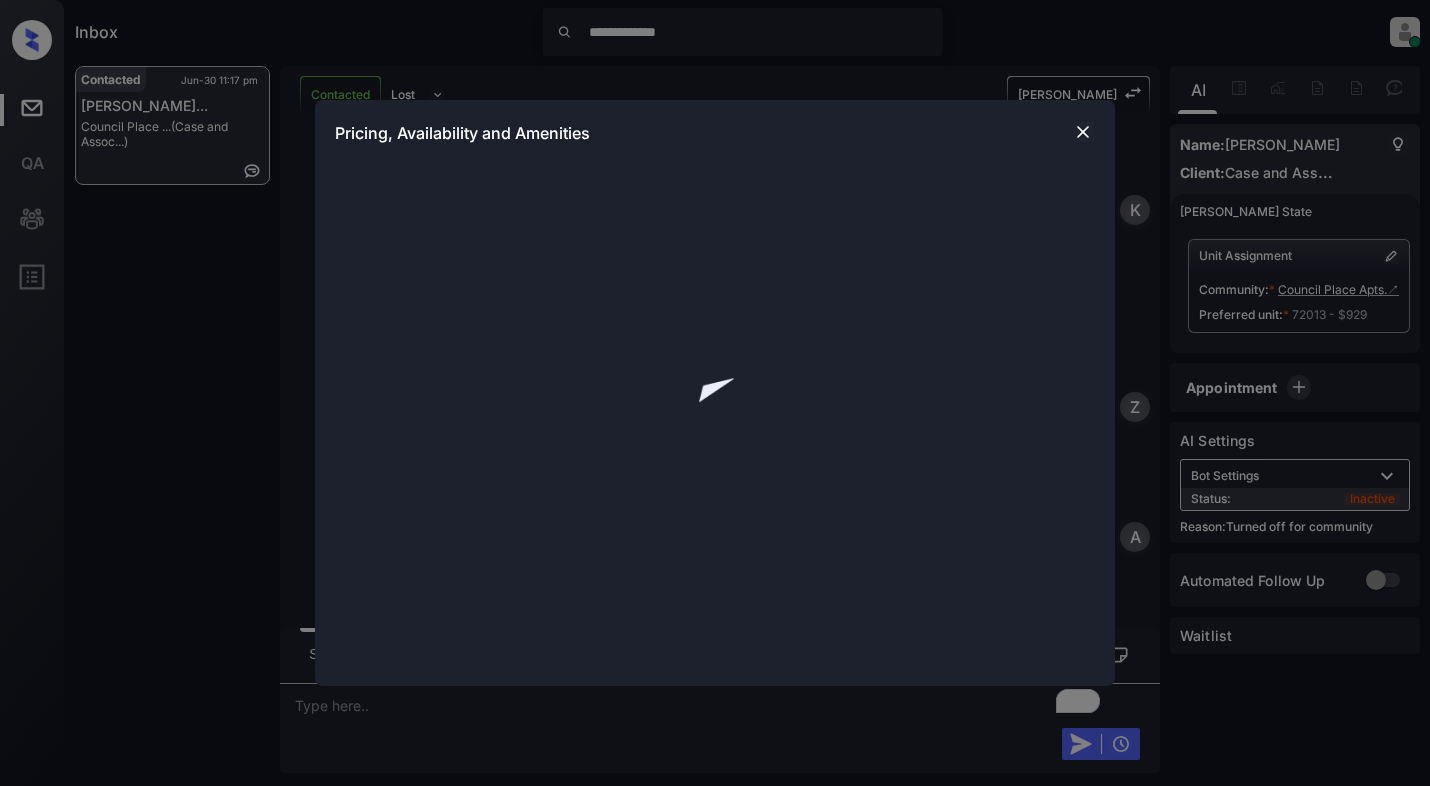 scroll, scrollTop: 0, scrollLeft: 0, axis: both 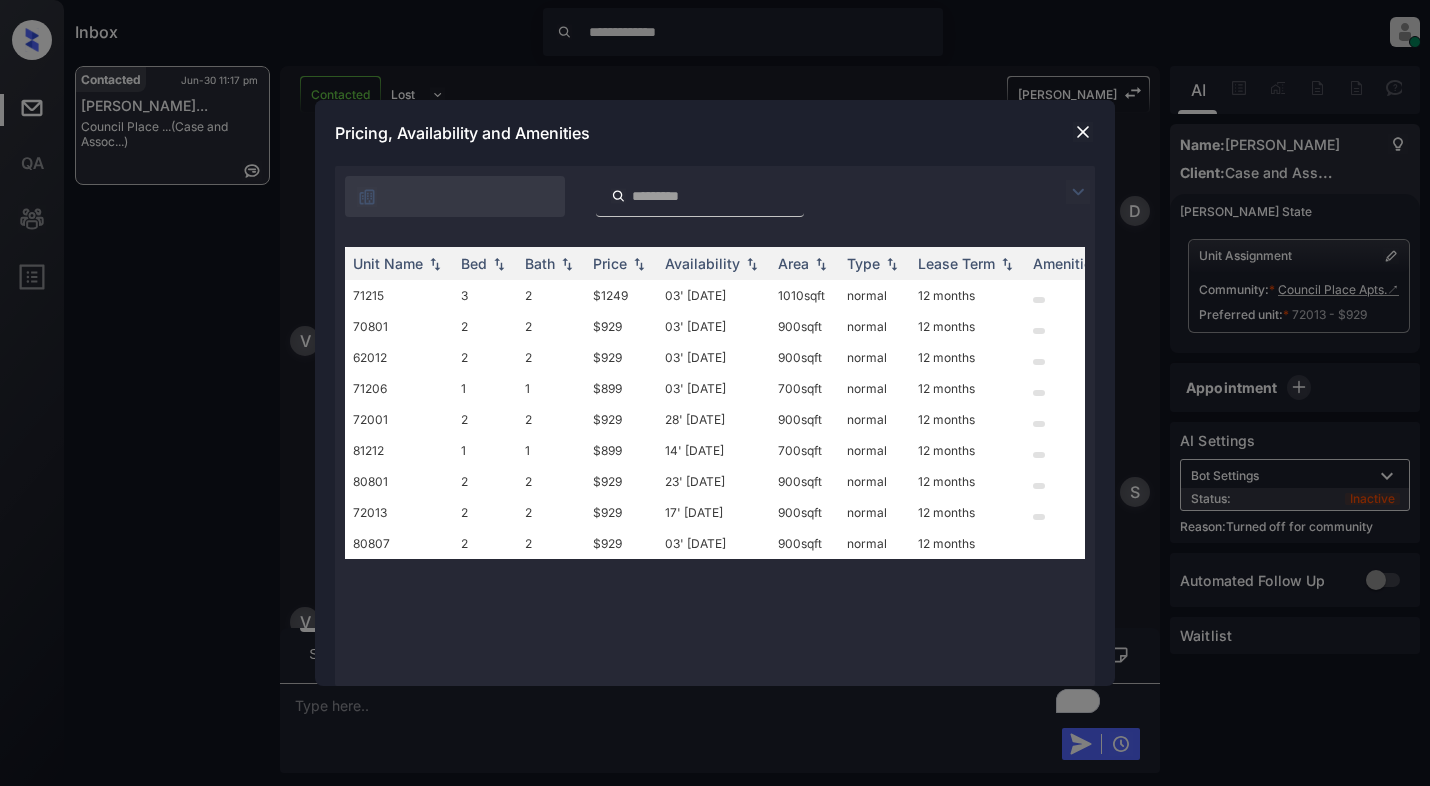 click at bounding box center [1083, 132] 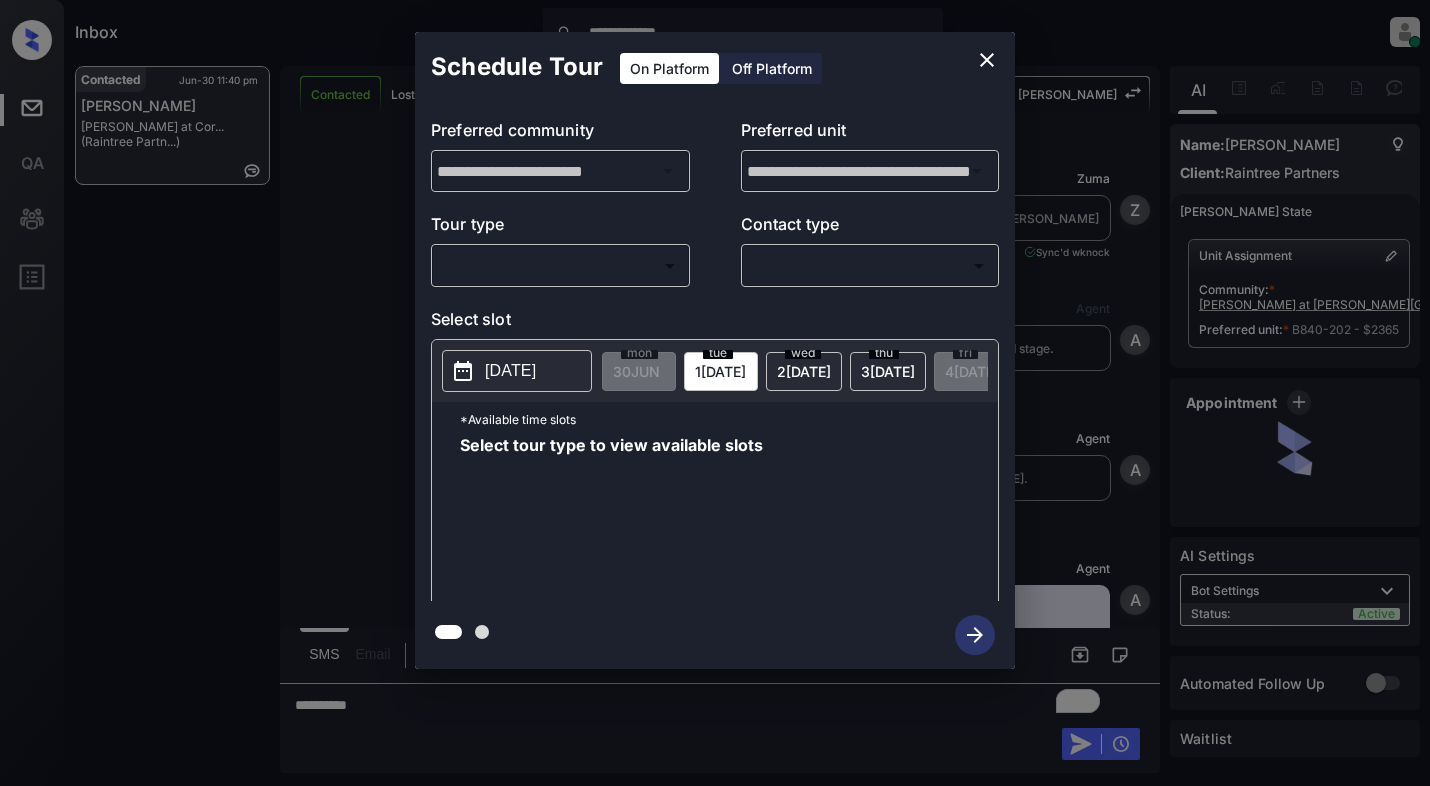 scroll, scrollTop: 0, scrollLeft: 0, axis: both 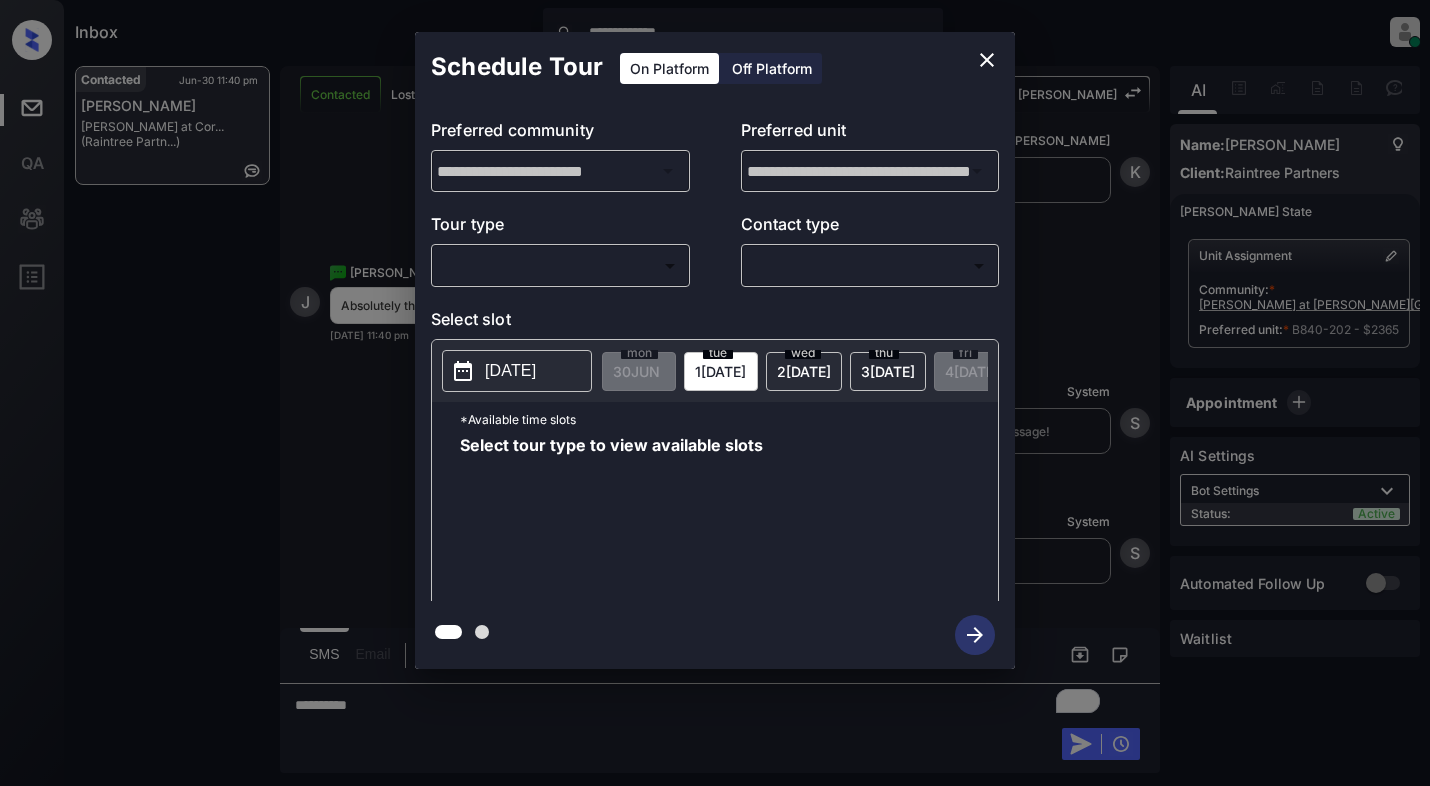 click on "**********" at bounding box center [715, 393] 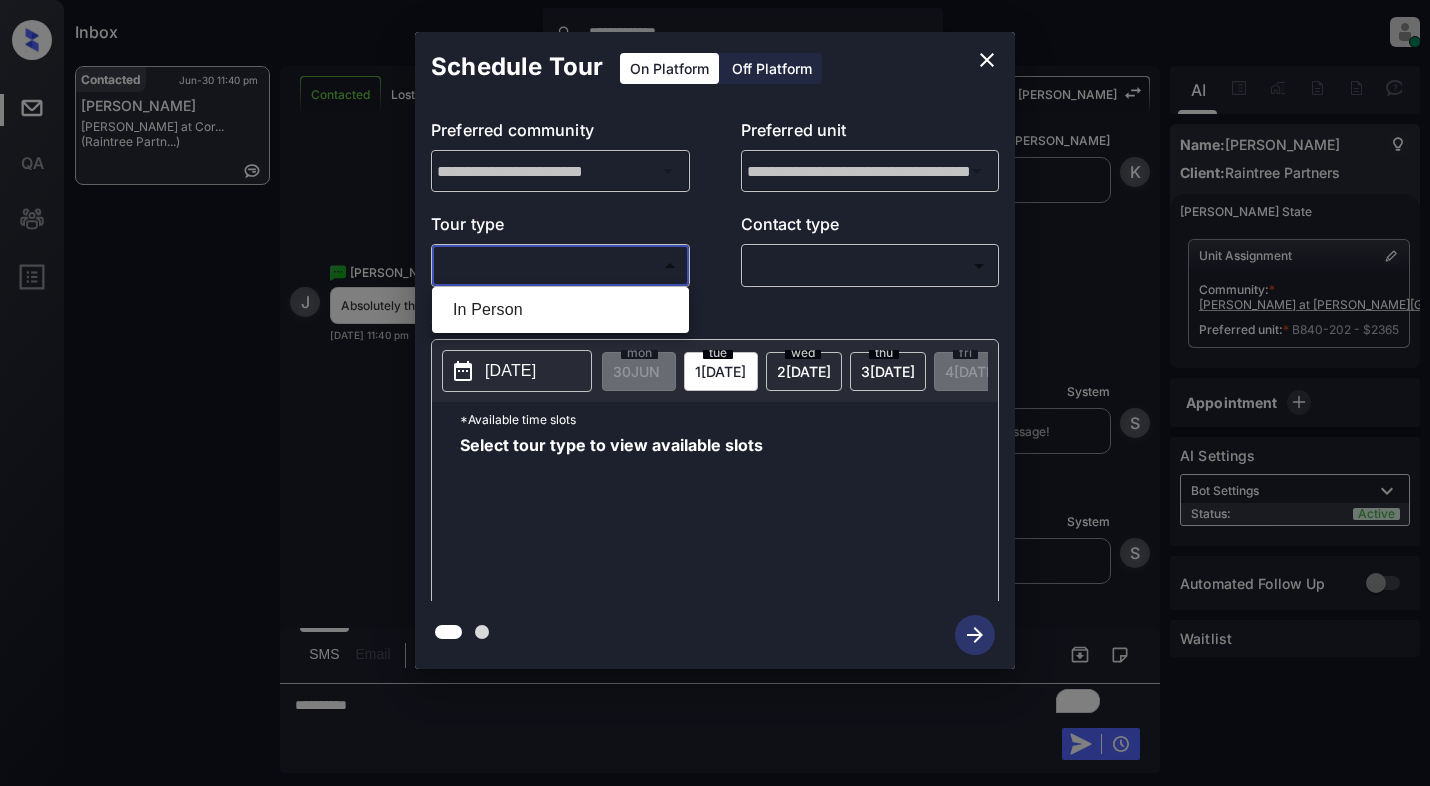 click on "In Person" at bounding box center (560, 310) 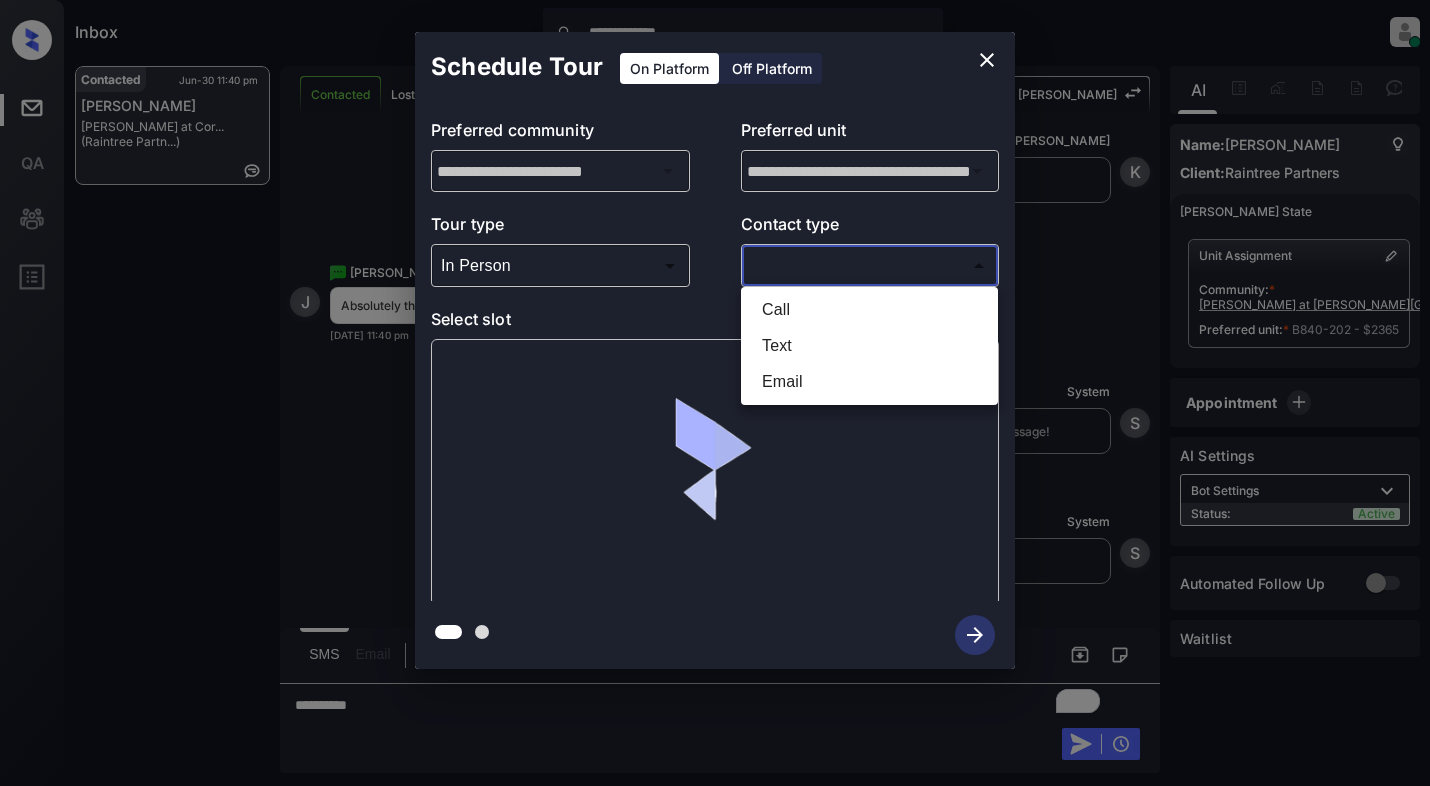 click on "**********" at bounding box center (715, 393) 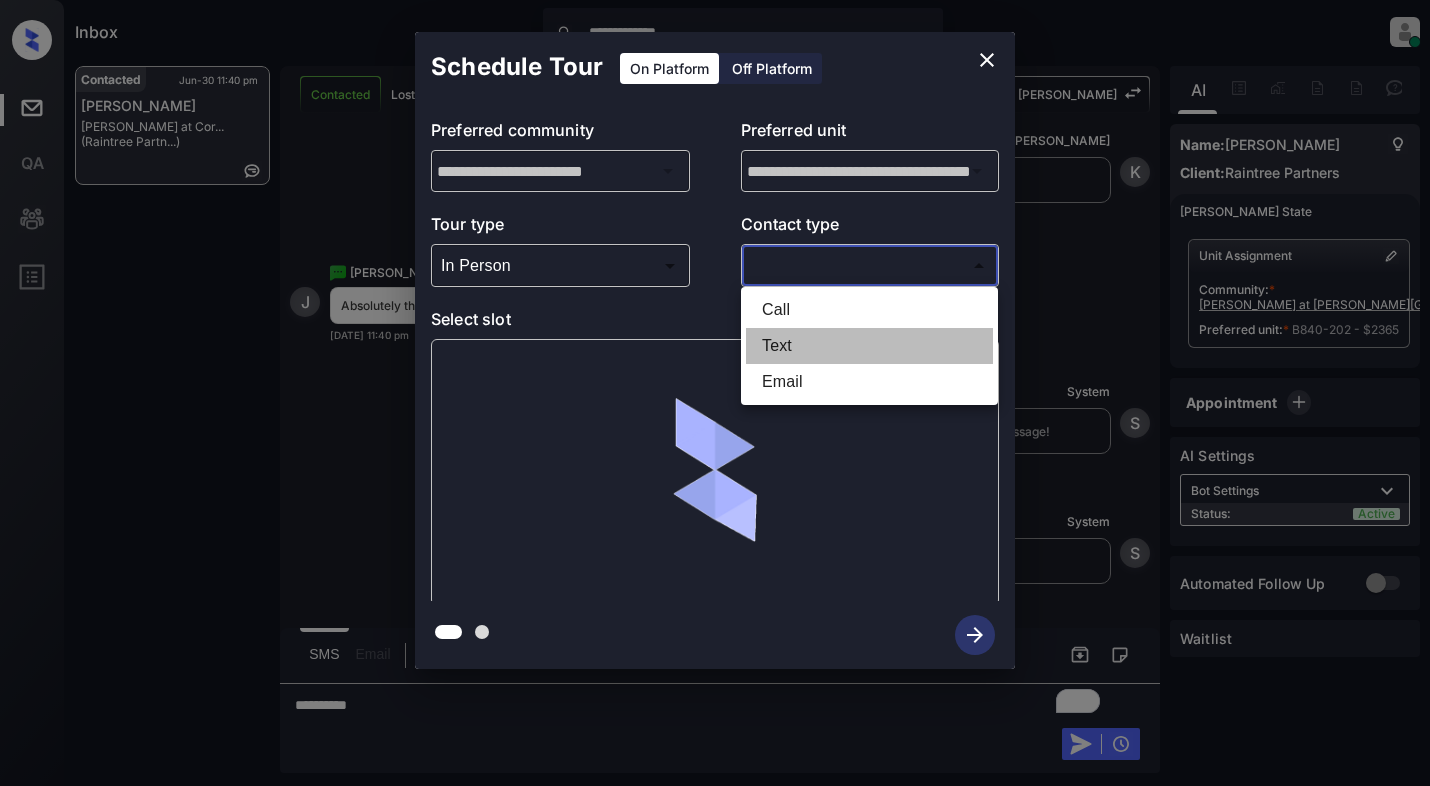 click on "Text" at bounding box center [869, 346] 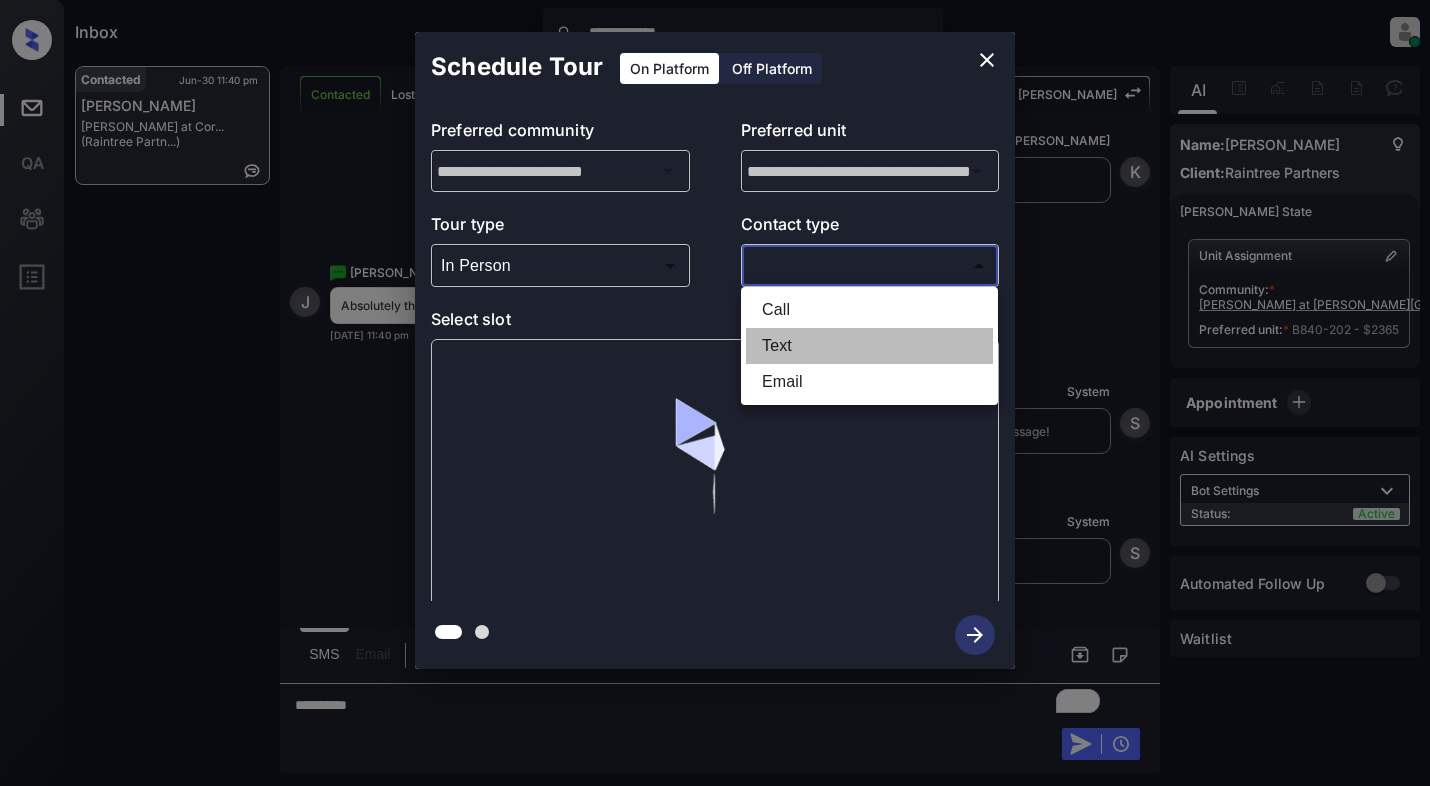type on "****" 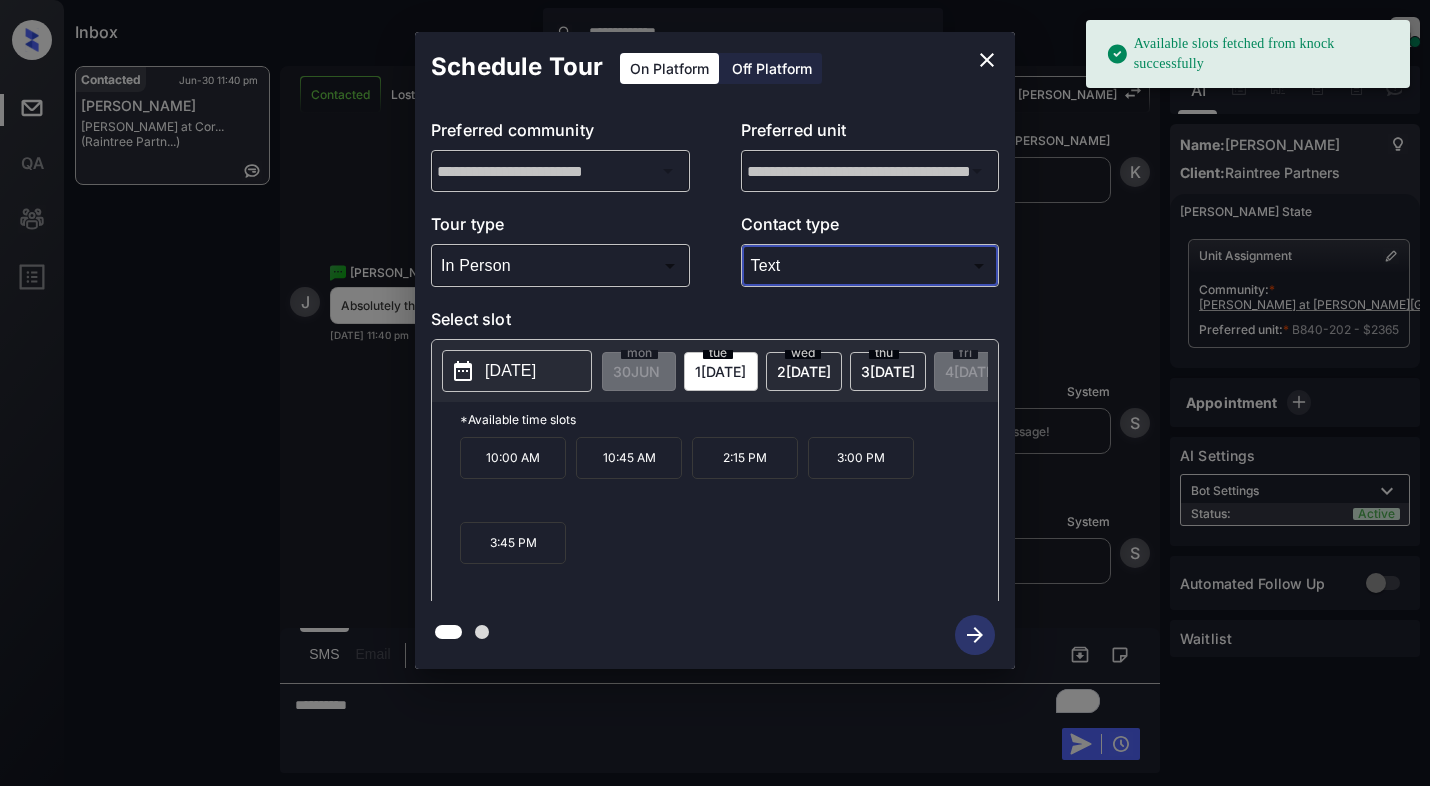 click on "2025-07-01" at bounding box center (510, 371) 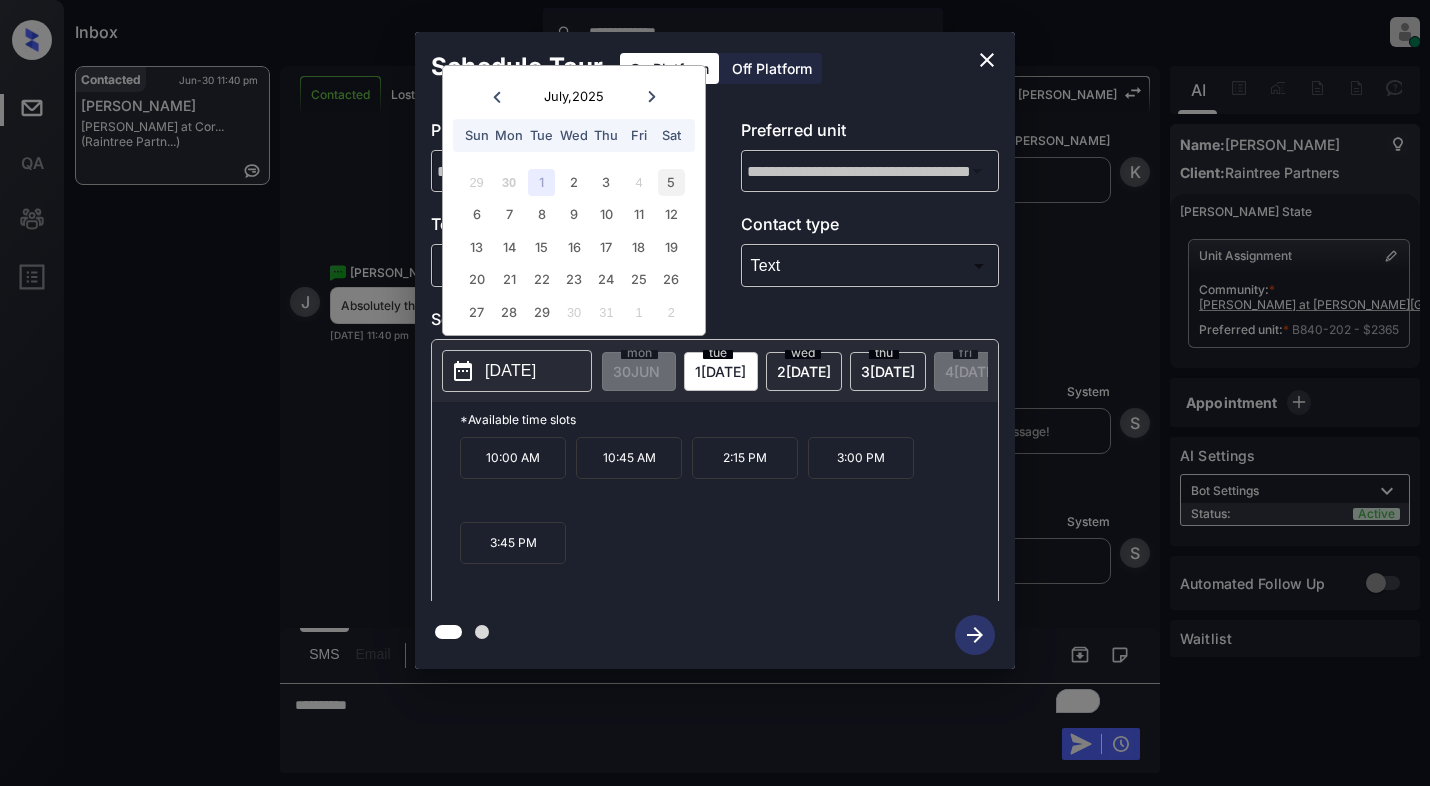 click on "5" at bounding box center [671, 182] 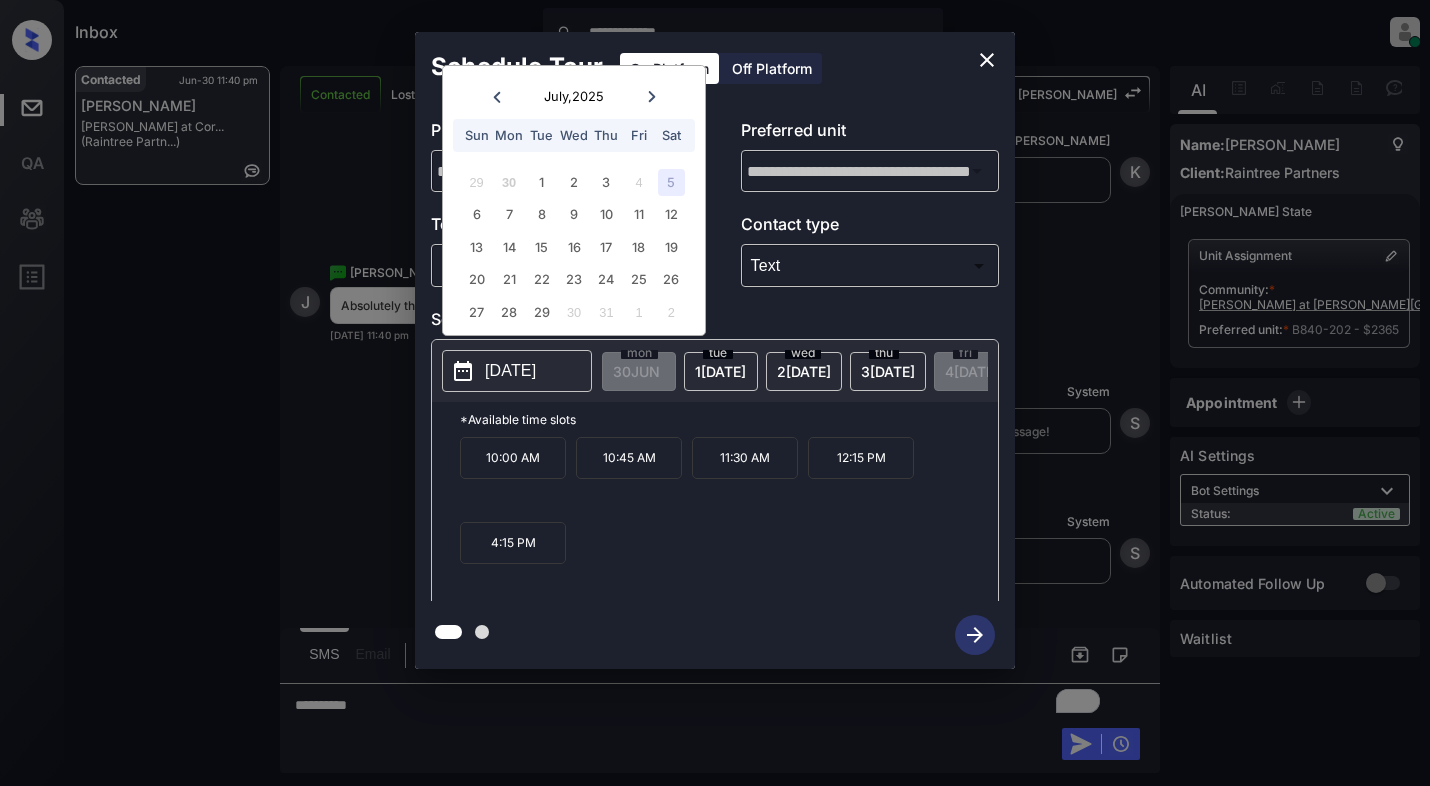 click on "4:15 PM" at bounding box center (513, 543) 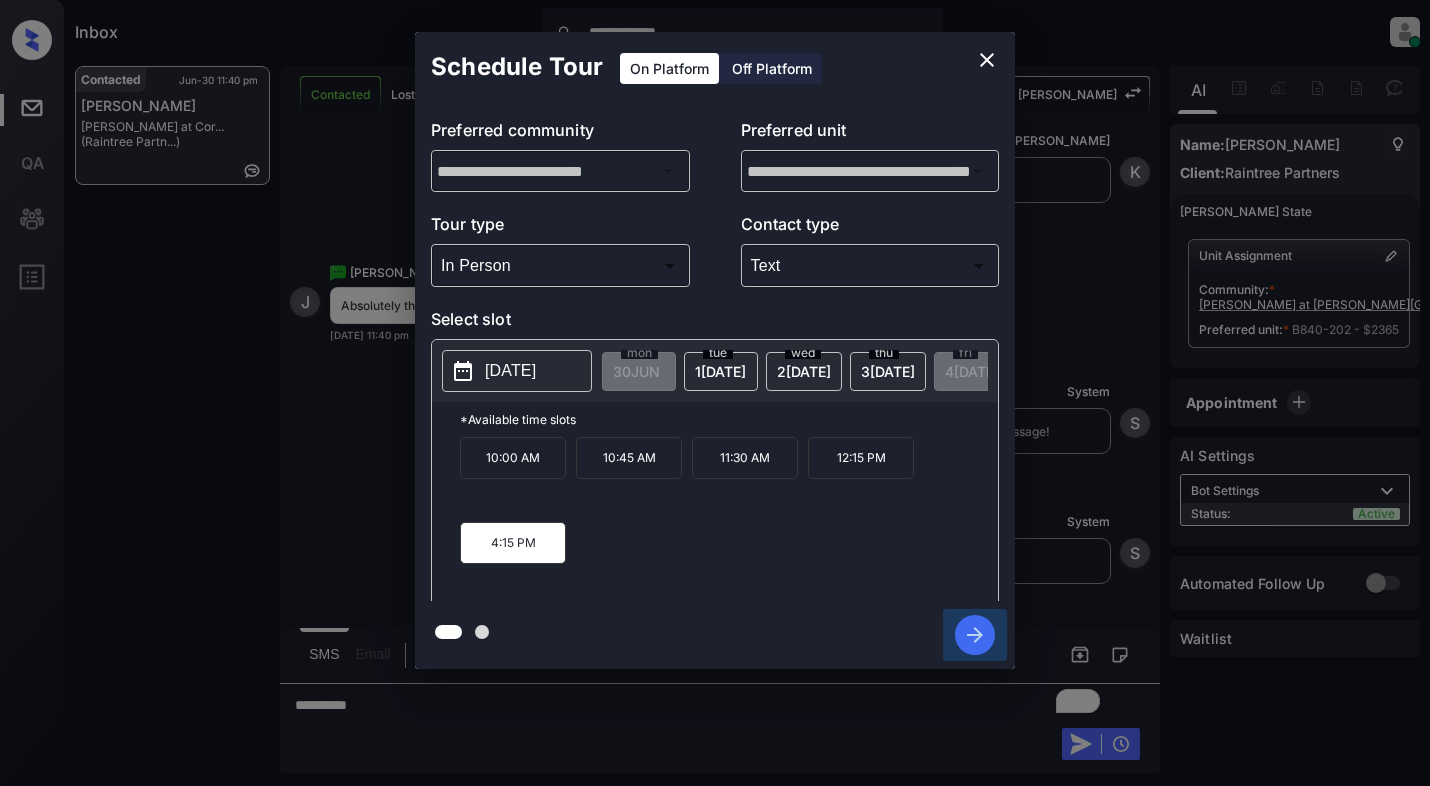 click 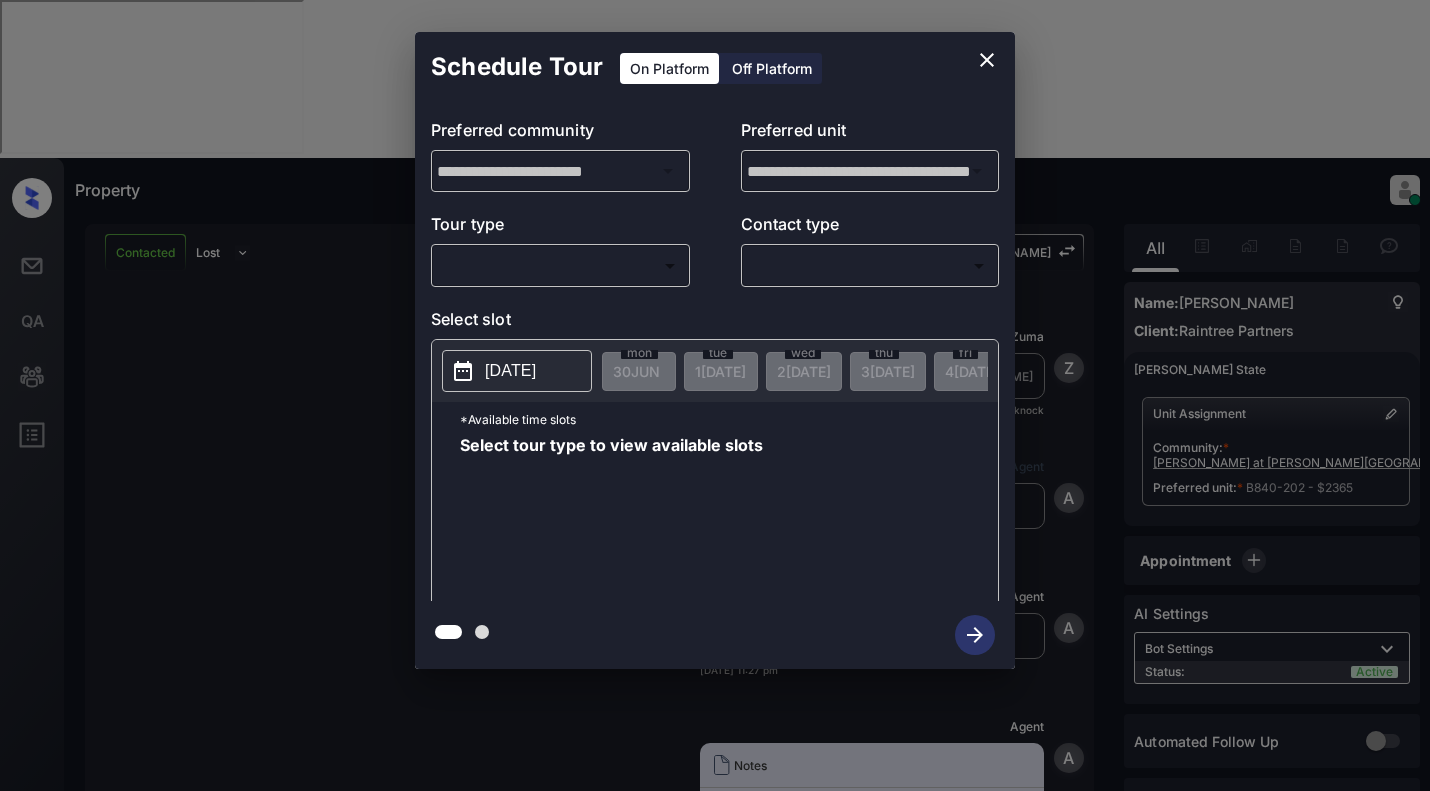 scroll, scrollTop: 0, scrollLeft: 0, axis: both 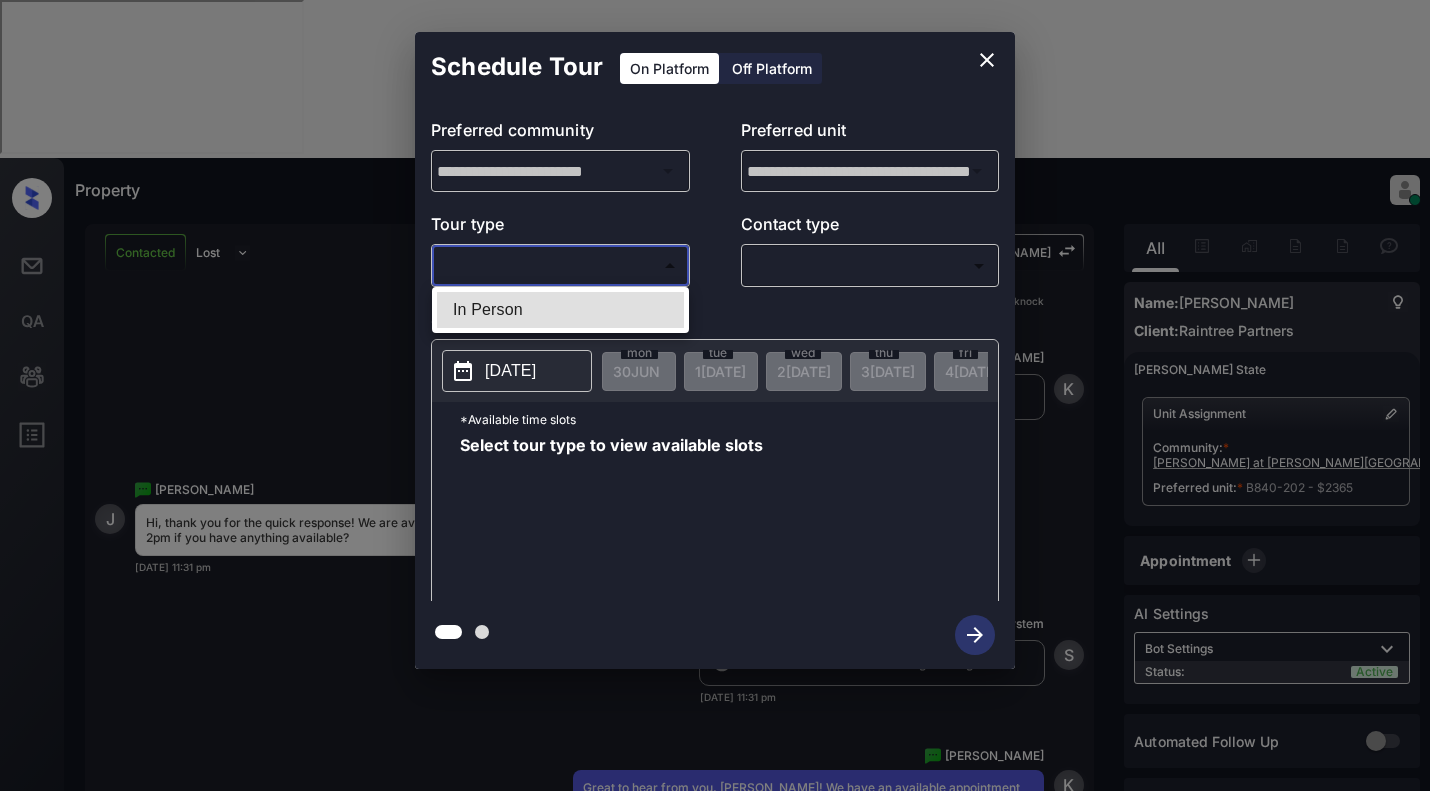 click on "Property [PERSON_NAME] Online Set yourself   offline Set yourself   on break Profile Switch to  light  mode Sign out Contacted Lost Lead Sentiment: Angry Upon sliding the acknowledgement:  Lead will move to lost stage. * ​ SMS and call option will be set to opt out. AFM will be turned off for the lead. Kelsey New Message [PERSON_NAME] Lead transferred to leasing agent: [PERSON_NAME] [DATE] 11:27 pm  Sync'd w  knock Z New Message Agent Lead created via webhook in Inbound stage. [DATE] 11:27 pm A New Message Agent AFM Request sent to [PERSON_NAME]. [DATE] 11:27 pm A New Message Agent Notes Note: Structured Note:
Move In Date: [DATE]
Bedroom: 2
[DATE] 11:27 pm A New Message [PERSON_NAME] Lead Details Updated
BedRoom: 2
[DATE] 11:28 pm K New Message [PERSON_NAME] Lead Details Updated
Move In Date:  [DATE]
[DATE] 11:28 pm K New Message [PERSON_NAME] A preferred unit has been added as, B840-202 [DATE] 11:28 pm K New Message [PERSON_NAME] [DATE] 11:28 pm   | SmarterAFMV2Sms  Sync'd w  knock K [PERSON_NAME]" at bounding box center [715, 395] 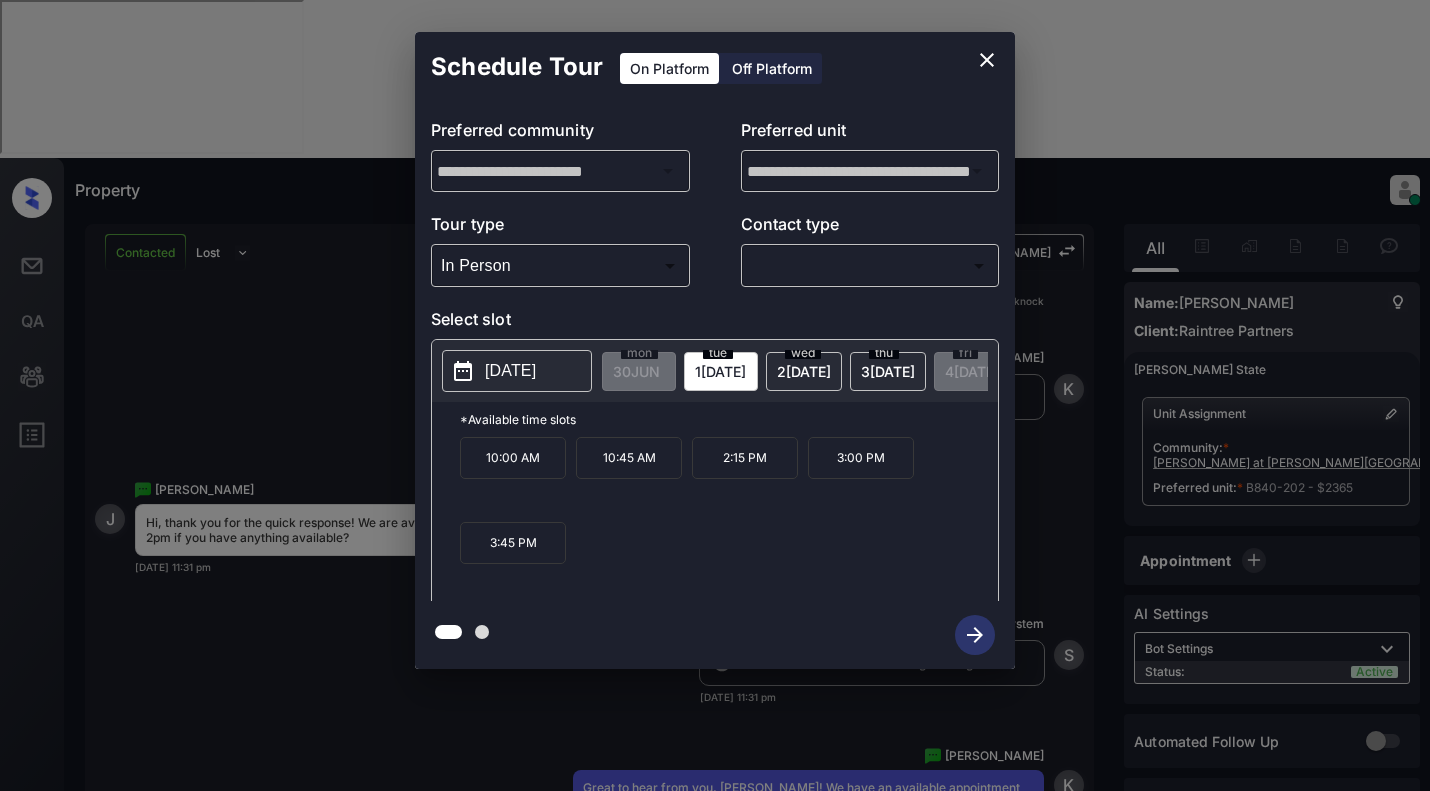 click on "2025-07-01" at bounding box center (510, 371) 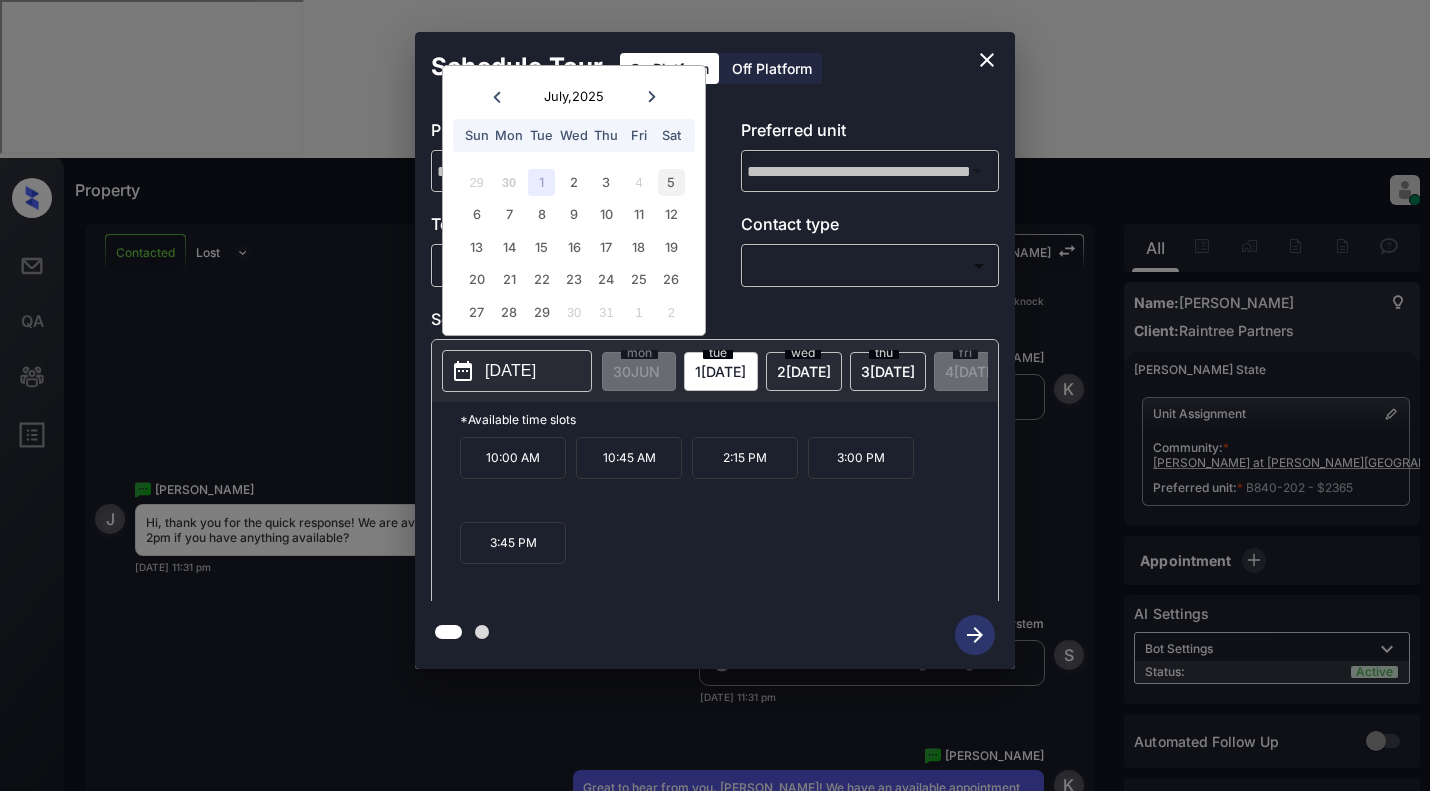 click on "5" at bounding box center (671, 182) 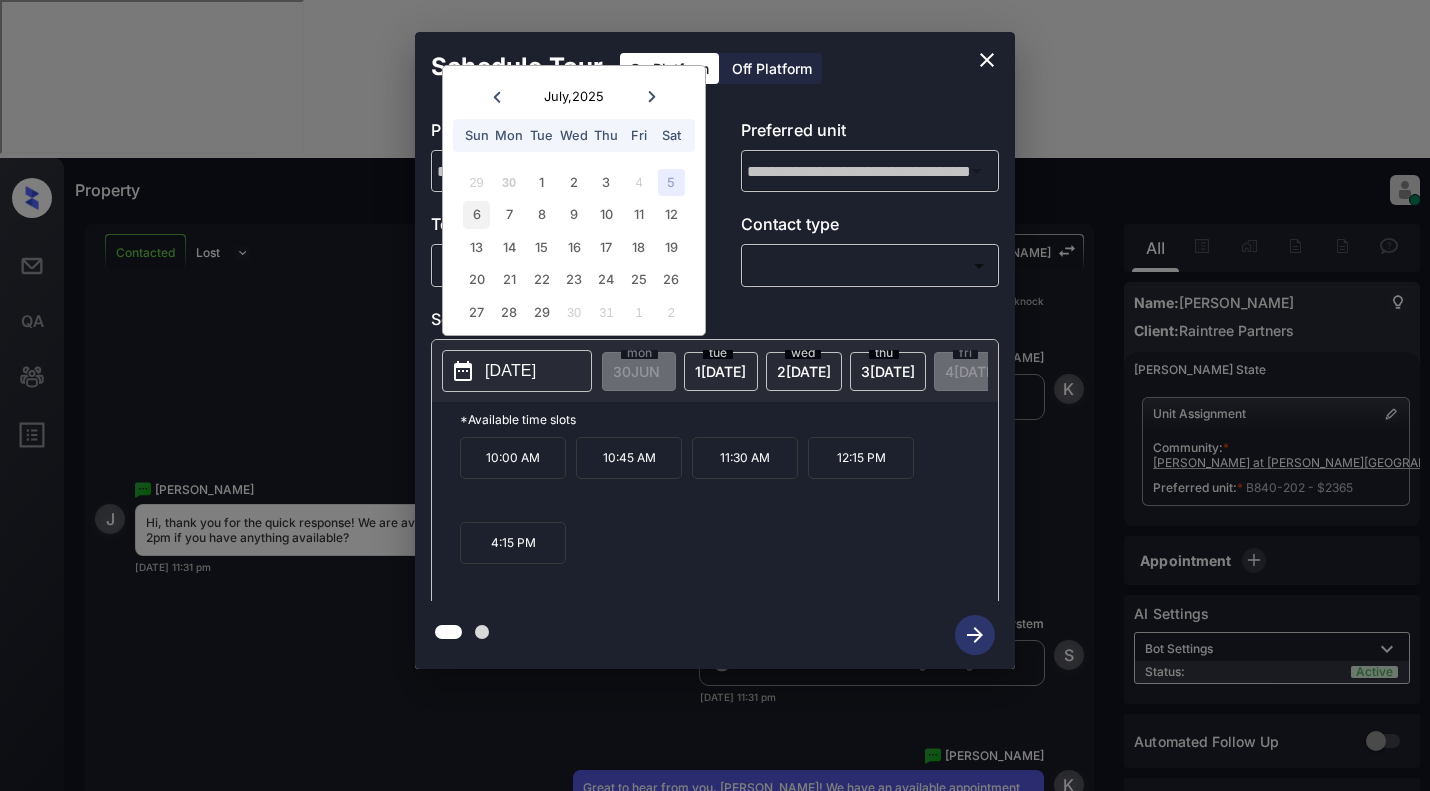 click on "6" at bounding box center [476, 214] 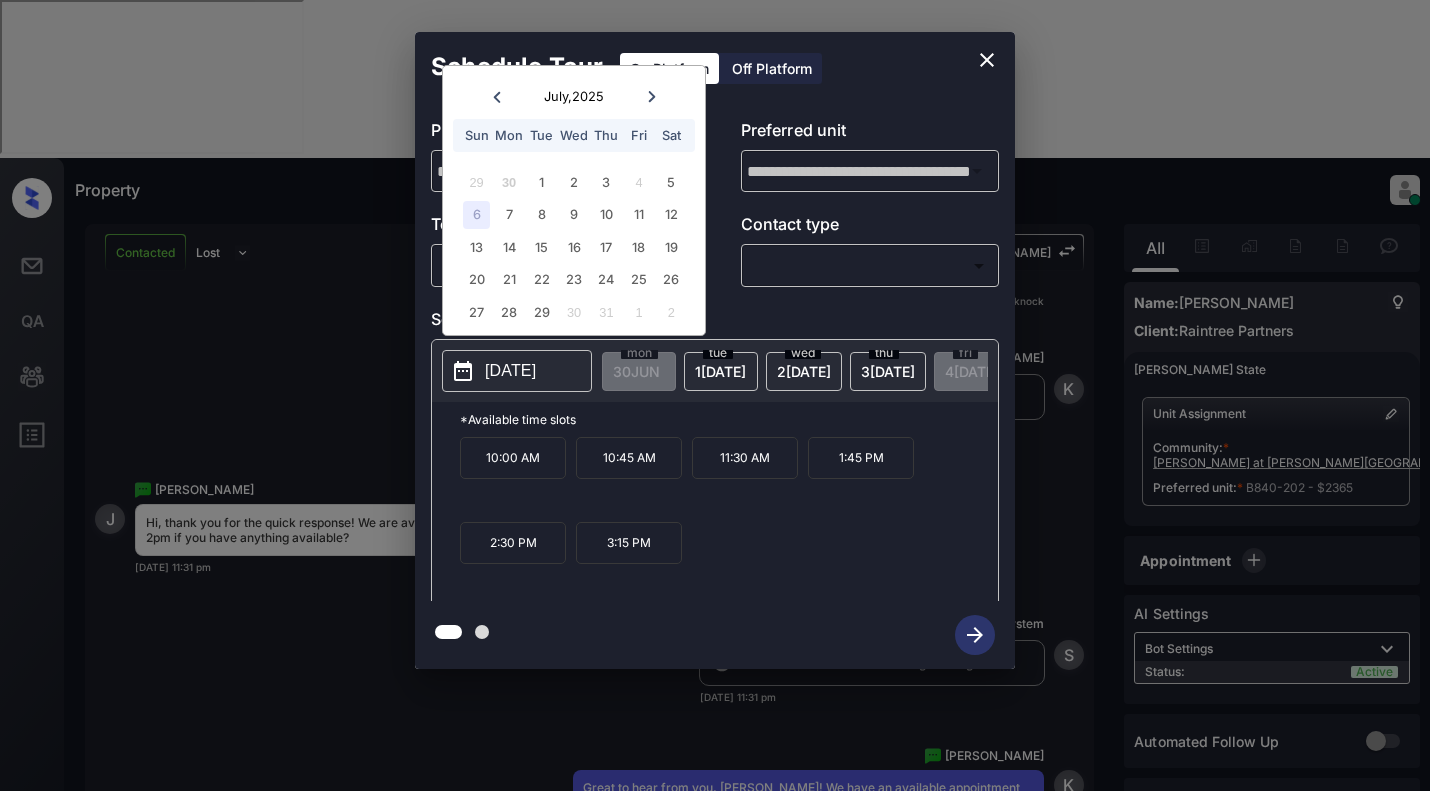 click 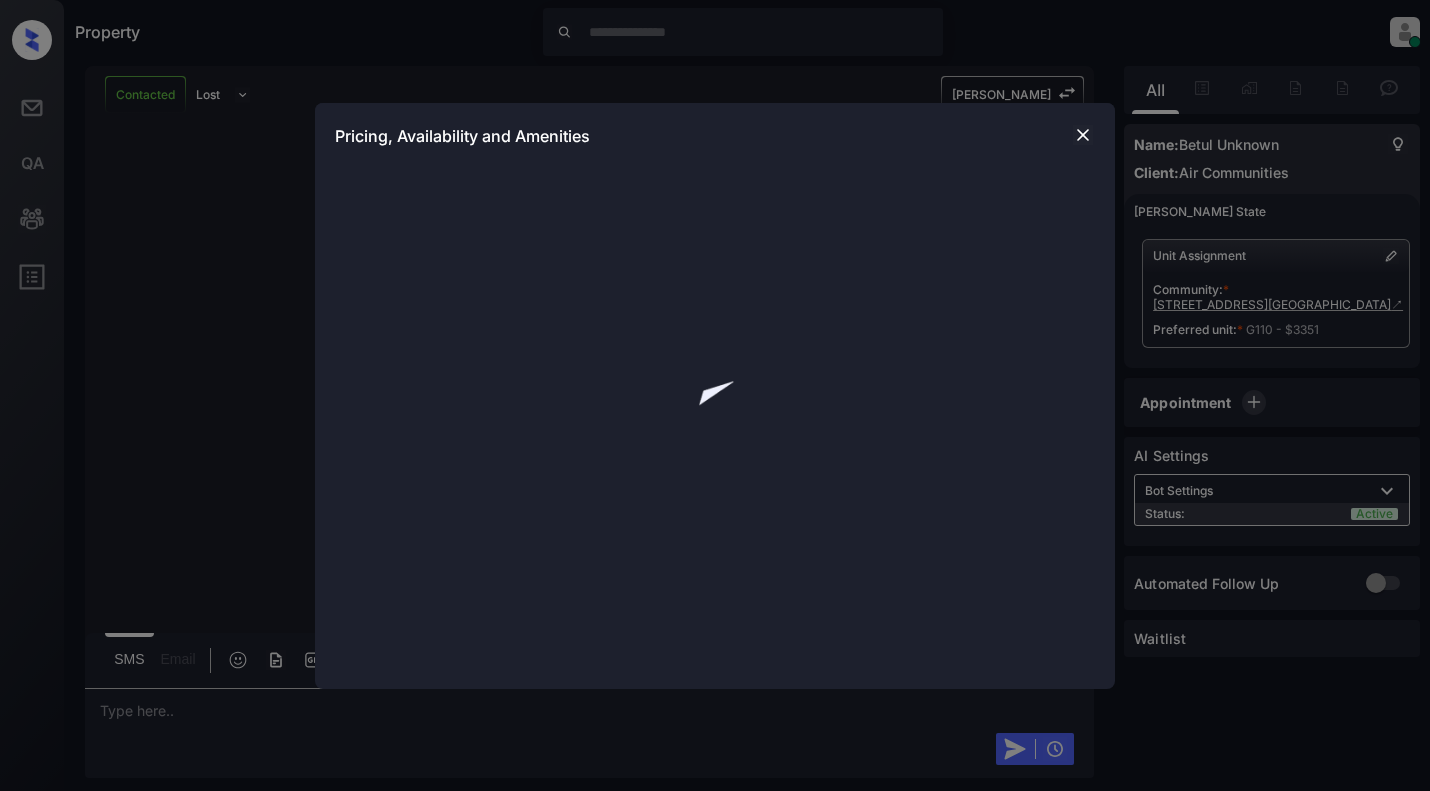 scroll, scrollTop: 0, scrollLeft: 0, axis: both 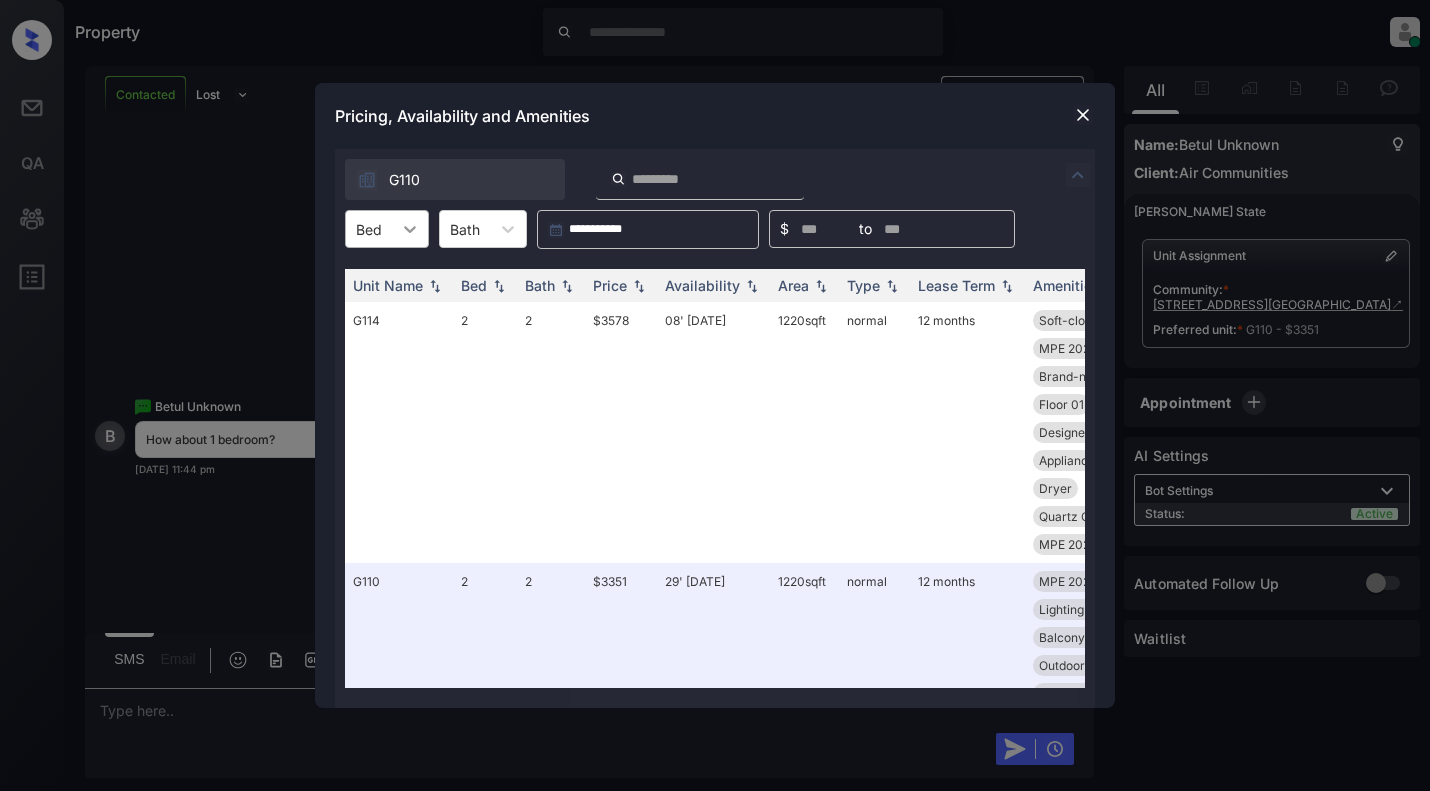 click at bounding box center [410, 229] 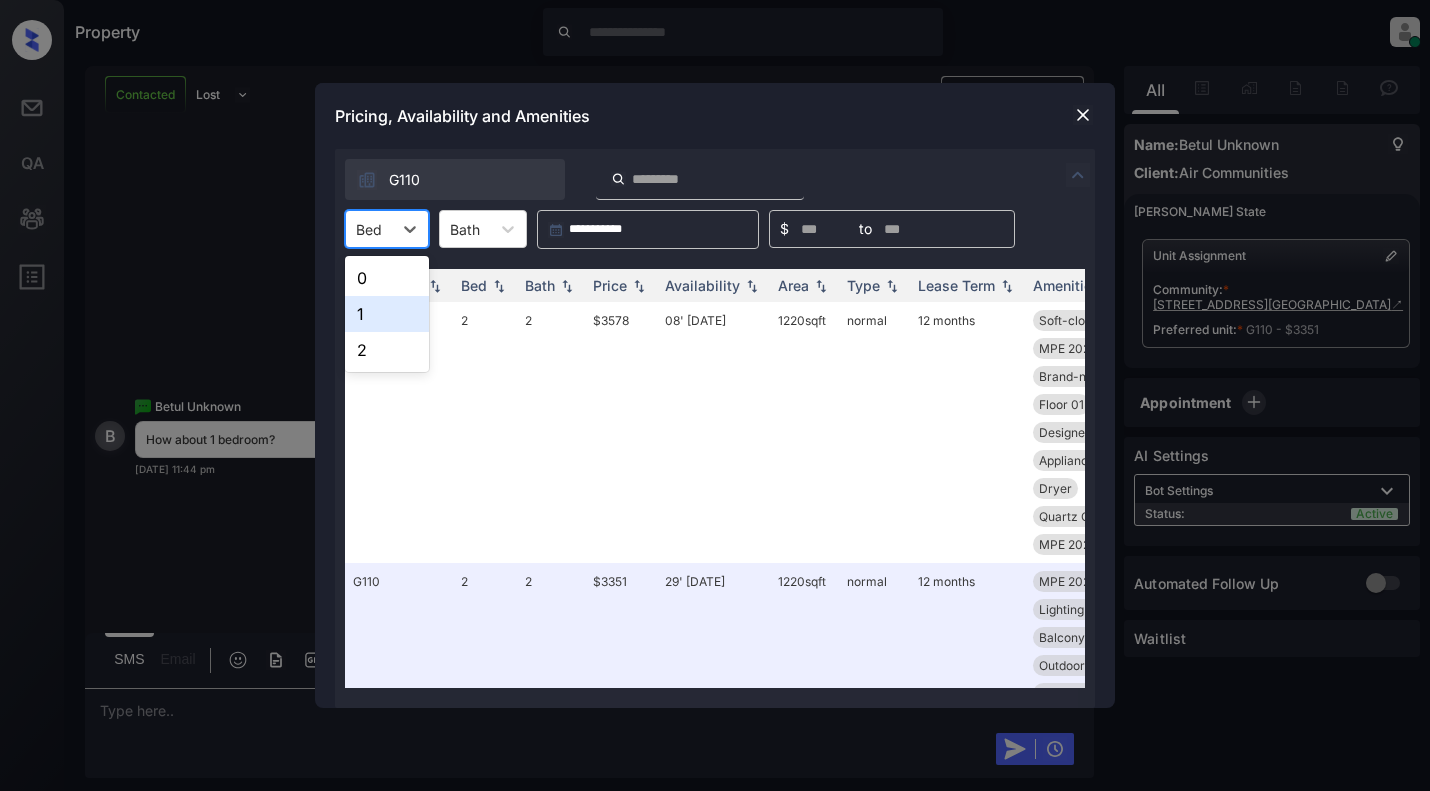 click on "1" at bounding box center [387, 314] 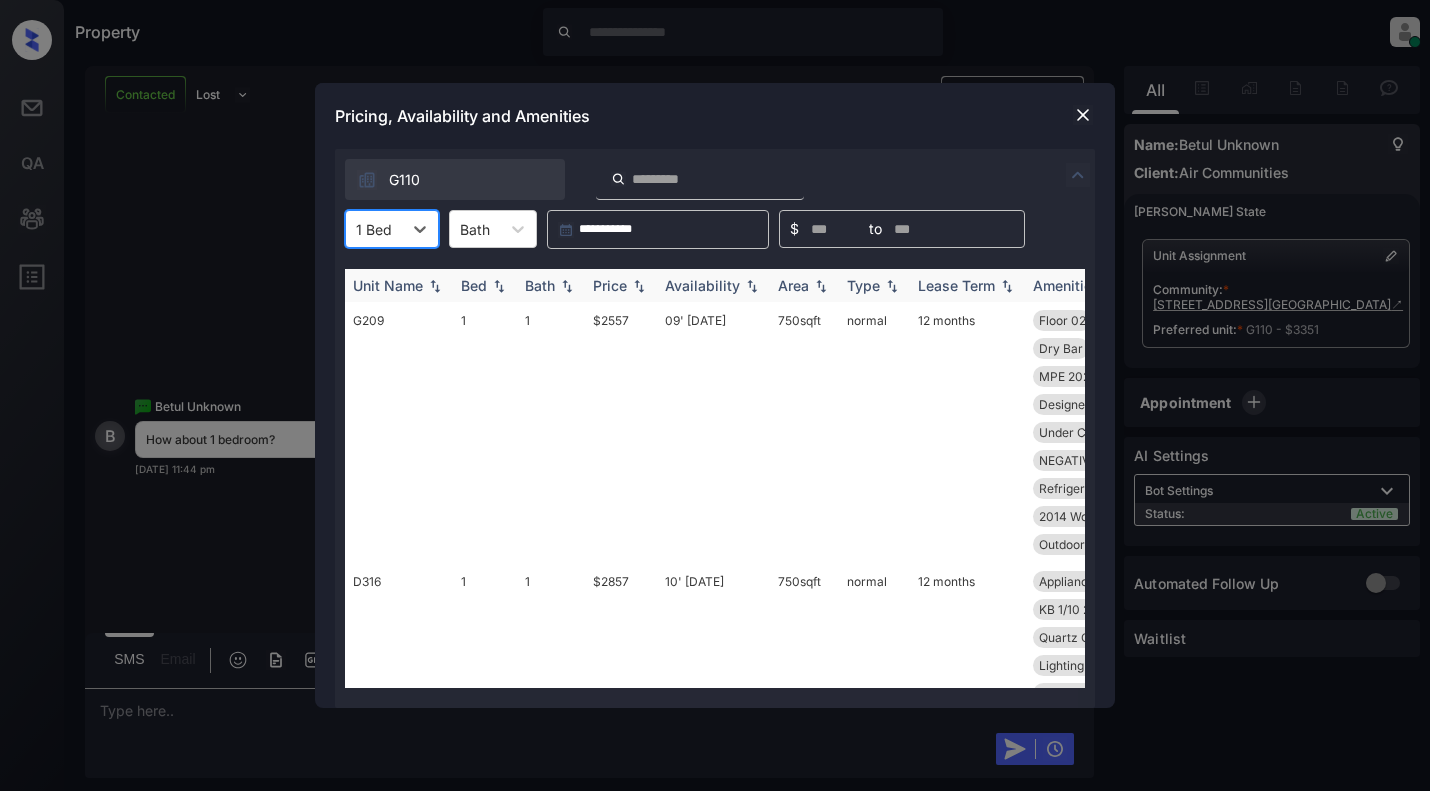 click on "Price" at bounding box center (621, 285) 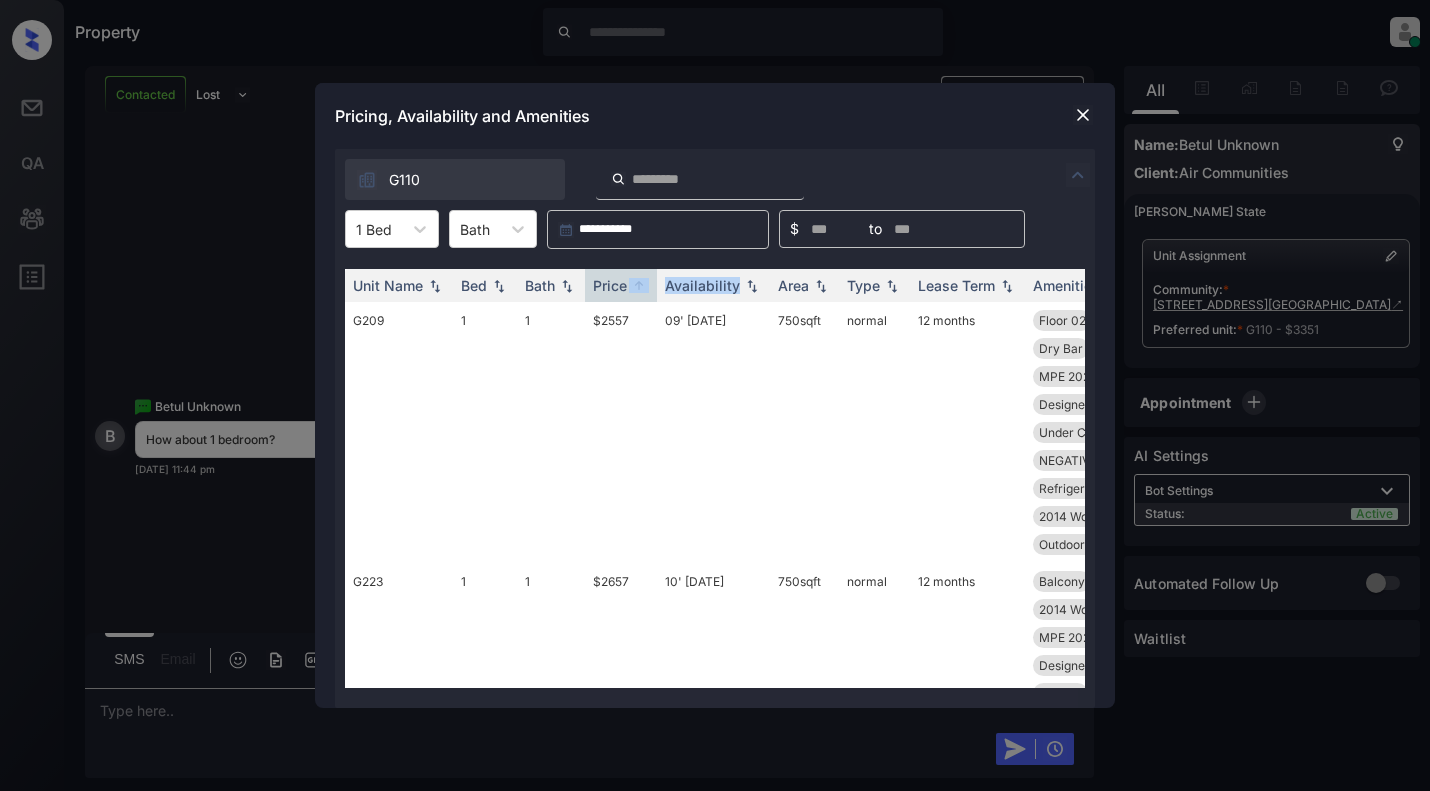scroll, scrollTop: 0, scrollLeft: 26, axis: horizontal 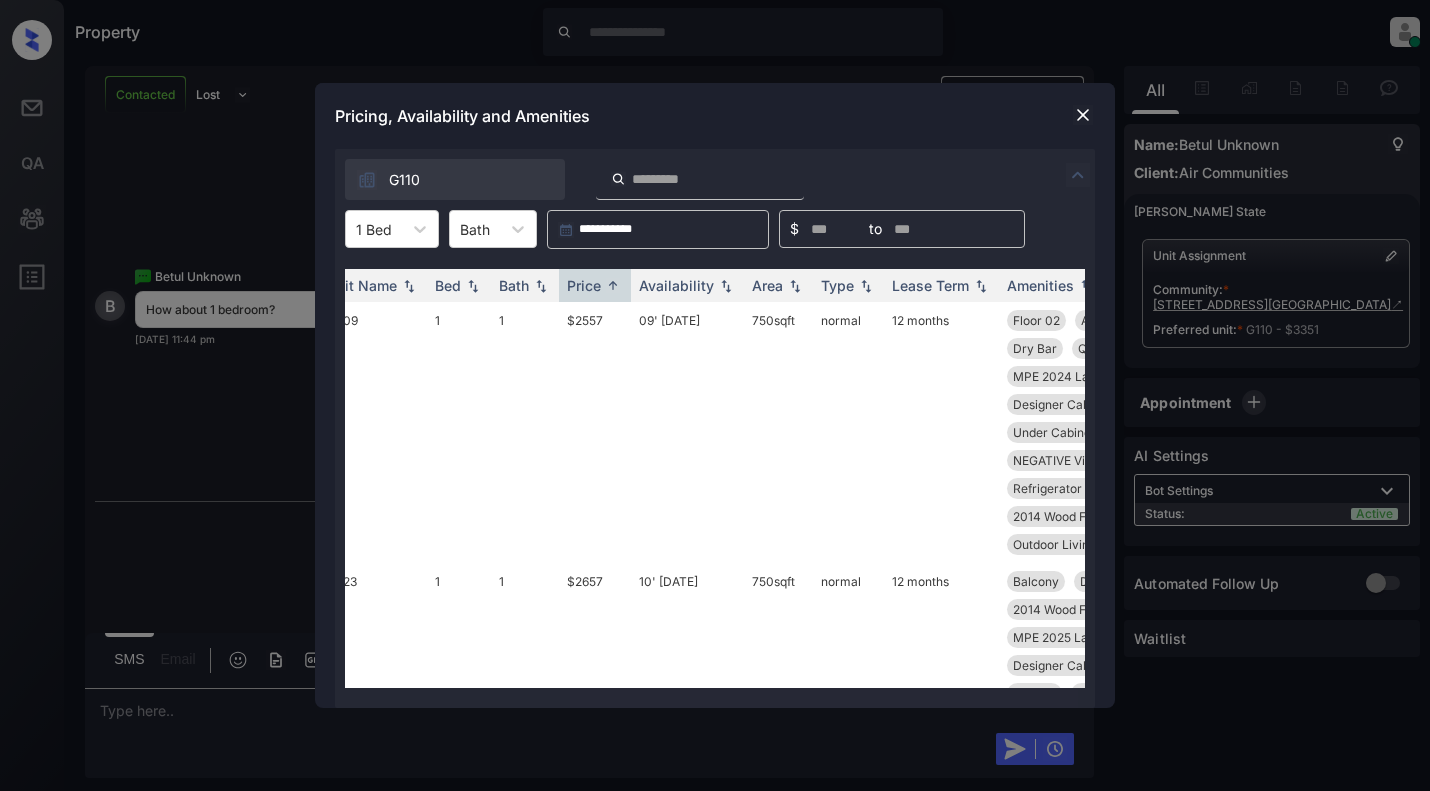 click at bounding box center (1083, 115) 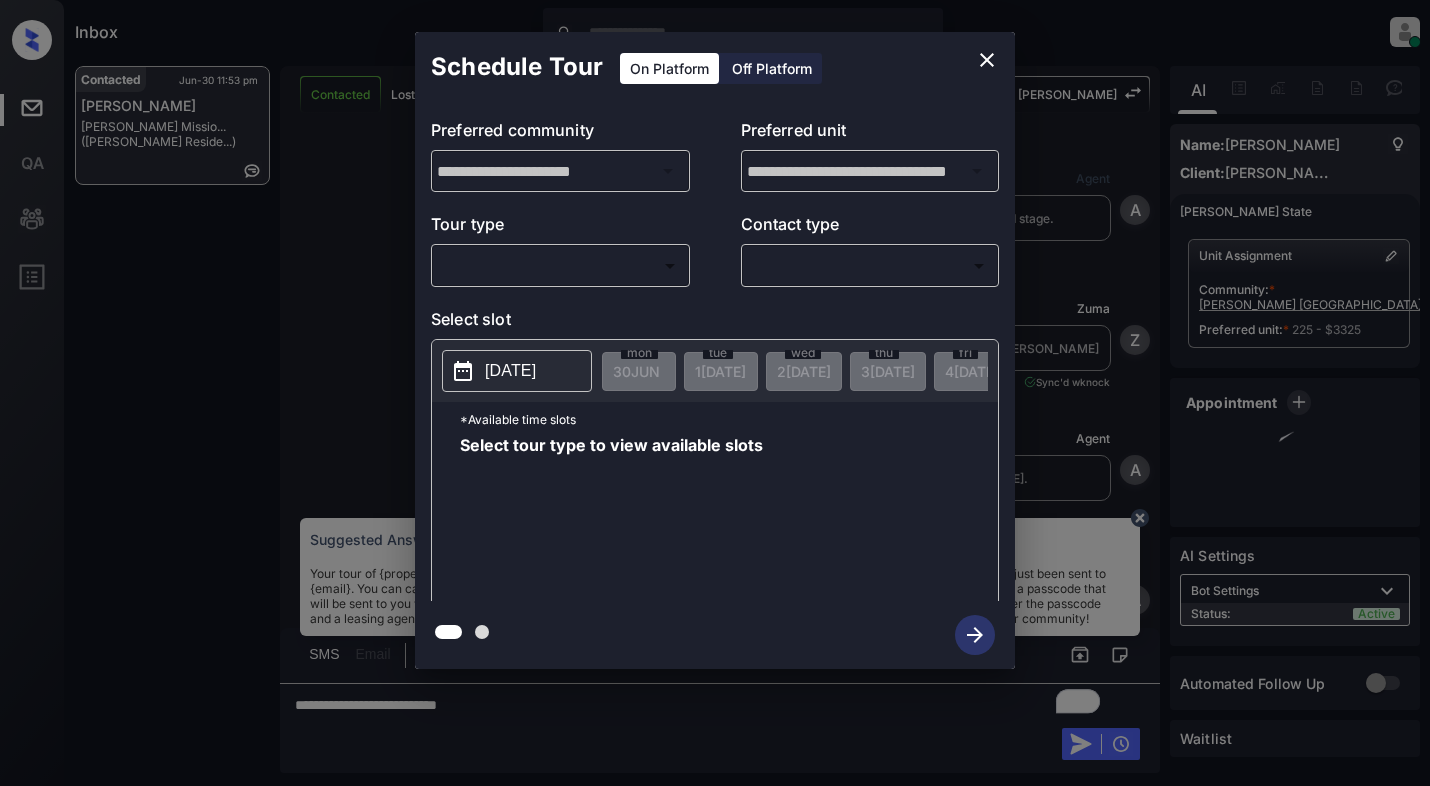 scroll, scrollTop: 0, scrollLeft: 0, axis: both 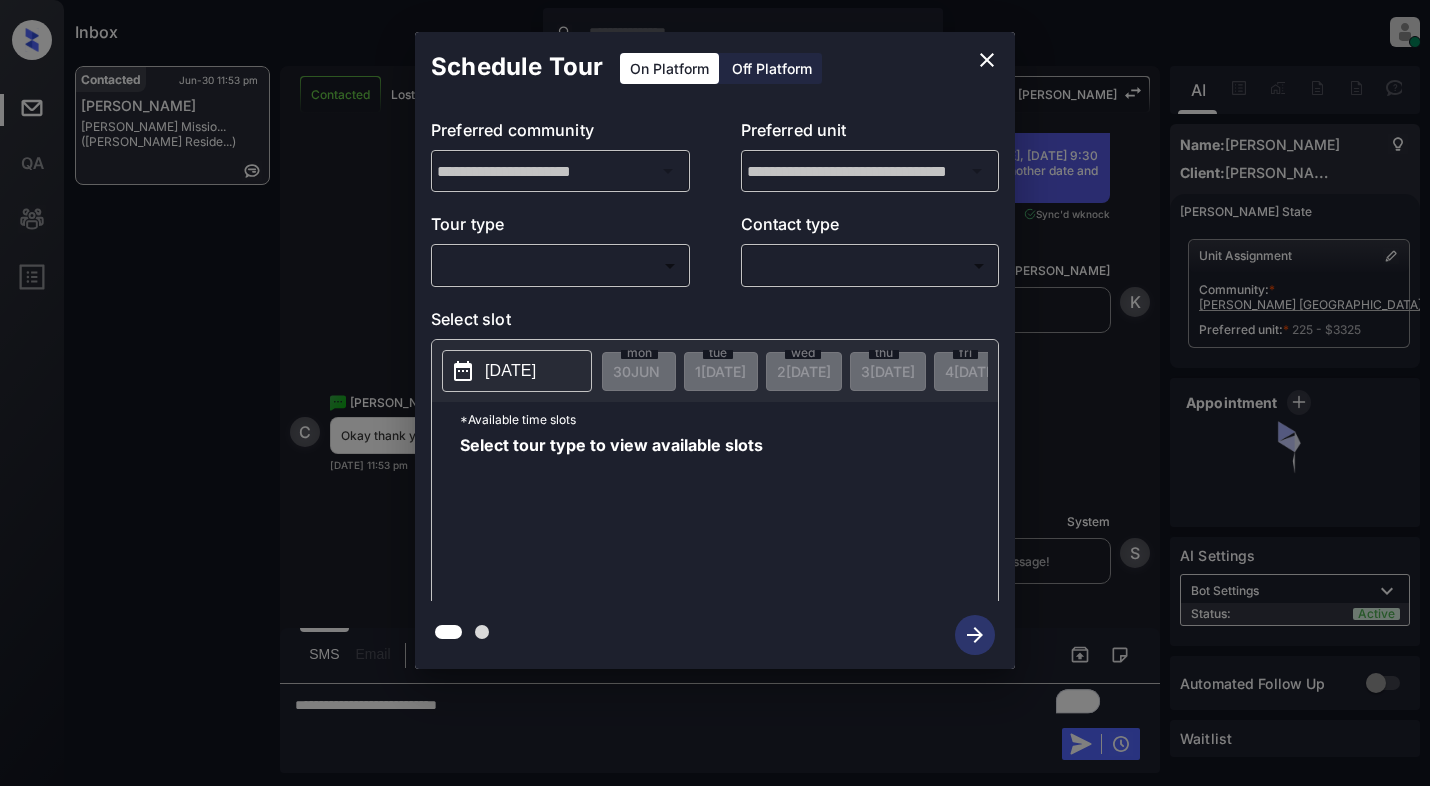 click on "Inbox Dominic Ceralde Online Set yourself   offline Set yourself   on break Profile Switch to  light  mode Sign out Contacted Jun-30 11:53 pm   Curtis Bielski Griffis Missio...  (Griffis Reside...) Contacted Lost Lead Sentiment: Angry Upon sliding the acknowledgement:  Lead will move to lost stage. * ​ SMS and call option will be set to opt out. AFM will be turned off for the lead. Kelsey New Message Agent Lead created via webhook in Inbound stage. Jun 30, 2025 11:48 pm A New Message Zuma Lead transferred to leasing agent: kelsey Jun 30, 2025 11:48 pm  Sync'd w  knock Z New Message Agent AFM Request sent to Kelsey. Jun 30, 2025 11:48 pm A New Message Agent Notes Note: Structured Note:
Move In Date: 2025-07-31
Bedroom: 2
Jun 30, 2025 11:48 pm A New Message Kelsey Hi Curtis, this is Kelsey reaching out because I saw you submitted an inquiry for Griffis Mission Valley. Would you like to schedule a tour or know any additional information? Also, please confirm that this is the best method to contact you.   K K" at bounding box center [715, 393] 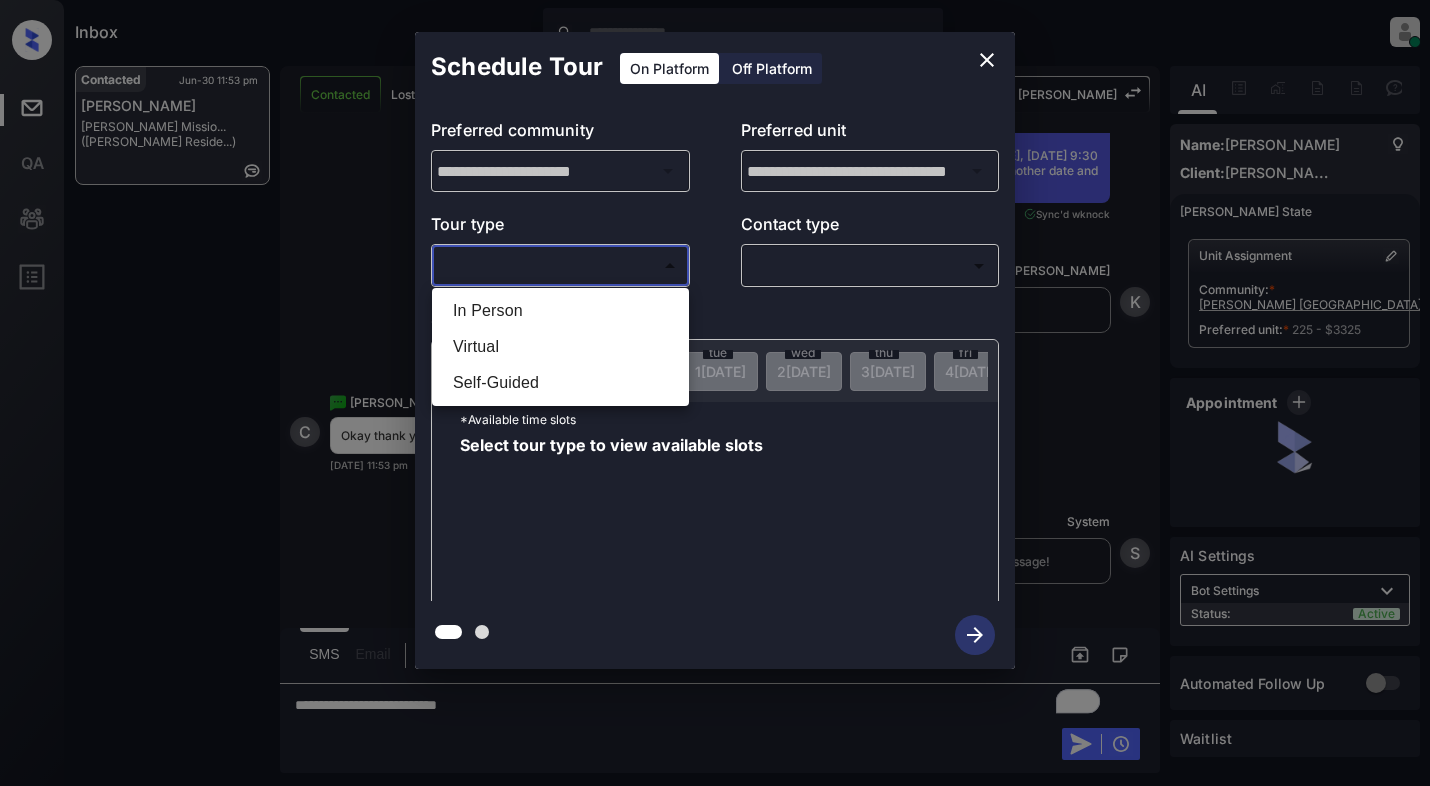 click on "In Person" at bounding box center (560, 311) 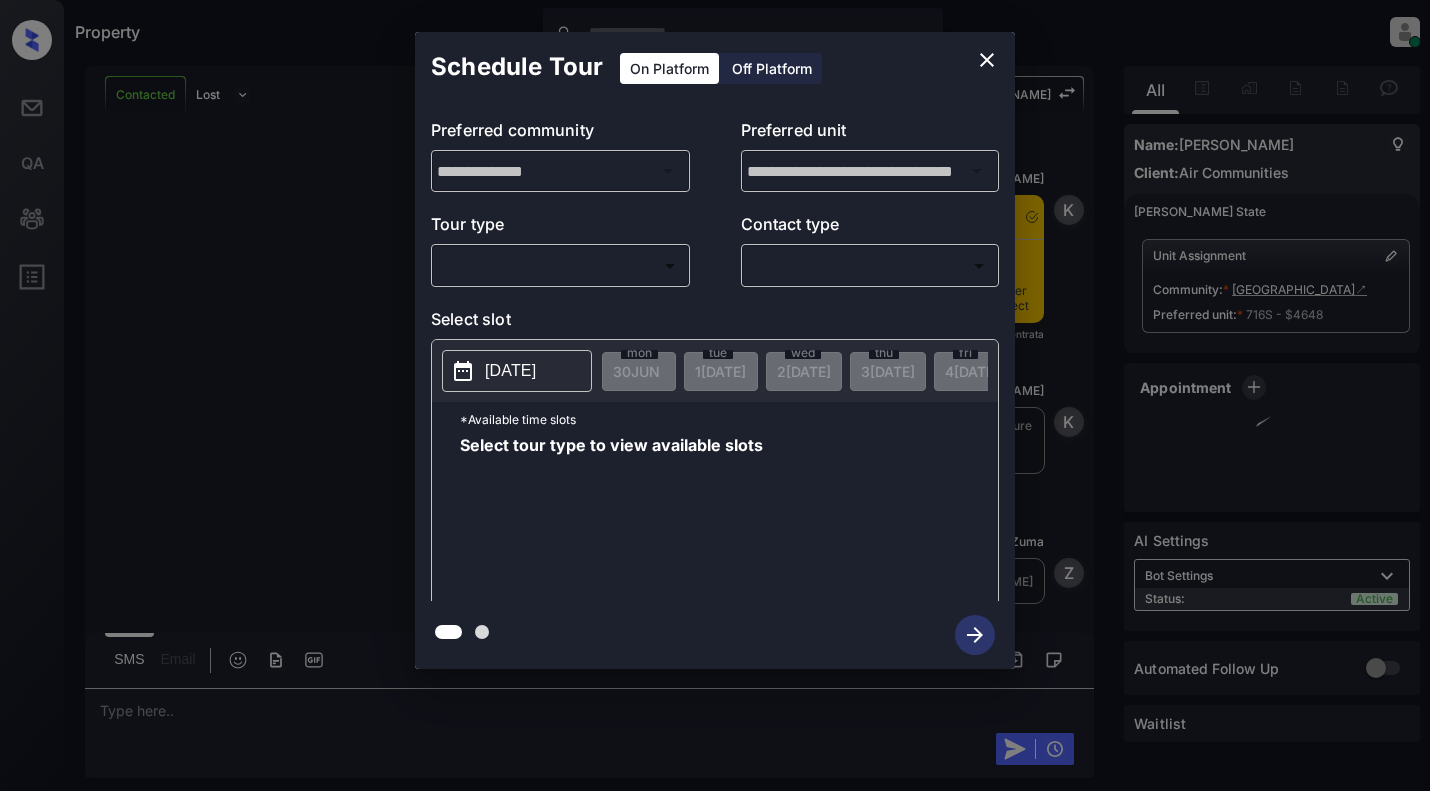 scroll, scrollTop: 0, scrollLeft: 0, axis: both 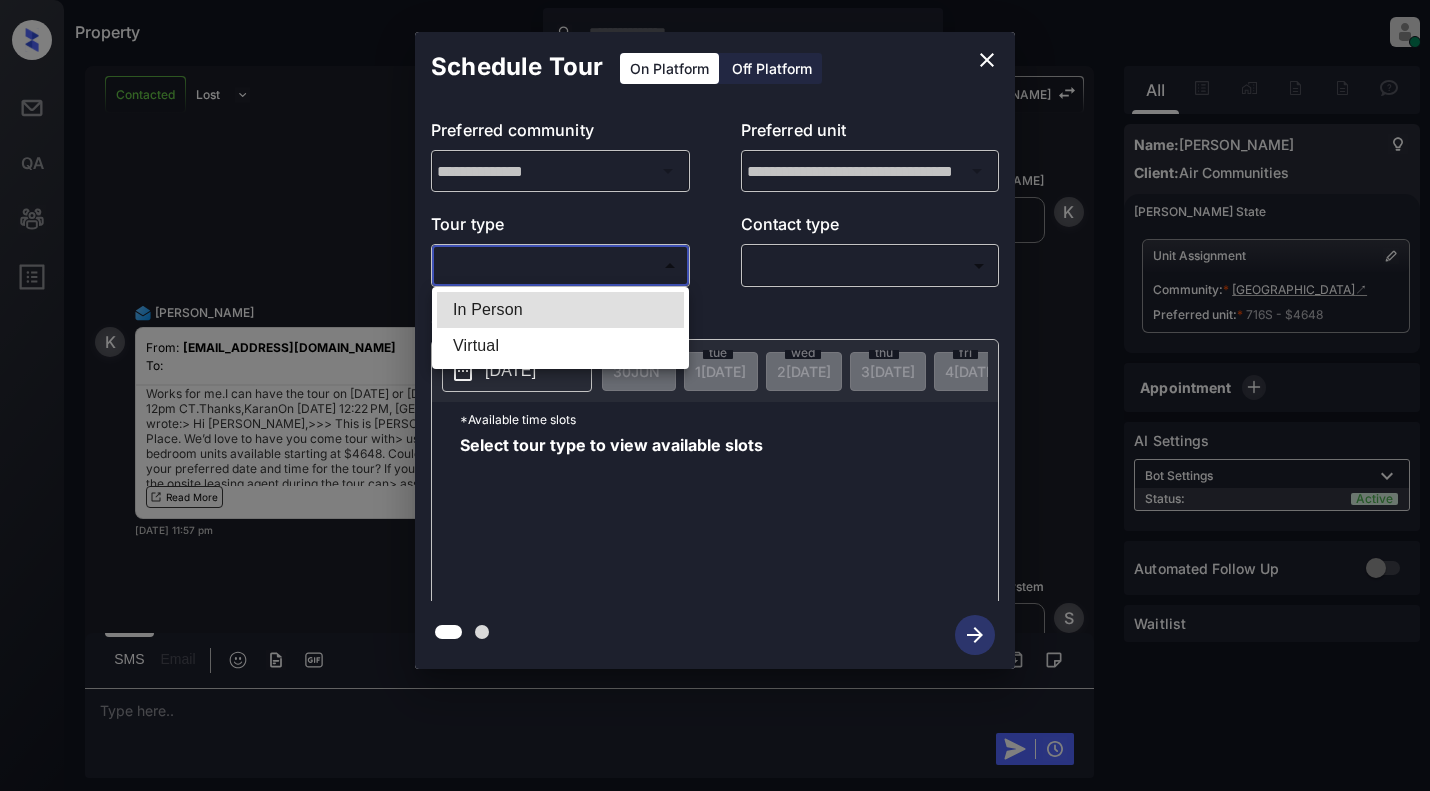 click on "Property [PERSON_NAME] Online Set yourself   offline Set yourself   on break Profile Switch to  light  mode Sign out Contacted Lost Lead Sentiment: Angry Upon sliding the acknowledgement:  Lead will move to lost stage. * ​ SMS and call option will be set to opt out. AFM will be turned off for the lead. Kelsey New Message Kelsey Notes Note: <a href="[URL][DOMAIN_NAME]">[URL][DOMAIN_NAME]</a> - Paste this link into your browser to view [PERSON_NAME] conversation with the prospect [DATE] 11:34 pm  Sync'd w  entrata K New Message [PERSON_NAME] Due to the activation of disableLeadTransfer feature flag, [PERSON_NAME] will no longer transfer ownership of this CRM guest card [DATE] 11:34 pm K New Message Zuma Lead transferred to leasing agent: [PERSON_NAME] [DATE] 11:34 pm Z New Message Agent Lead created via emailParser in Inbound stage. [DATE] 11:34 pm A New Message Agent AFM Request sent to [PERSON_NAME]. [DATE] 11:34 pm A New Message" at bounding box center [715, 395] 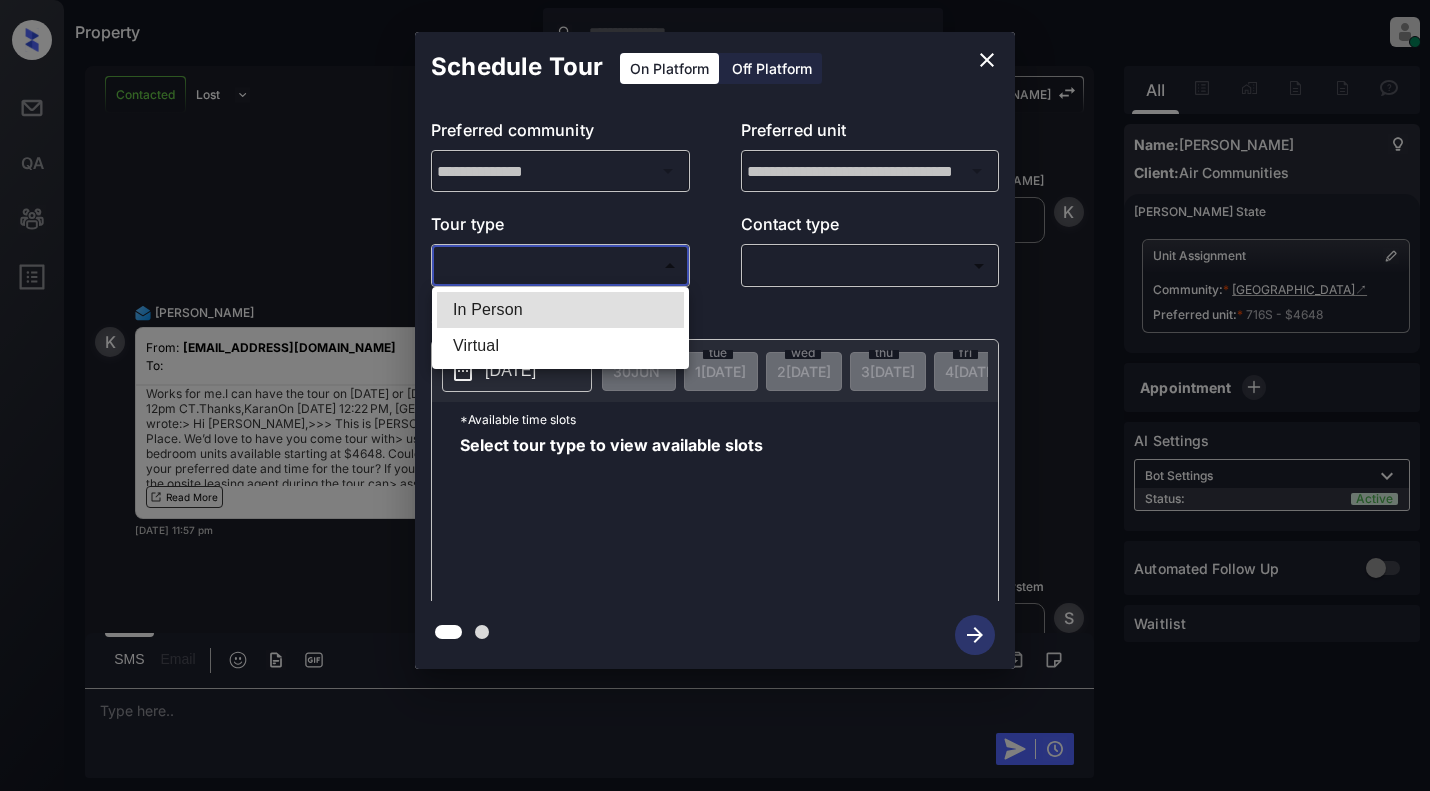 click on "In Person" at bounding box center [560, 310] 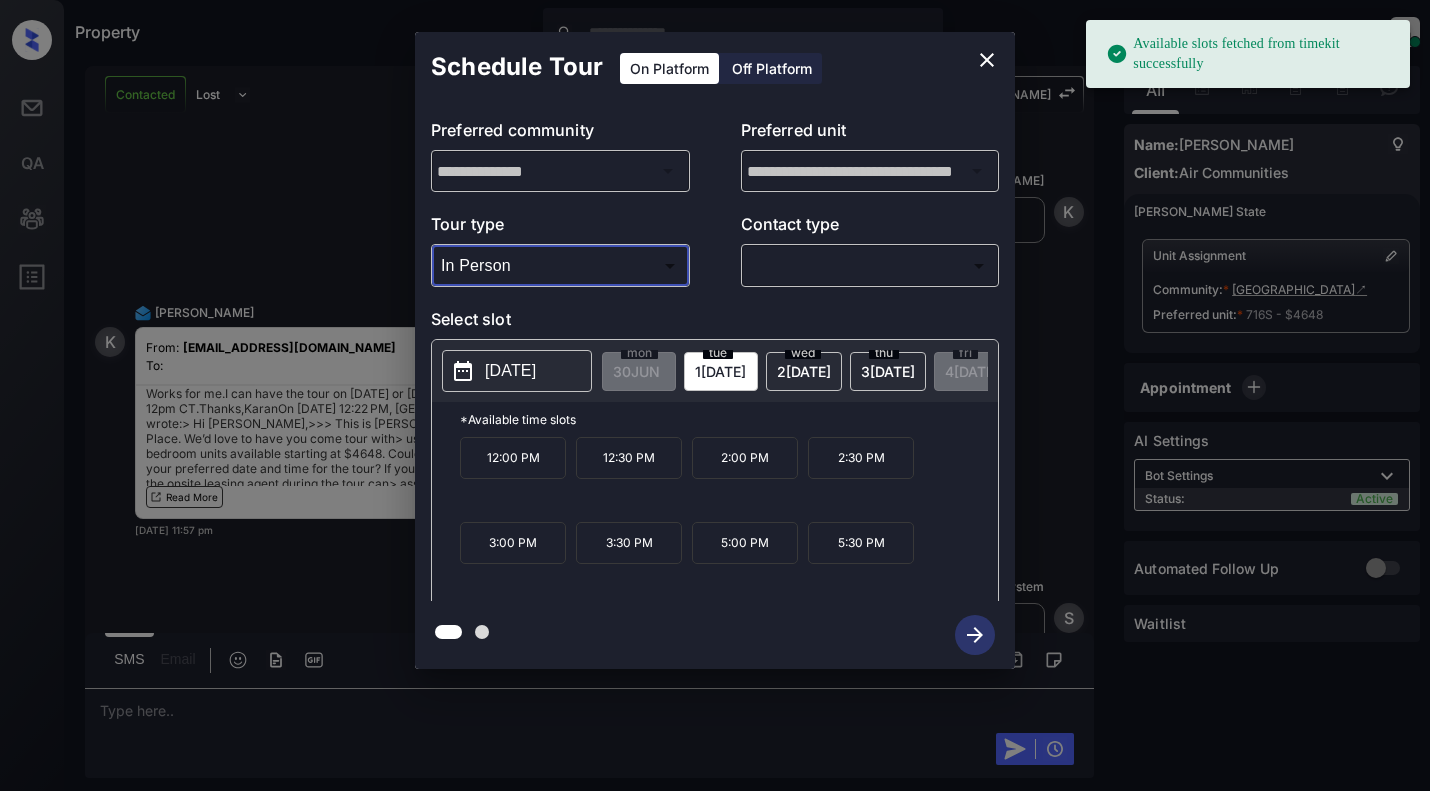 click on "[DATE]" at bounding box center (721, 371) 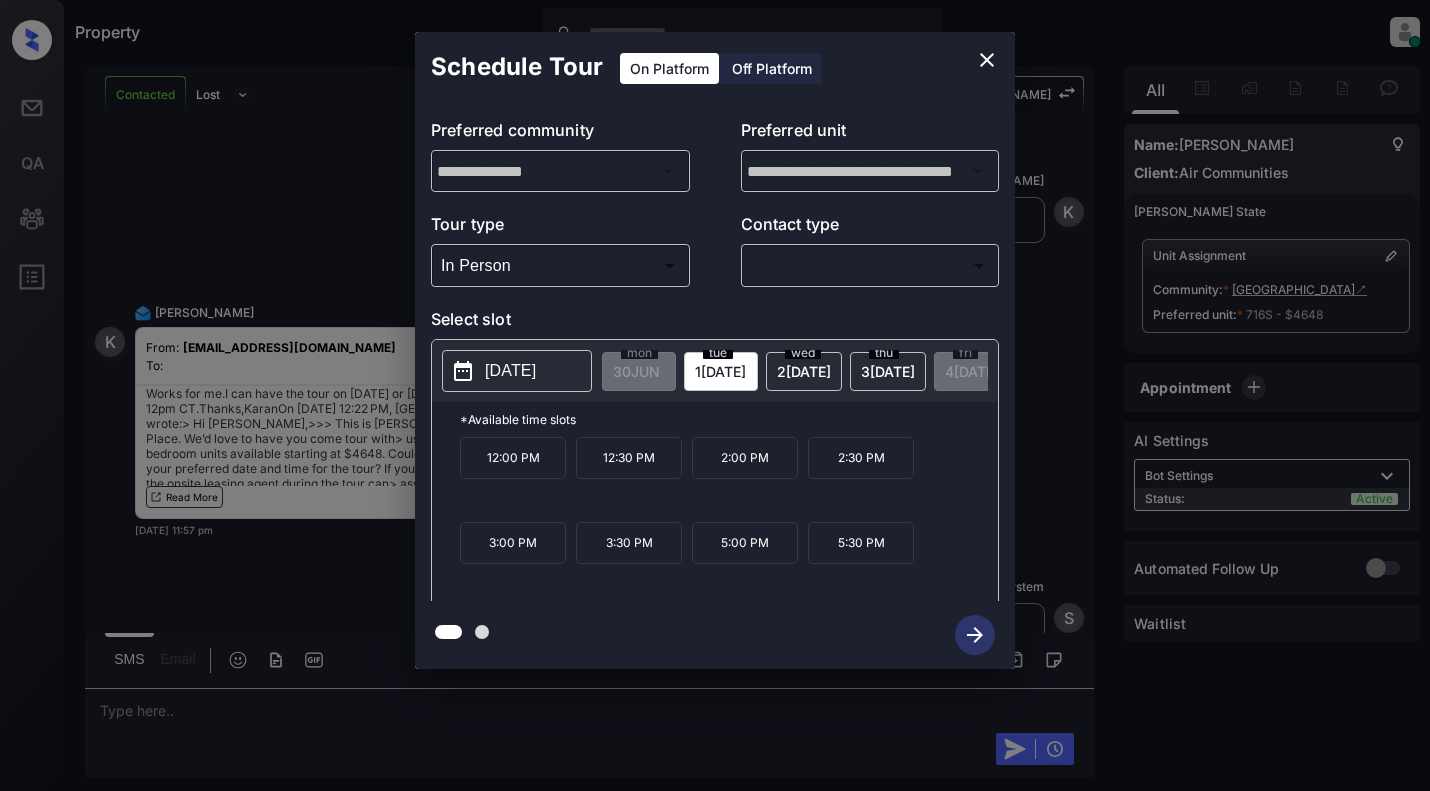 click on "[DATE]" at bounding box center (636, 371) 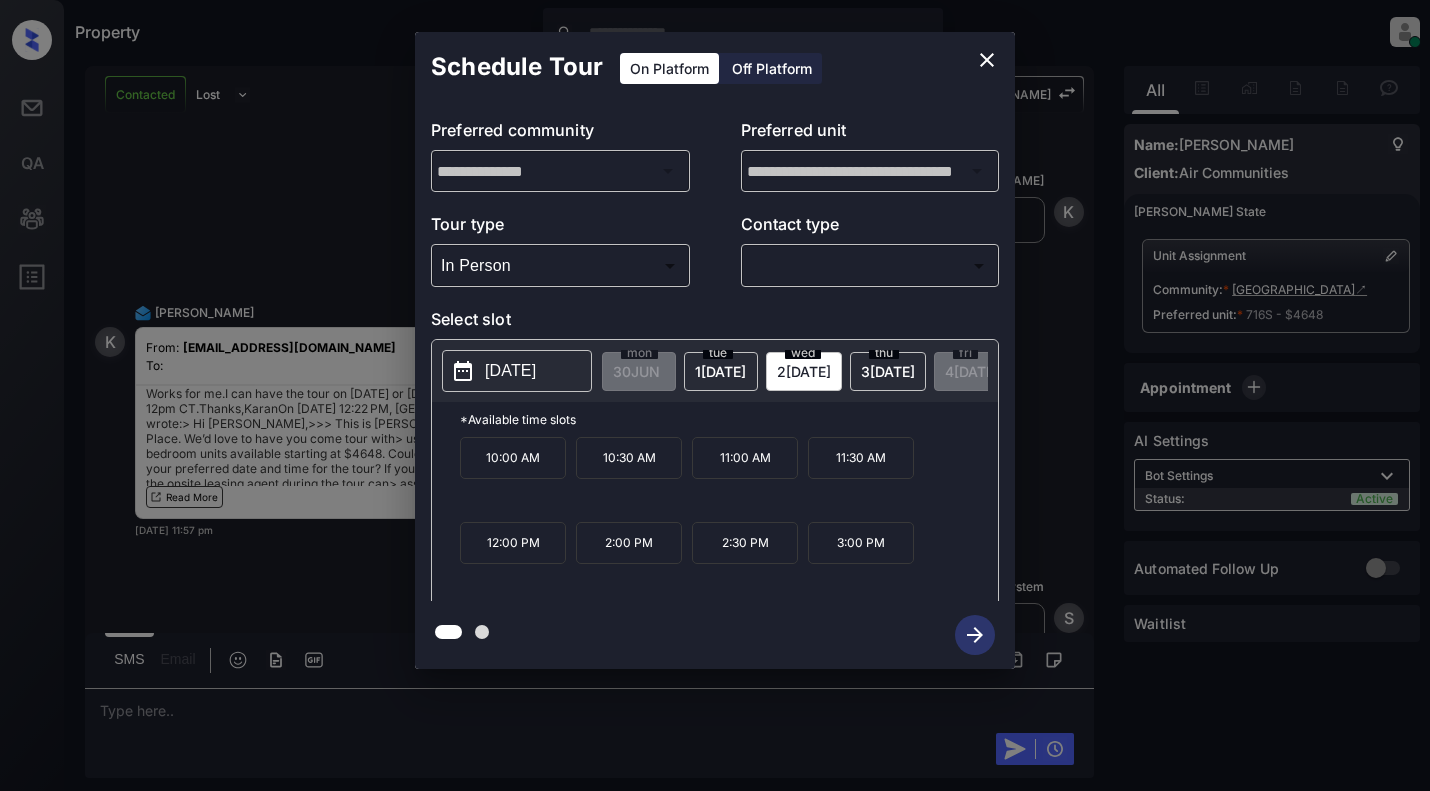 click 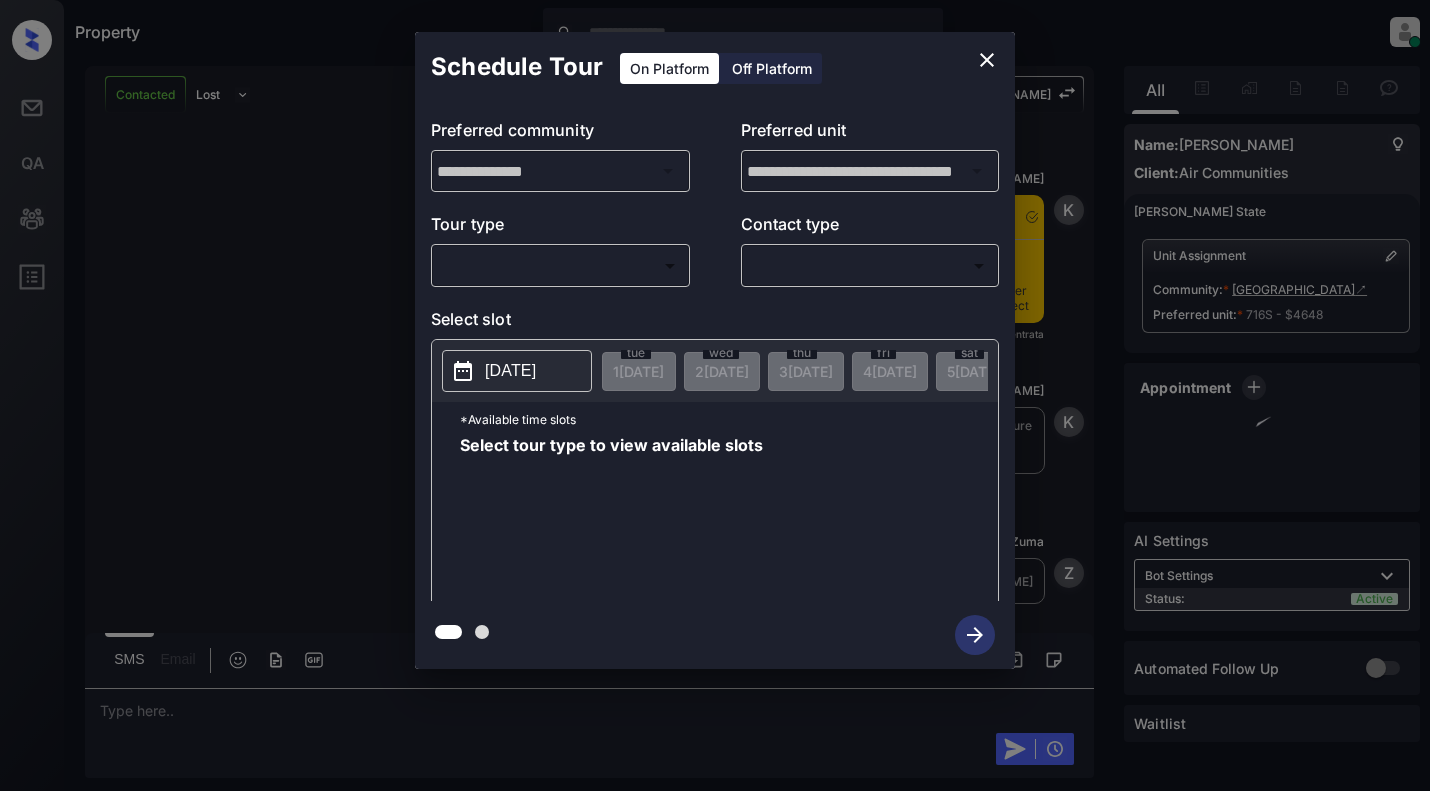 scroll, scrollTop: 0, scrollLeft: 0, axis: both 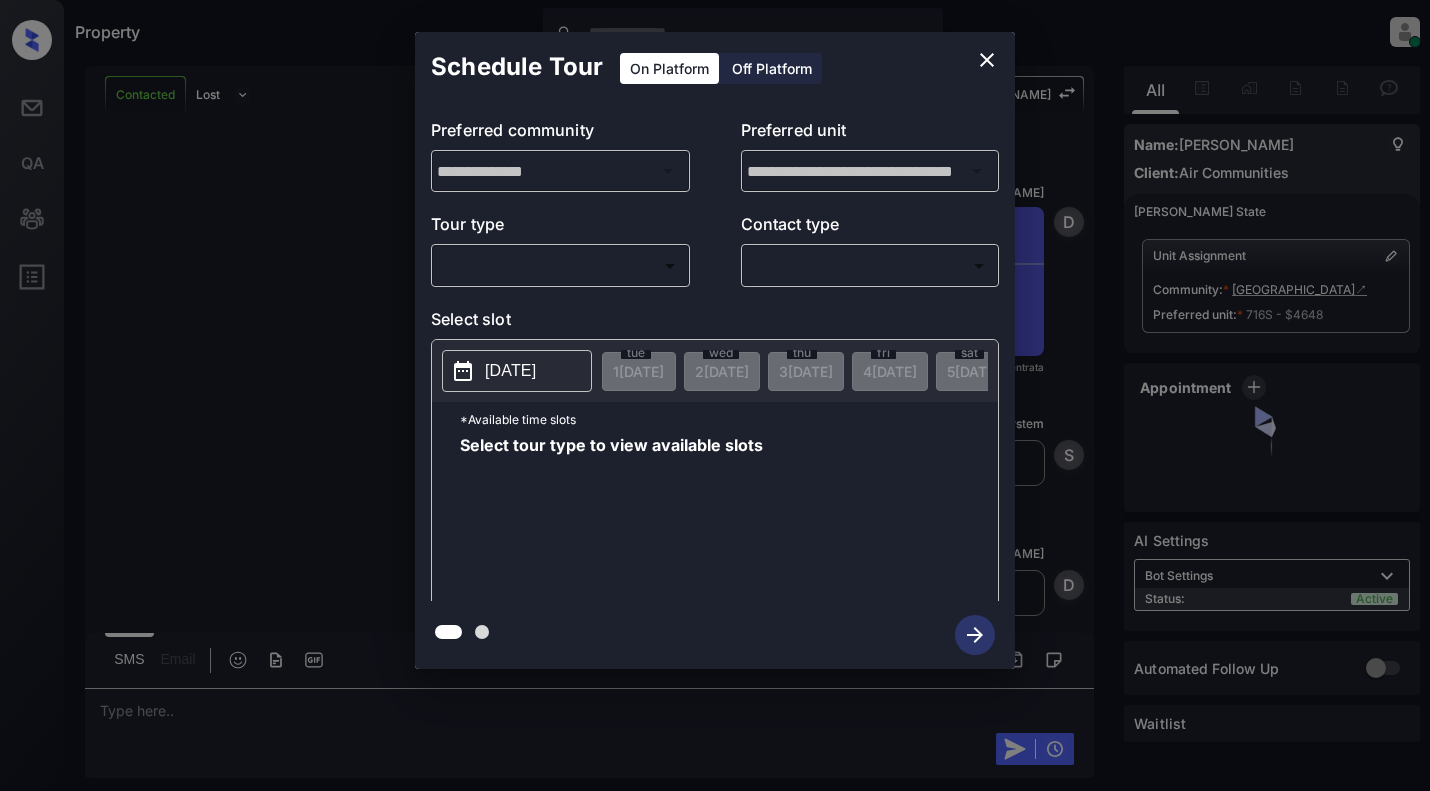 click on "Property [PERSON_NAME] Online Set yourself   offline Set yourself   on break Profile Switch to  light  mode Sign out Contacted Lost Lead Sentiment: Angry Upon sliding the acknowledgement:  Lead will move to lost stage. * ​ SMS and call option will be set to opt out. AFM will be turned off for the lead. Kelsey New Message Kelsey Notes Note: <a href="[URL][DOMAIN_NAME]">[URL][DOMAIN_NAME]</a> - Paste this link into your browser to view [PERSON_NAME] conversation with the prospect [DATE] 11:34 pm  Sync'd w  entrata K New Message [PERSON_NAME] Due to the activation of disableLeadTransfer feature flag, [PERSON_NAME] will no longer transfer ownership of this CRM guest card [DATE] 11:34 pm K New Message Zuma Lead transferred to leasing agent: [PERSON_NAME] [DATE] 11:34 pm Z New Message Agent Lead created via emailParser in Inbound stage. [DATE] 11:34 pm A New Message Agent AFM Request sent to [PERSON_NAME]. [DATE] 11:34 pm A New Message" at bounding box center (715, 395) 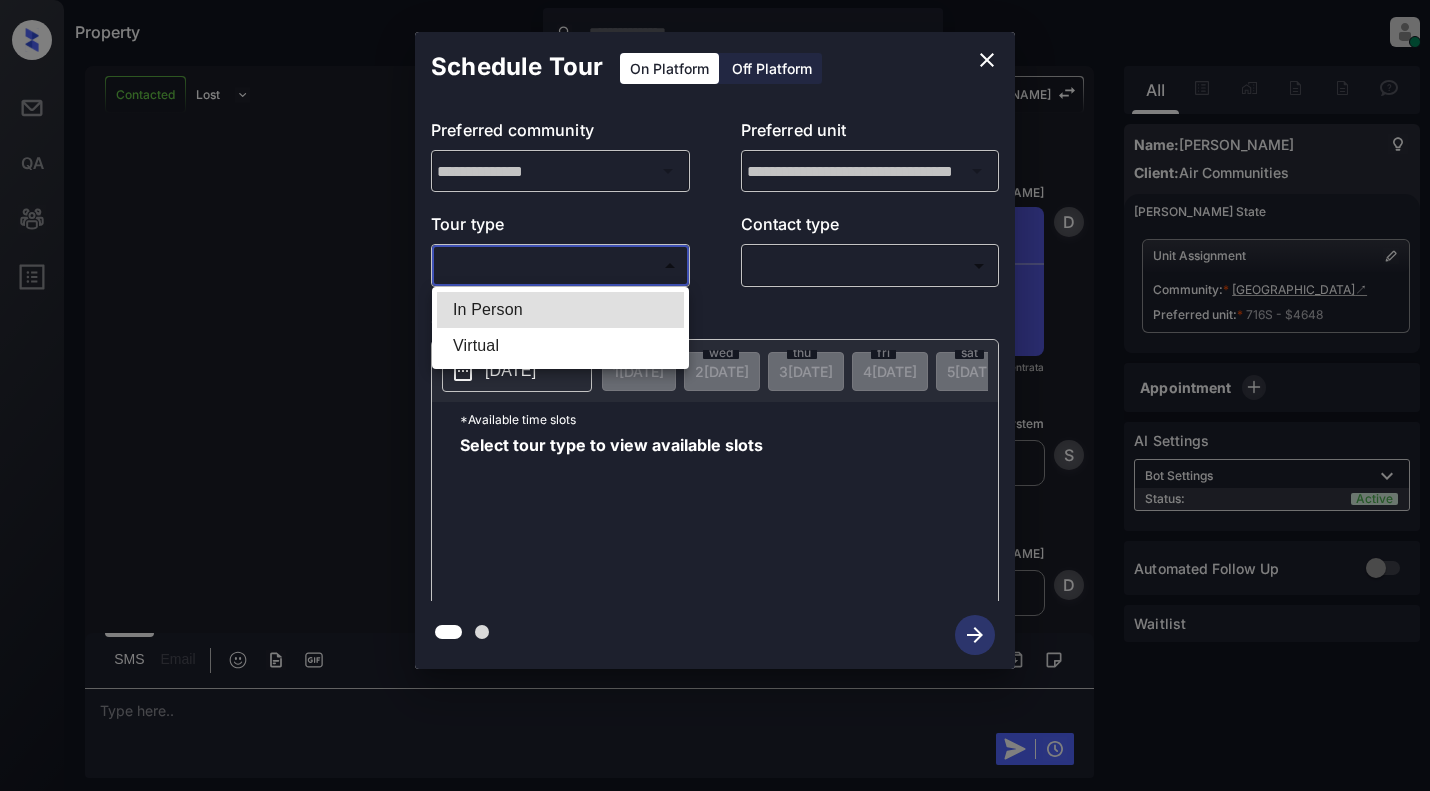 click on "In Person" at bounding box center (560, 310) 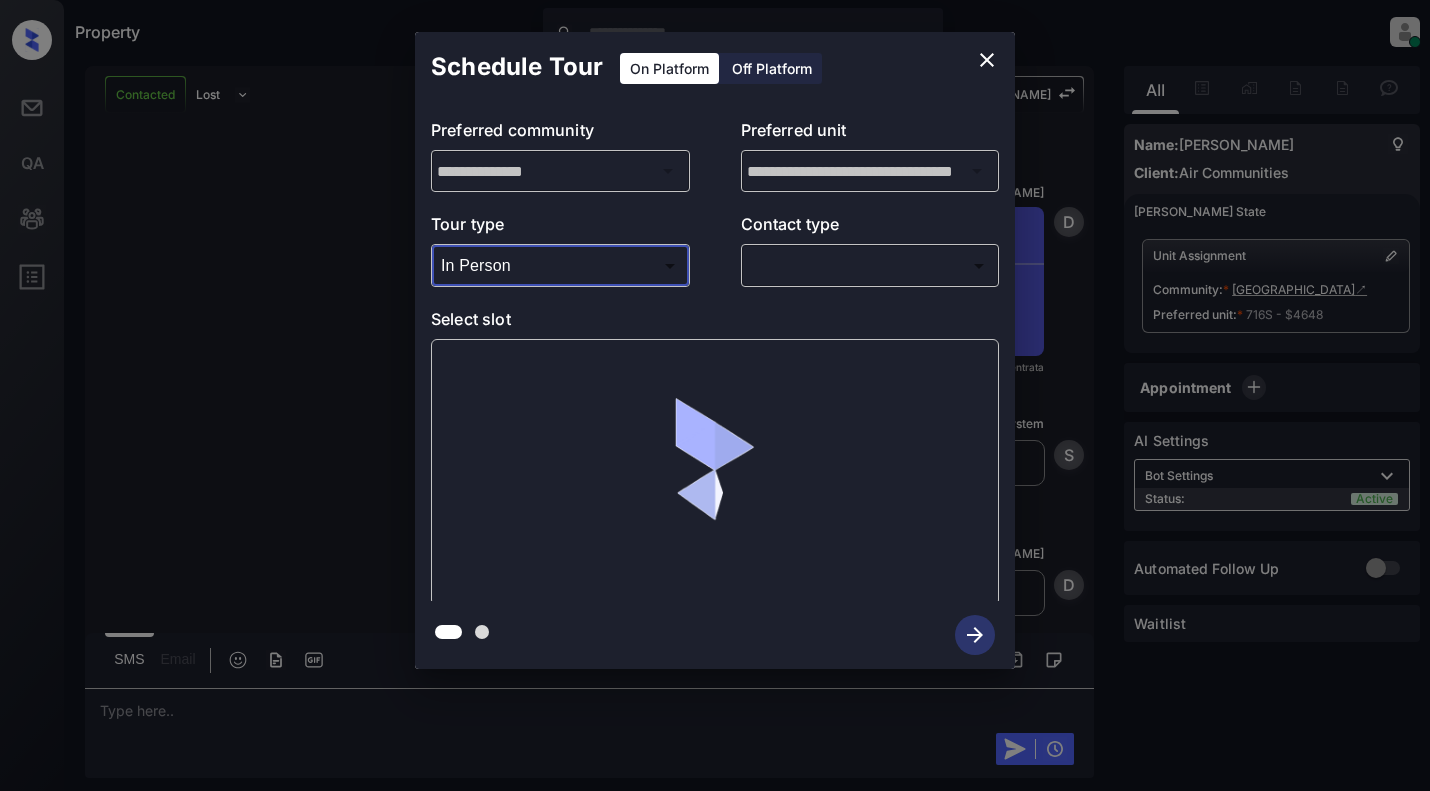 click on "Property [PERSON_NAME] Online Set yourself   offline Set yourself   on break Profile Switch to  light  mode Sign out Contacted Lost Lead Sentiment: Angry Upon sliding the acknowledgement:  Lead will move to lost stage. * ​ SMS and call option will be set to opt out. AFM will be turned off for the lead. Kelsey New Message Kelsey Notes Note: <a href="[URL][DOMAIN_NAME]">[URL][DOMAIN_NAME]</a> - Paste this link into your browser to view [PERSON_NAME] conversation with the prospect [DATE] 11:34 pm  Sync'd w  entrata K New Message [PERSON_NAME] Due to the activation of disableLeadTransfer feature flag, [PERSON_NAME] will no longer transfer ownership of this CRM guest card [DATE] 11:34 pm K New Message Zuma Lead transferred to leasing agent: [PERSON_NAME] [DATE] 11:34 pm Z New Message Agent Lead created via emailParser in Inbound stage. [DATE] 11:34 pm A New Message Agent AFM Request sent to [PERSON_NAME]. [DATE] 11:34 pm A New Message" at bounding box center [715, 395] 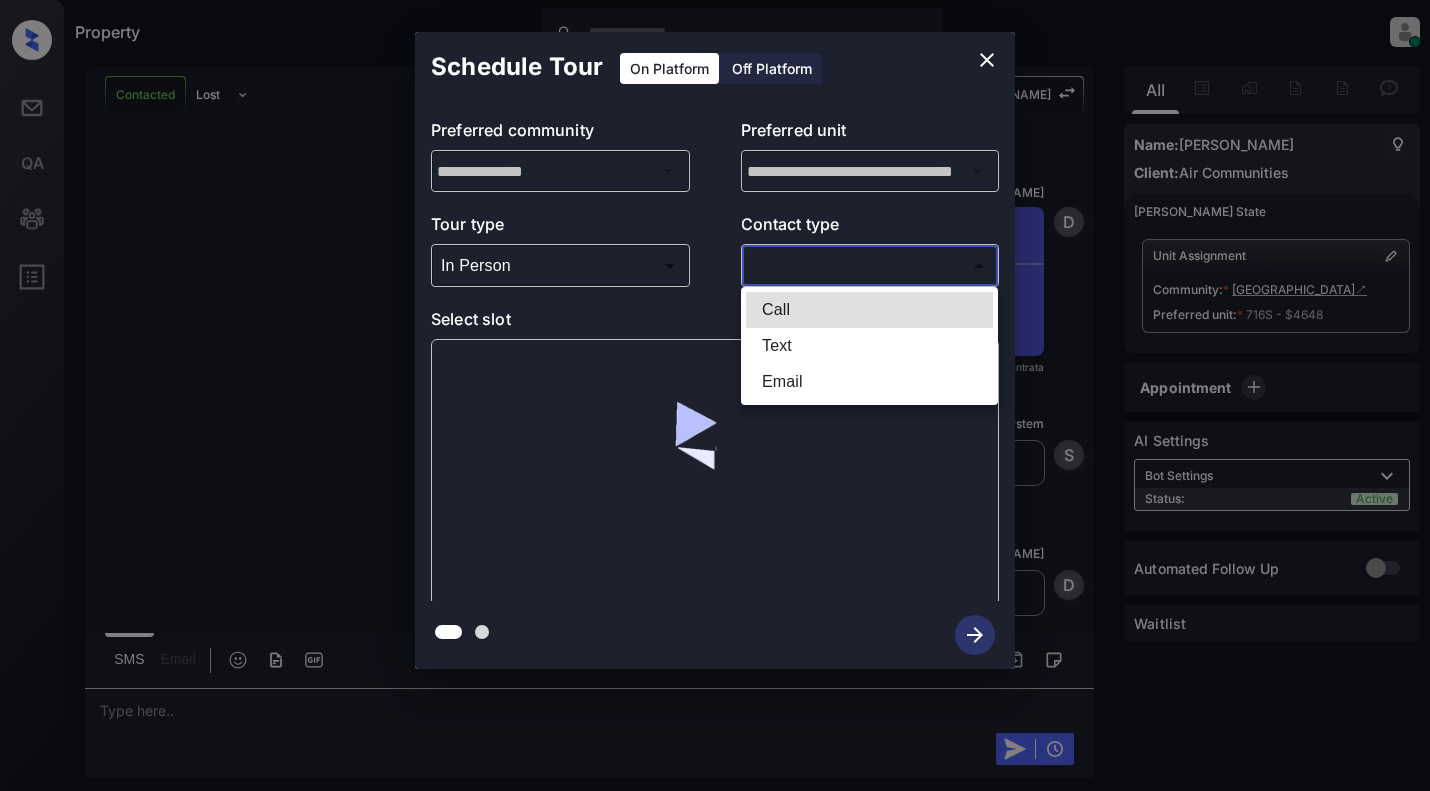 click on "Email" at bounding box center (869, 382) 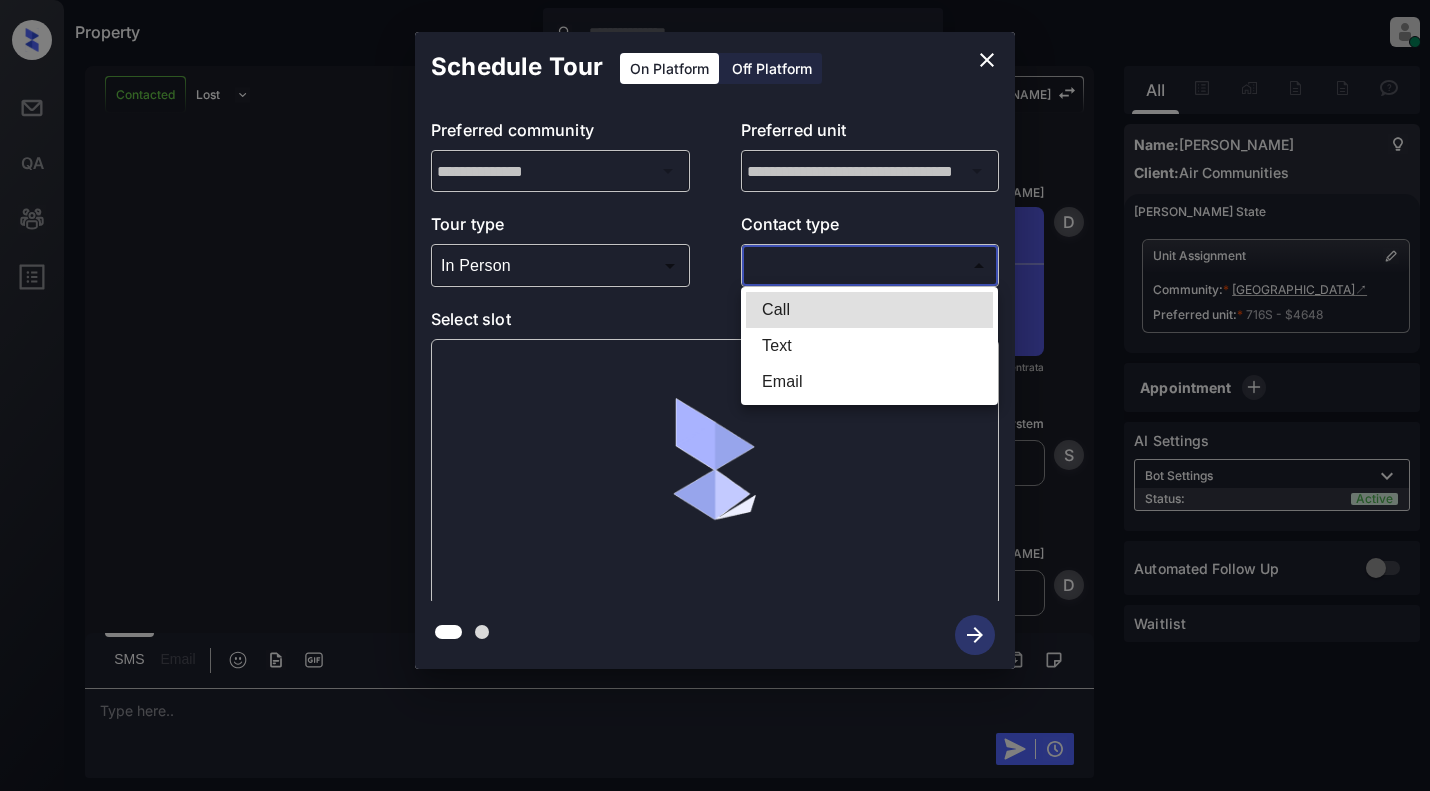 type on "*****" 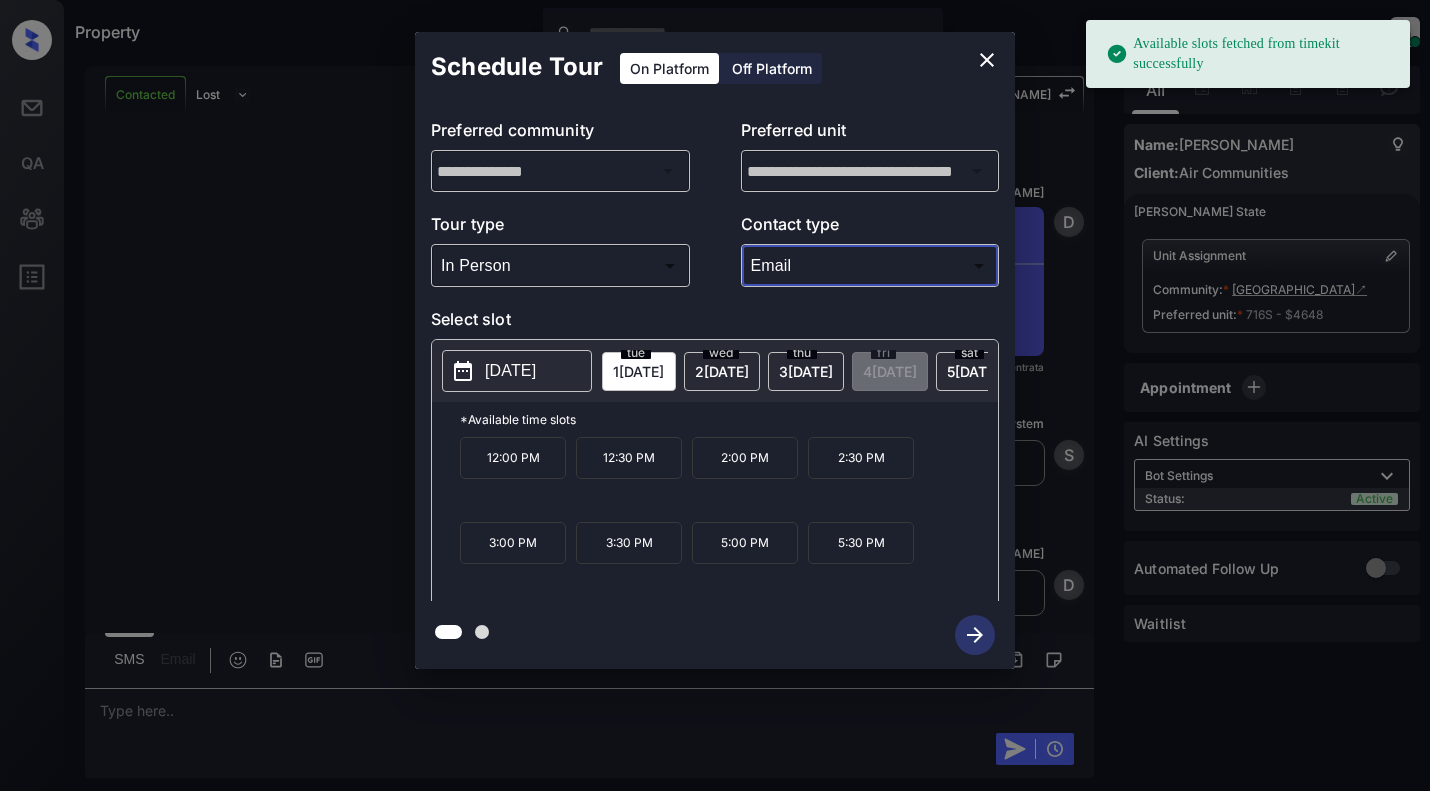 click on "2 JUL" at bounding box center [638, 371] 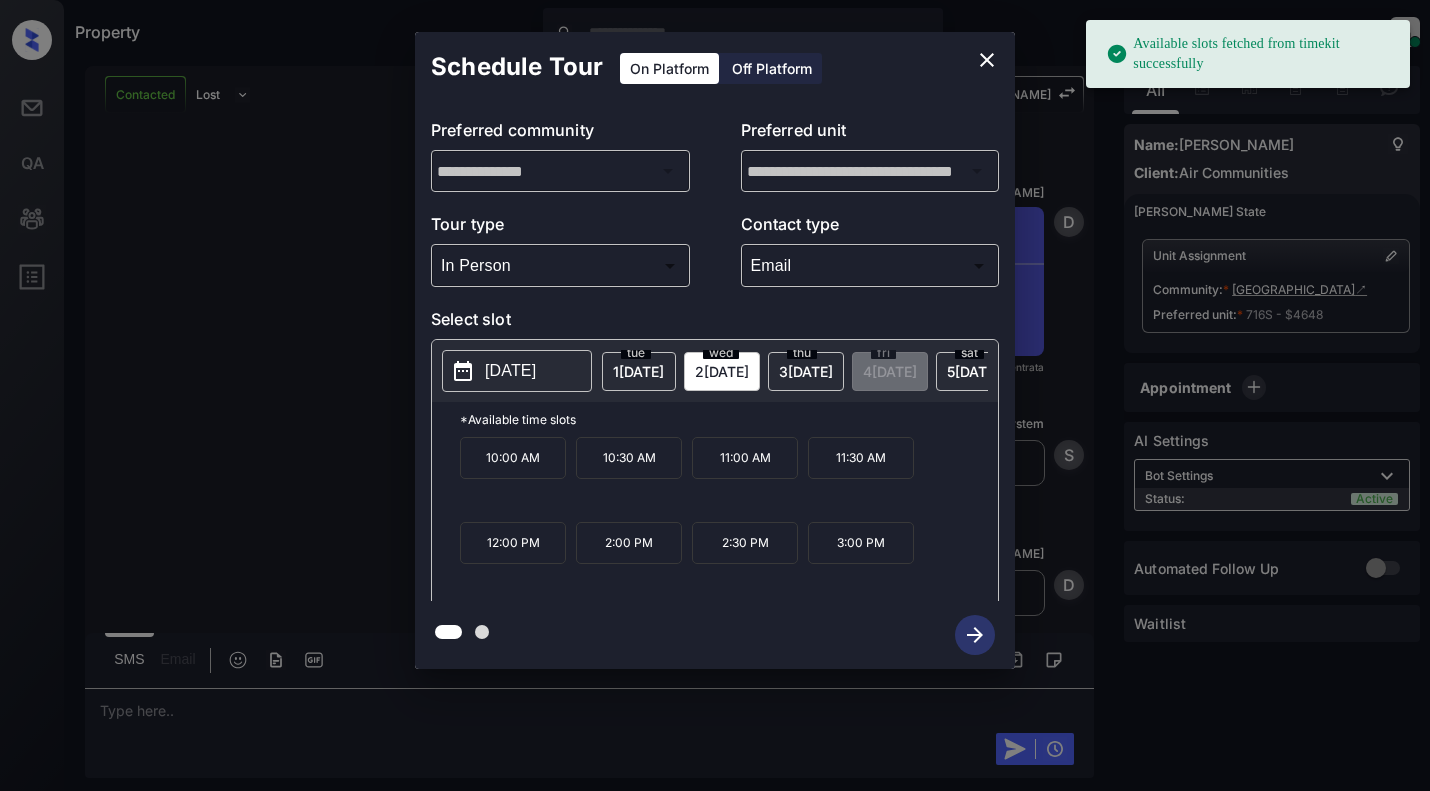 click on "10:00 AM" at bounding box center [513, 458] 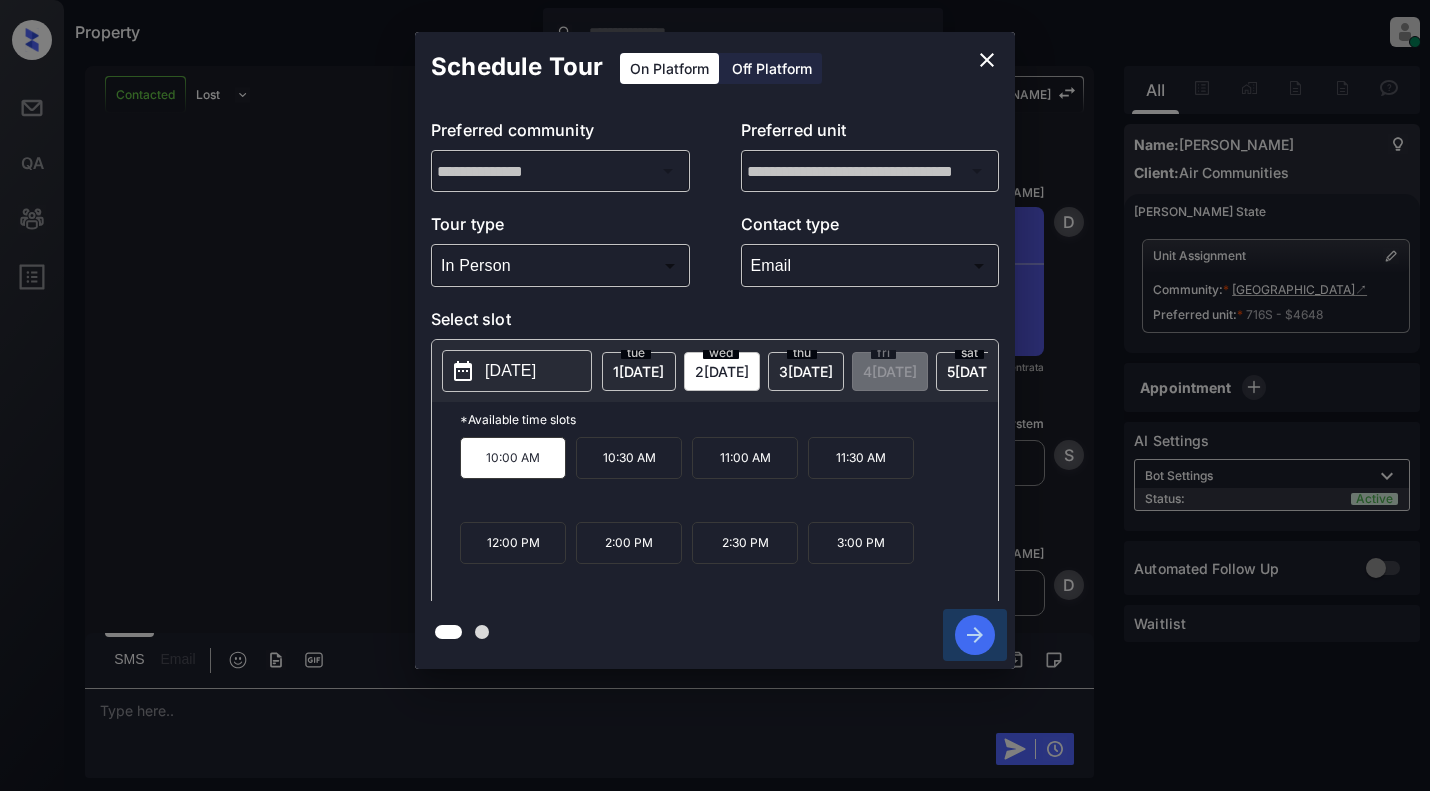 click 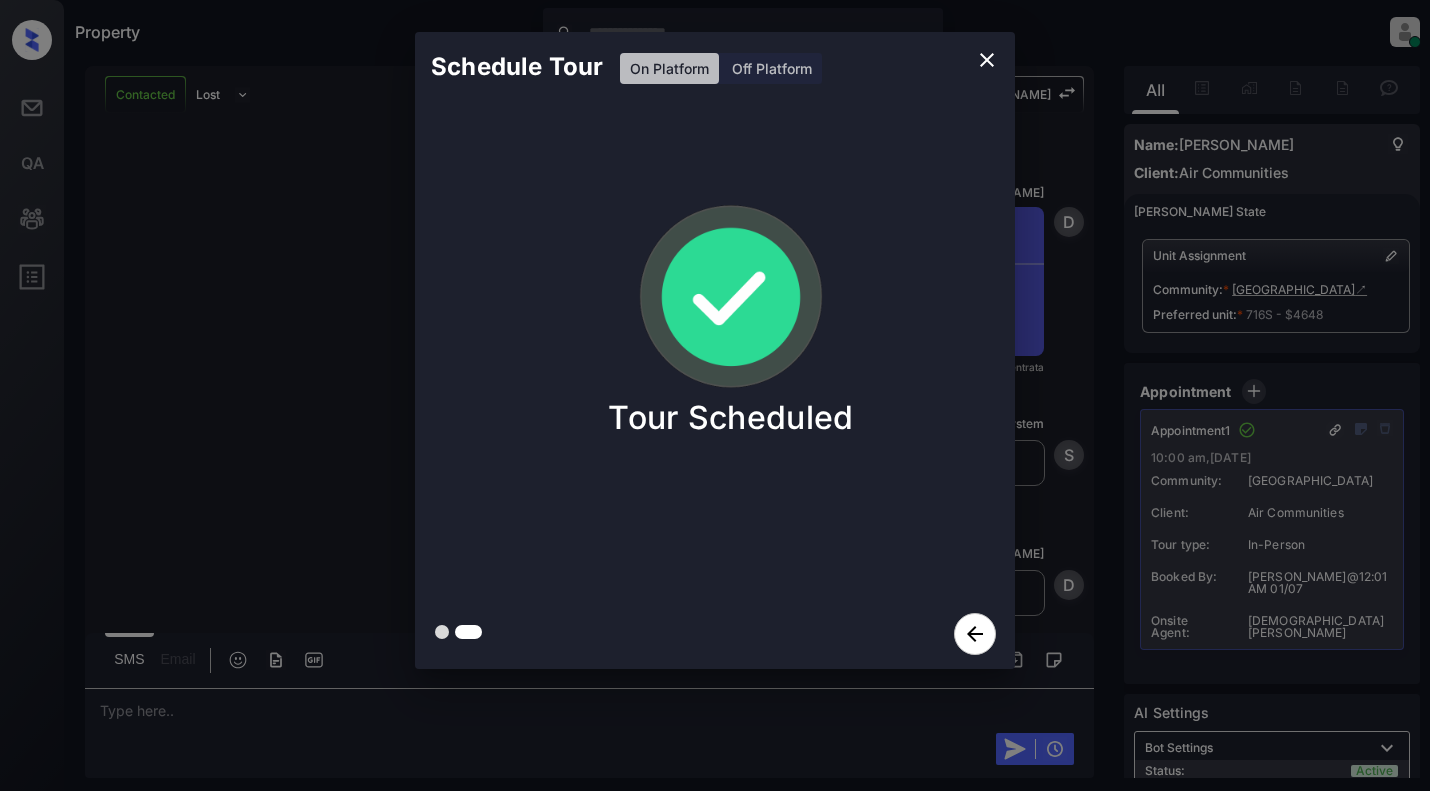 click on "Schedule Tour On Platform Off Platform Tour Scheduled" at bounding box center (715, 350) 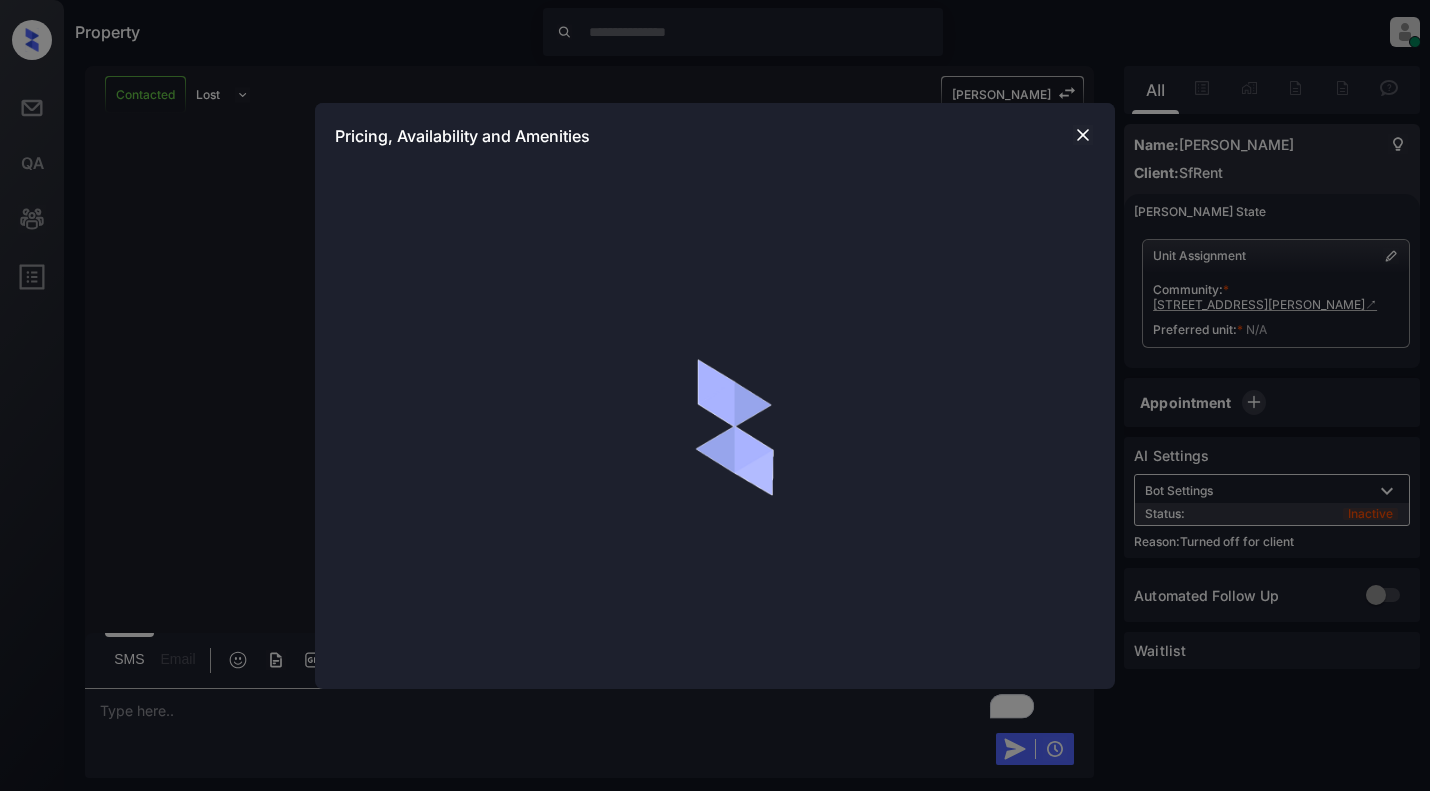 scroll, scrollTop: 0, scrollLeft: 0, axis: both 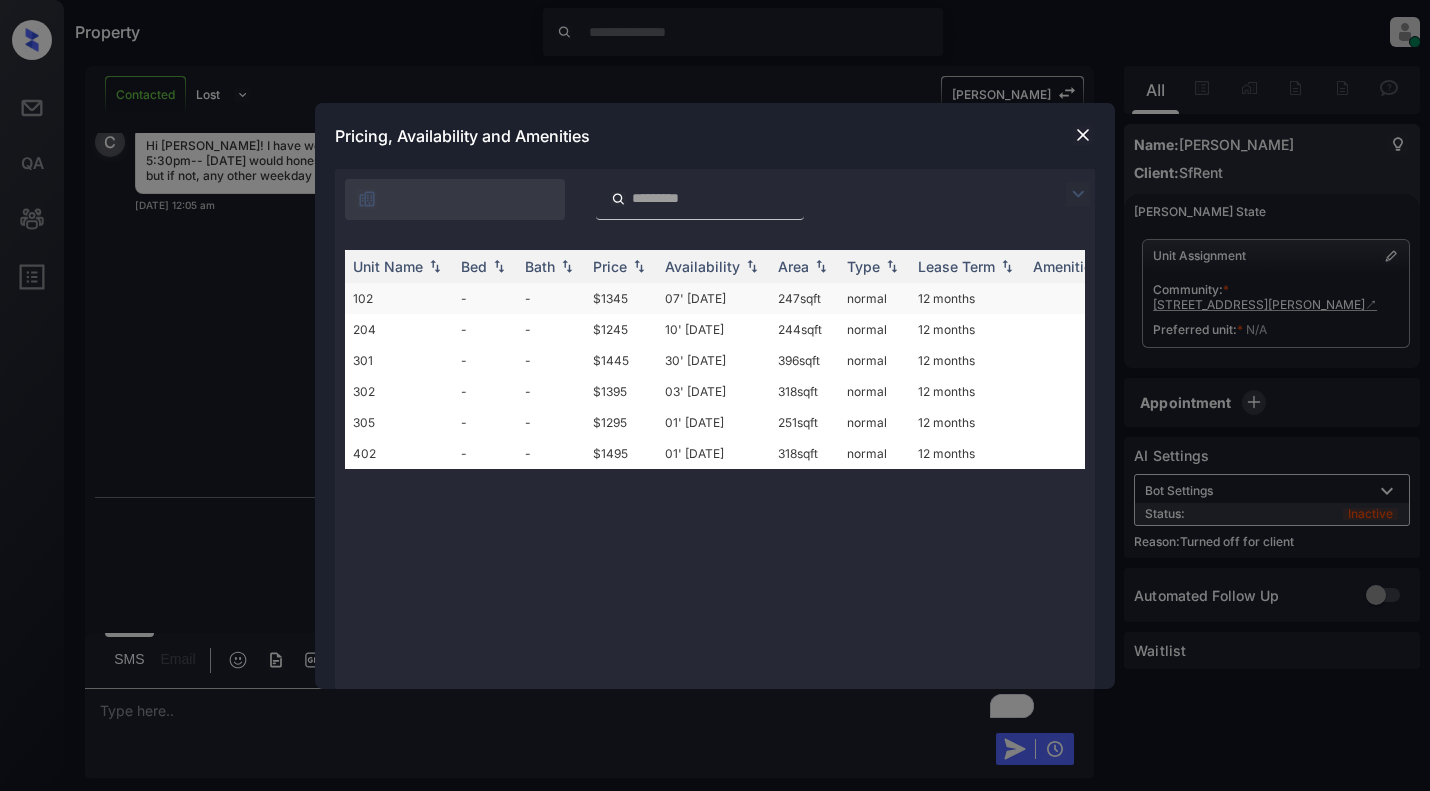 click on "$1345" at bounding box center [621, 298] 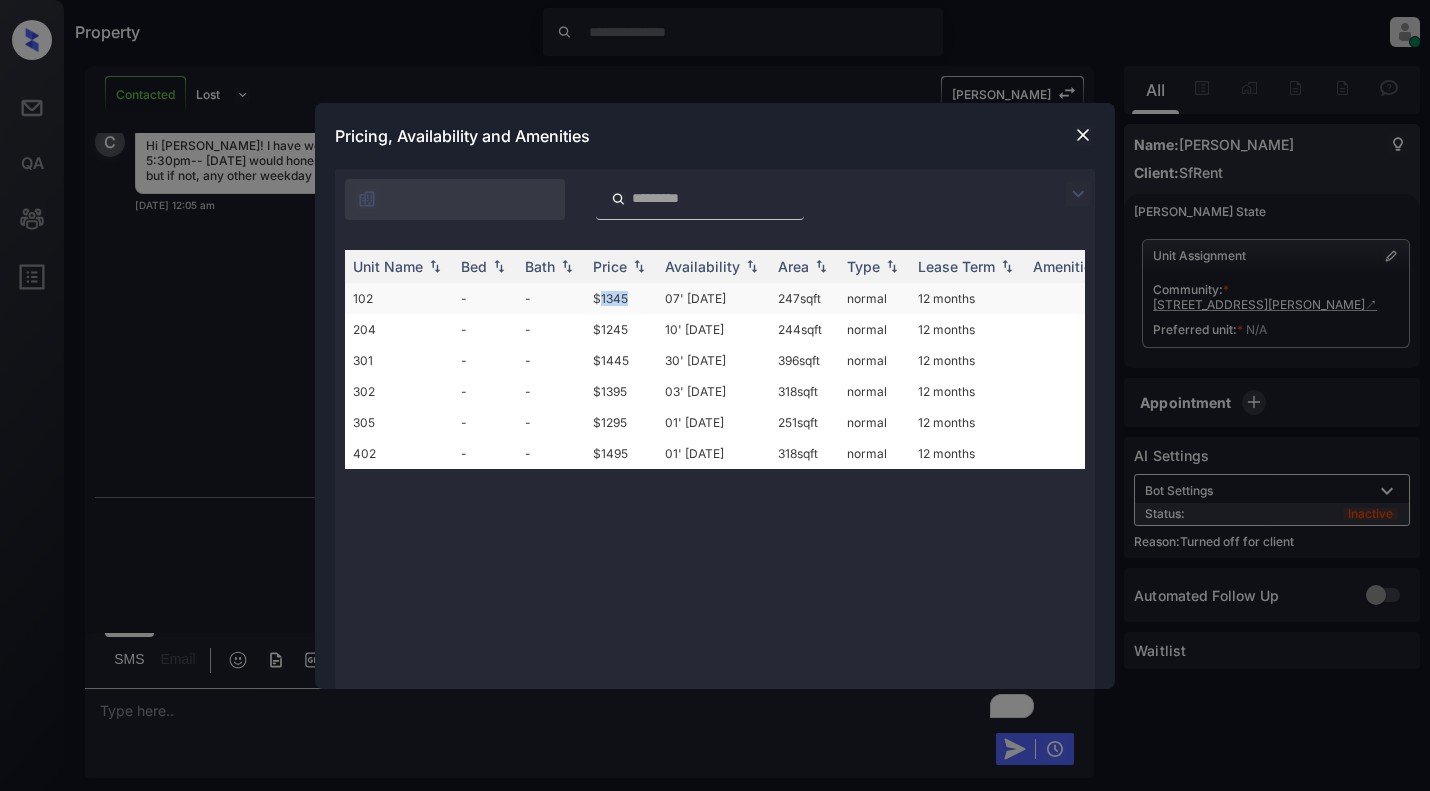 click on "$1345" at bounding box center [621, 298] 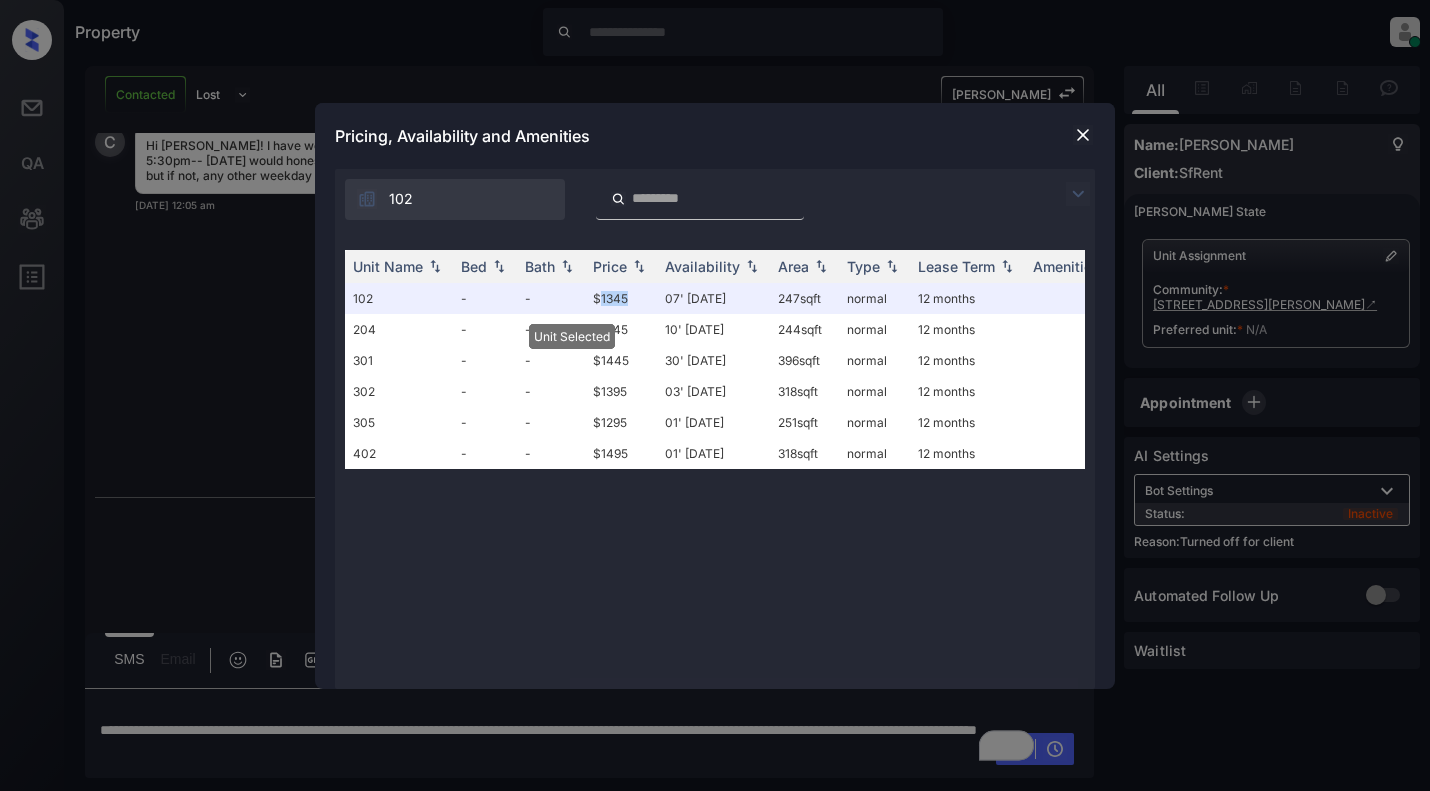 click at bounding box center (1083, 135) 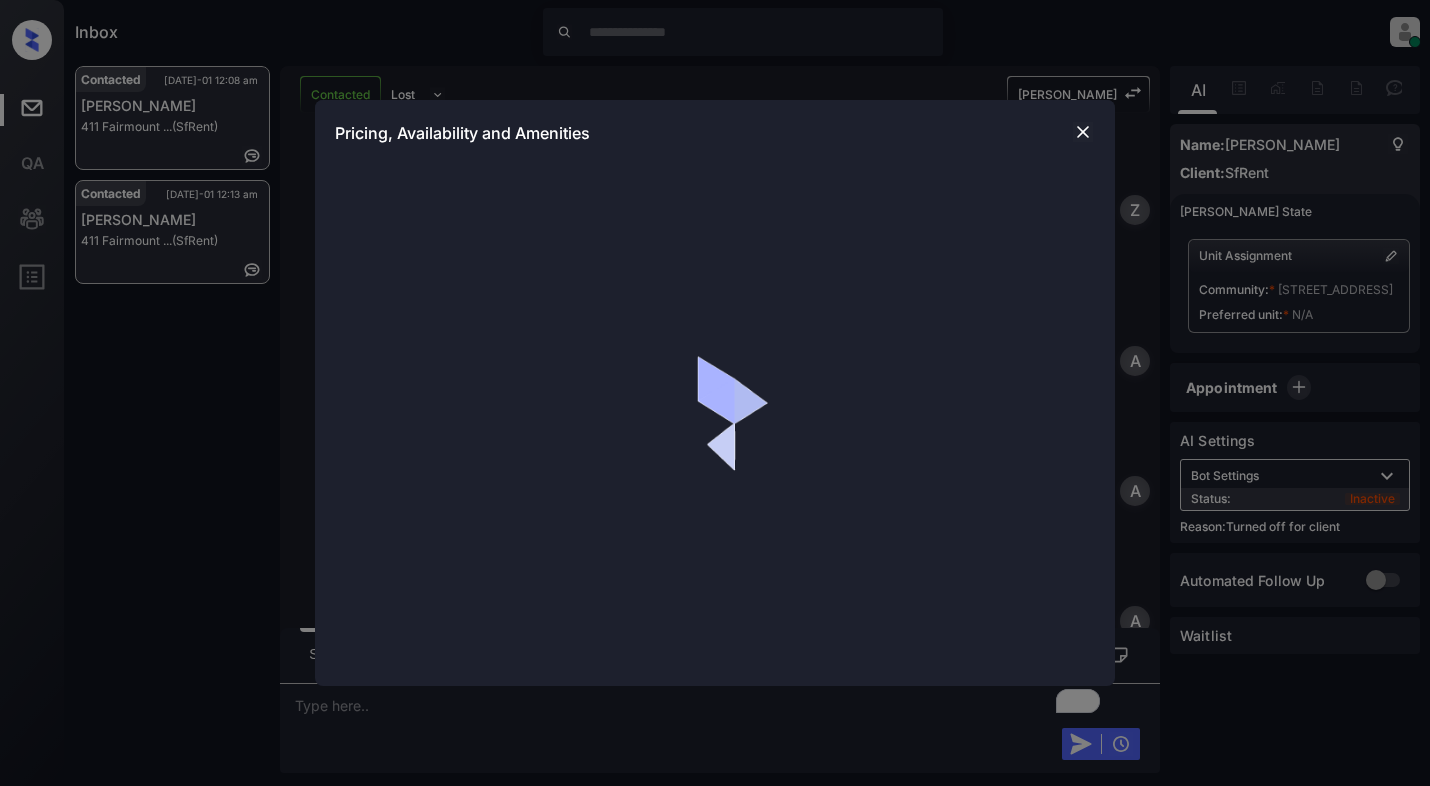 scroll, scrollTop: 0, scrollLeft: 0, axis: both 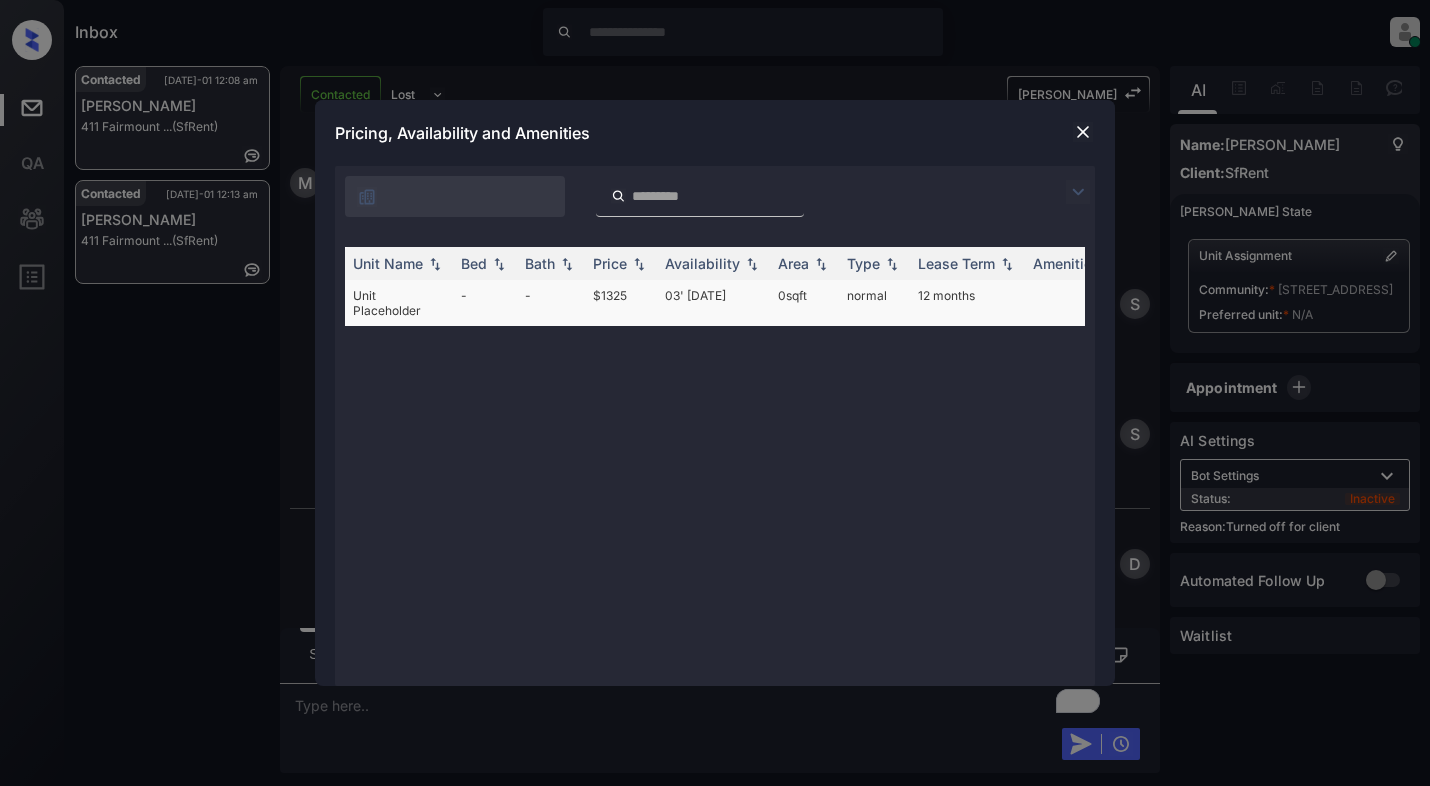 click on "Unit Placeholder" at bounding box center (399, 303) 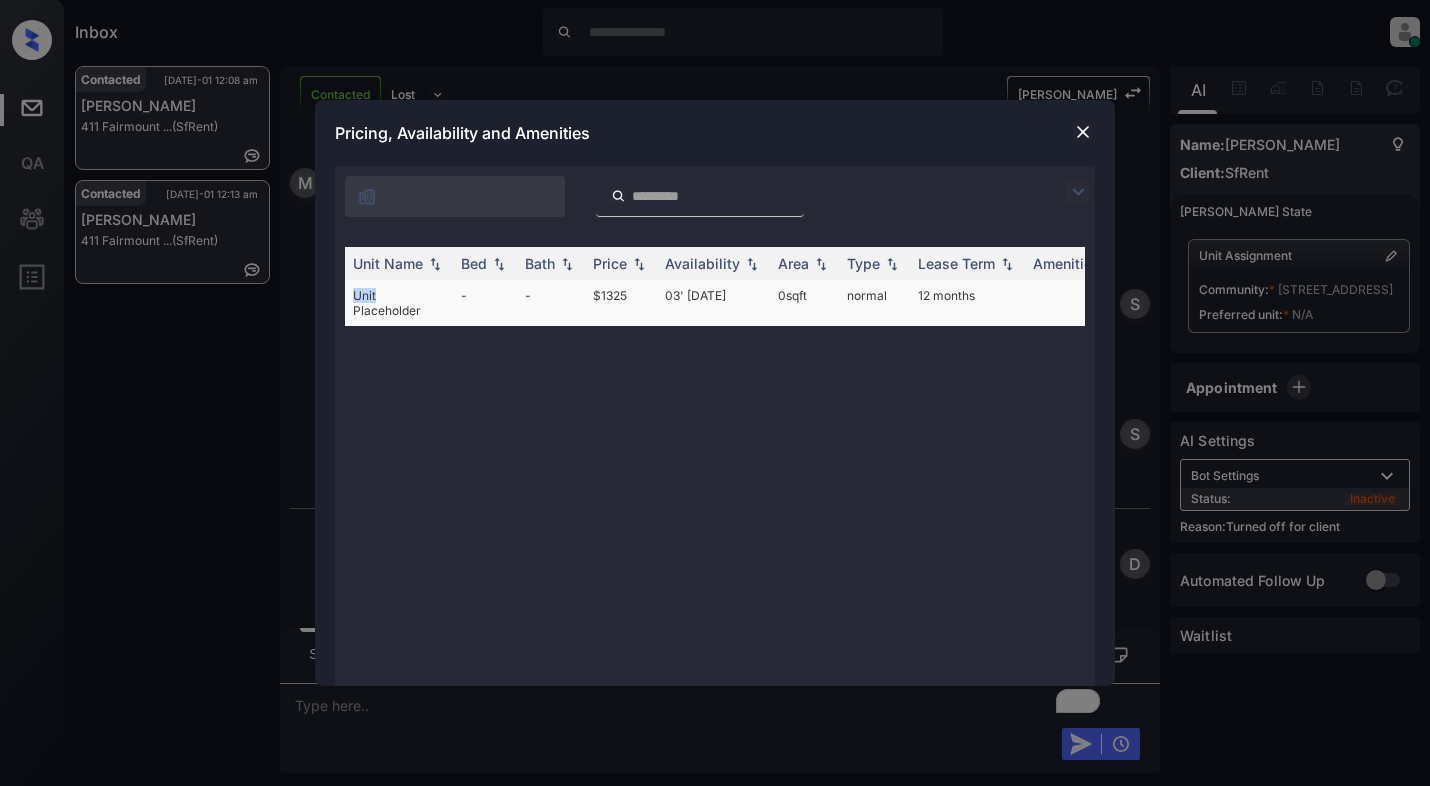 click on "Unit Placeholder" at bounding box center (399, 303) 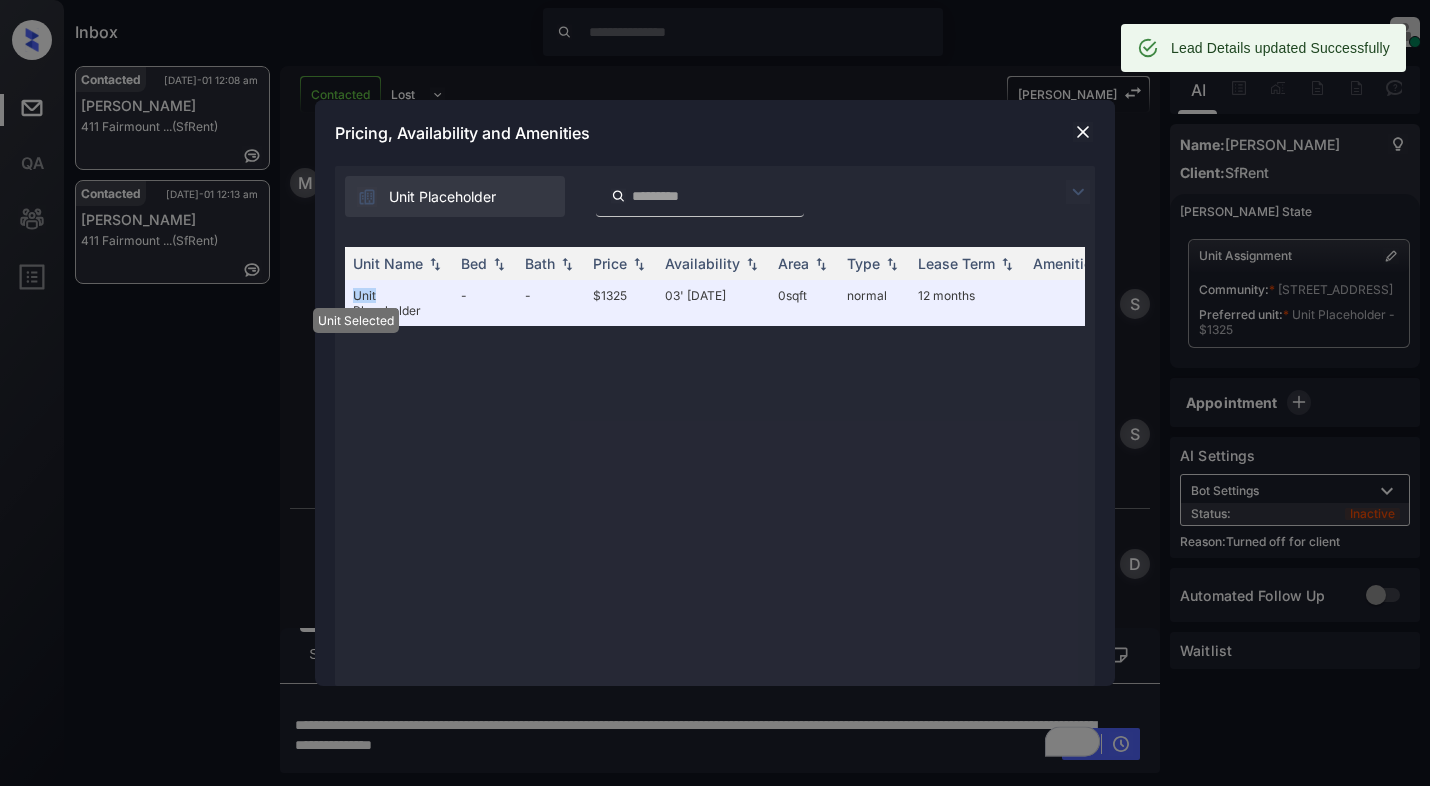 click at bounding box center [1083, 132] 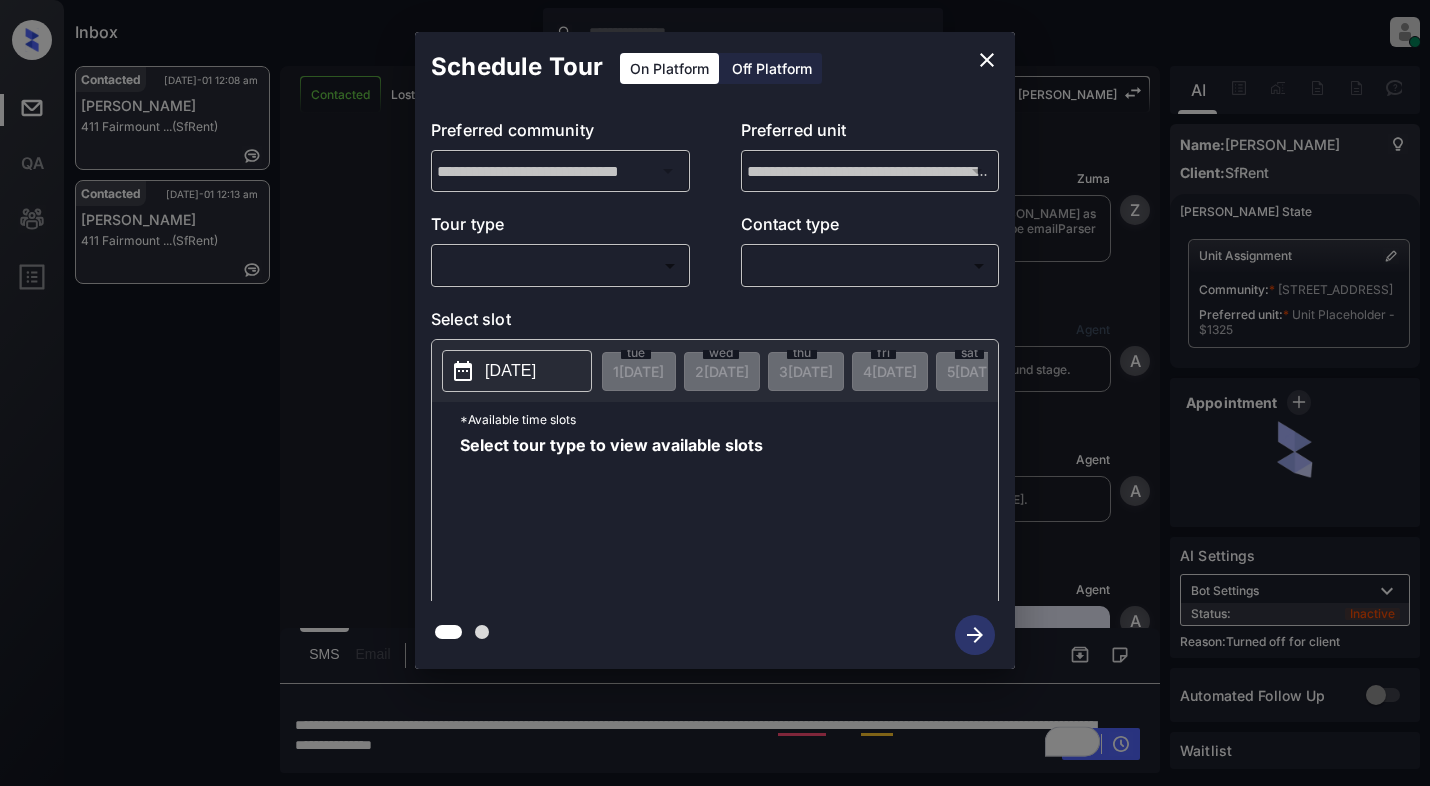 scroll, scrollTop: 0, scrollLeft: 0, axis: both 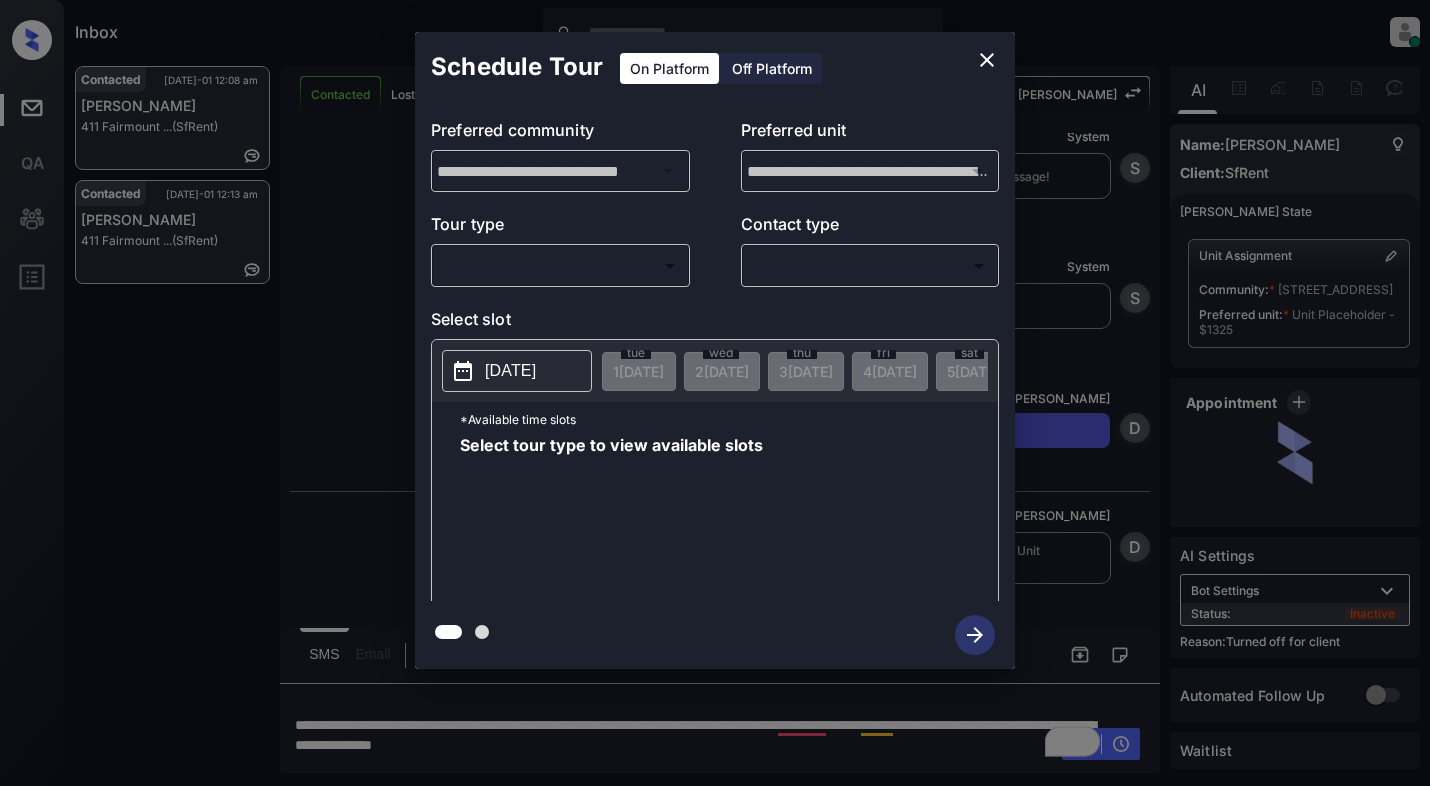 click on "Off Platform" at bounding box center (772, 68) 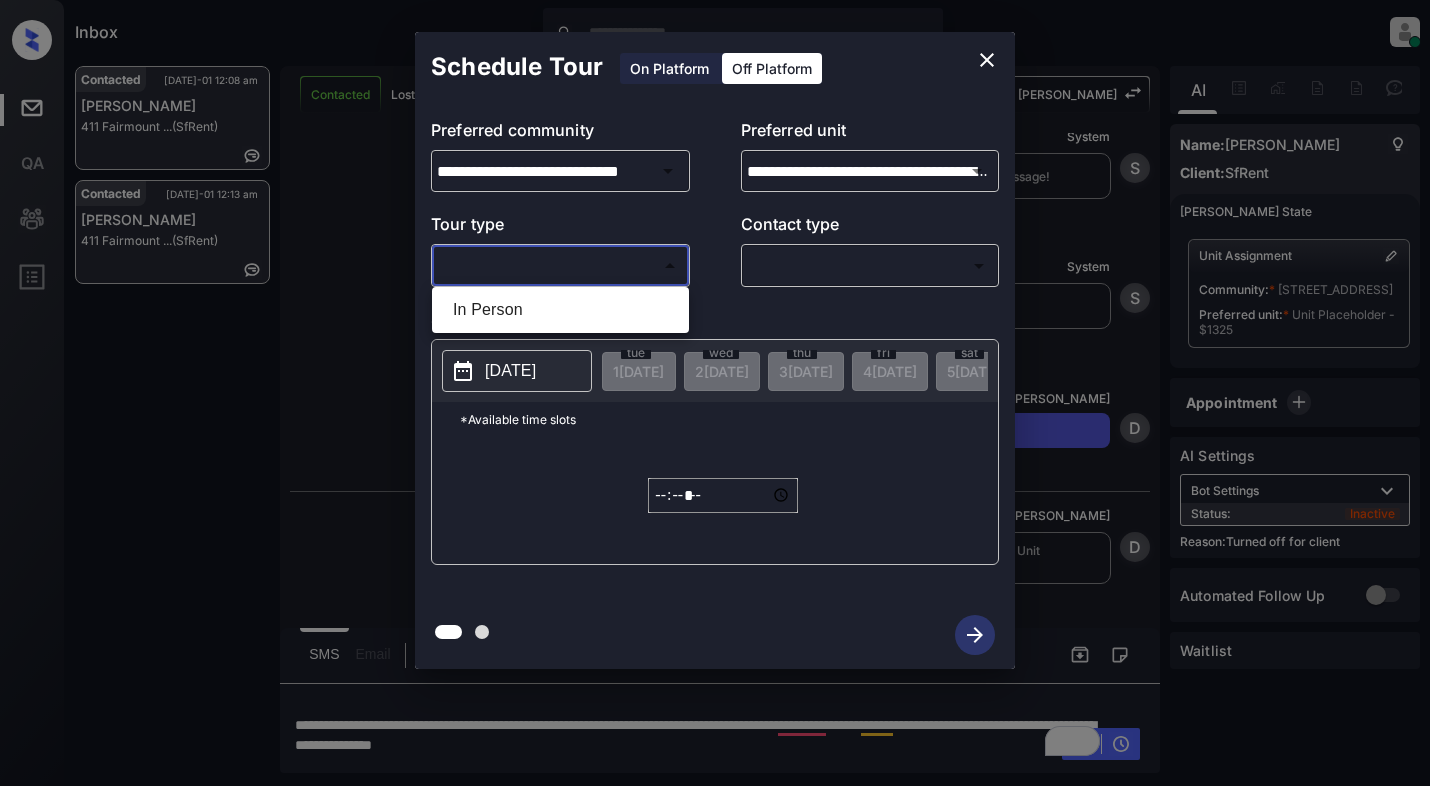 click on "Inbox [PERSON_NAME] Online Set yourself   offline Set yourself   on break Profile Switch to  light  mode Sign out Contacted [DATE]-01 12:08 am   [PERSON_NAME] 411 Fairmount ...  (SfRent) Contacted [DATE]-01 12:13 am   [PERSON_NAME] 411 Fairmount ...  (SfRent) Contacted Lost Lead Sentiment: Angry Upon sliding the acknowledgement:  Lead will move to lost stage. * ​ SMS and call option will be set to opt out. AFM will be turned off for the lead. [PERSON_NAME] New Message [PERSON_NAME] Lead transfer skipped to agent: [PERSON_NAME] as pms leadId does not exists for leadType emailParser with stage Inbound [DATE] 12:05 am Z New Message Agent Lead created via emailParser in Inbound stage. [DATE] 12:05 am A New Message Agent AFM Request sent to [PERSON_NAME]. [DATE] 12:05 am A New Message Agent Notes Note: Structured Note:
Move In Date: [DATE]
Bedroom: 1
ILS Note:
I would like to schedule a tour. [DATE] 12:05 am A New Message [PERSON_NAME] Lead Details Updated
BedRoom: 1
[DATE] 12:05 am K New Message [PERSON_NAME]" at bounding box center (715, 393) 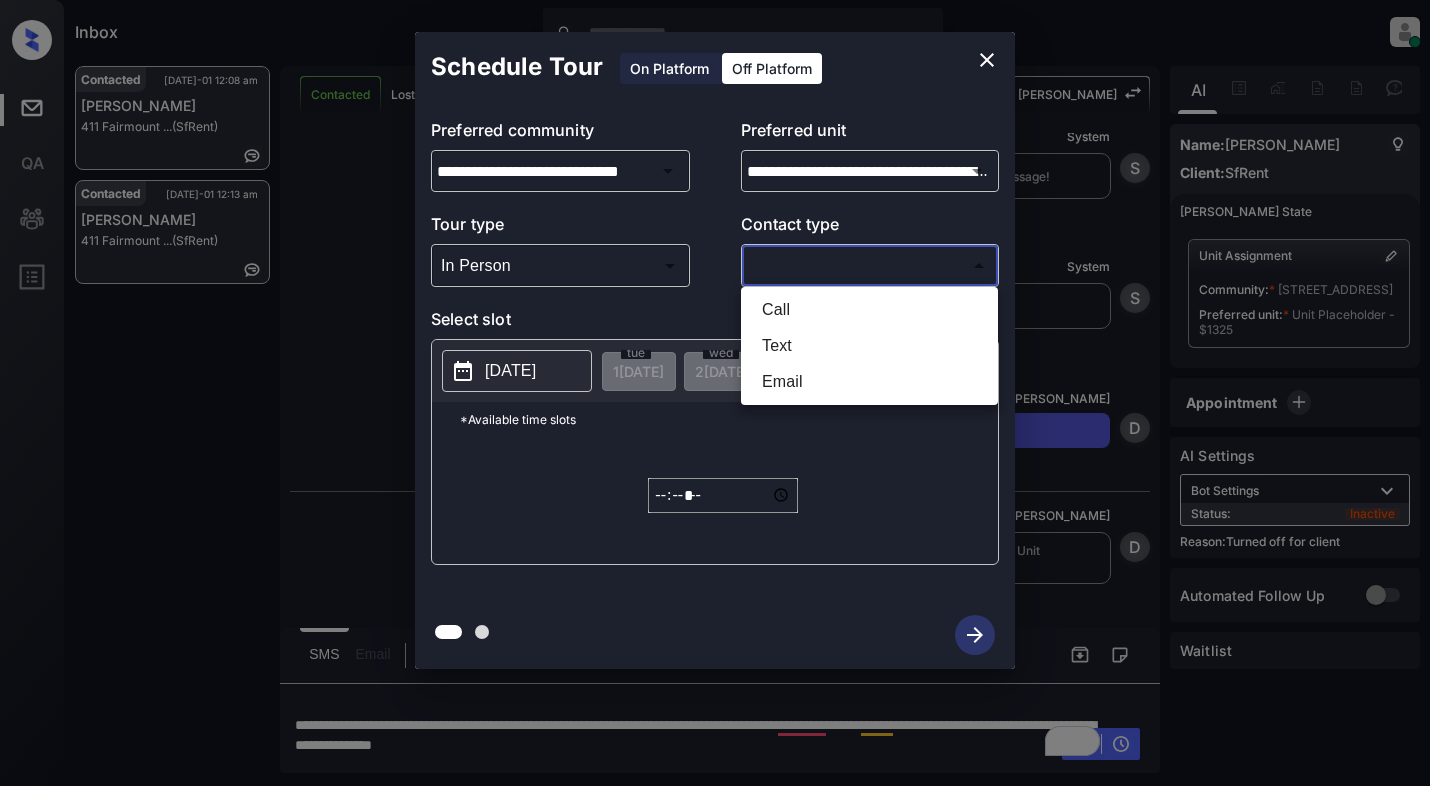 click on "Inbox [PERSON_NAME] Online Set yourself   offline Set yourself   on break Profile Switch to  light  mode Sign out Contacted [DATE]-01 12:08 am   [PERSON_NAME] 411 Fairmount ...  (SfRent) Contacted [DATE]-01 12:13 am   [PERSON_NAME] 411 Fairmount ...  (SfRent) Contacted Lost Lead Sentiment: Angry Upon sliding the acknowledgement:  Lead will move to lost stage. * ​ SMS and call option will be set to opt out. AFM will be turned off for the lead. [PERSON_NAME] New Message [PERSON_NAME] Lead transfer skipped to agent: [PERSON_NAME] as pms leadId does not exists for leadType emailParser with stage Inbound [DATE] 12:05 am Z New Message Agent Lead created via emailParser in Inbound stage. [DATE] 12:05 am A New Message Agent AFM Request sent to [PERSON_NAME]. [DATE] 12:05 am A New Message Agent Notes Note: Structured Note:
Move In Date: [DATE]
Bedroom: 1
ILS Note:
I would like to schedule a tour. [DATE] 12:05 am A New Message [PERSON_NAME] Lead Details Updated
BedRoom: 1
[DATE] 12:05 am K New Message [PERSON_NAME]" at bounding box center (715, 393) 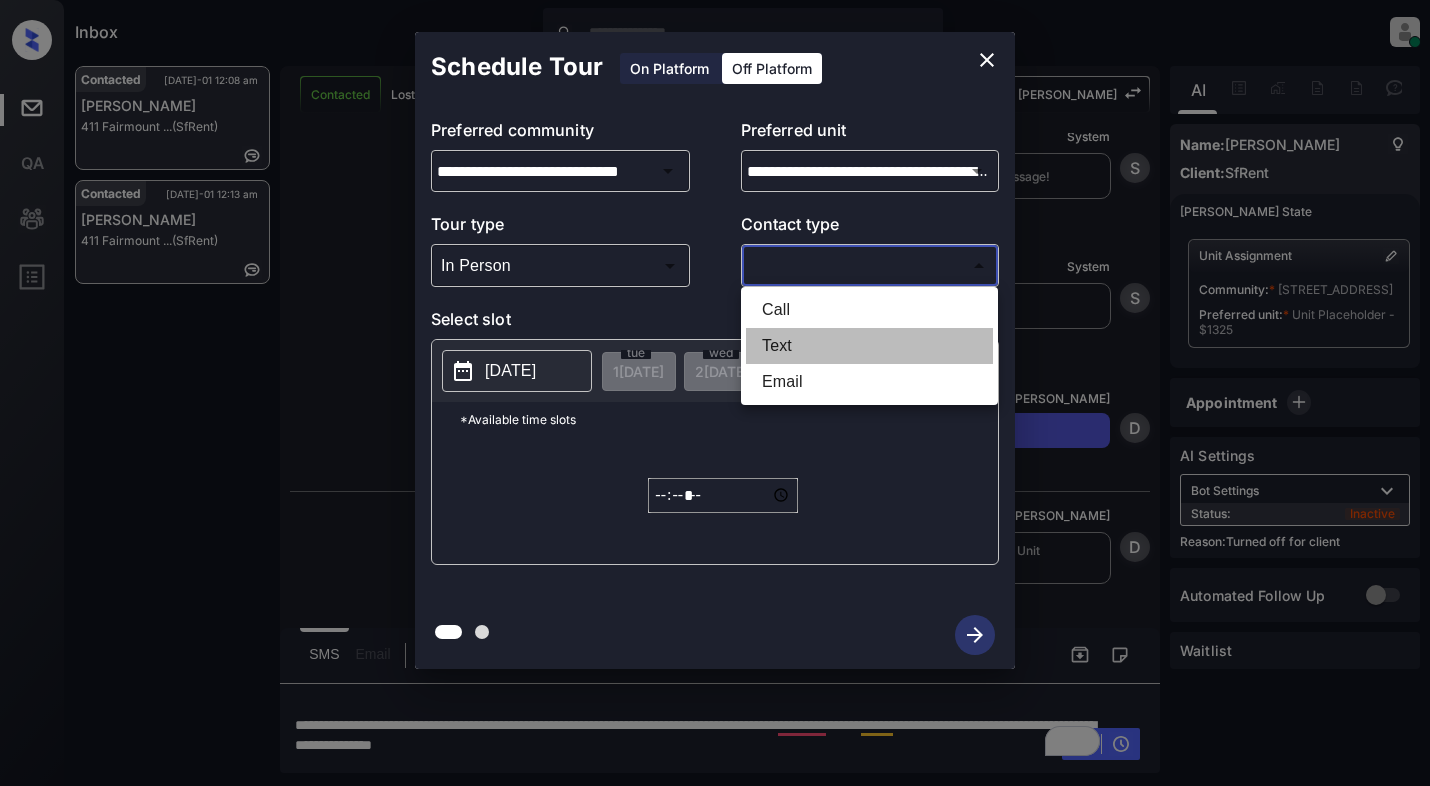 click on "Text" at bounding box center [869, 346] 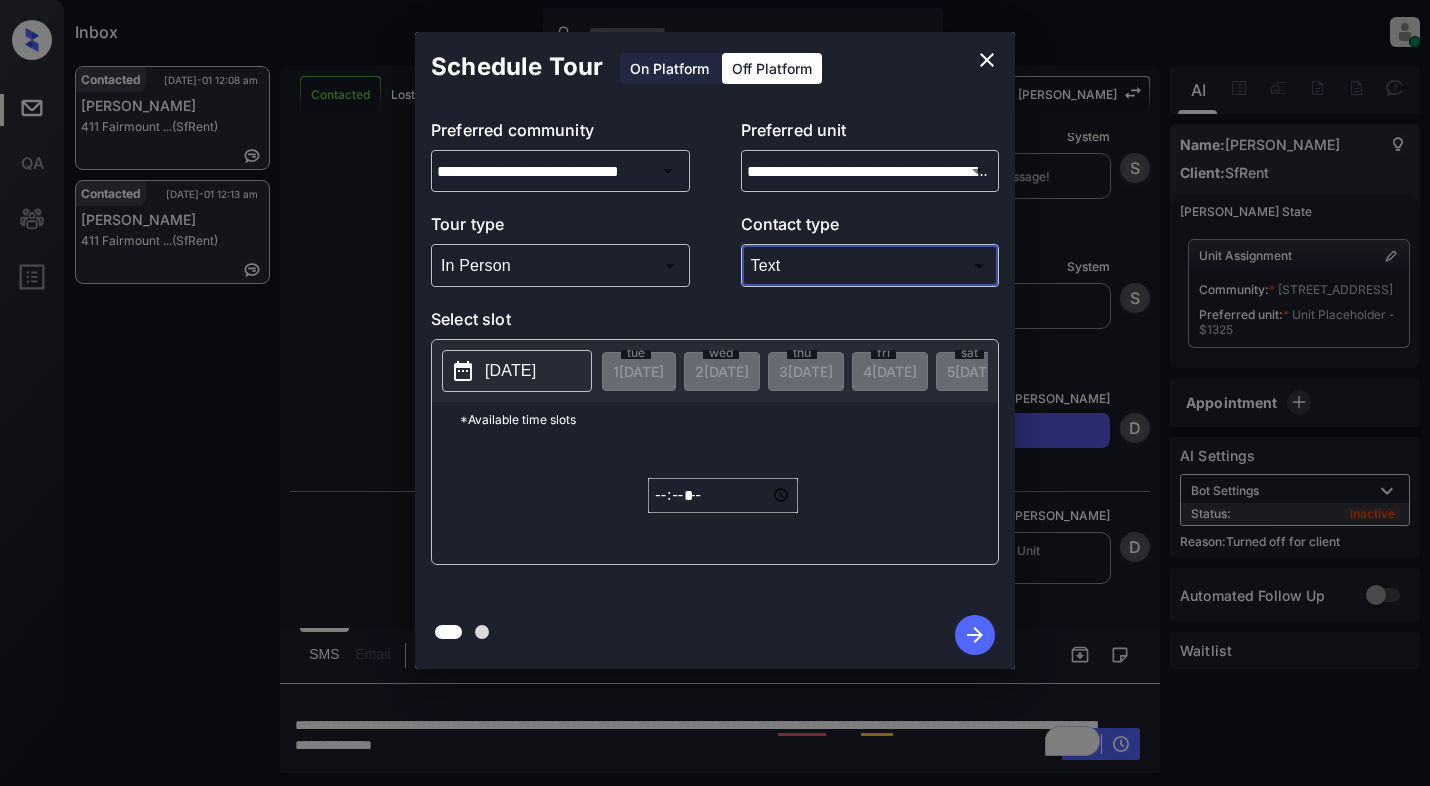 click on "[DATE]" at bounding box center (510, 371) 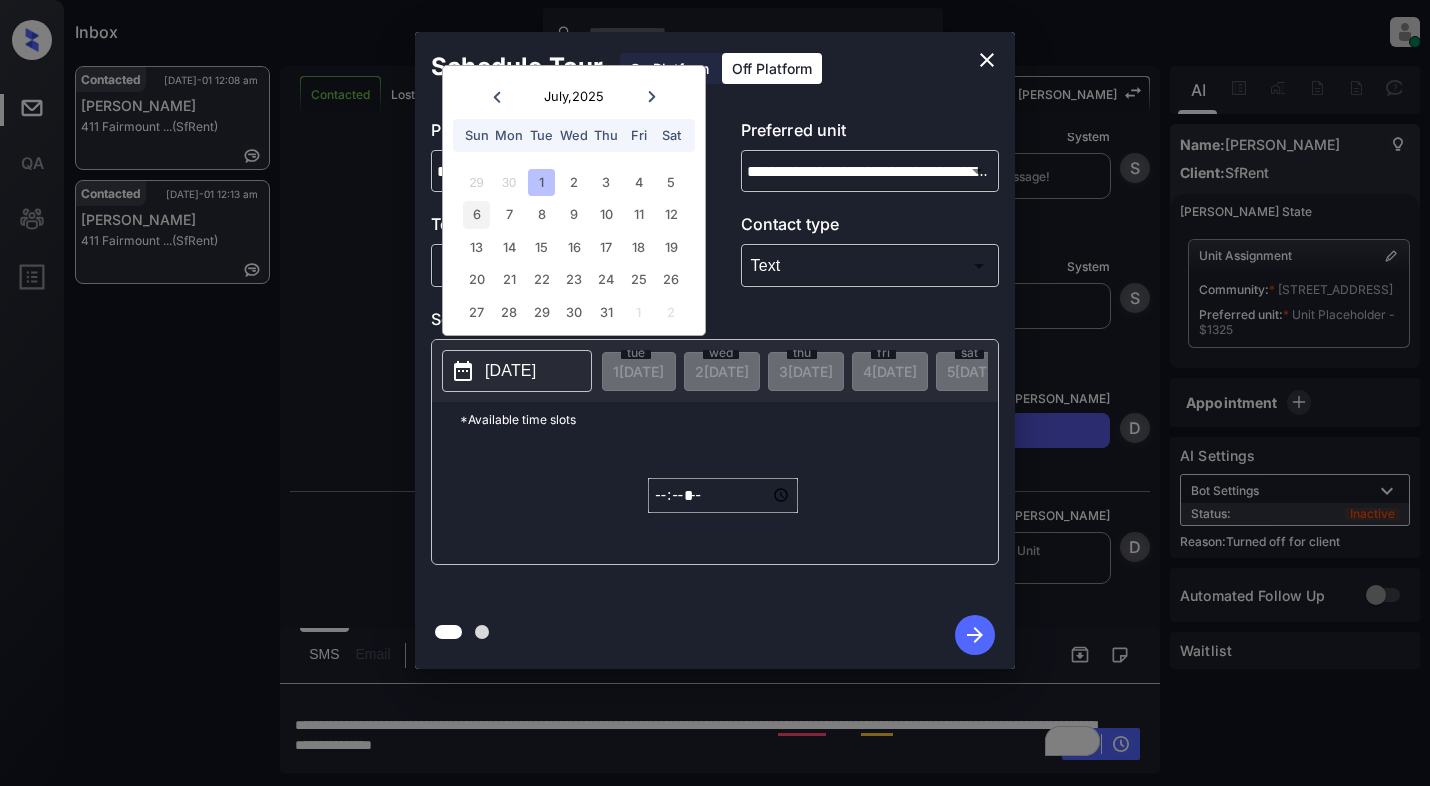 click on "6" at bounding box center (476, 214) 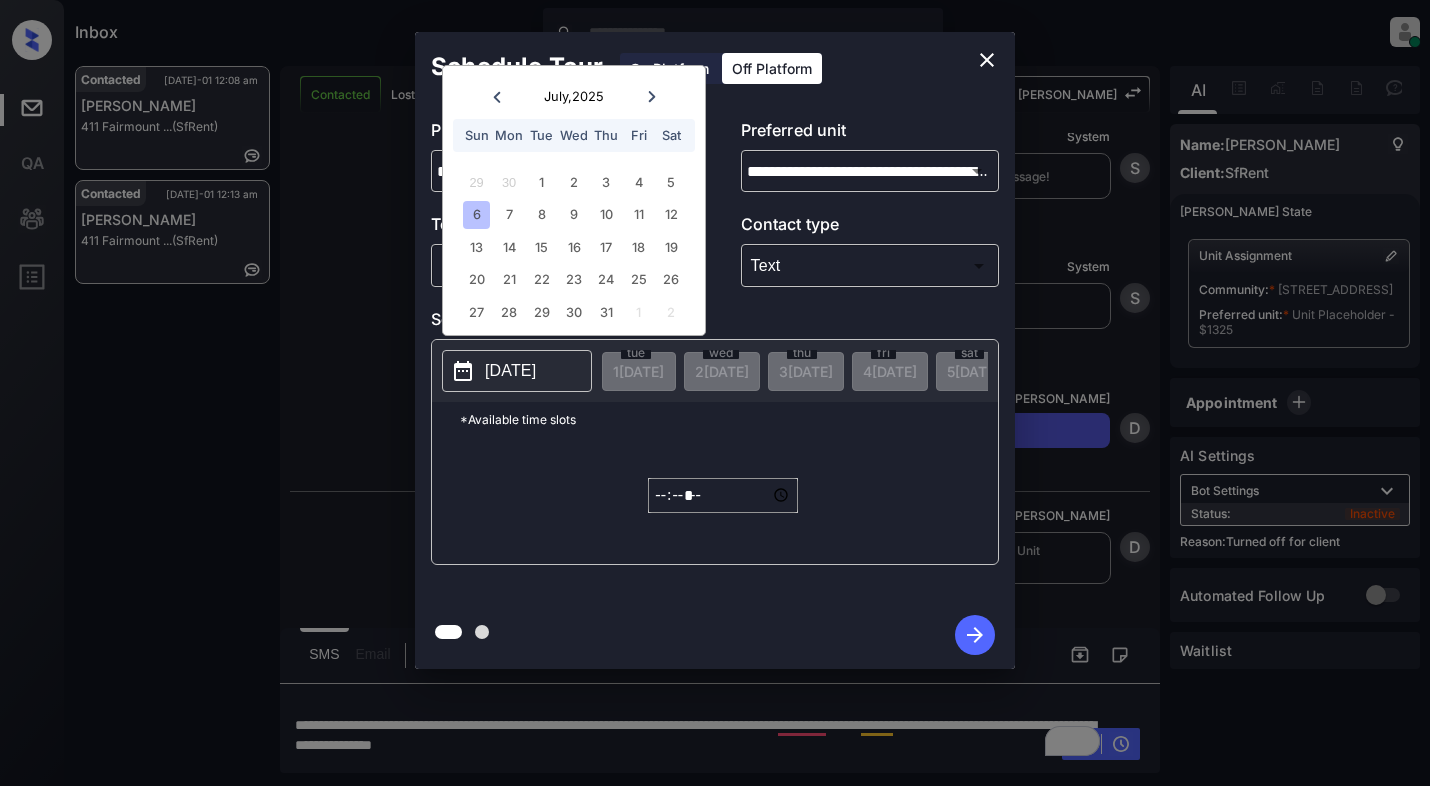 click on "*****" at bounding box center [723, 495] 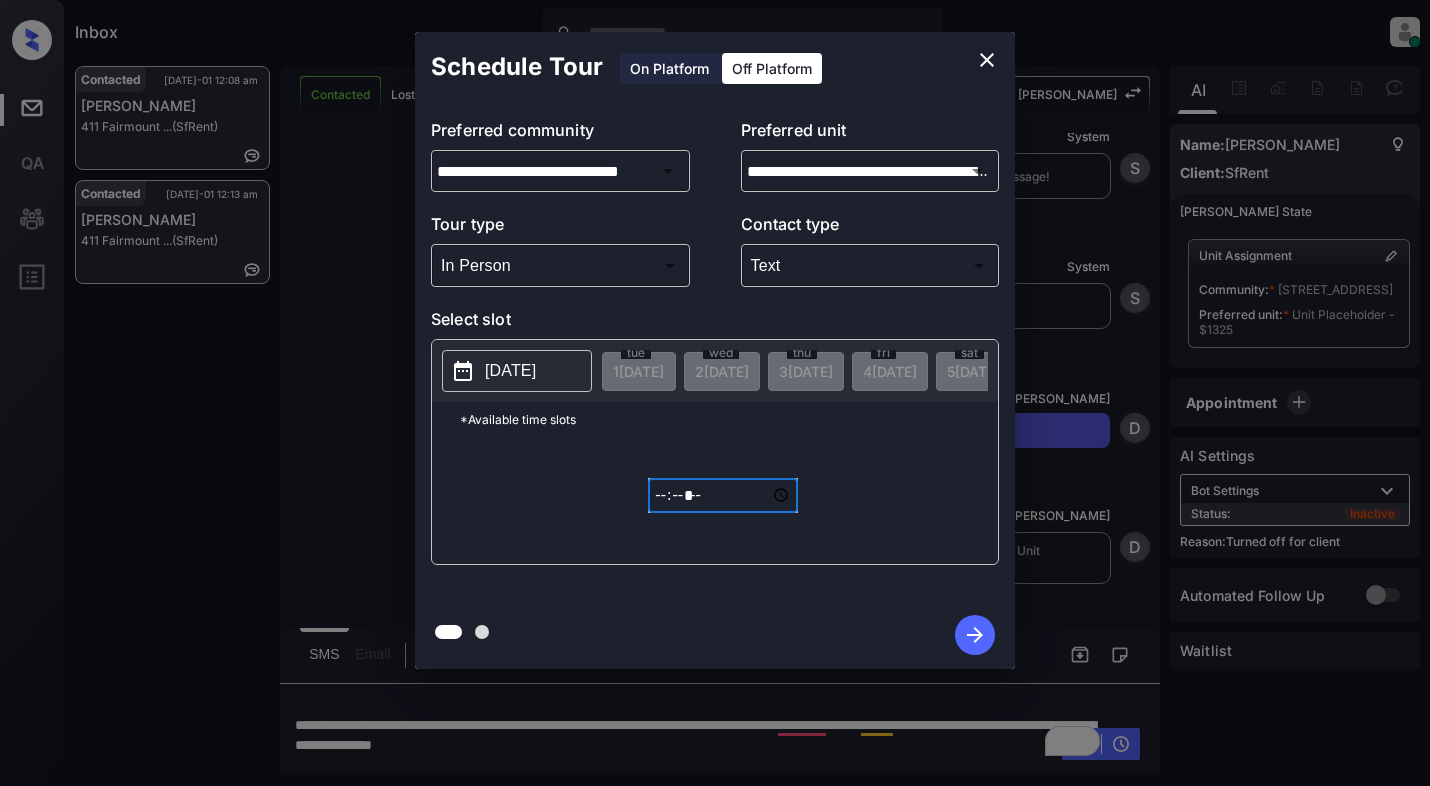 type on "*****" 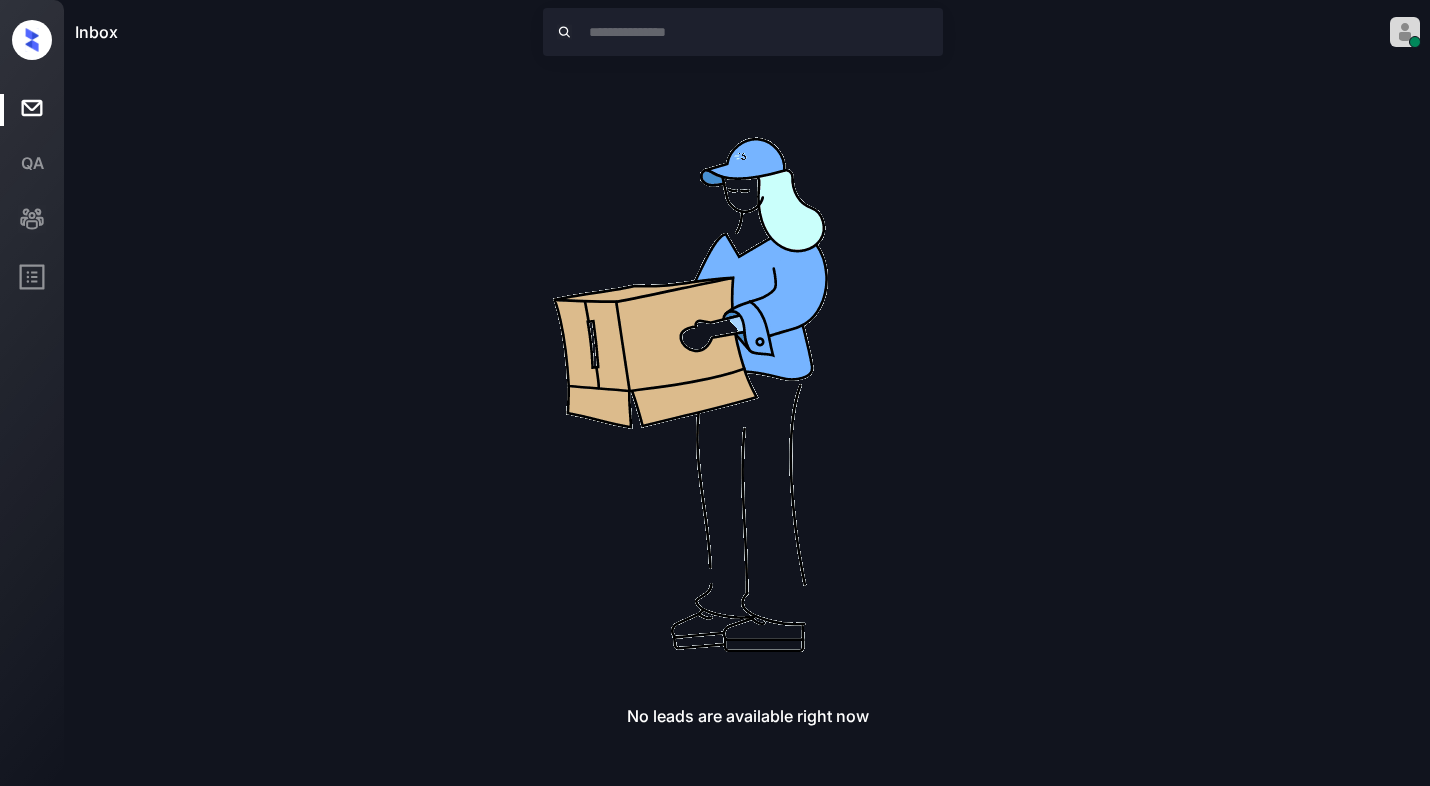 drag, startPoint x: 1237, startPoint y: 427, endPoint x: 1164, endPoint y: 520, distance: 118.22859 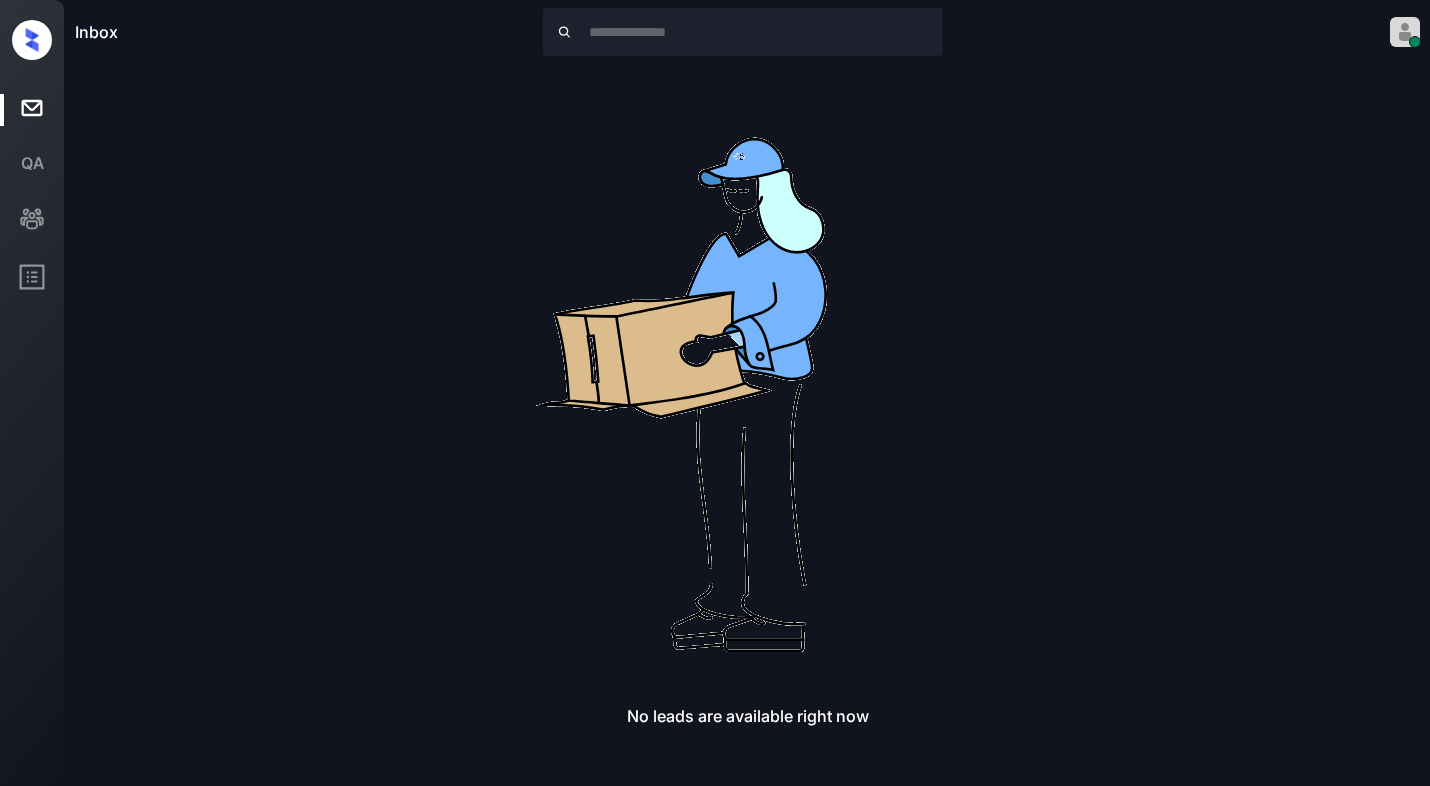 click on "No leads are available right now" at bounding box center [747, 396] 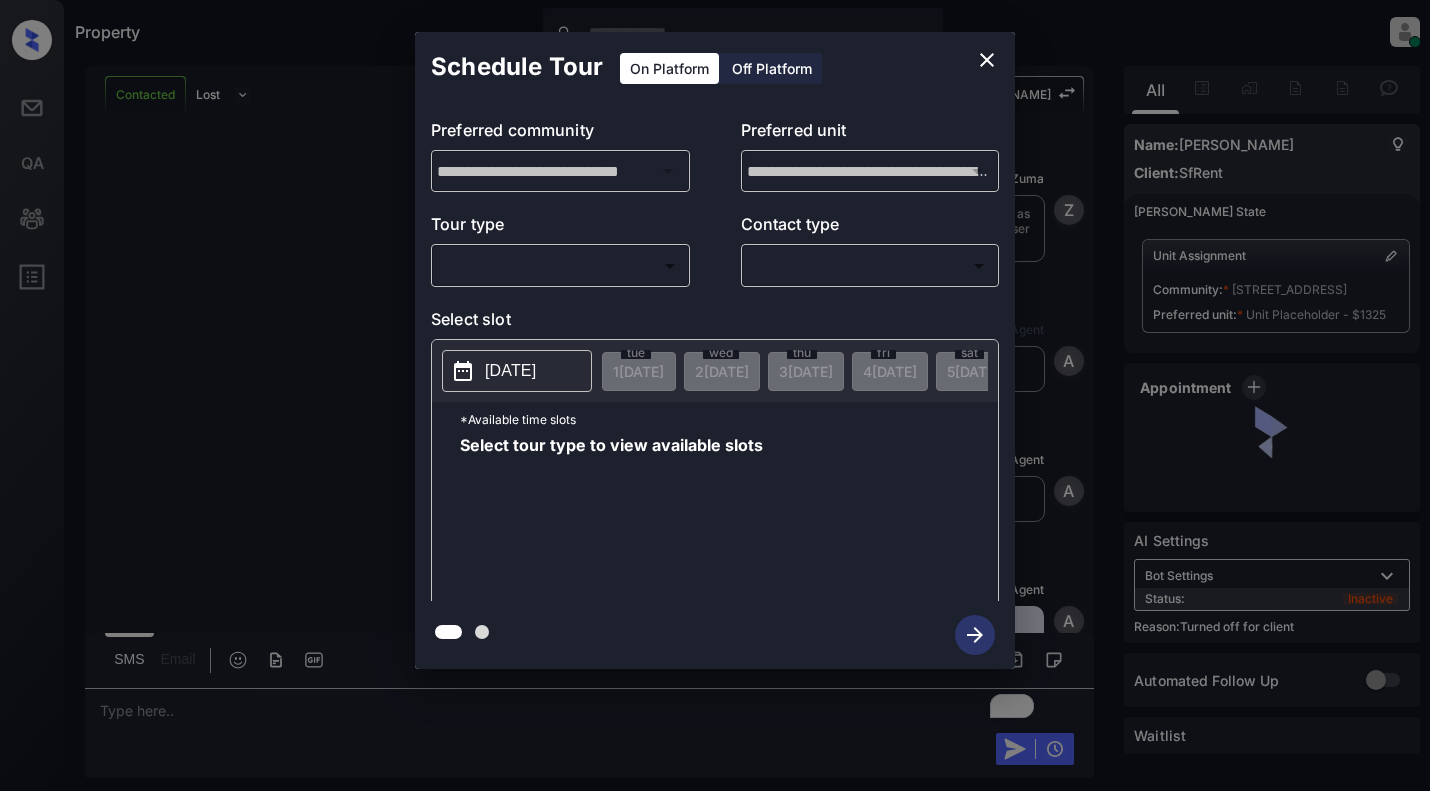 scroll, scrollTop: 0, scrollLeft: 0, axis: both 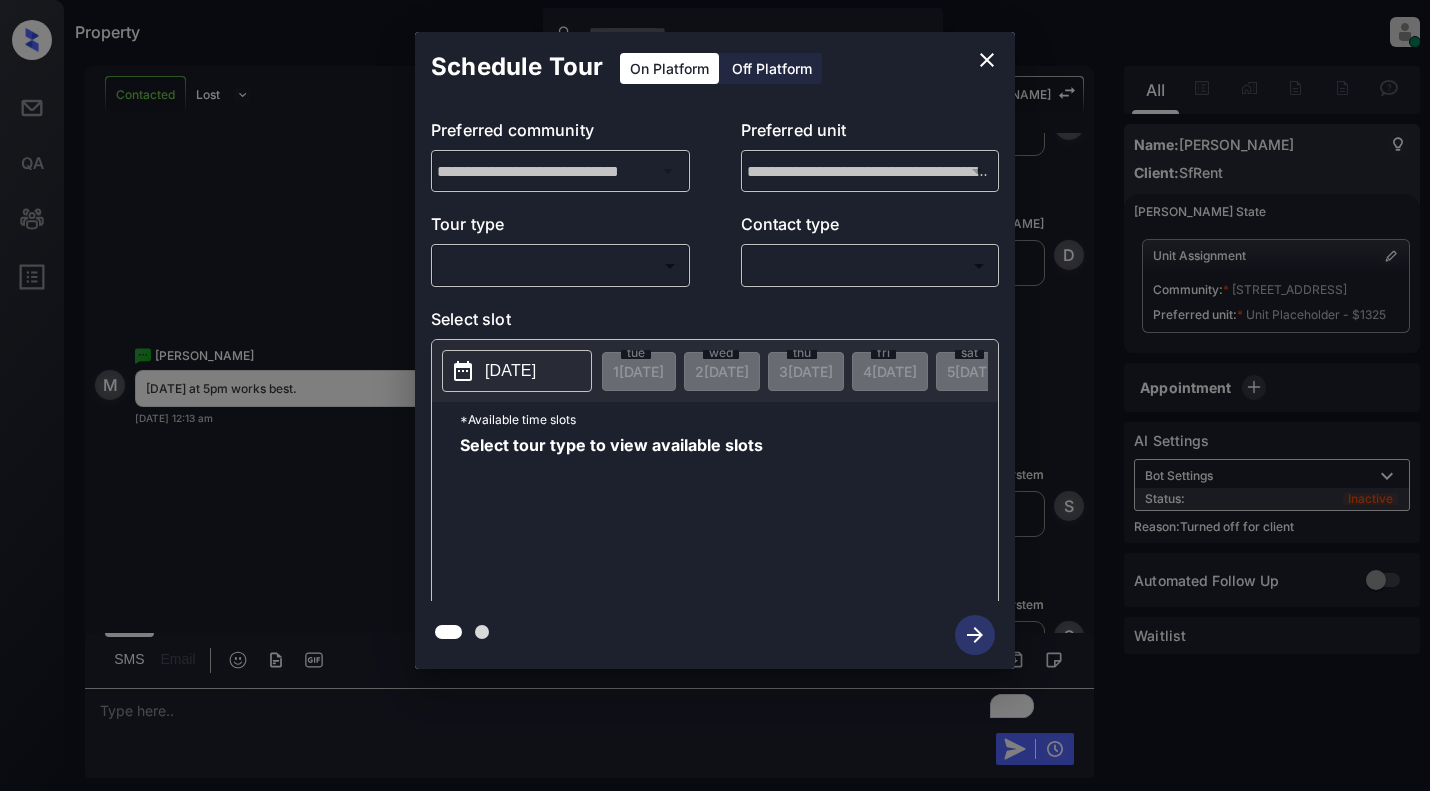click on "Off Platform" at bounding box center (772, 68) 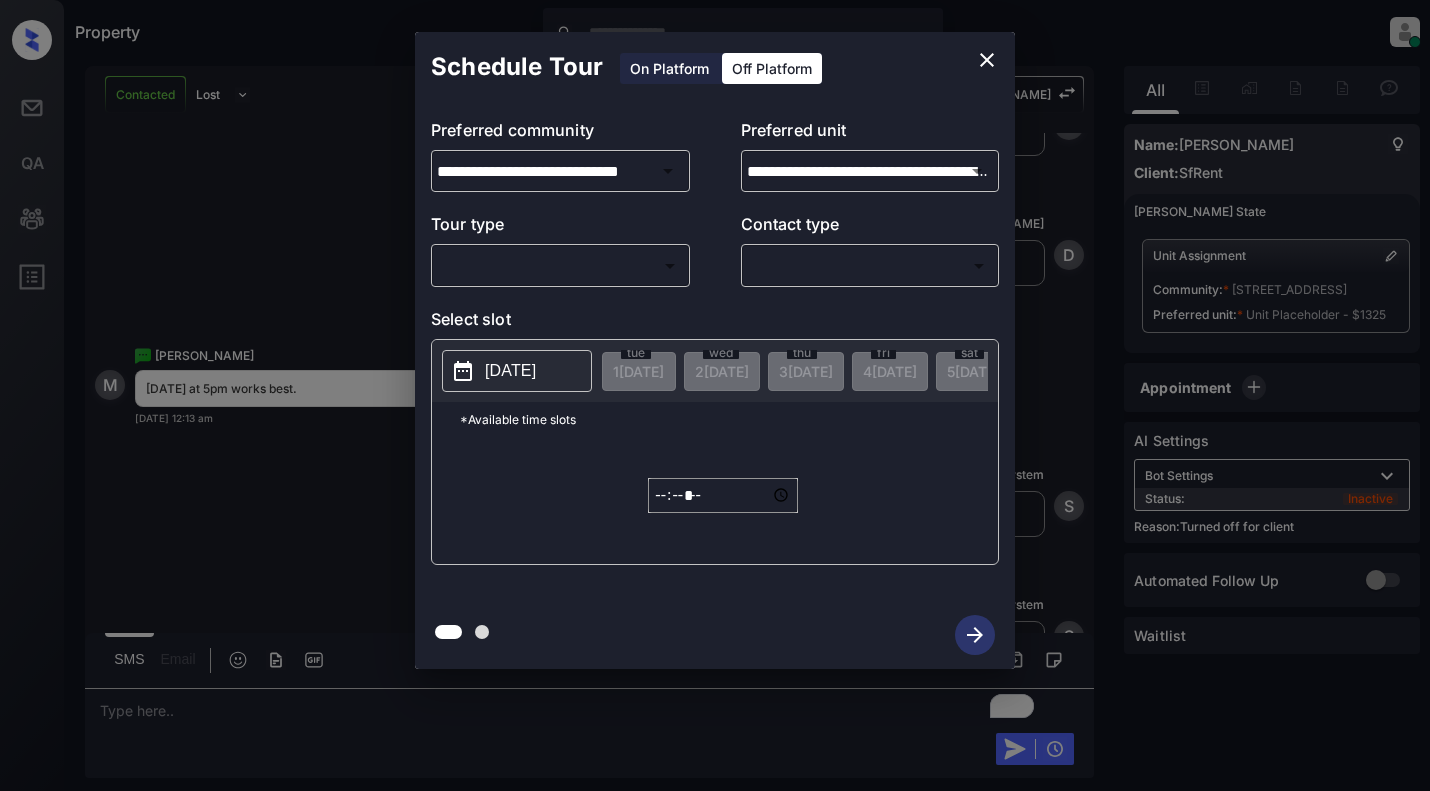 click on "Property Dominic Ceralde Online Set yourself   offline Set yourself   on break Profile Switch to  light  mode Sign out Contacted Lost Lead Sentiment: Angry Upon sliding the acknowledgement:  Lead will move to lost stage. * ​ SMS and call option will be set to opt out. AFM will be turned off for the lead. Kelsey New Message Zuma Lead transfer skipped to agent: Kelsey as pms leadId does not exists for leadType emailParser with stage Inbound Jul 01, 2025 12:05 am Z New Message Agent Lead created via emailParser in Inbound stage. Jul 01, 2025 12:05 am A New Message Agent AFM Request sent to Kelsey. Jul 01, 2025 12:05 am A New Message Agent Notes Note: Structured Note:
Move In Date: 2025-07-01
Bedroom: 1
ILS Note:
I would like to schedule a tour. Jul 01, 2025 12:05 am A New Message Kelsey Lead Details Updated
BedRoom: 1
Jul 01, 2025 12:05 am K New Message Kelsey Lead Details Updated
Bath Room: 1
Jul 01, 2025 12:05 am K New Message Kelsey Lead Details Updated
Move In Date:  1-7-2025
K New Message   K" at bounding box center [715, 395] 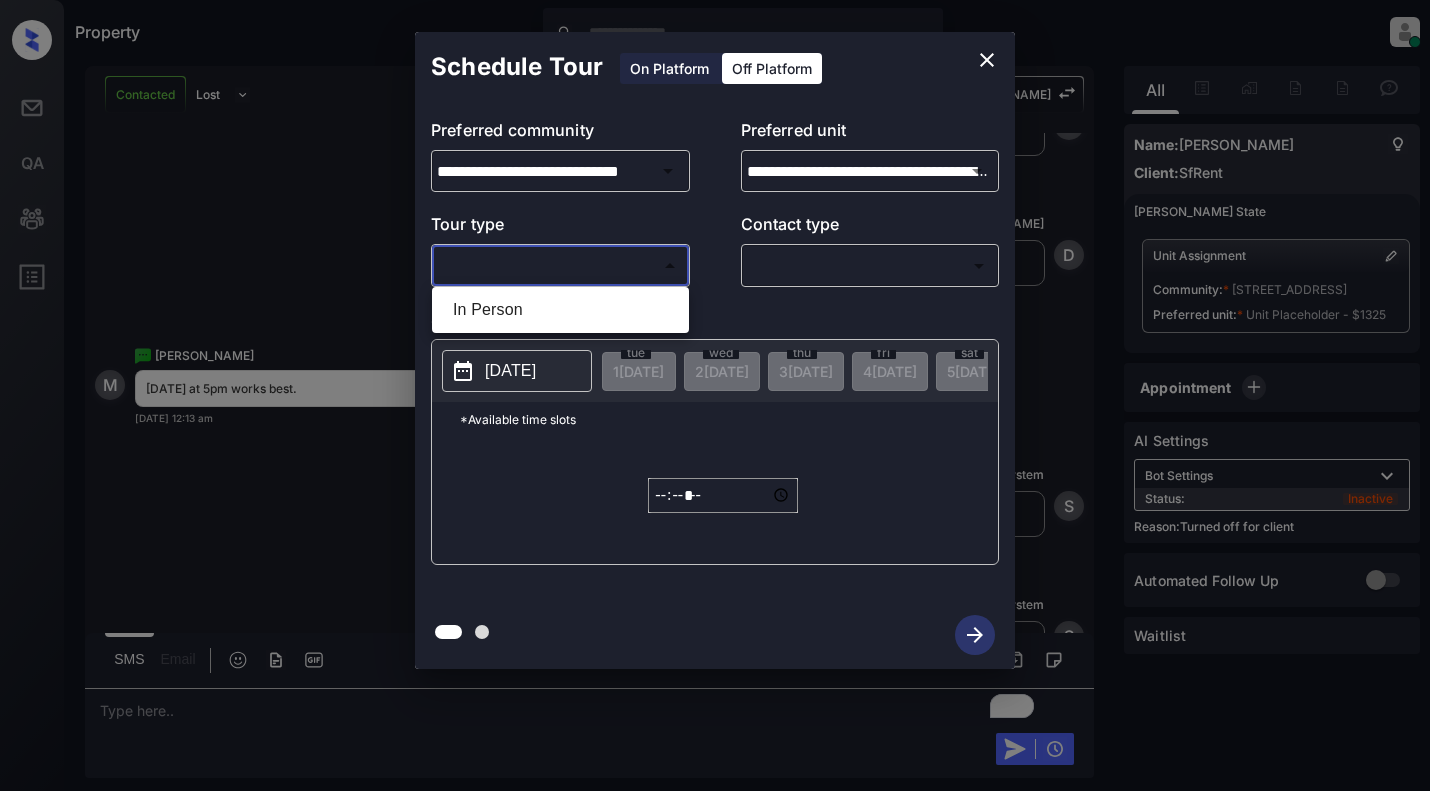 drag, startPoint x: 565, startPoint y: 304, endPoint x: 645, endPoint y: 311, distance: 80.305664 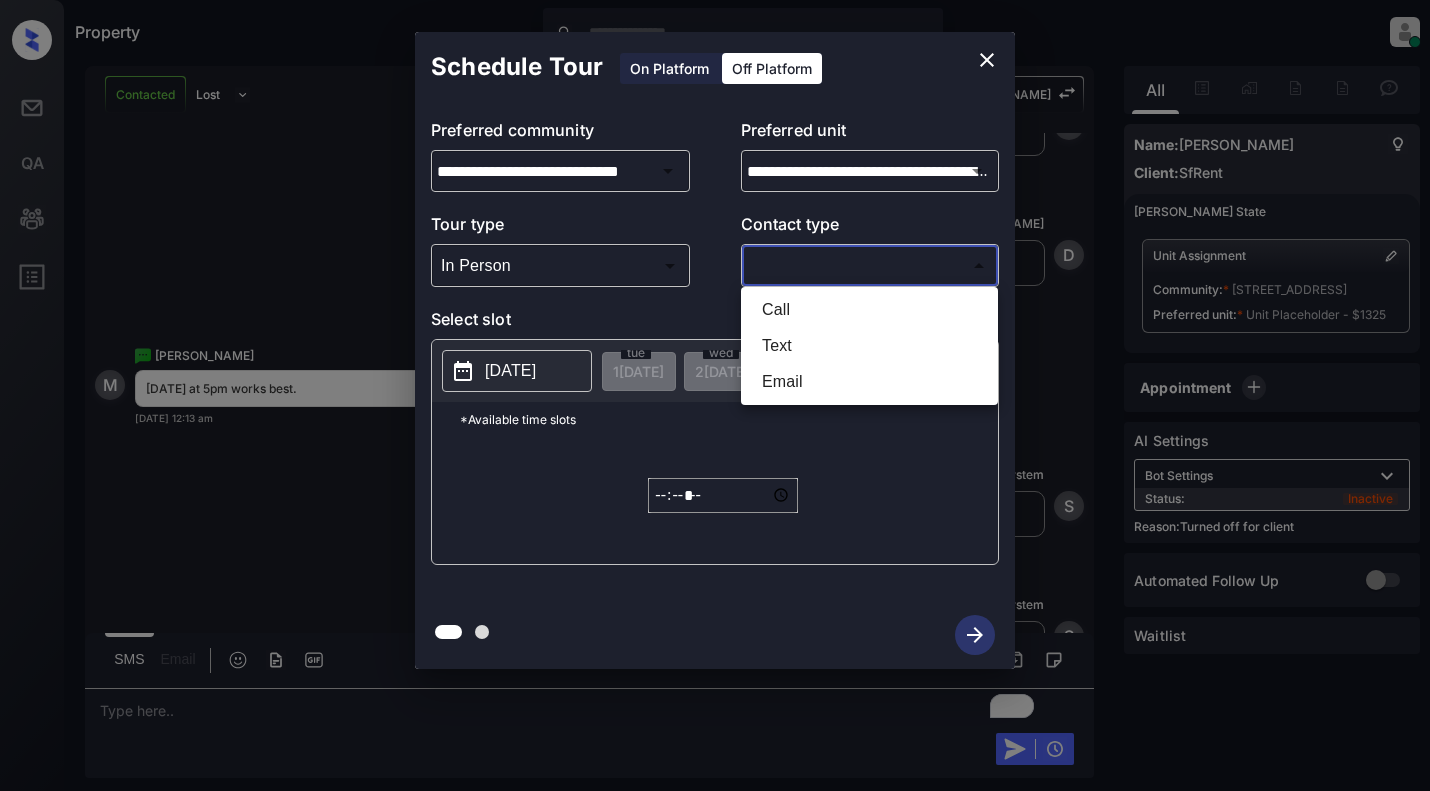 click on "Property Dominic Ceralde Online Set yourself   offline Set yourself   on break Profile Switch to  light  mode Sign out Contacted Lost Lead Sentiment: Angry Upon sliding the acknowledgement:  Lead will move to lost stage. * ​ SMS and call option will be set to opt out. AFM will be turned off for the lead. Kelsey New Message Zuma Lead transfer skipped to agent: Kelsey as pms leadId does not exists for leadType emailParser with stage Inbound Jul 01, 2025 12:05 am Z New Message Agent Lead created via emailParser in Inbound stage. Jul 01, 2025 12:05 am A New Message Agent AFM Request sent to Kelsey. Jul 01, 2025 12:05 am A New Message Agent Notes Note: Structured Note:
Move In Date: 2025-07-01
Bedroom: 1
ILS Note:
I would like to schedule a tour. Jul 01, 2025 12:05 am A New Message Kelsey Lead Details Updated
BedRoom: 1
Jul 01, 2025 12:05 am K New Message Kelsey Lead Details Updated
Bath Room: 1
Jul 01, 2025 12:05 am K New Message Kelsey Lead Details Updated
Move In Date:  1-7-2025
K New Message   K" at bounding box center (715, 395) 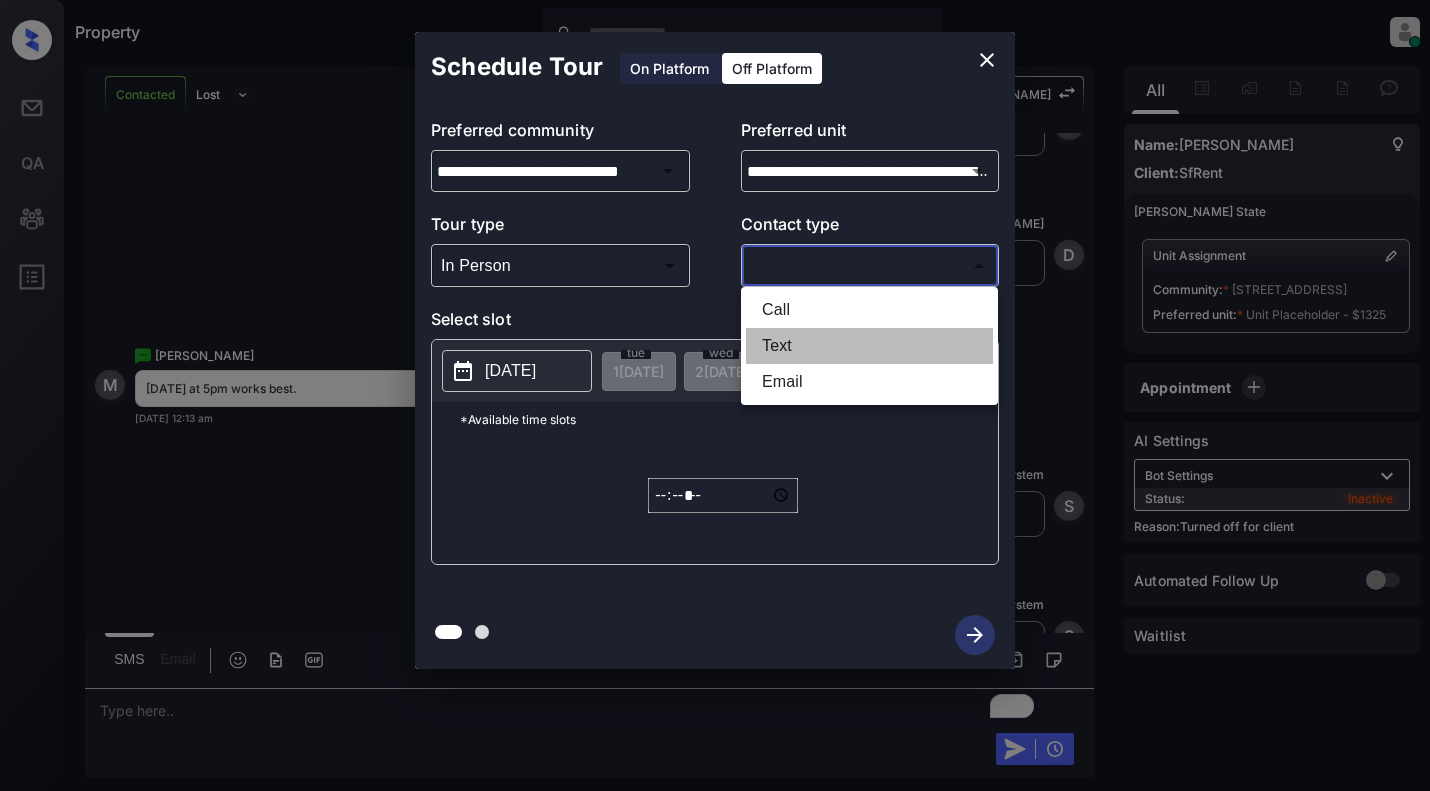 click on "Text" at bounding box center (869, 346) 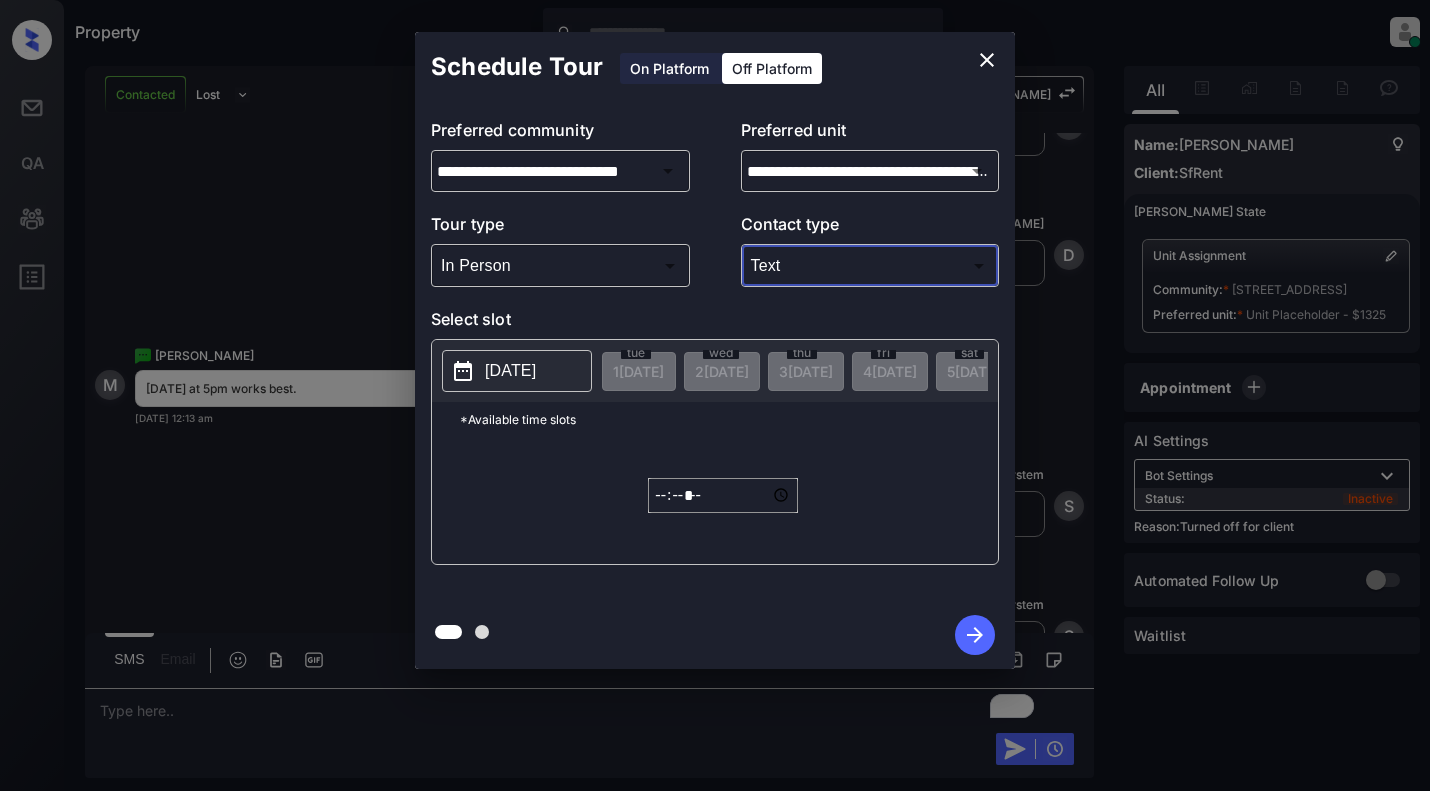 click on "2025-07-01" at bounding box center (510, 371) 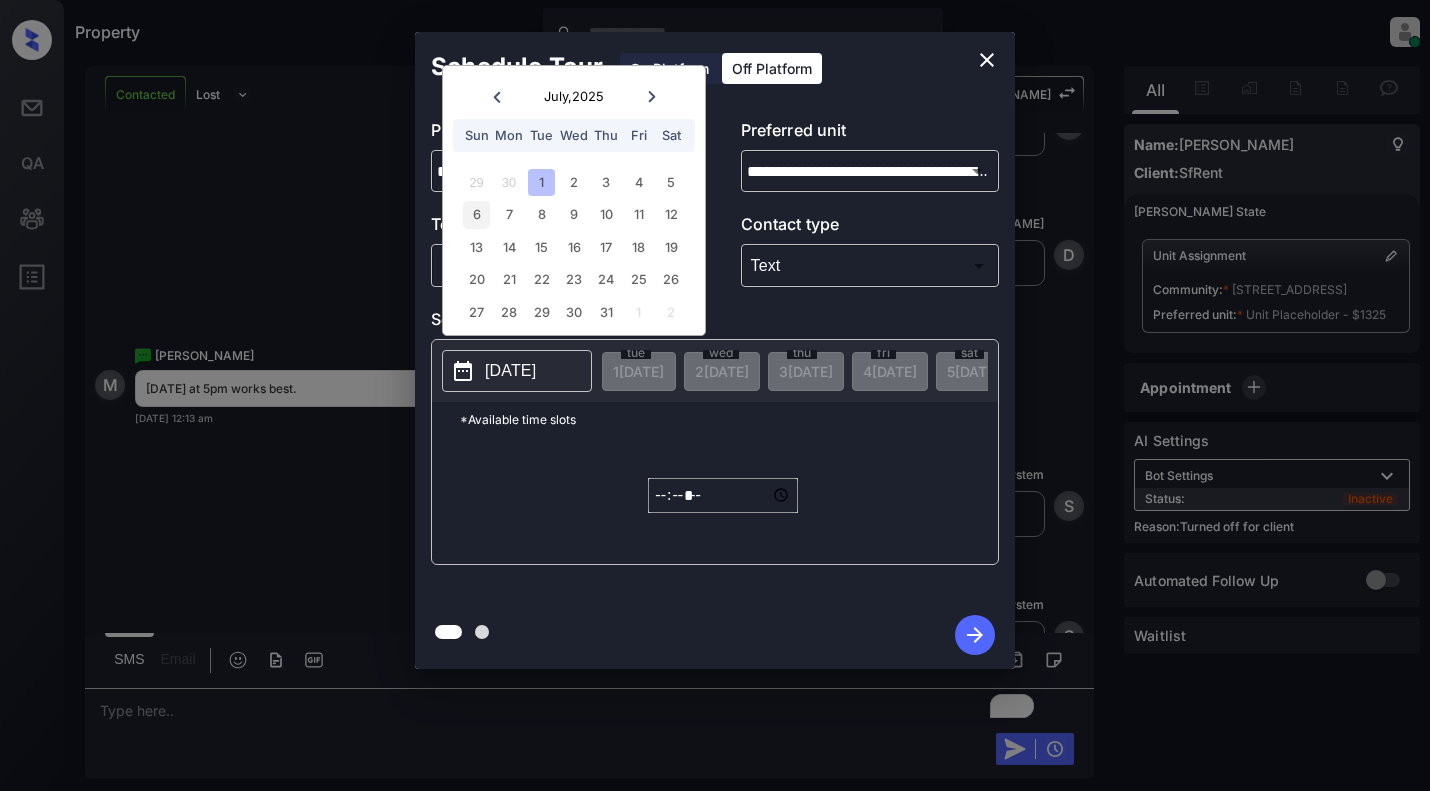 click on "6" at bounding box center [476, 214] 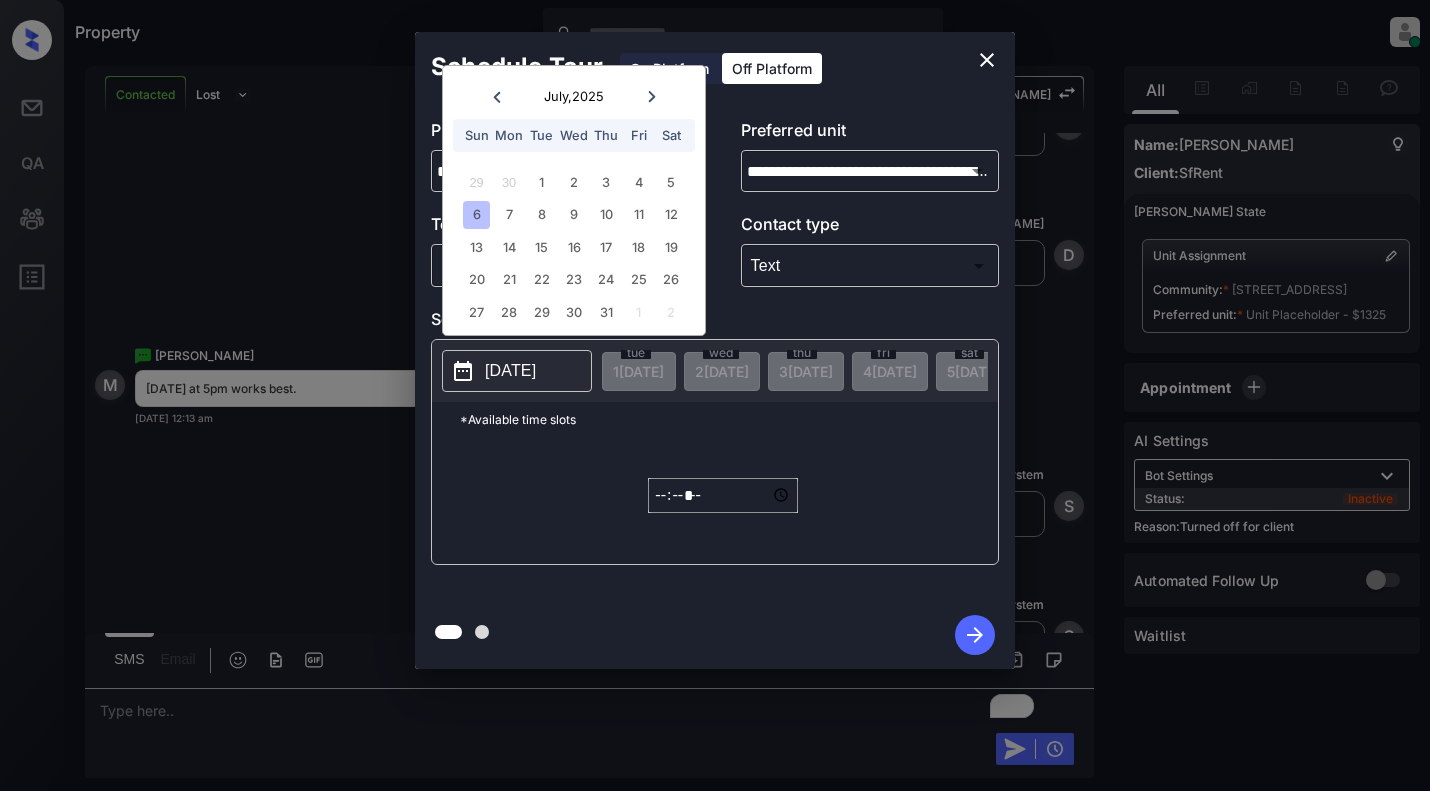 click on "*****" at bounding box center [723, 495] 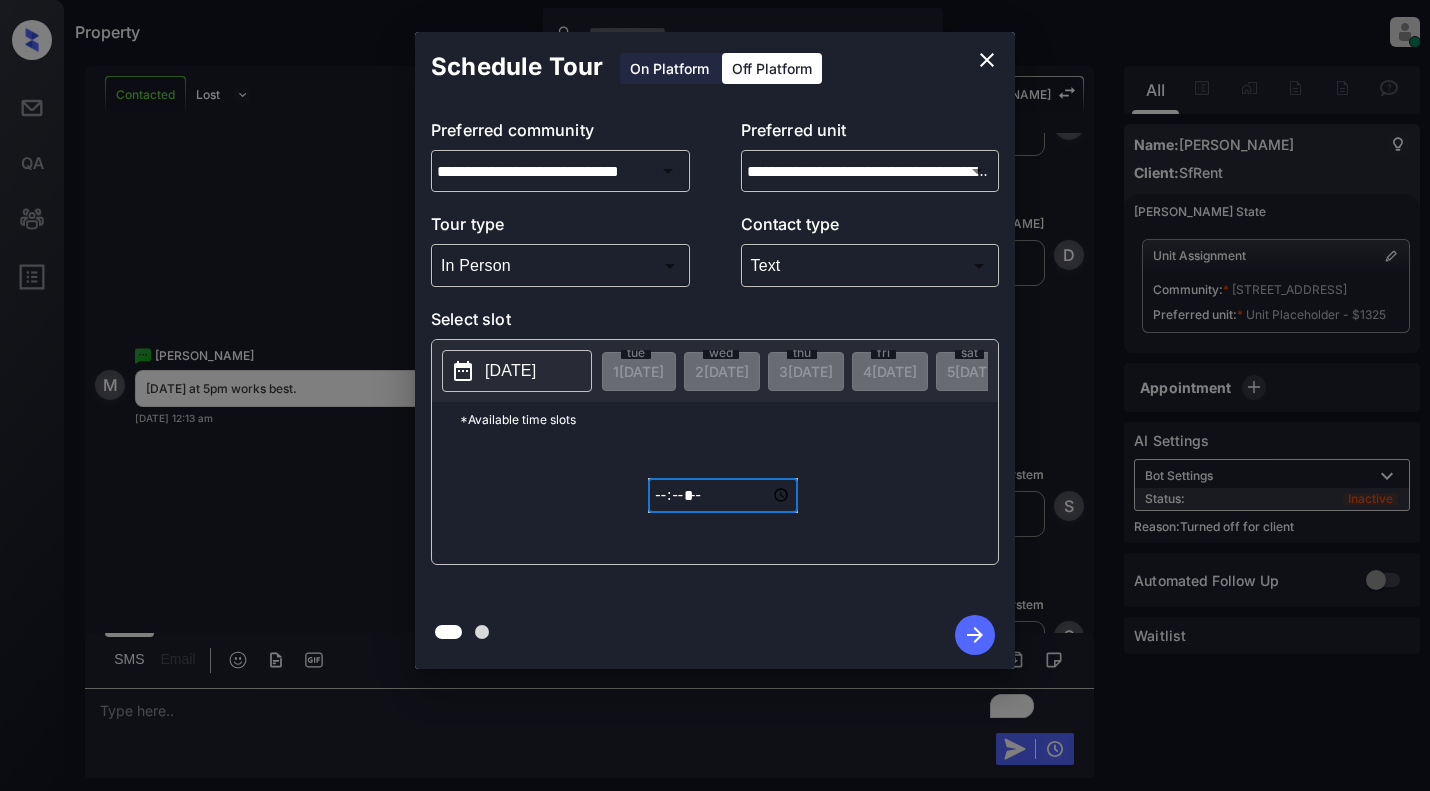 type on "*****" 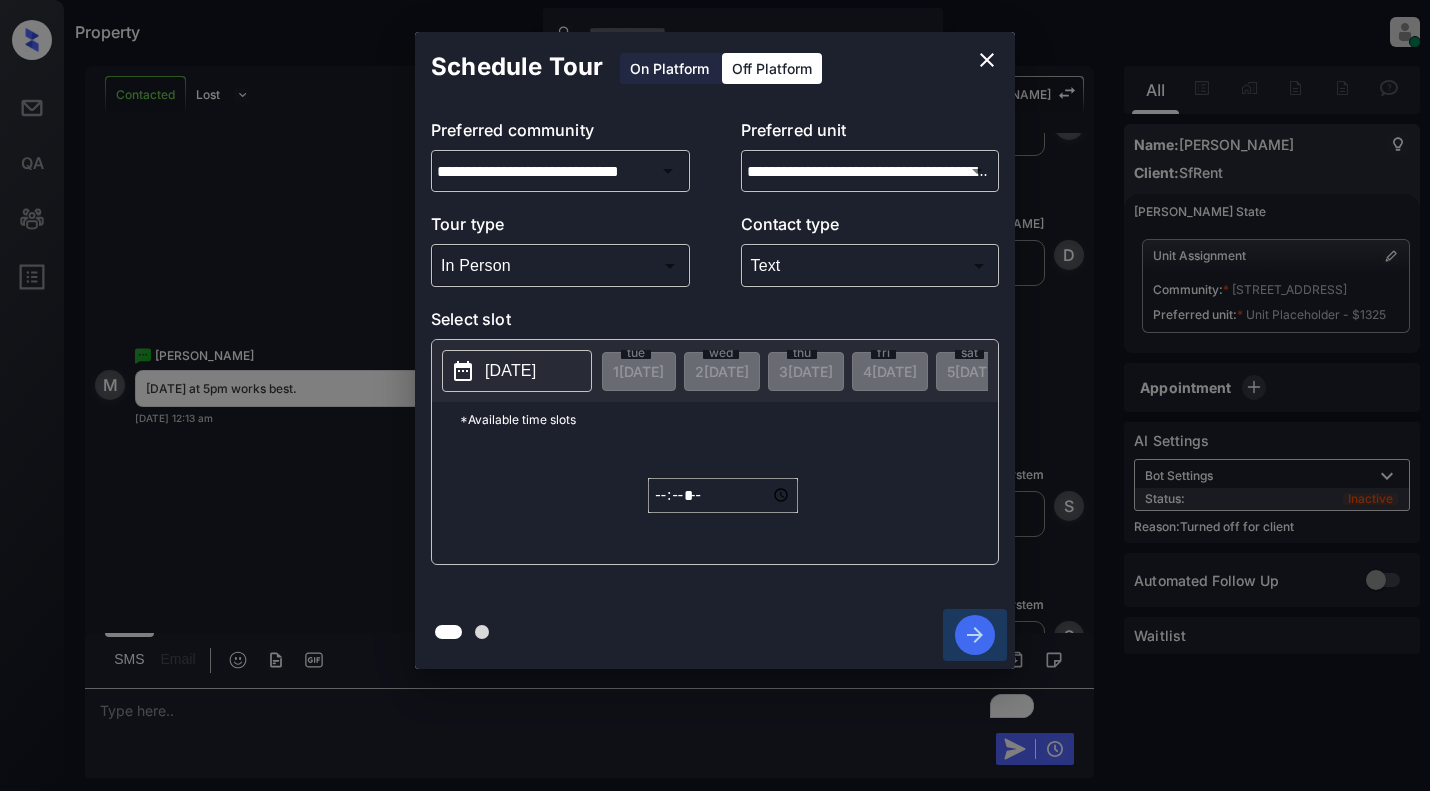 click 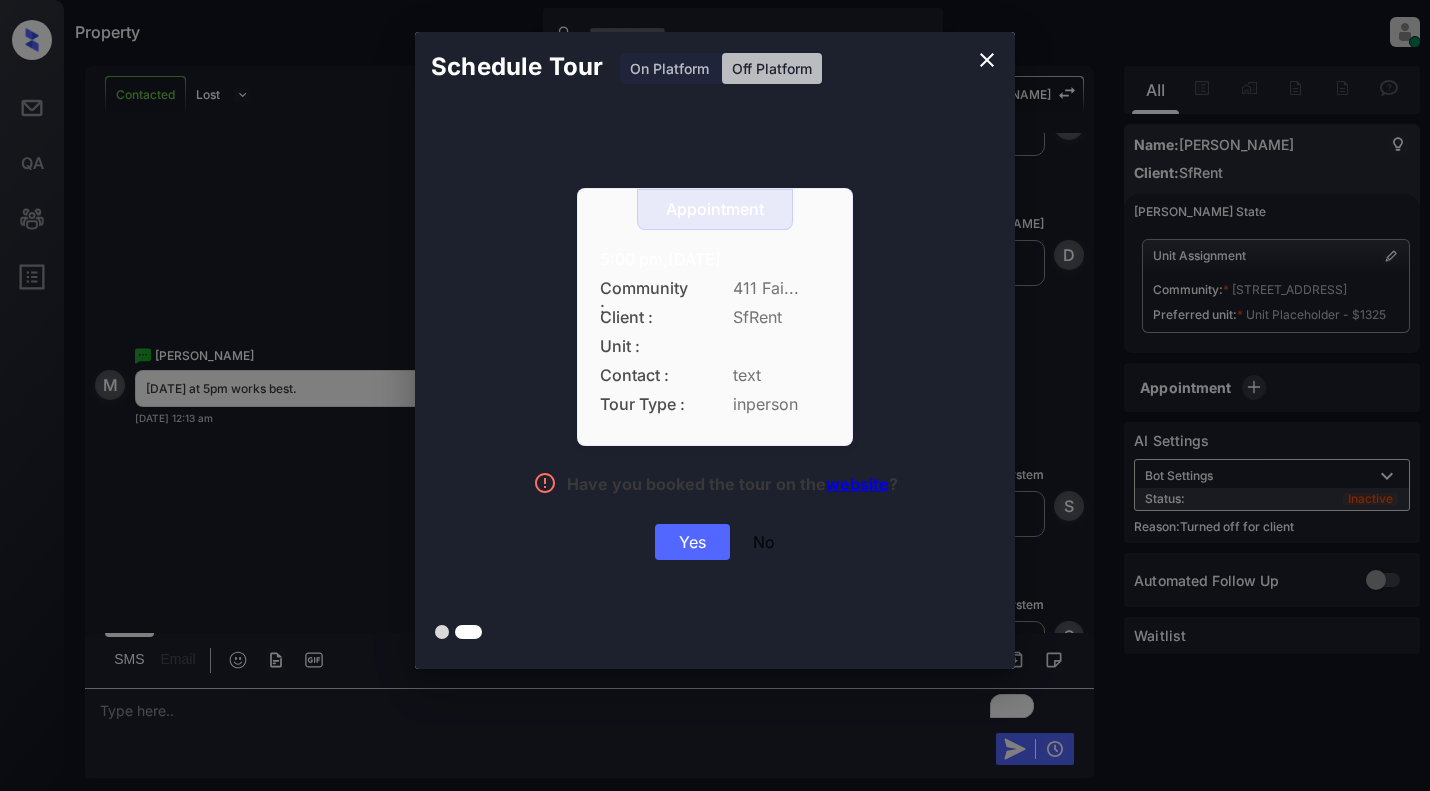 click on "Yes" at bounding box center (692, 542) 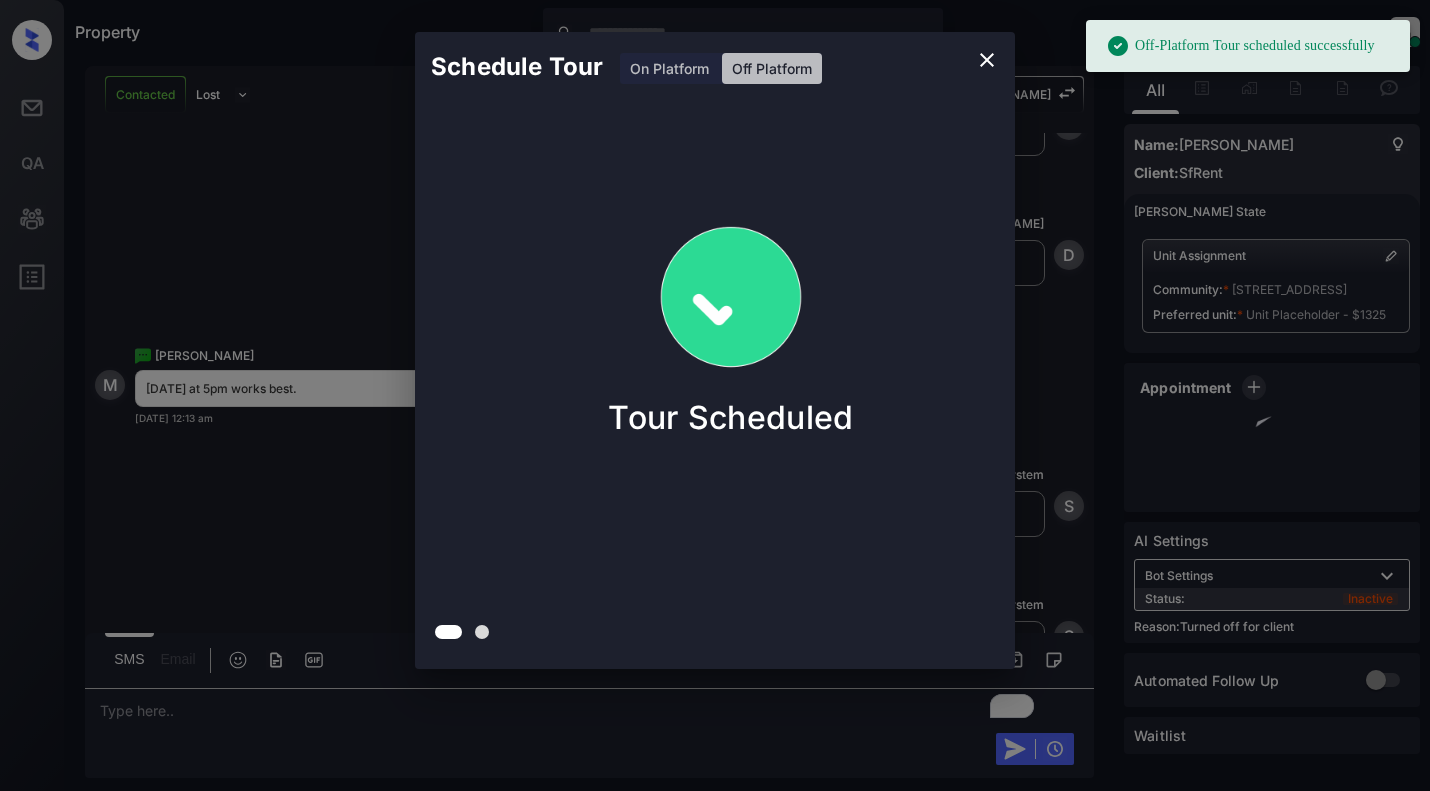 click on "Schedule Tour On Platform Off Platform Tour Scheduled" at bounding box center (715, 350) 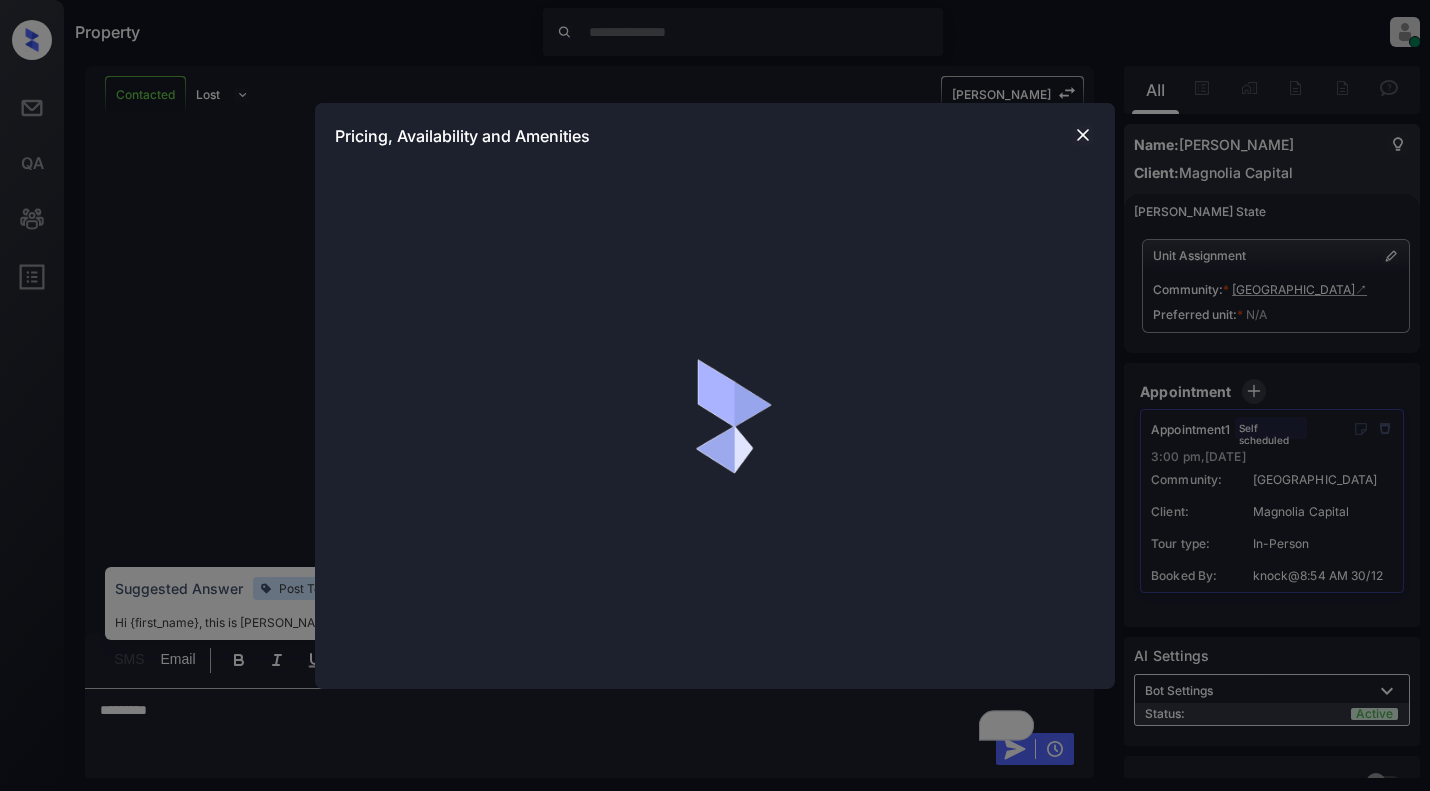 scroll, scrollTop: 0, scrollLeft: 0, axis: both 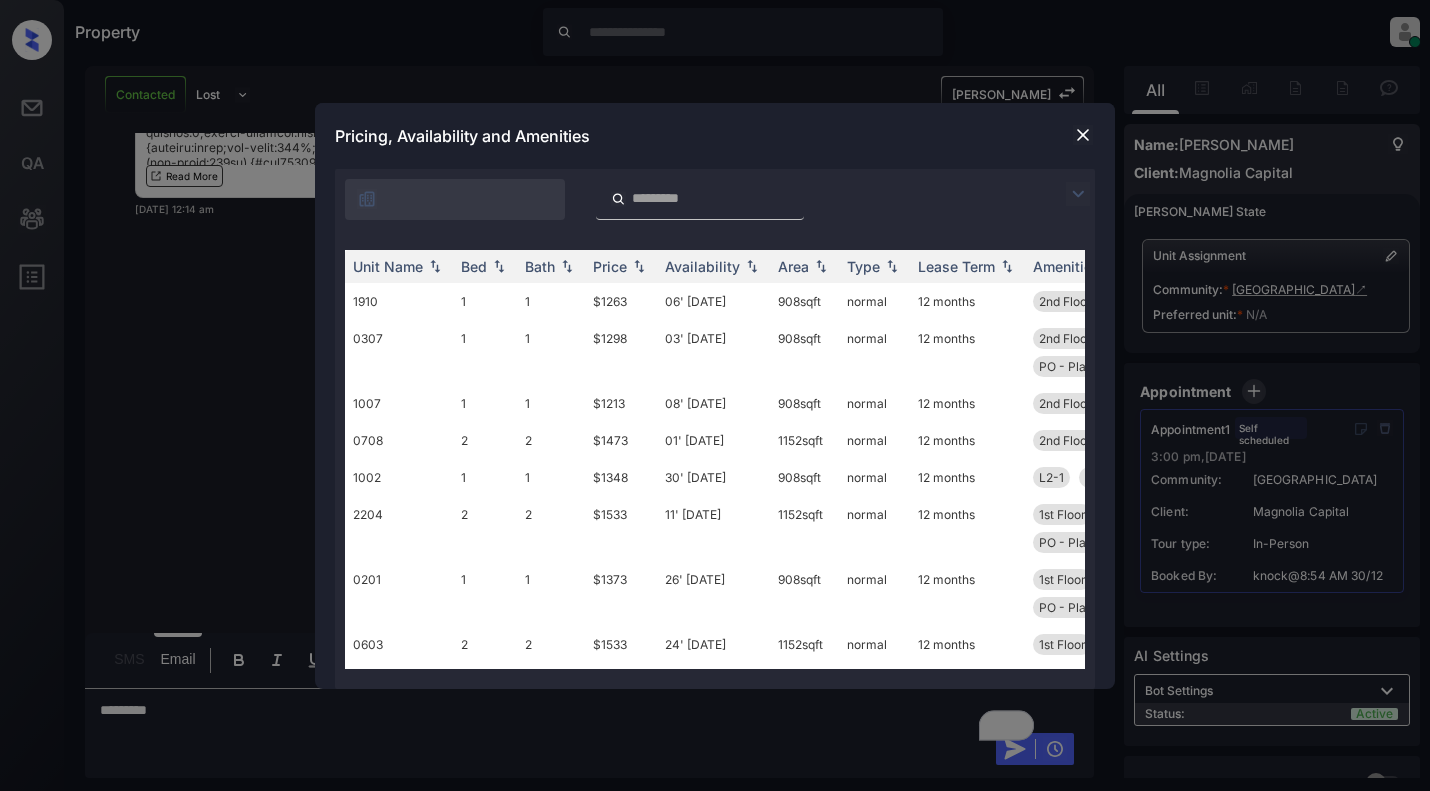 drag, startPoint x: 1073, startPoint y: 192, endPoint x: 637, endPoint y: 235, distance: 438.1153 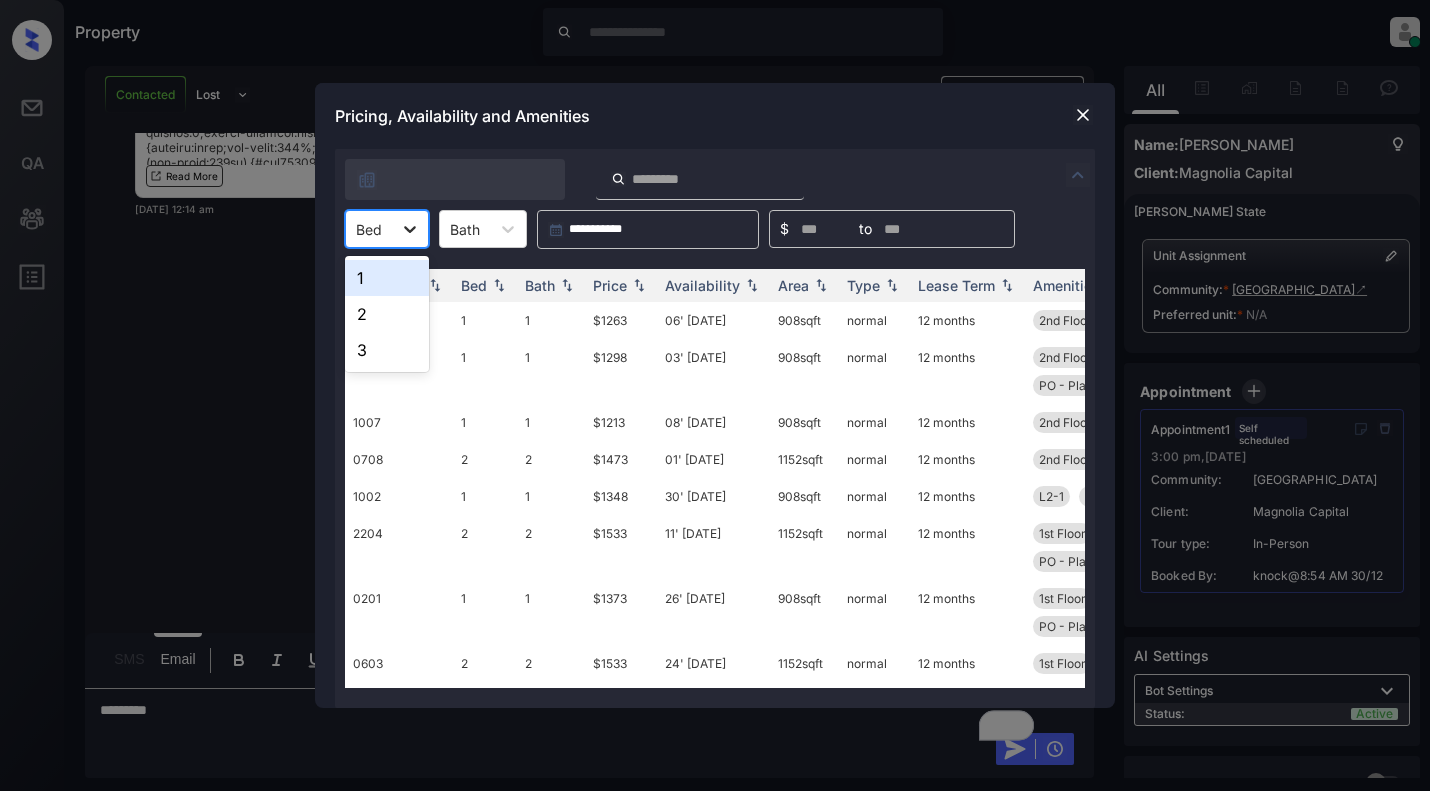 click 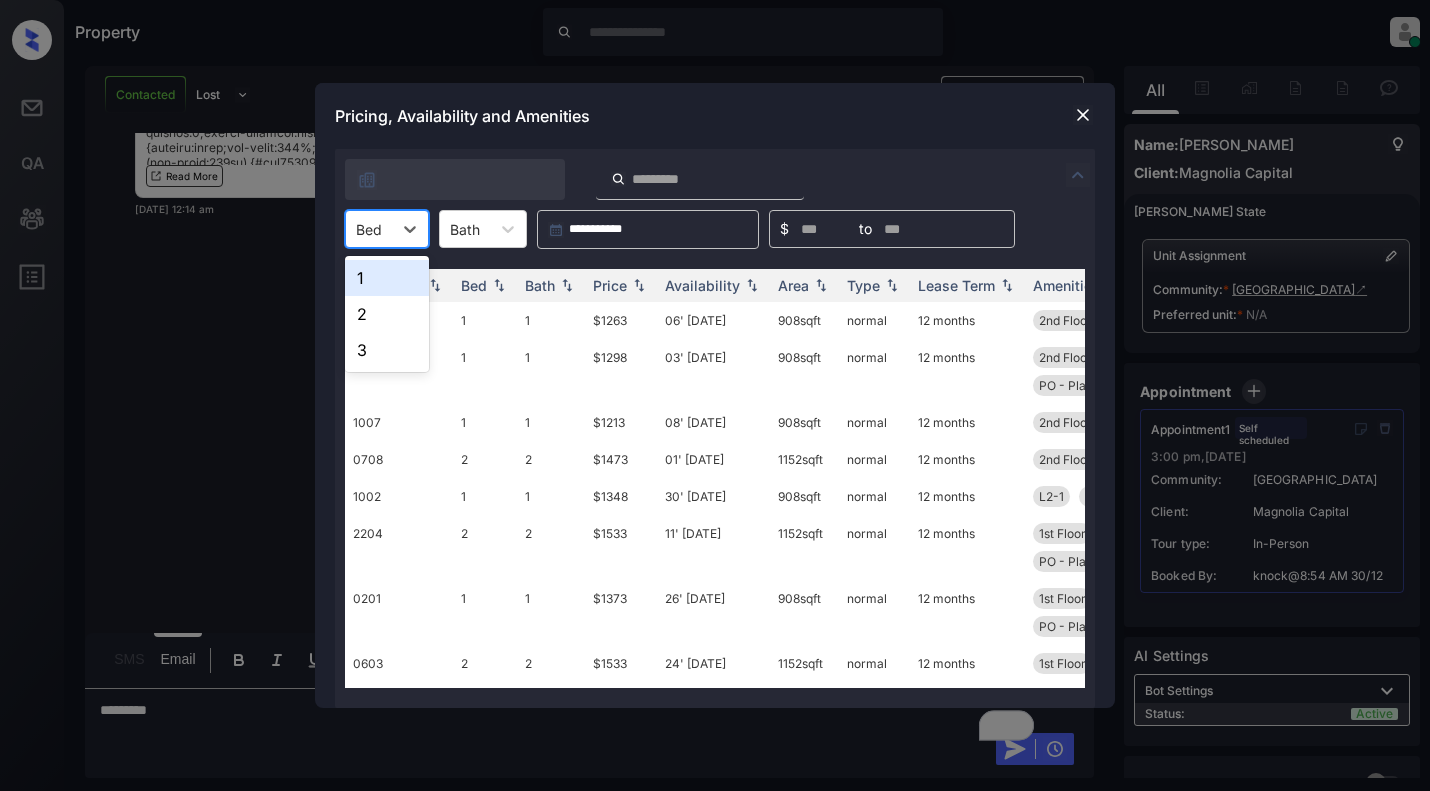 click on "1" at bounding box center (387, 278) 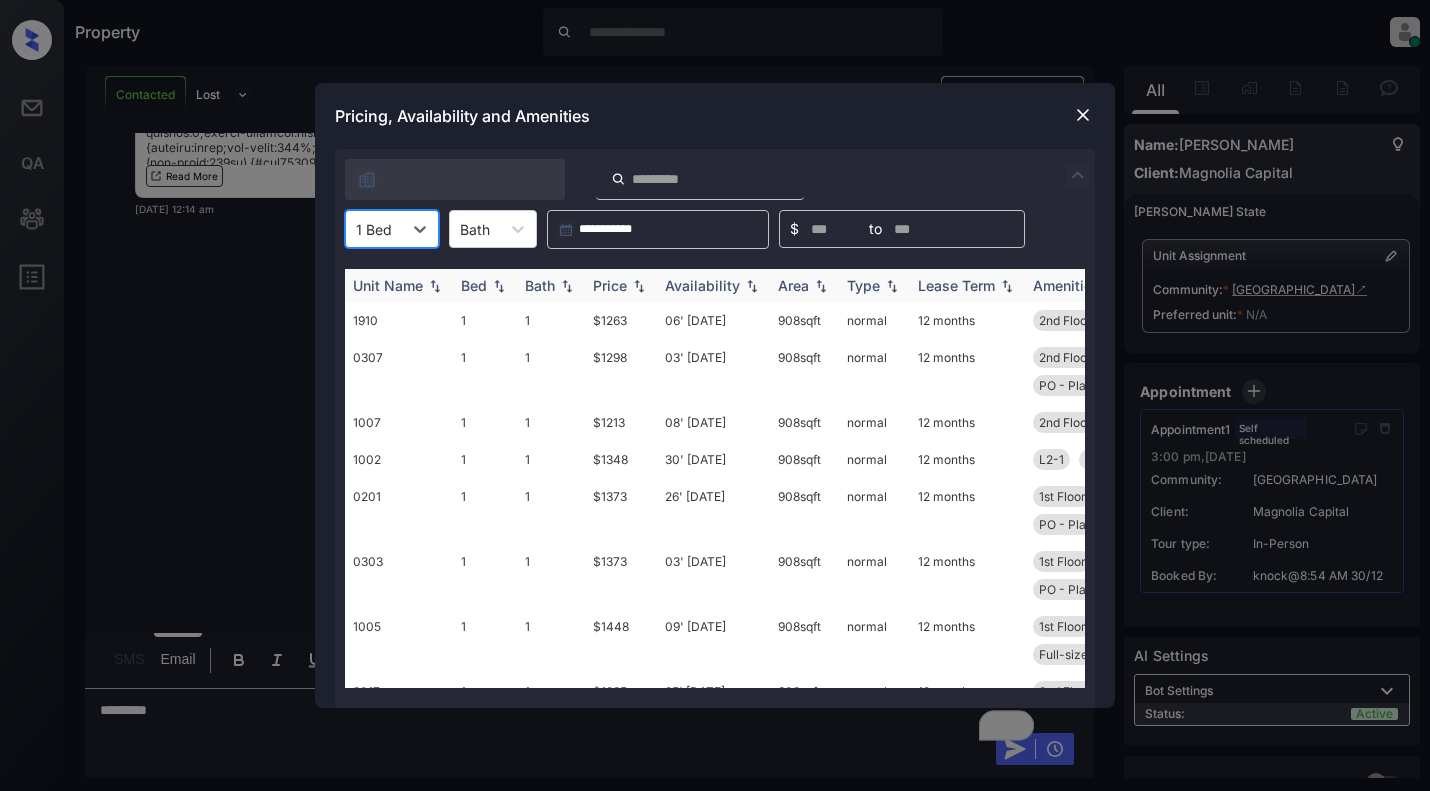 click at bounding box center (639, 286) 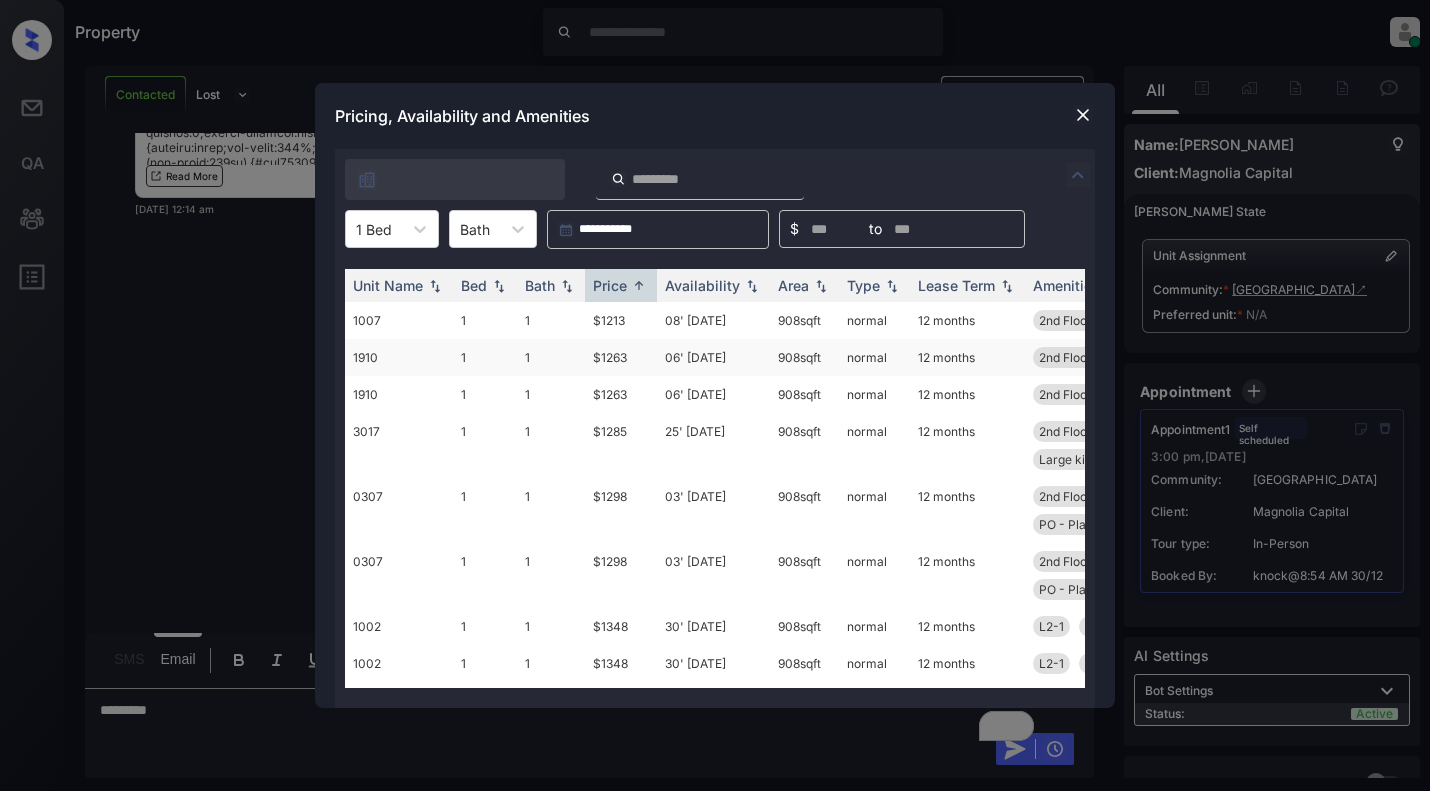 click on "$1263" at bounding box center (621, 357) 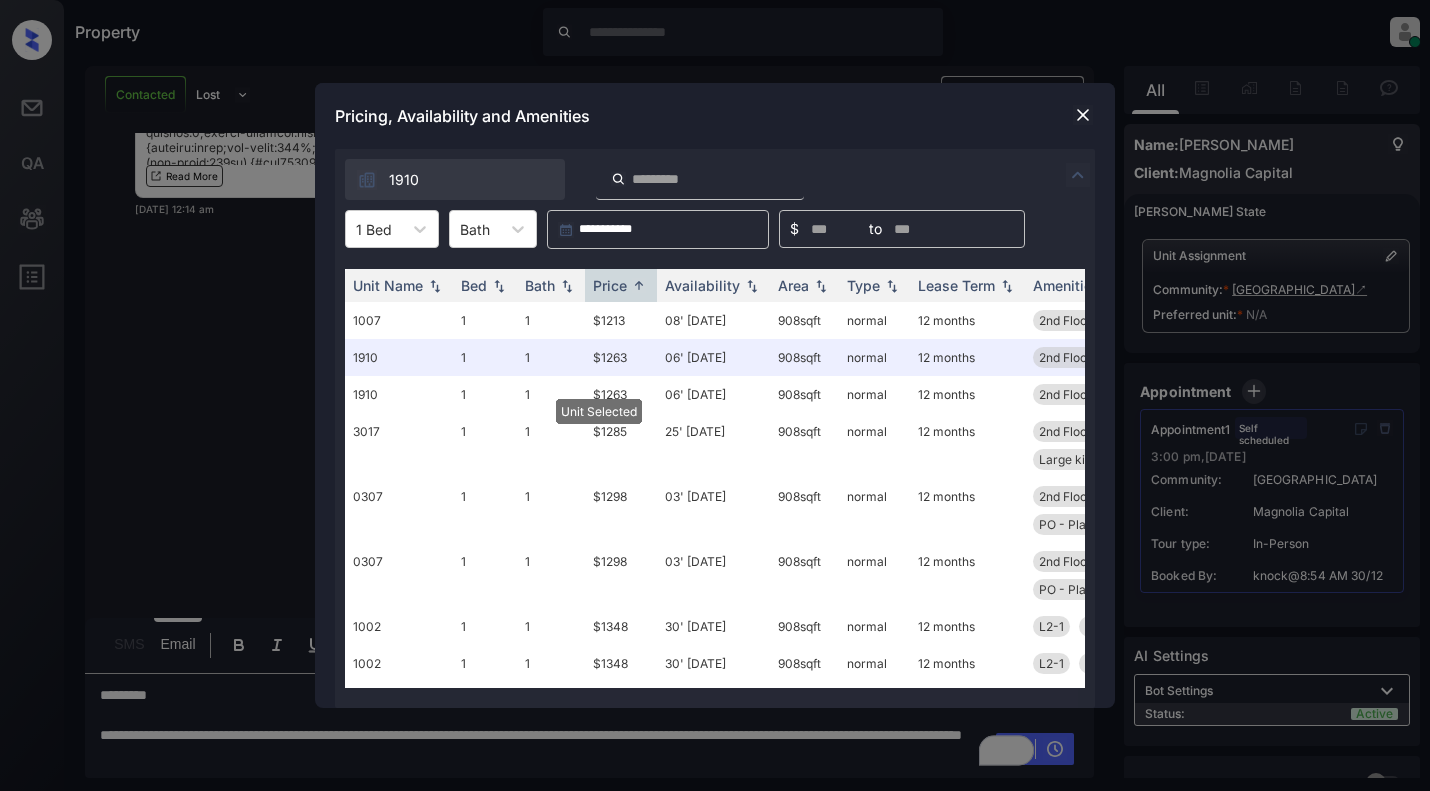 click at bounding box center [1083, 115] 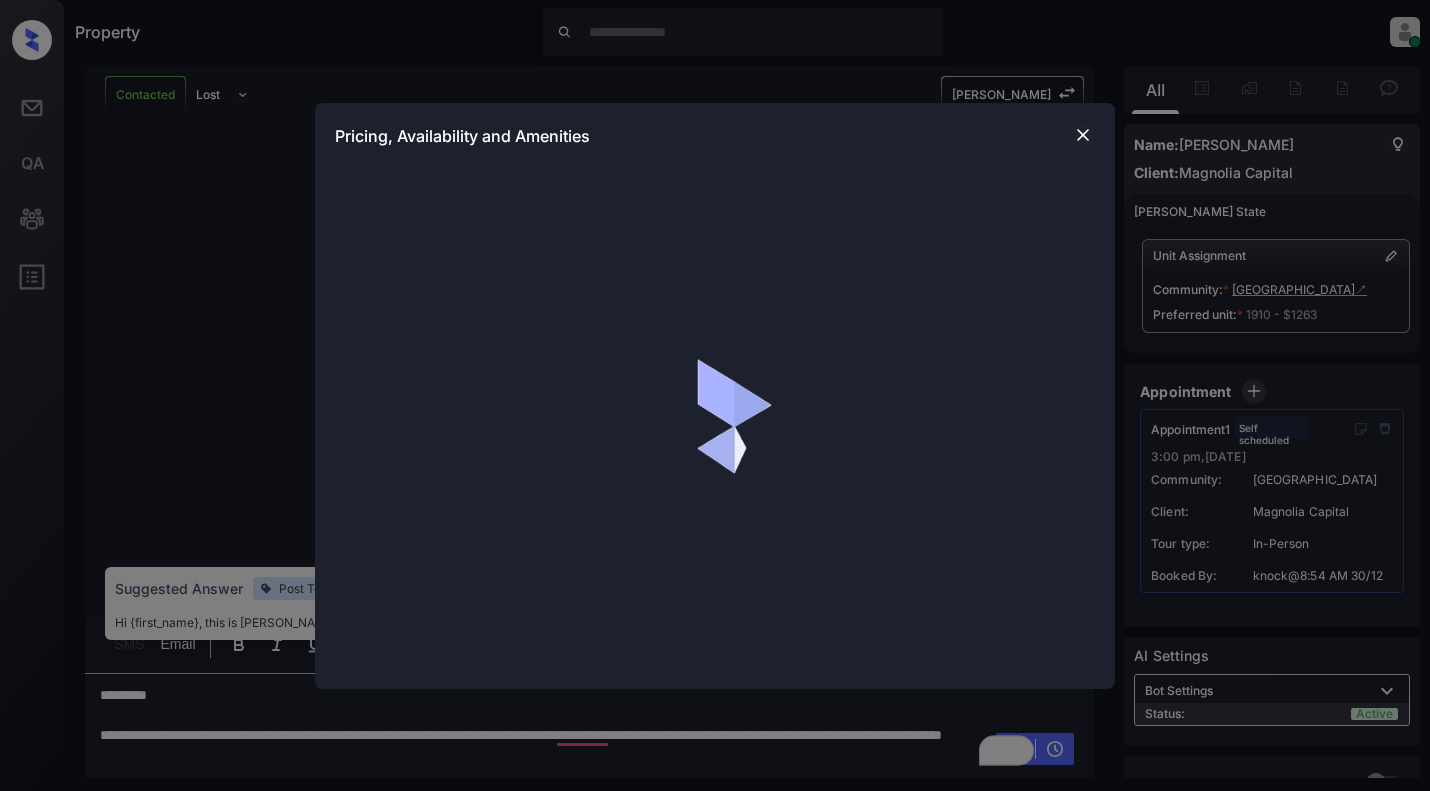 scroll, scrollTop: 0, scrollLeft: 0, axis: both 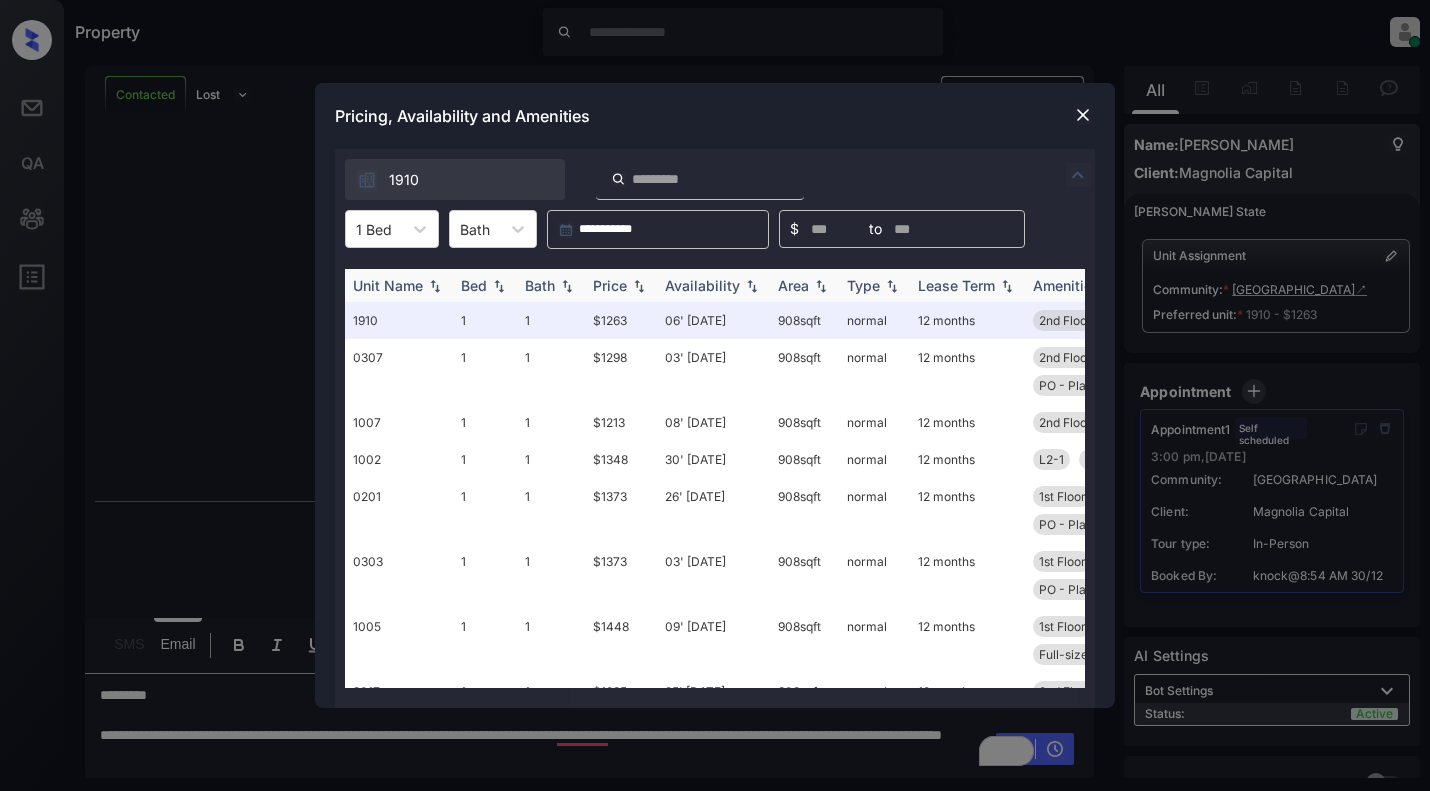 click on "Price" at bounding box center (610, 285) 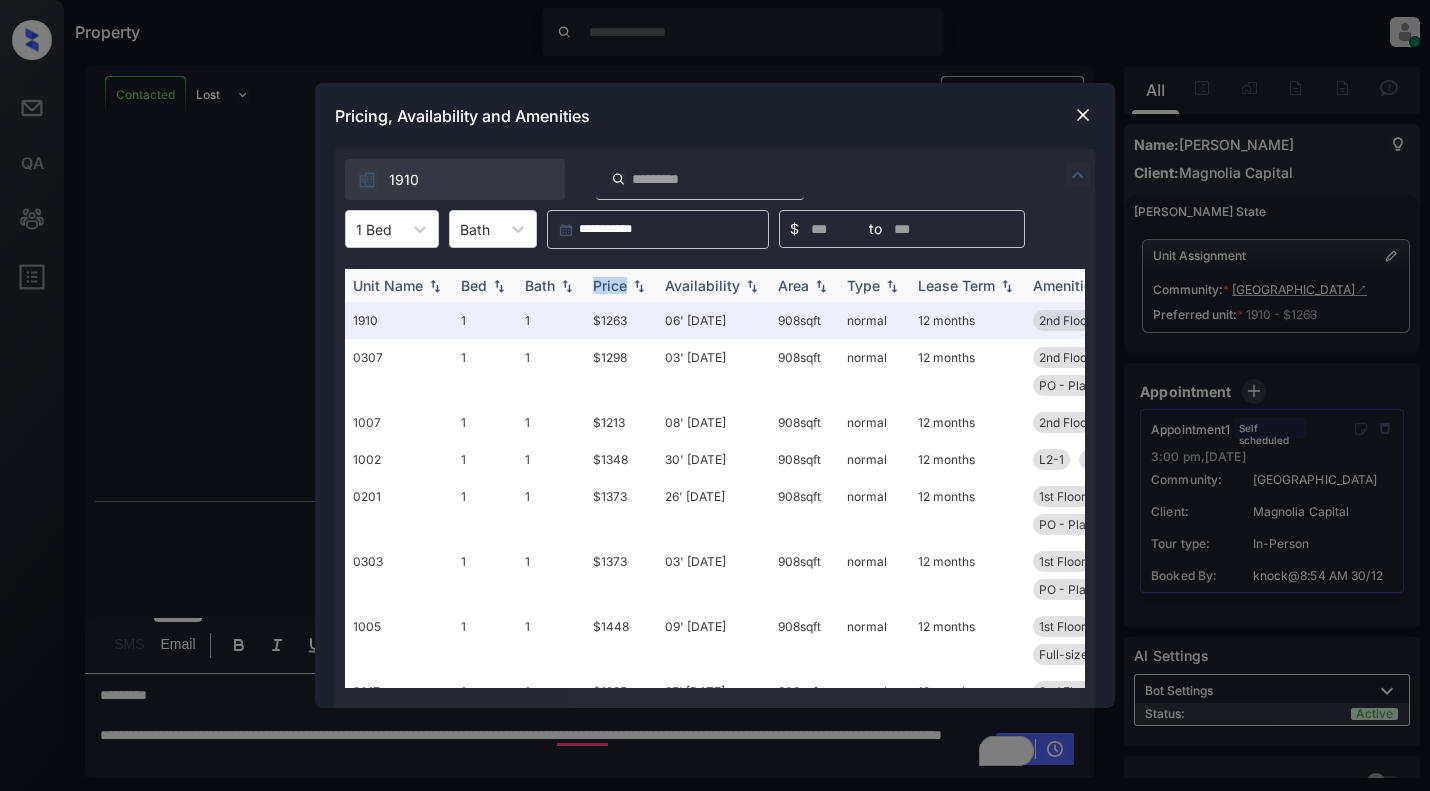click on "Price" at bounding box center [610, 285] 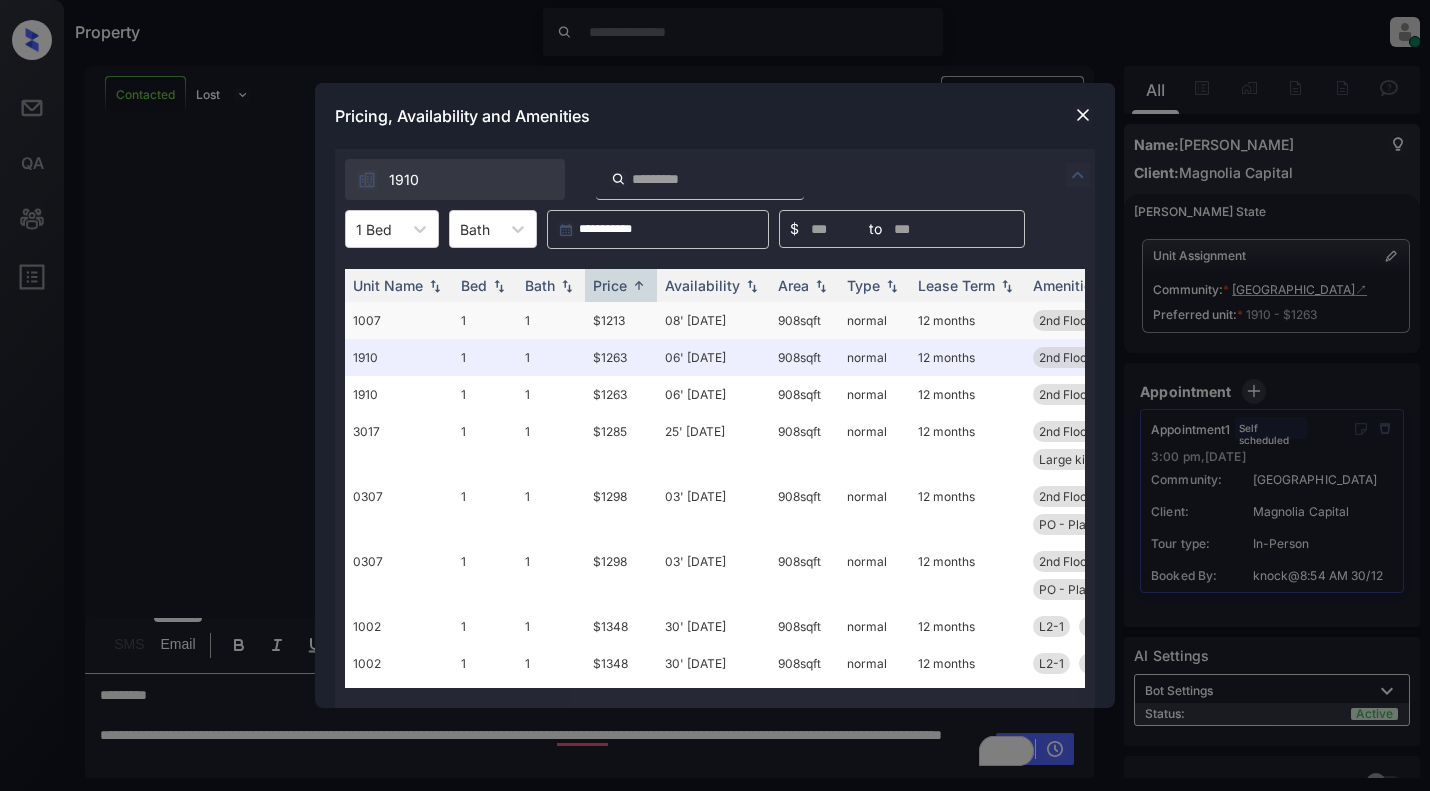 click on "$1213" at bounding box center [621, 320] 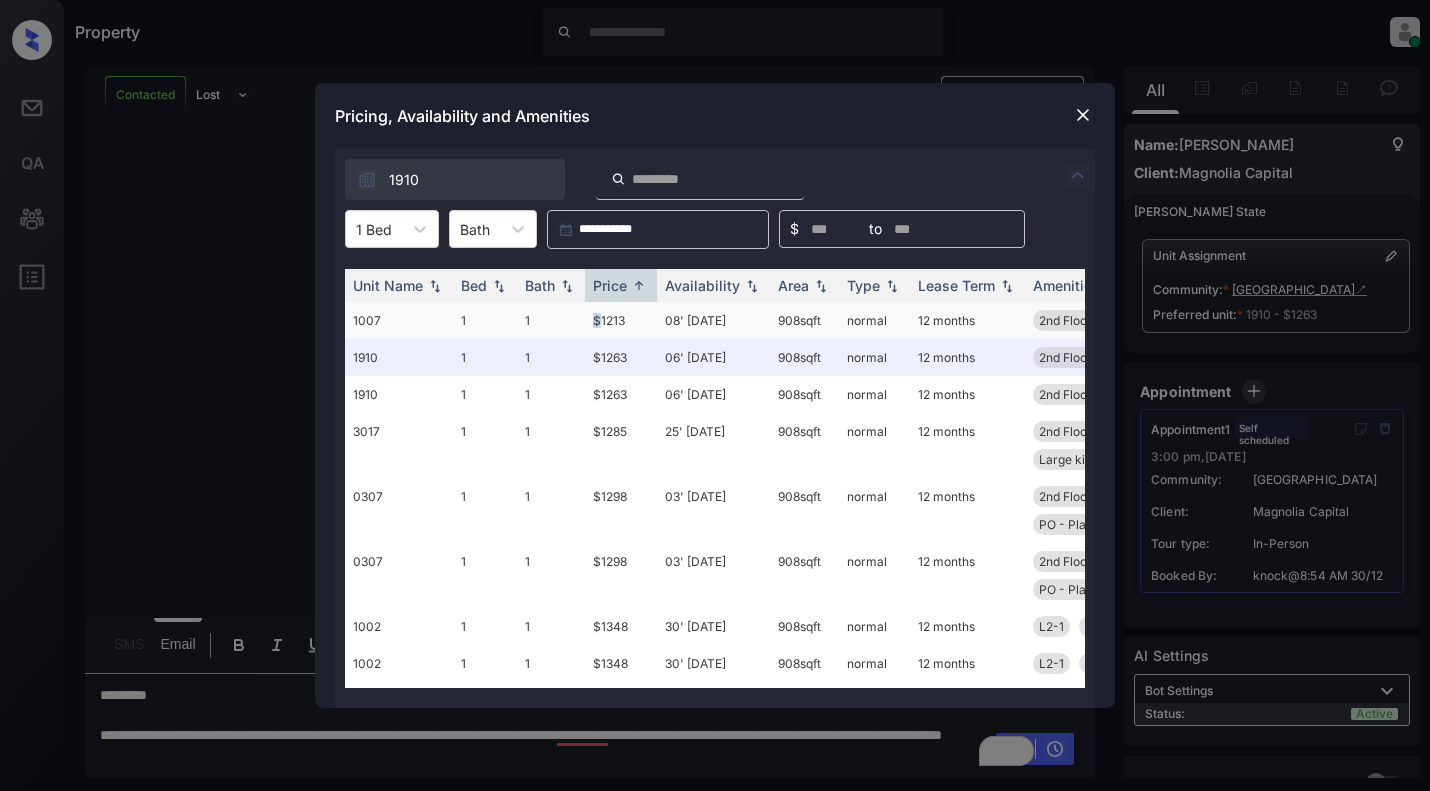 click on "$1213" at bounding box center (621, 320) 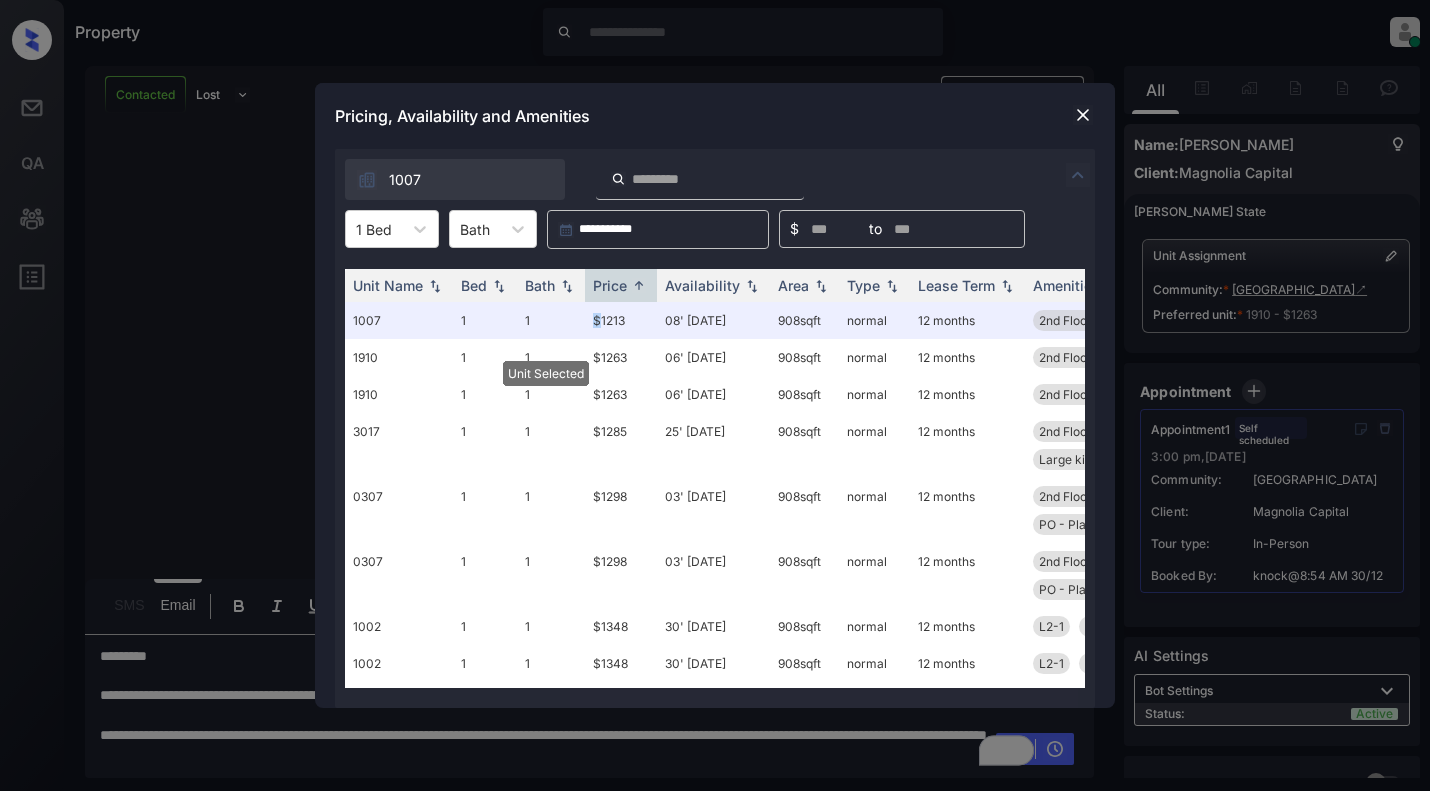 click at bounding box center [1083, 115] 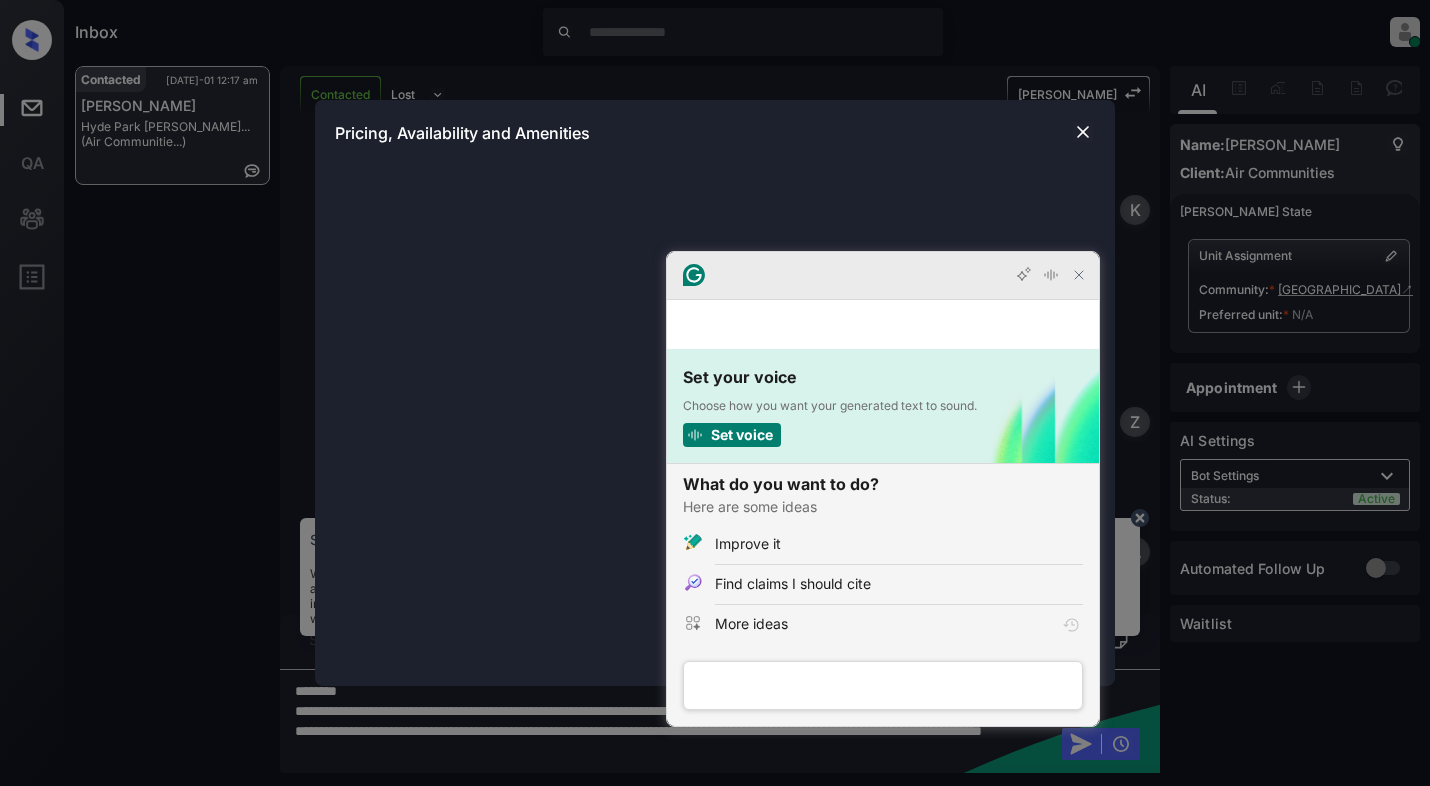 scroll, scrollTop: 0, scrollLeft: 0, axis: both 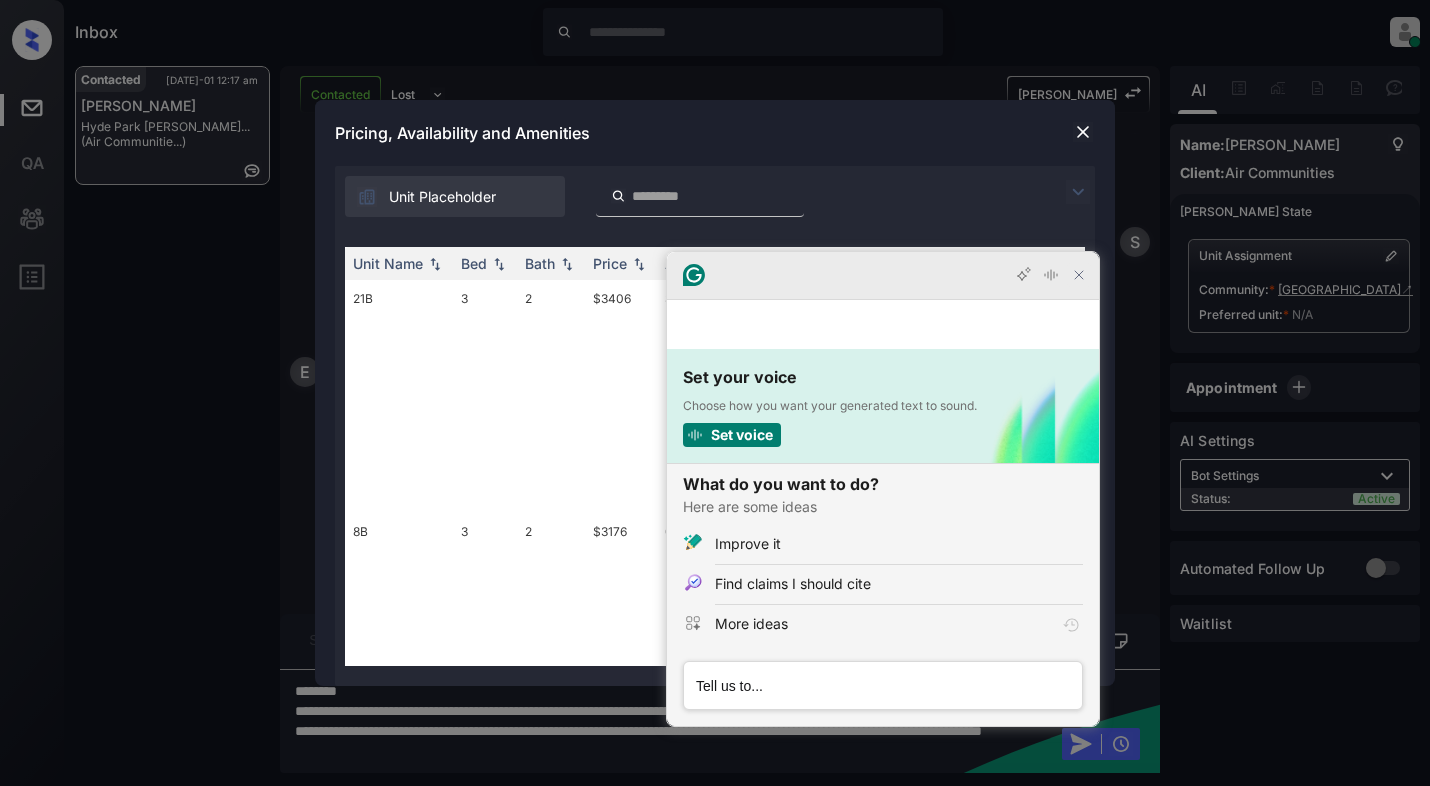 click 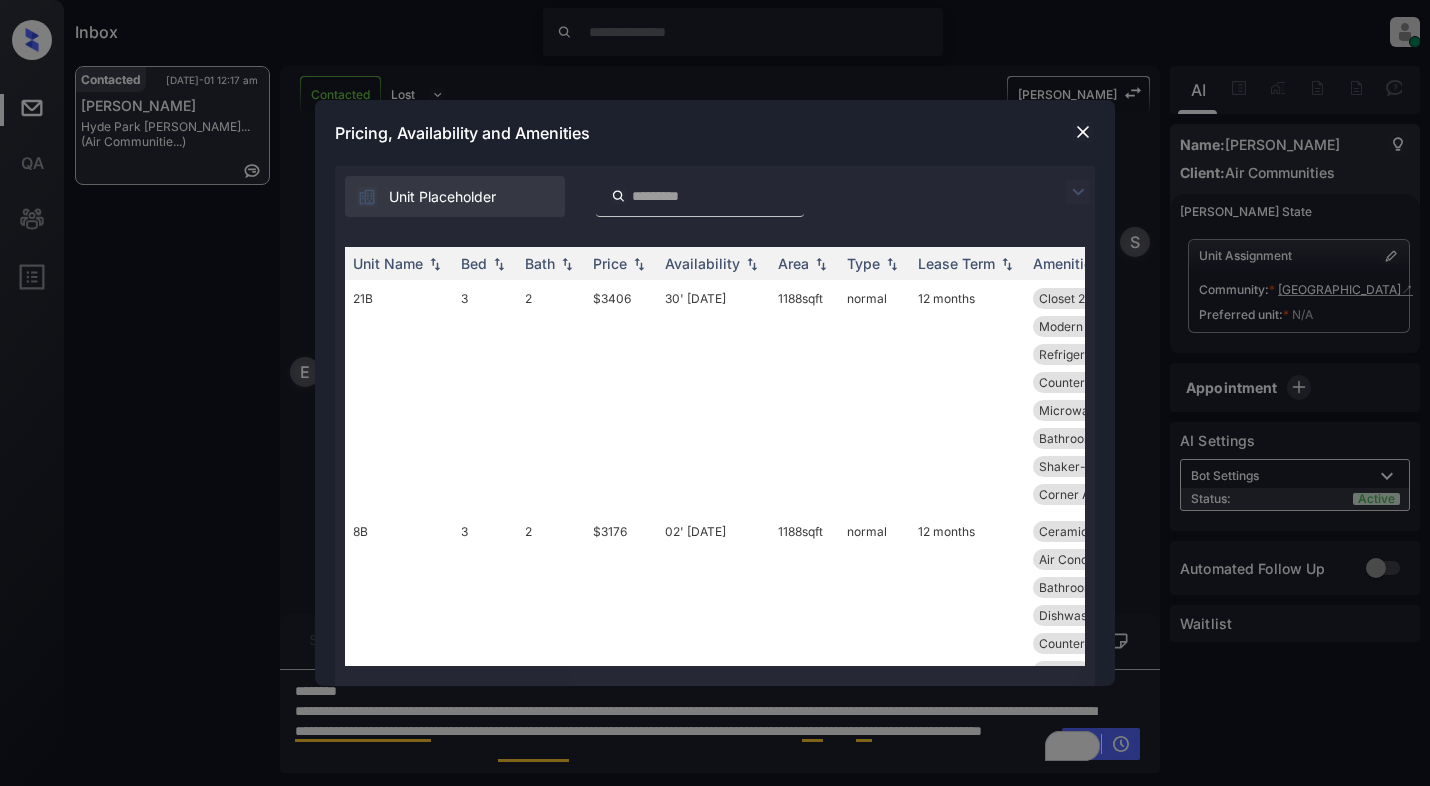 click at bounding box center (1078, 192) 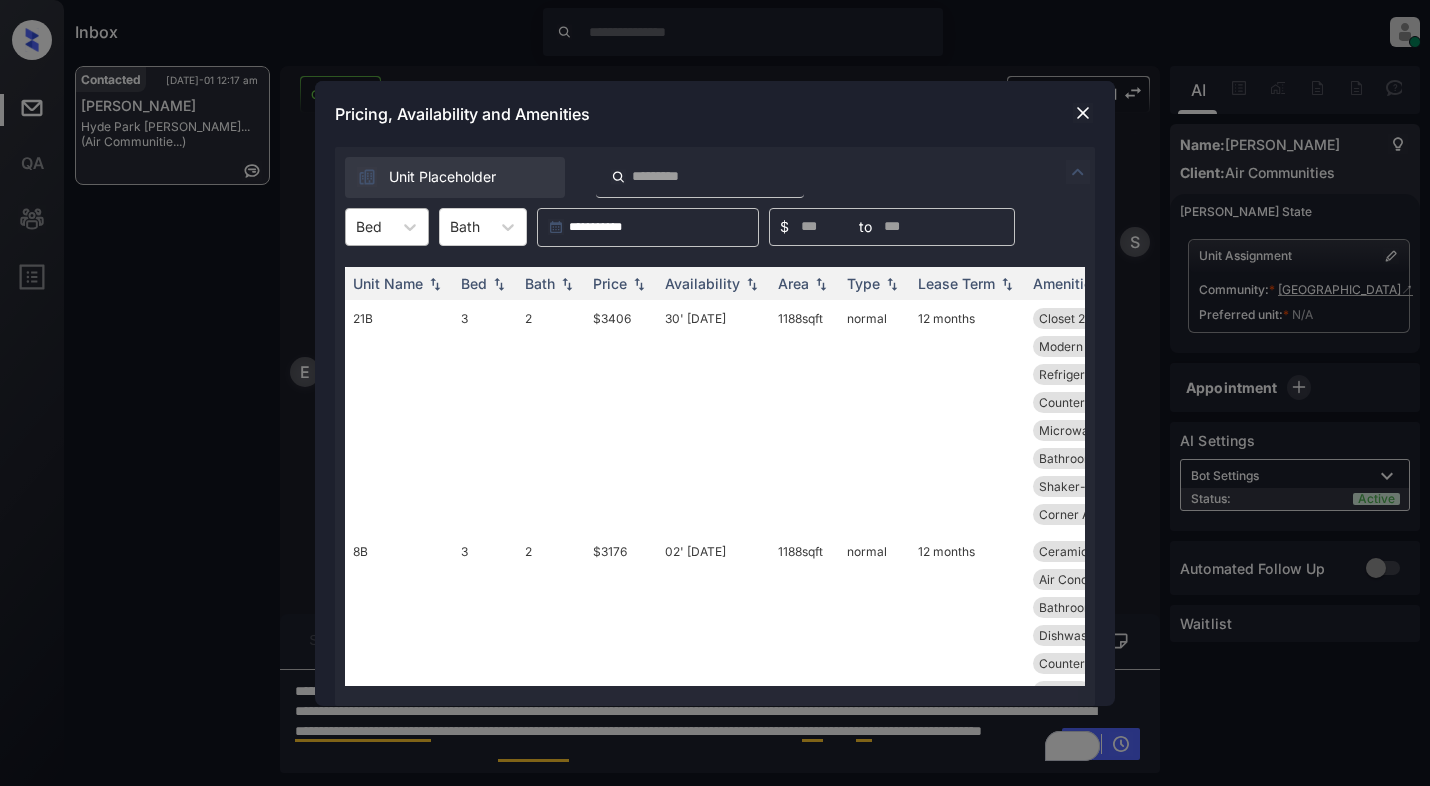 click on "Bed" at bounding box center (369, 226) 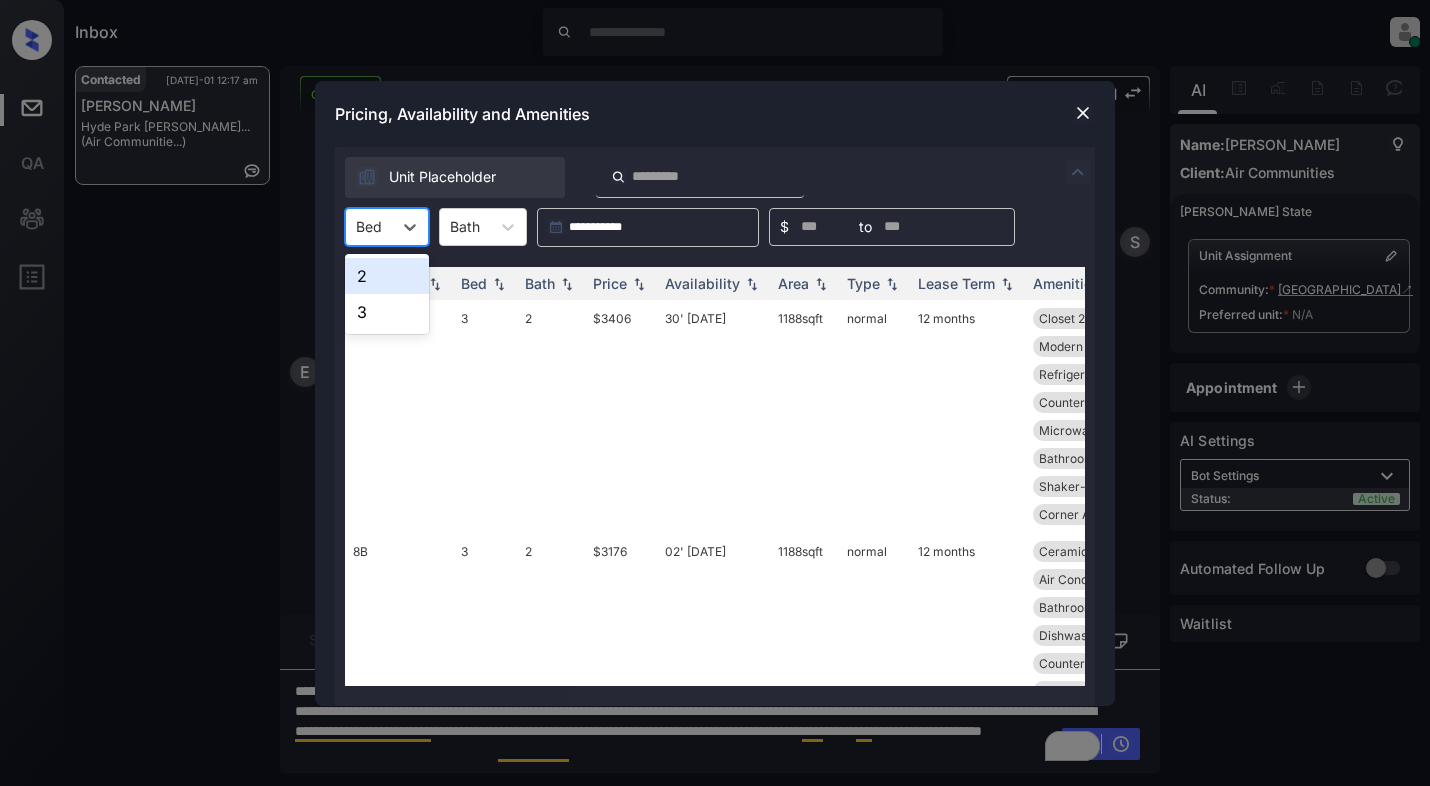 click at bounding box center [1083, 113] 